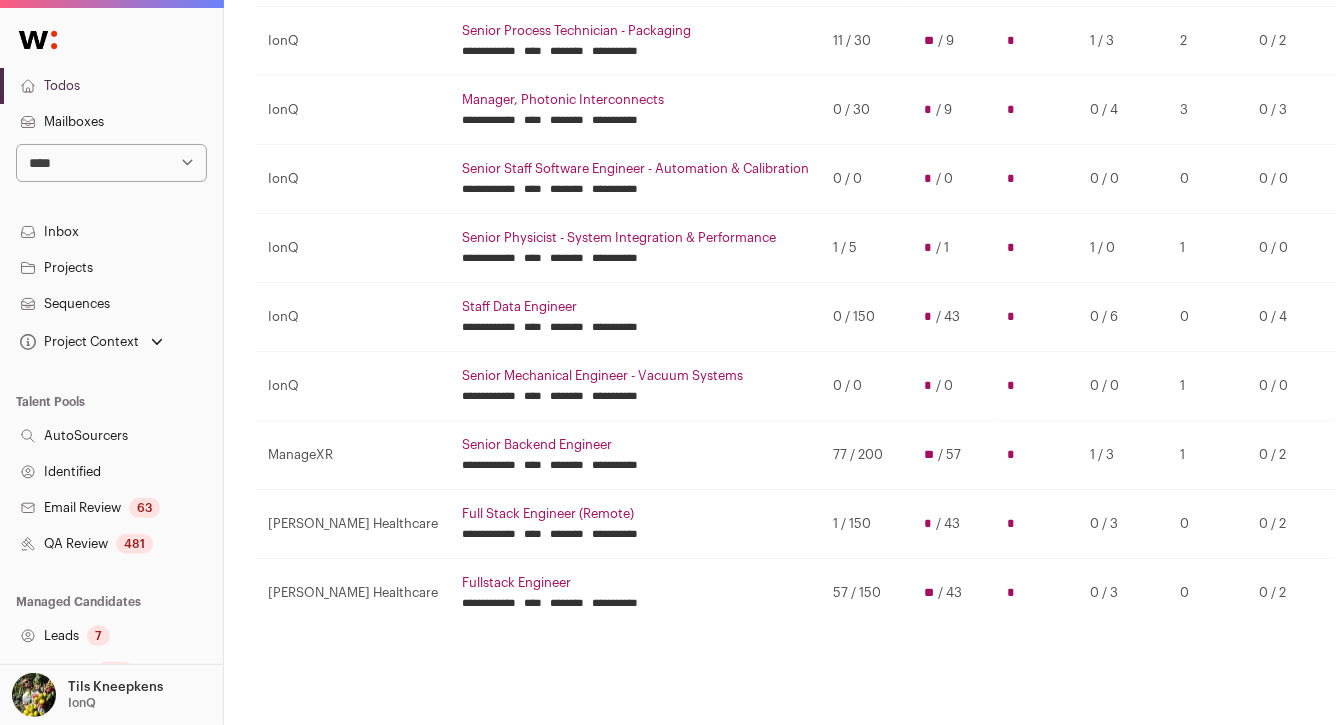 scroll, scrollTop: 530, scrollLeft: 0, axis: vertical 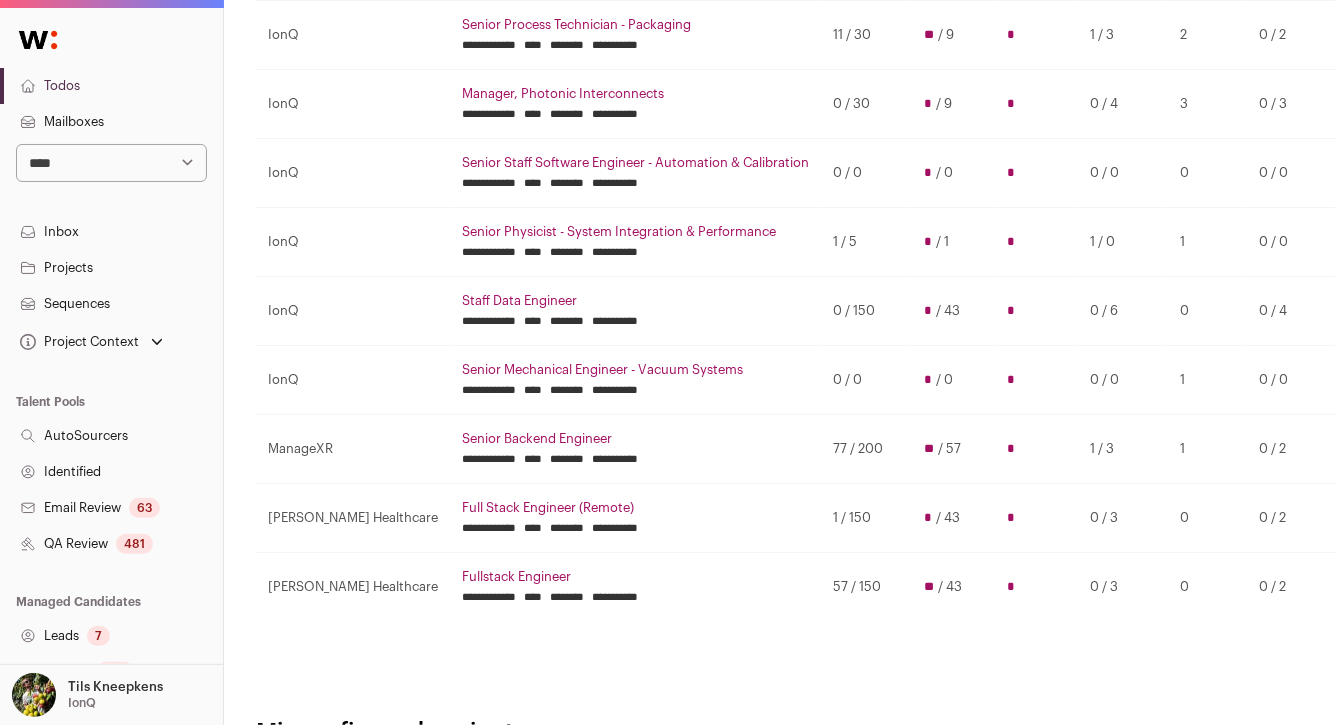 click on "Senior Backend Engineer" at bounding box center [635, 439] 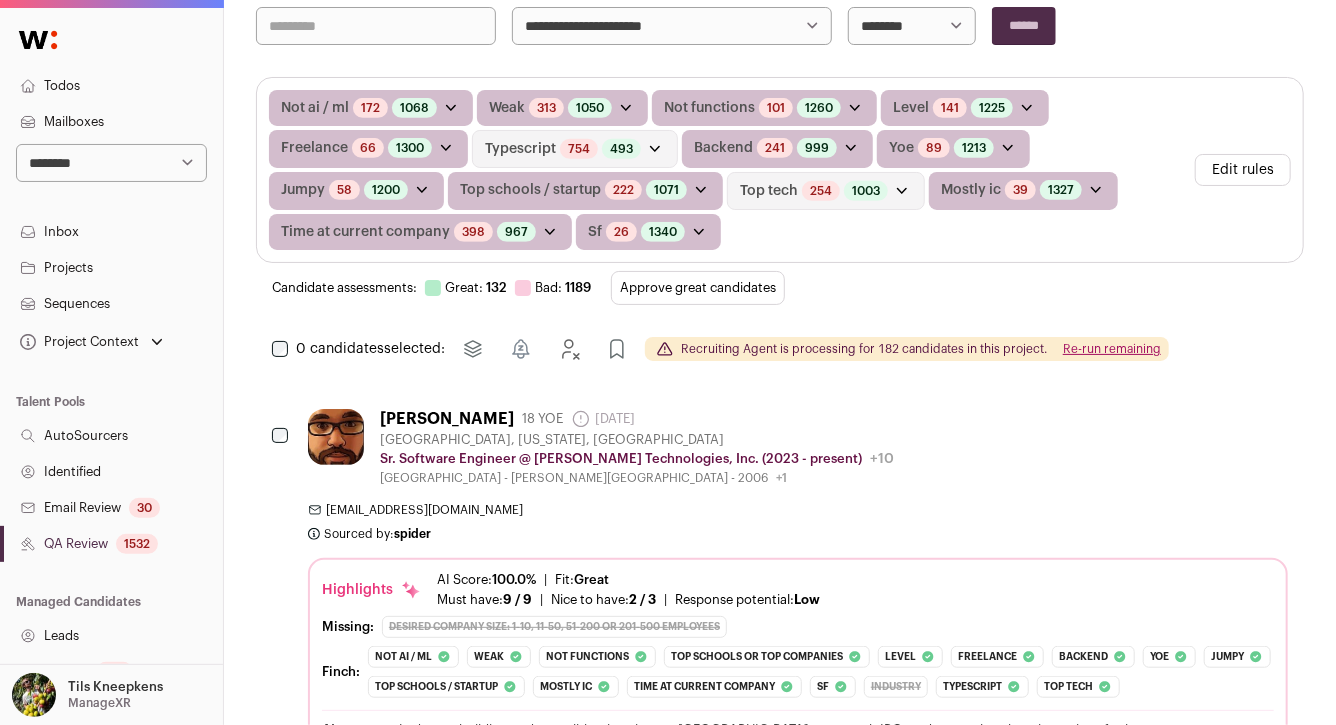 scroll, scrollTop: 451, scrollLeft: 0, axis: vertical 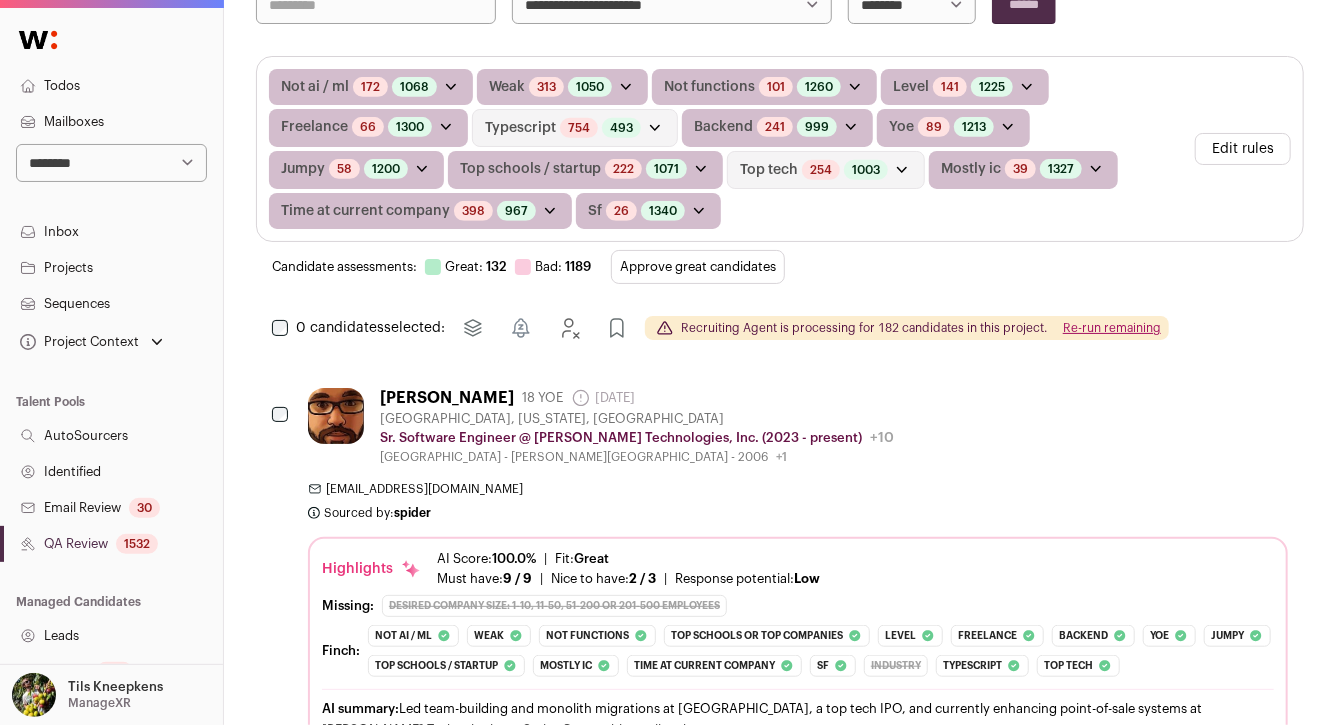 click on "Approve great candidates" at bounding box center (698, 267) 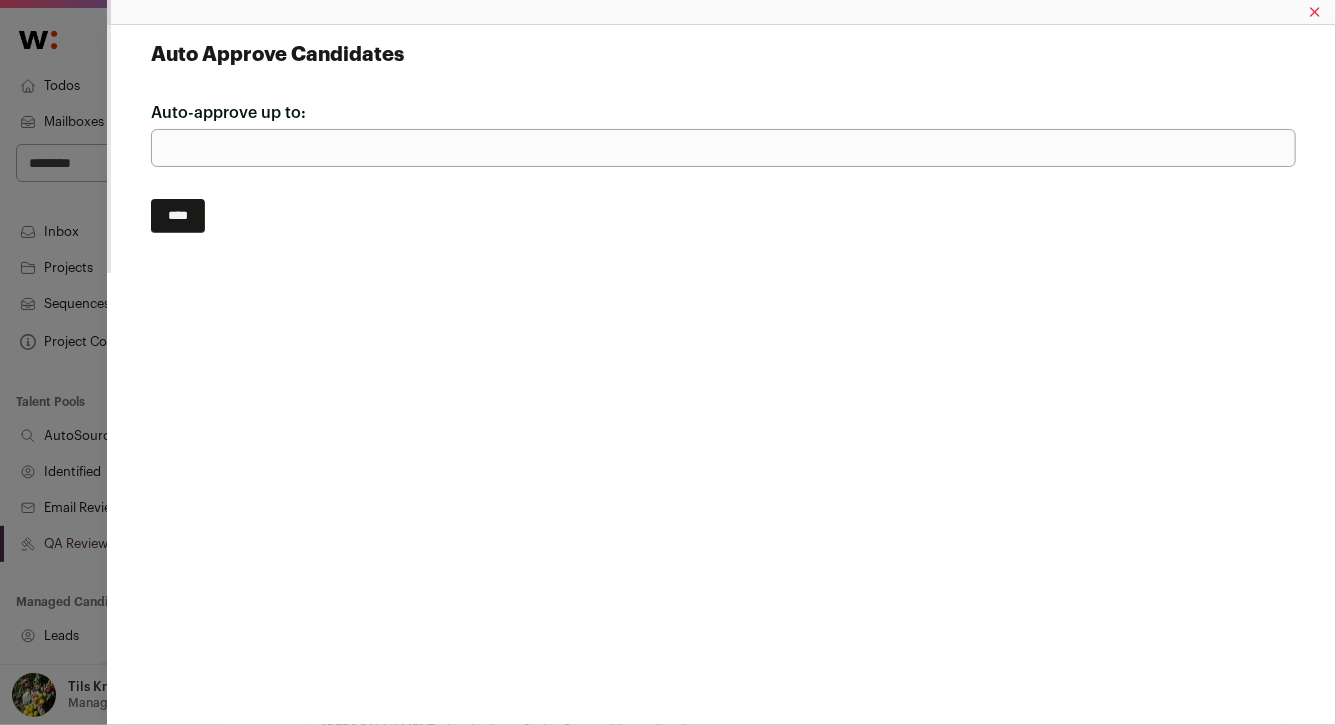 click on "***" at bounding box center [723, 148] 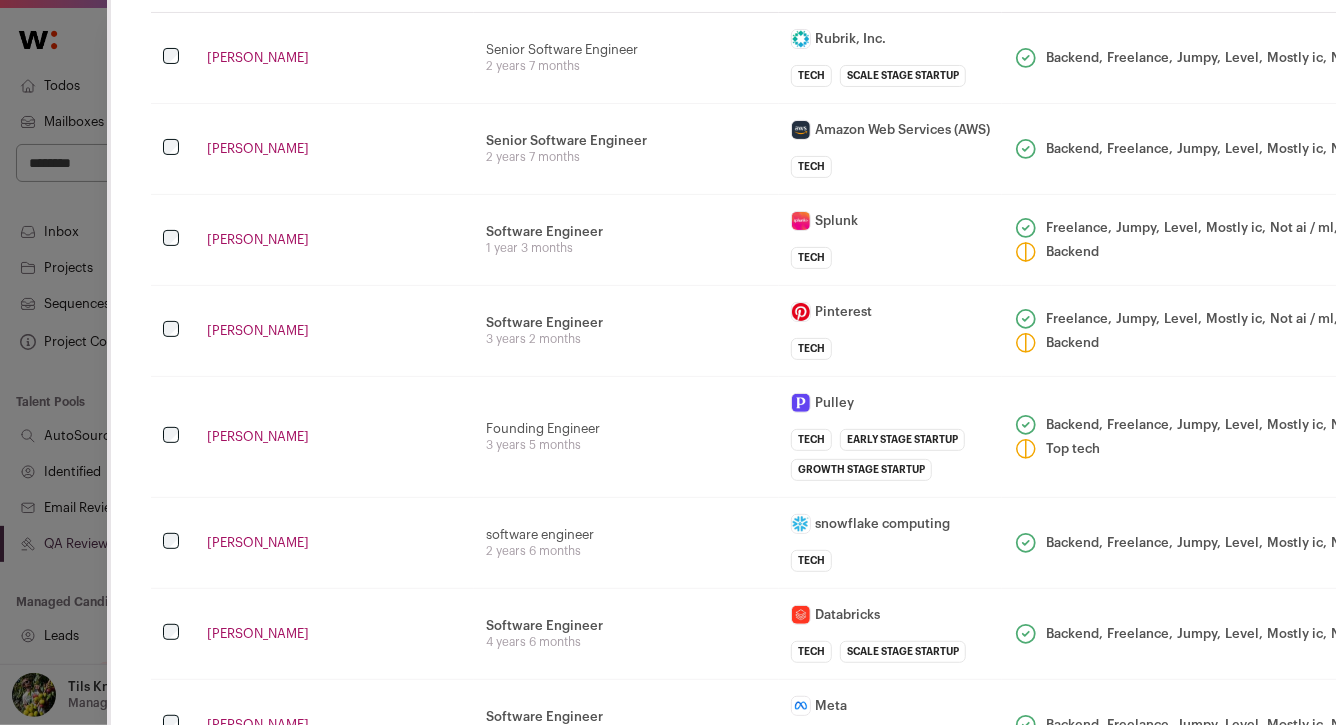 scroll, scrollTop: 136, scrollLeft: 0, axis: vertical 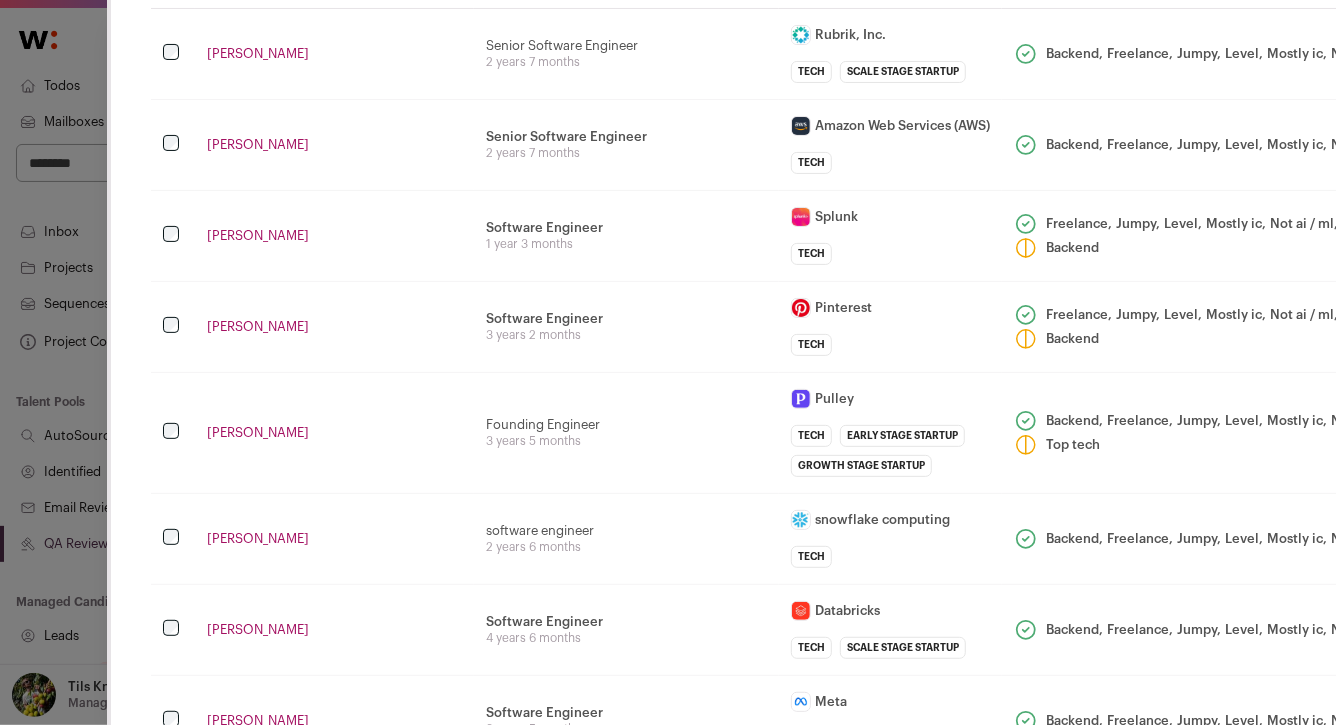 click on "Founding Engineer
3 years 5 months" at bounding box center [626, 432] 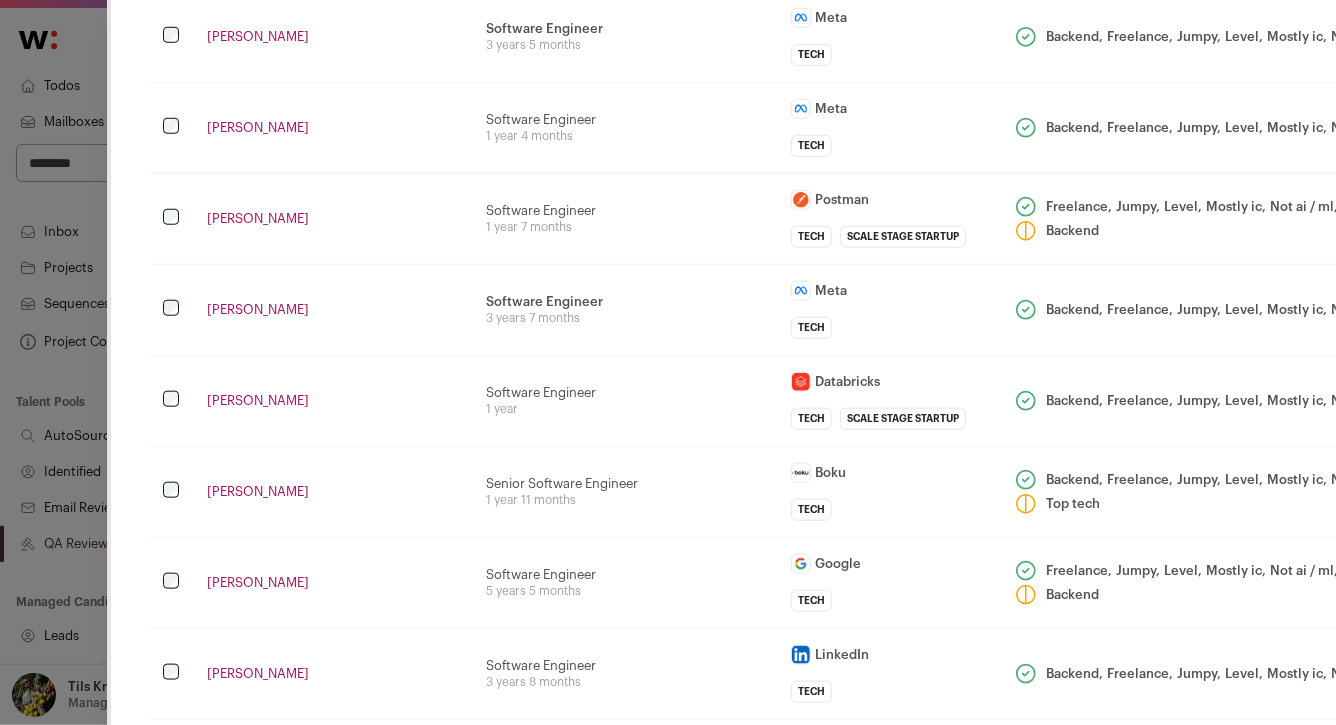 scroll, scrollTop: 818, scrollLeft: 0, axis: vertical 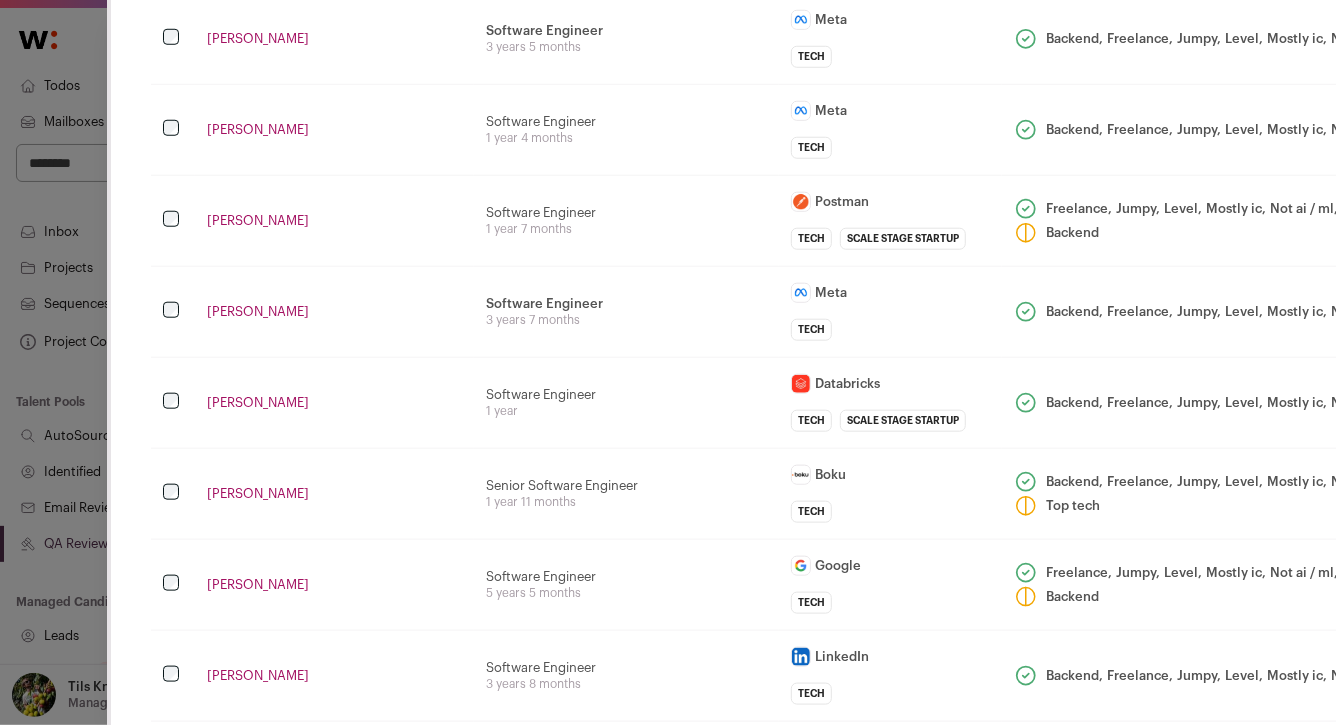 click on "Software Engineer
1 year" at bounding box center (626, 402) 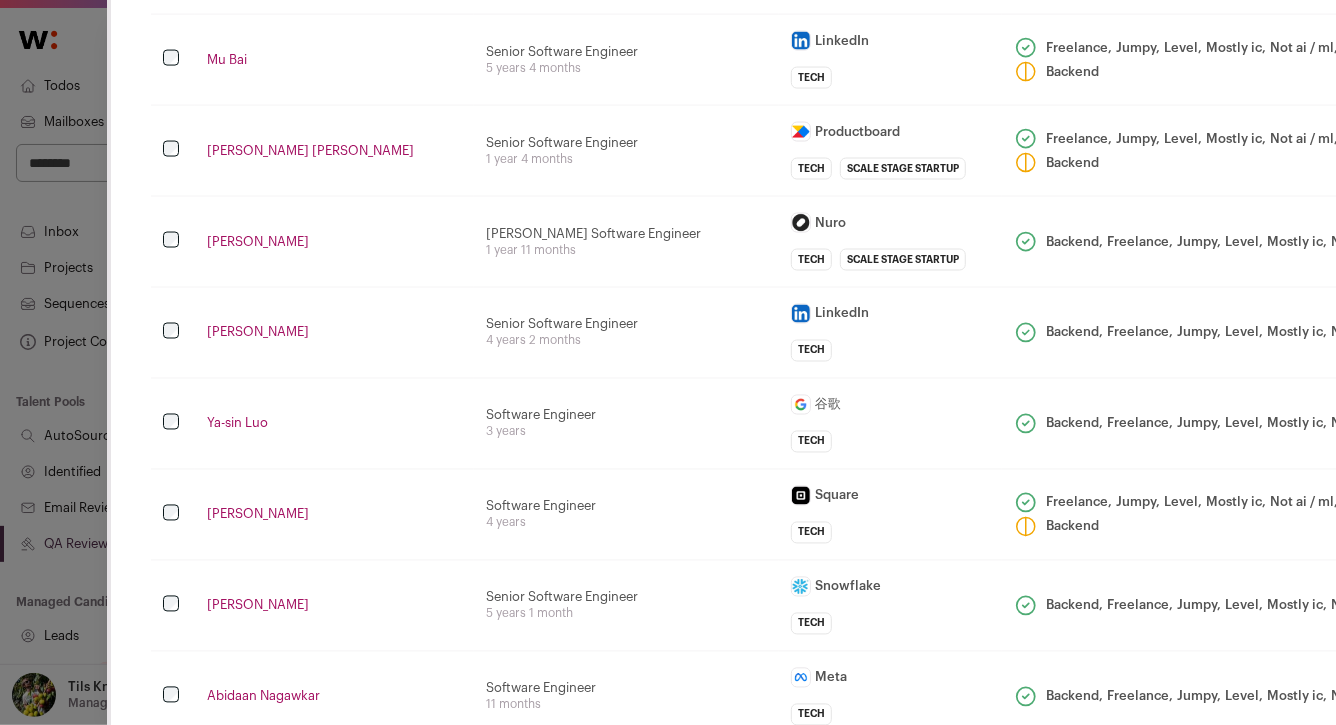scroll, scrollTop: 1521, scrollLeft: 0, axis: vertical 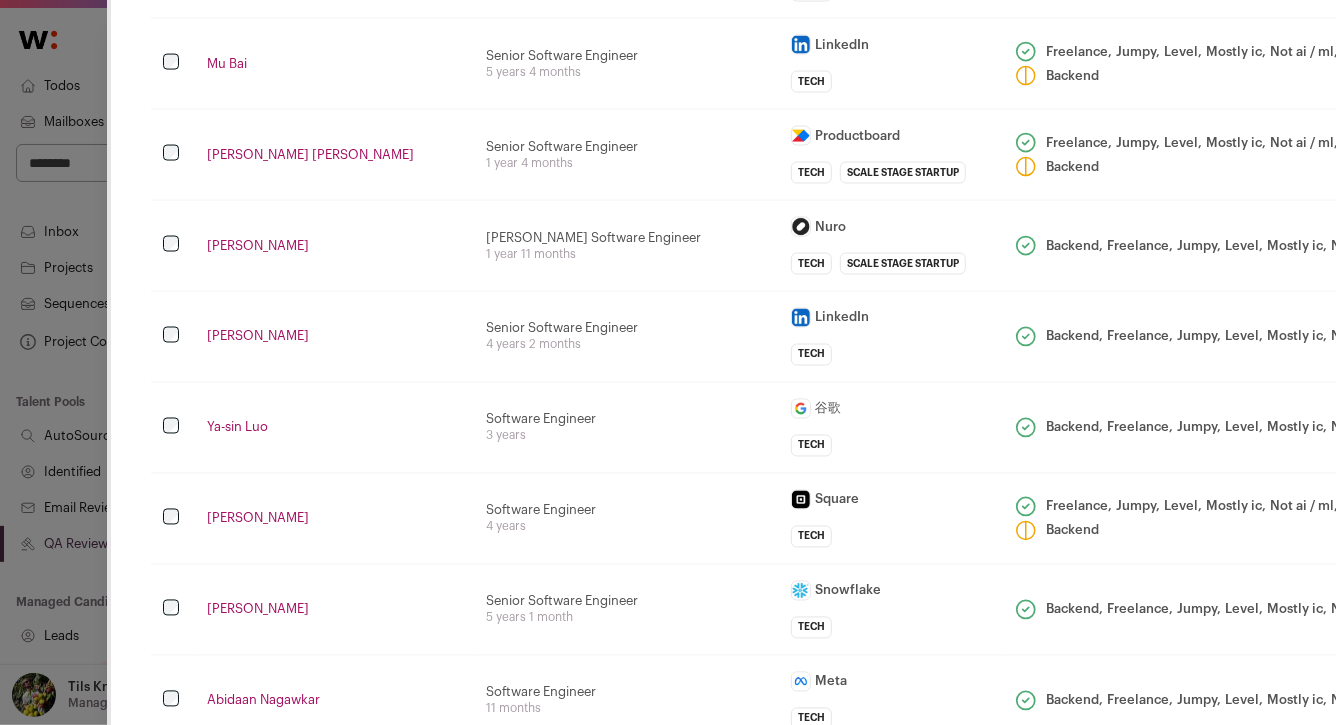 click on "David Bernadett" at bounding box center [334, 245] 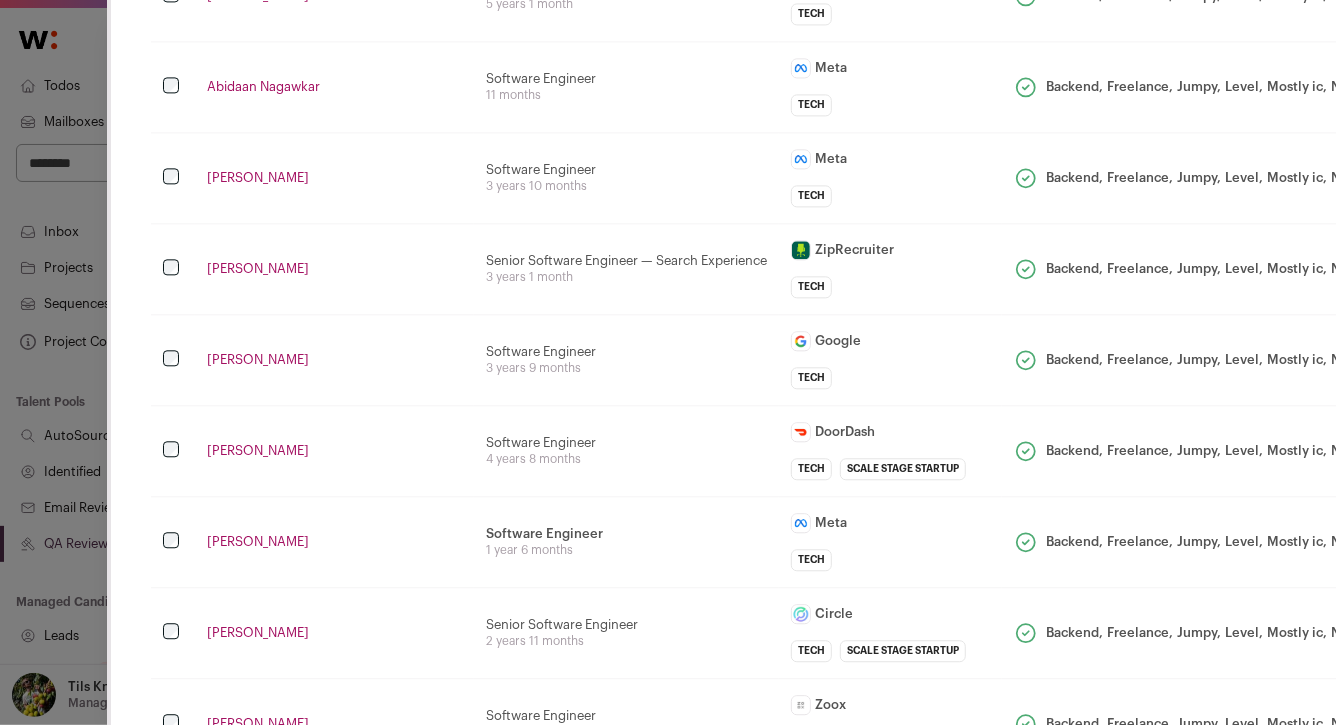scroll, scrollTop: 2229, scrollLeft: 0, axis: vertical 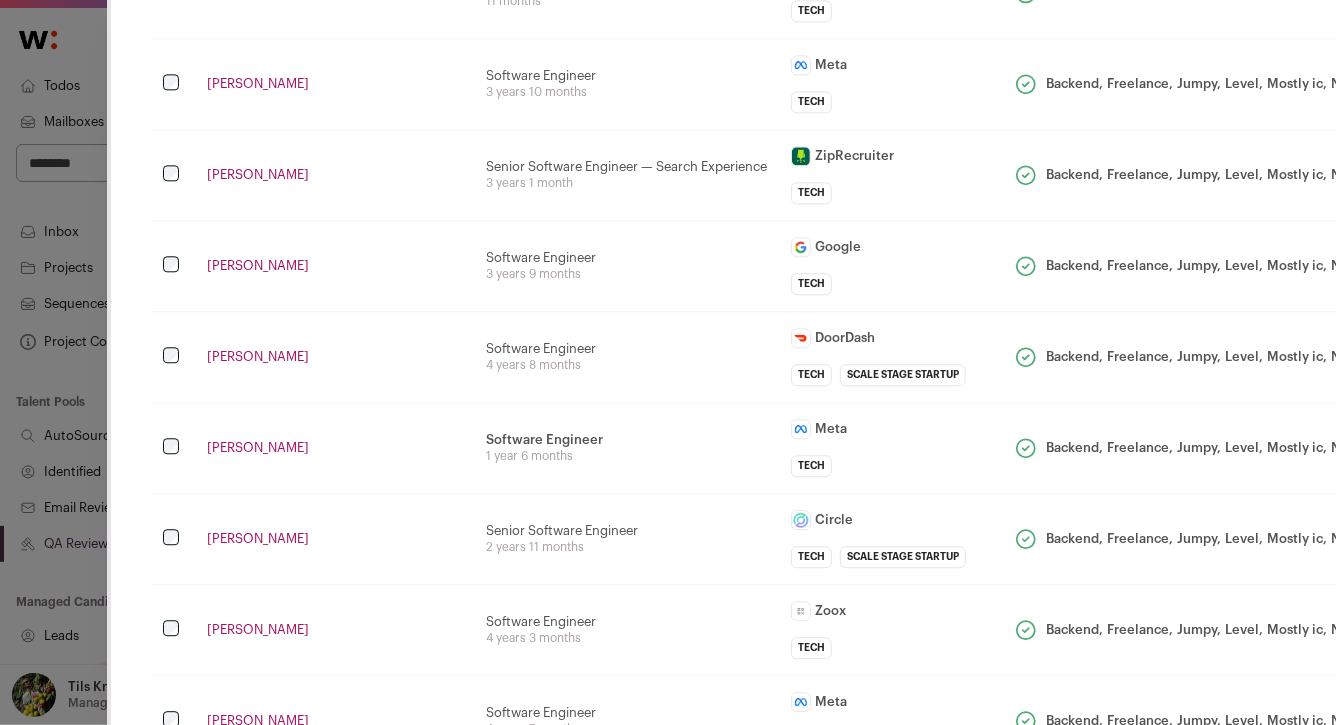 click on "Ruiyuan Jiang" at bounding box center (334, 265) 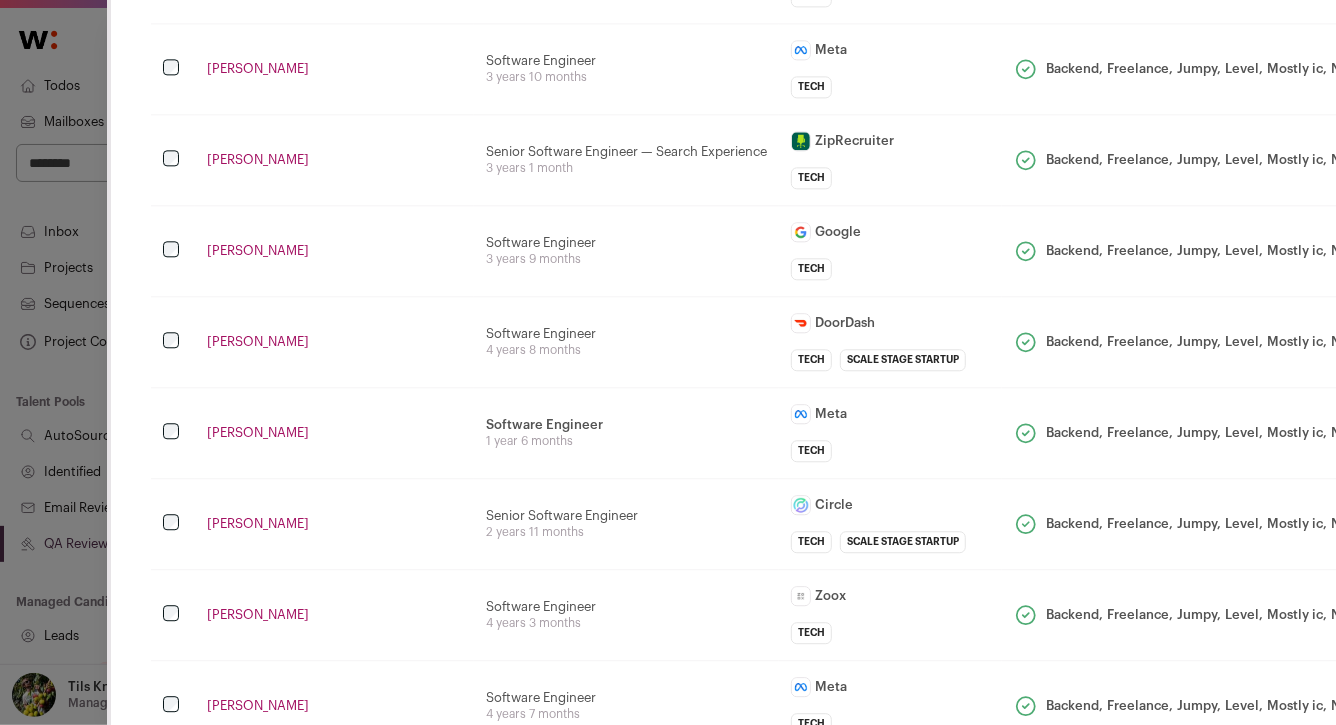 scroll, scrollTop: 2245, scrollLeft: 0, axis: vertical 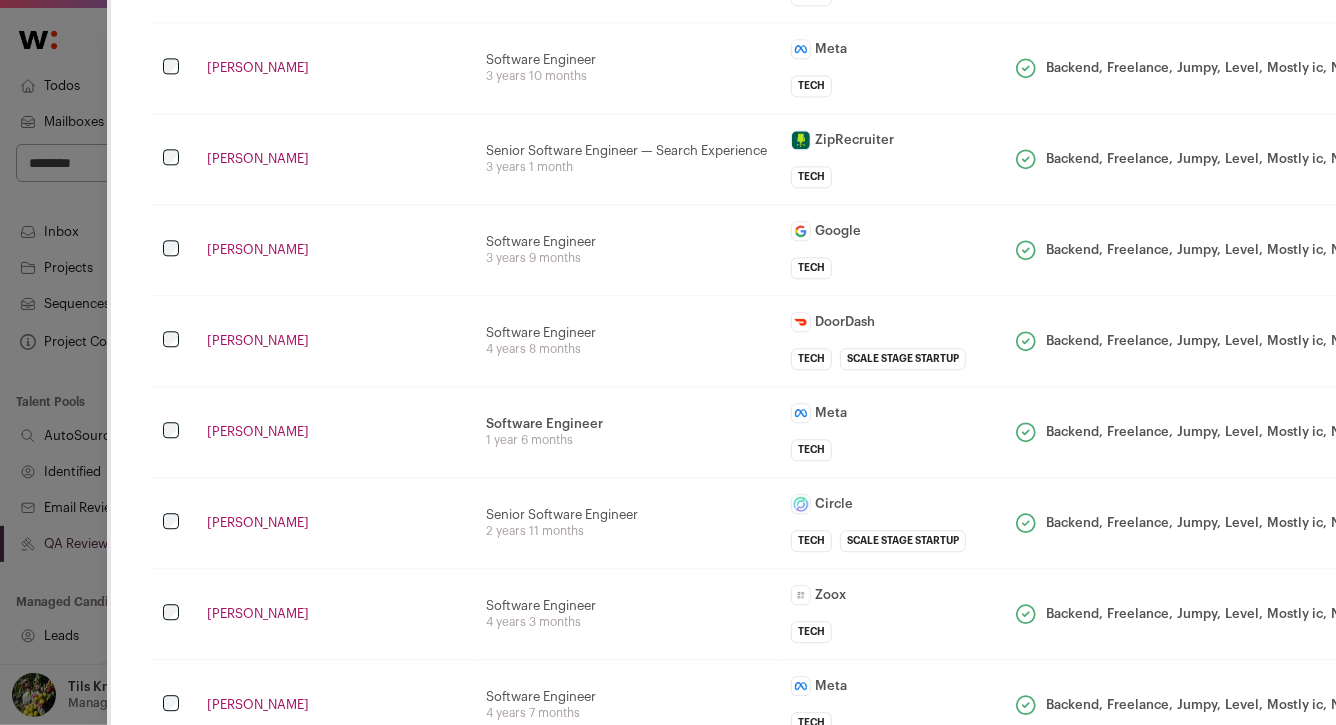 click on "Ruiyuan Jiang" at bounding box center [334, 249] 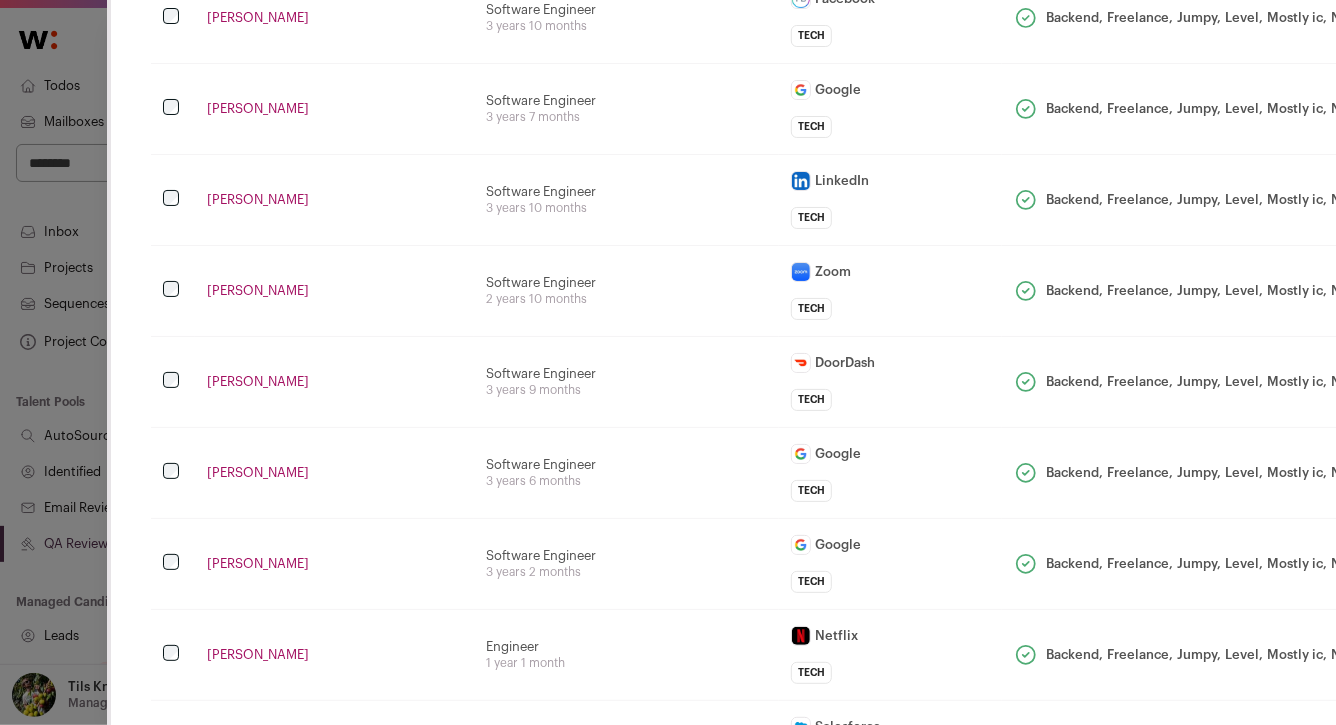 scroll, scrollTop: 4222, scrollLeft: 0, axis: vertical 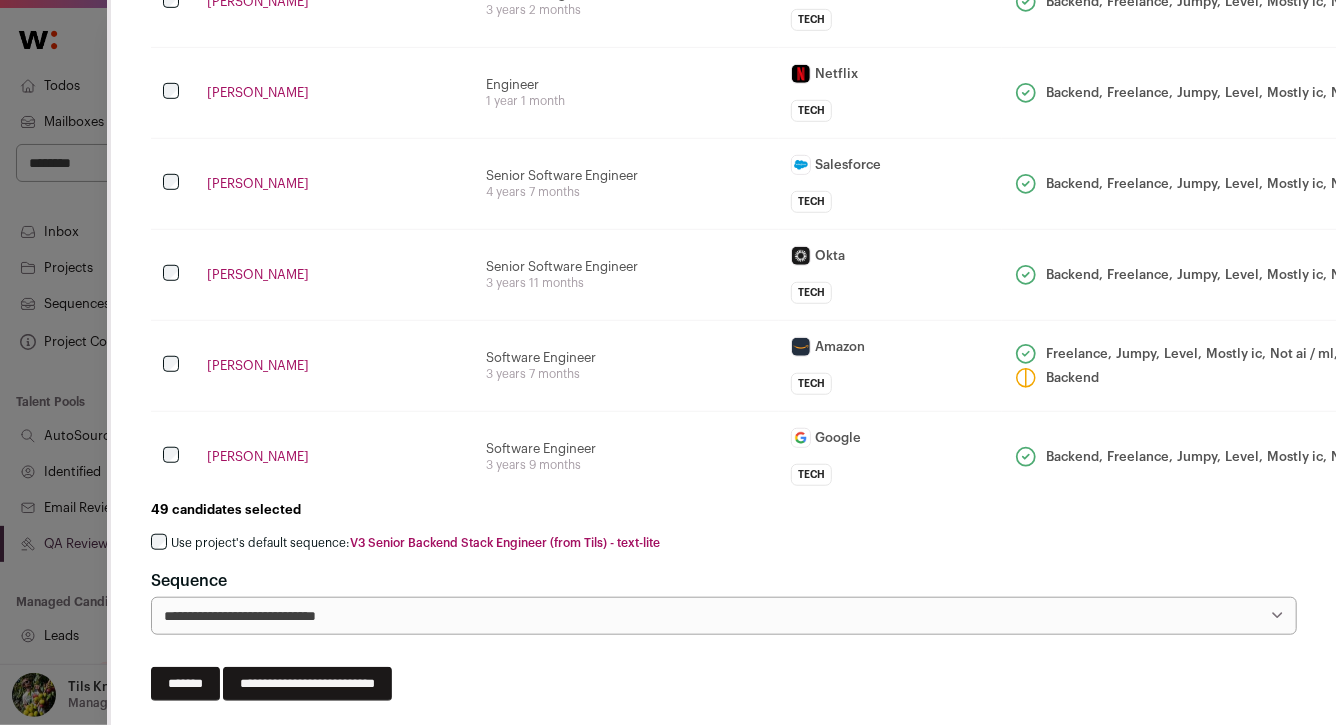 click on "**********" at bounding box center (724, 616) 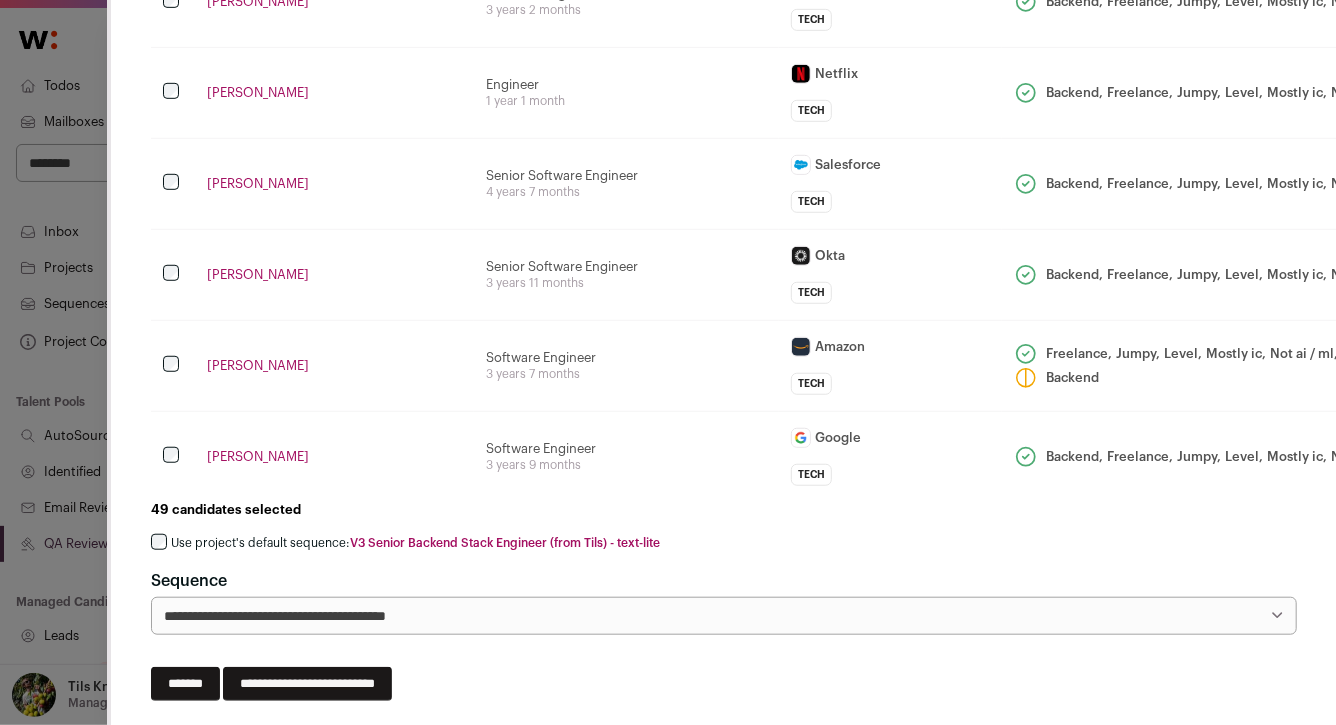 click on "**********" at bounding box center (307, 684) 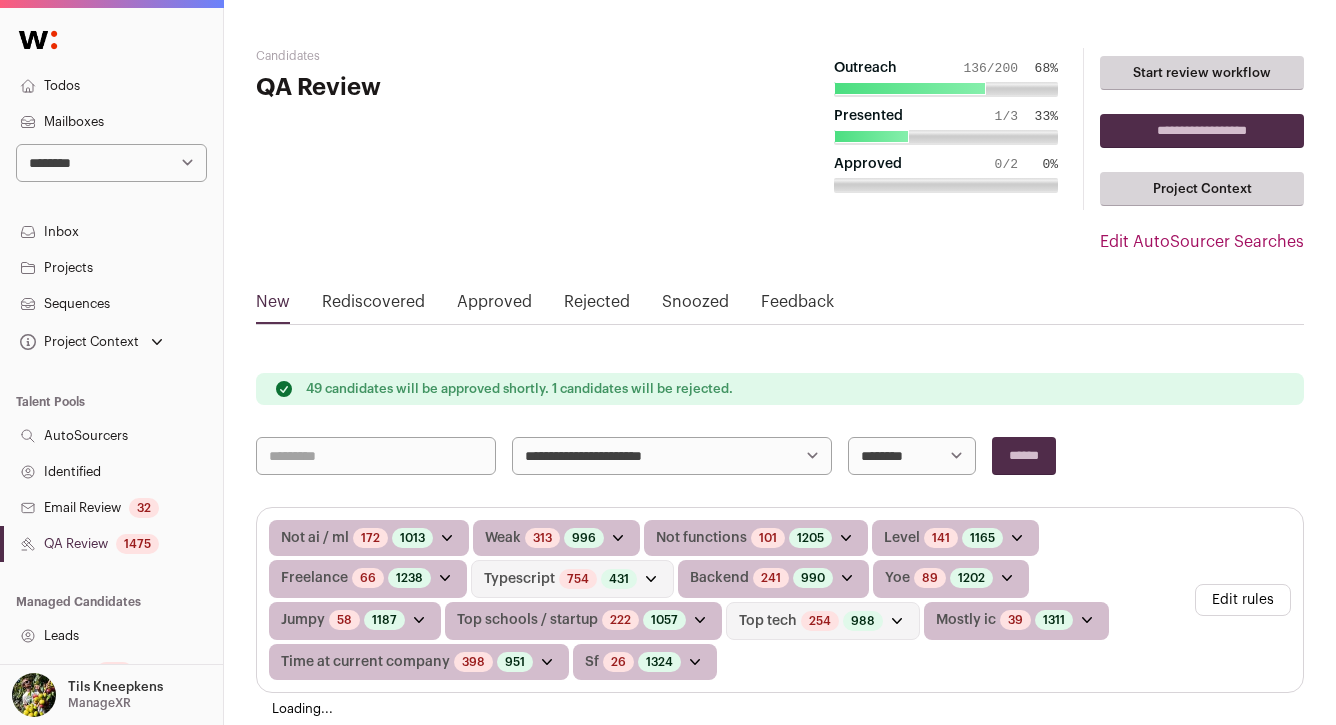 scroll, scrollTop: 0, scrollLeft: 0, axis: both 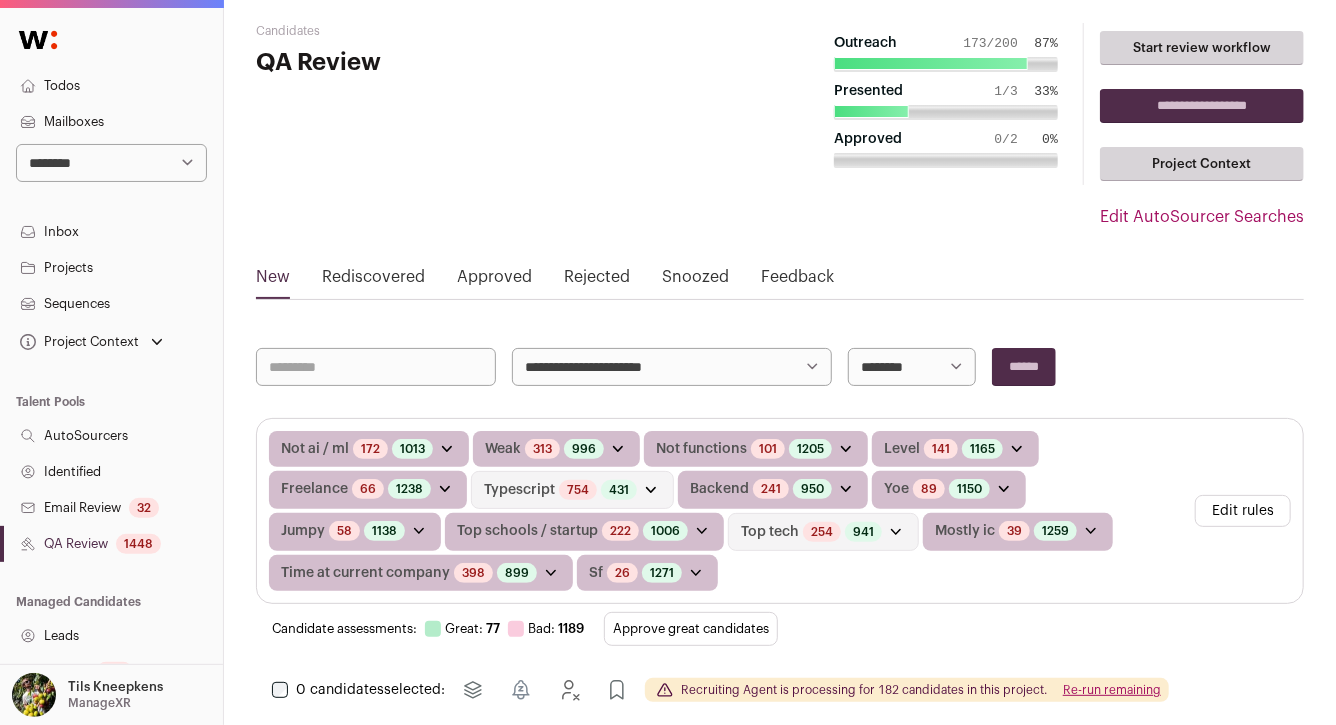 click on "Todos" at bounding box center [111, 86] 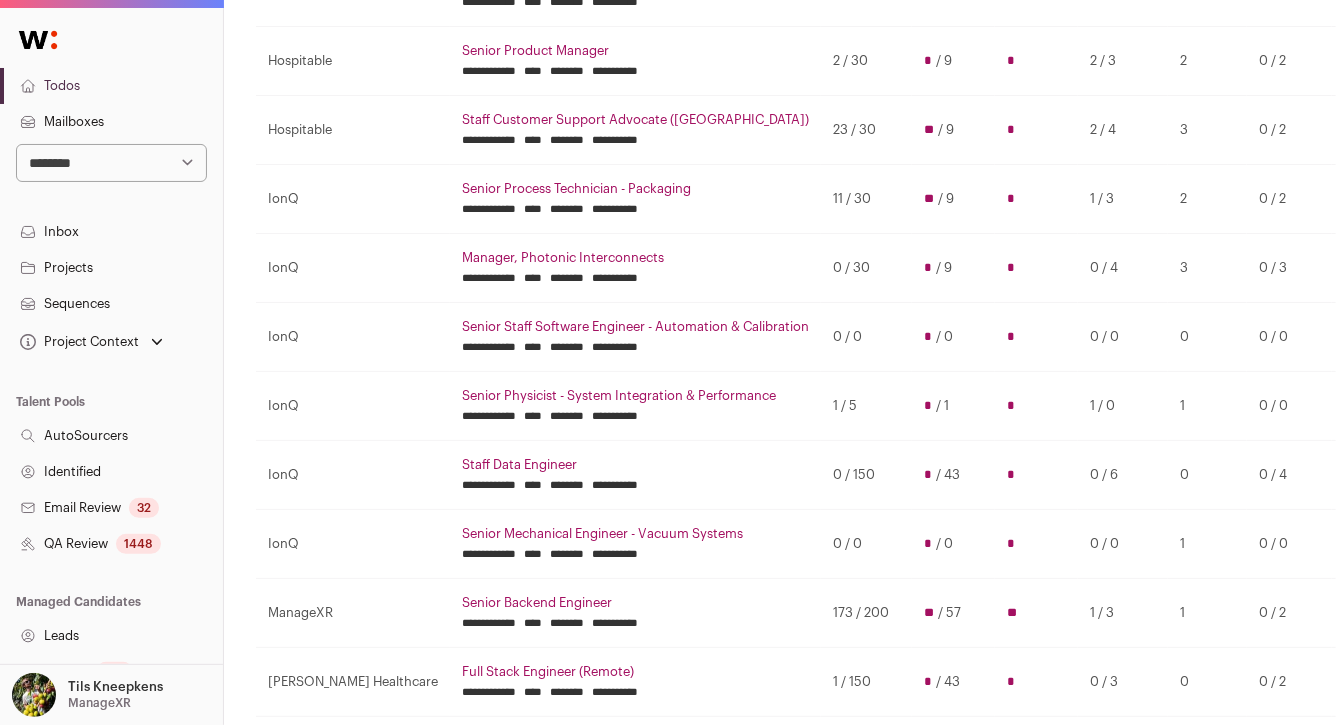 scroll, scrollTop: 367, scrollLeft: 0, axis: vertical 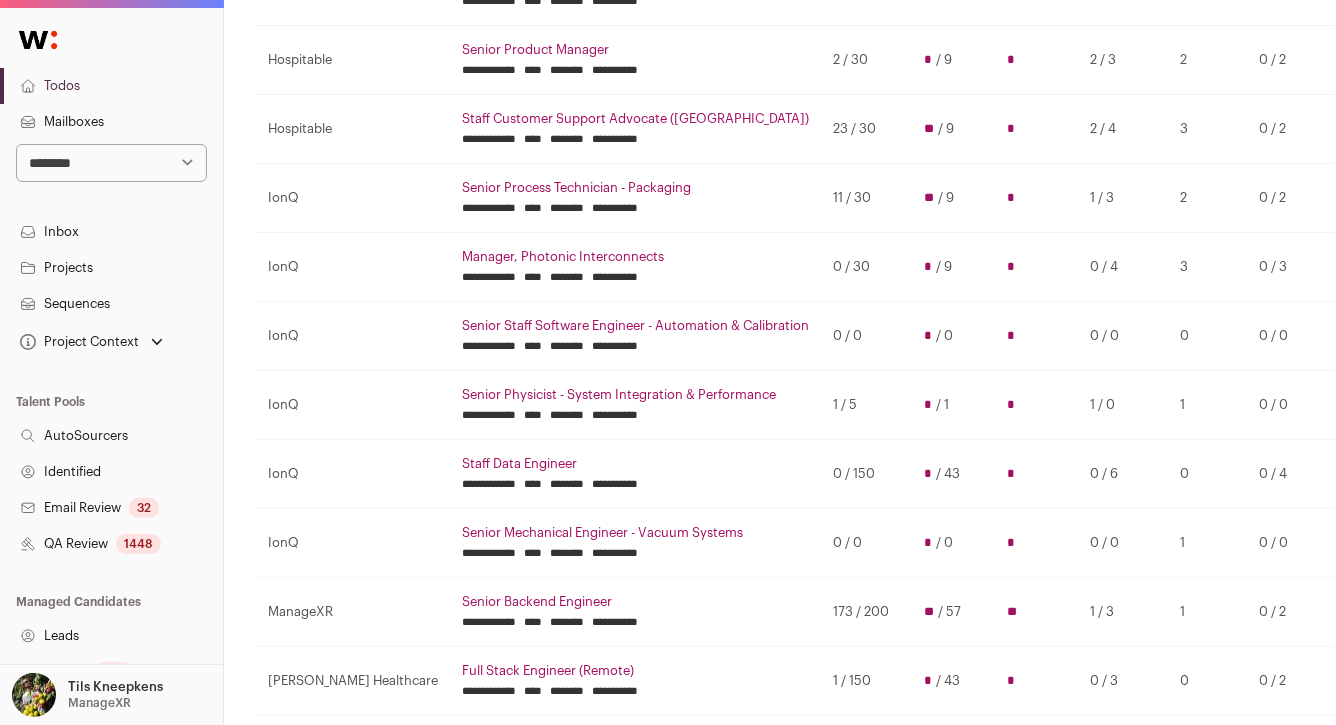 click on "Senior Product Manager" at bounding box center (635, 50) 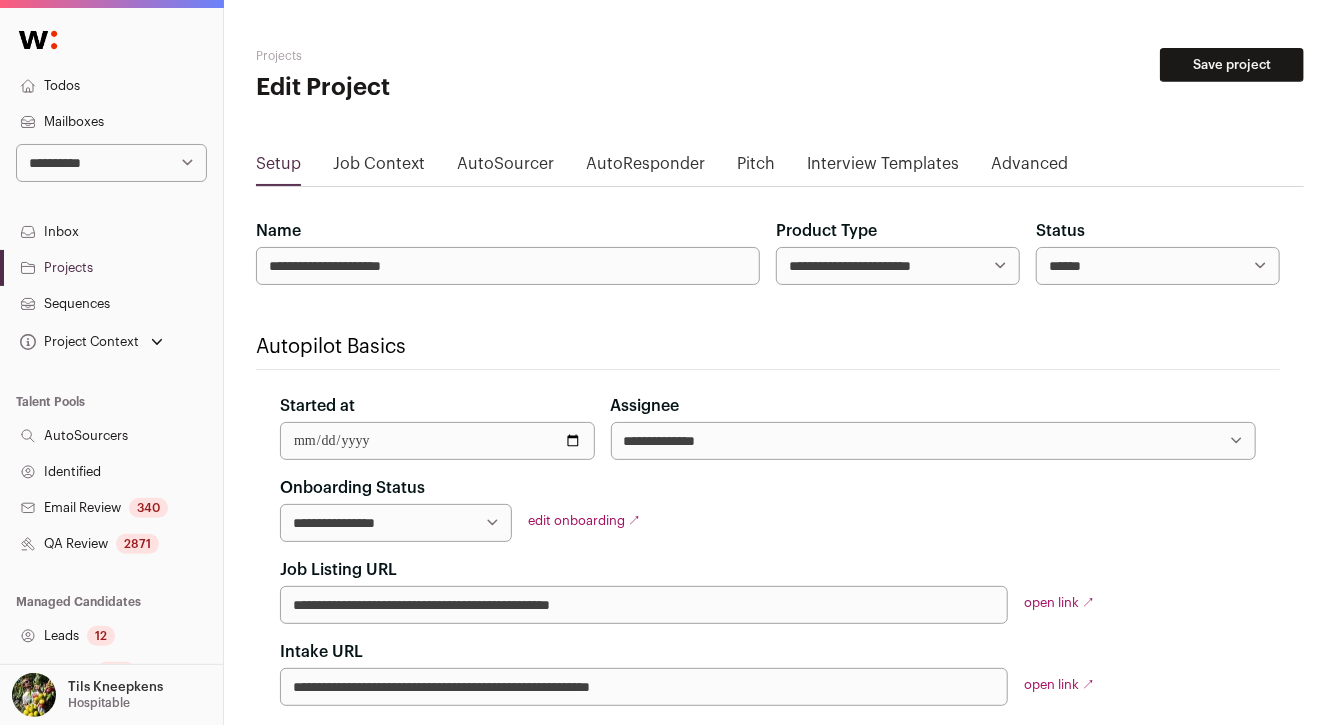 click on "2871" at bounding box center (137, 544) 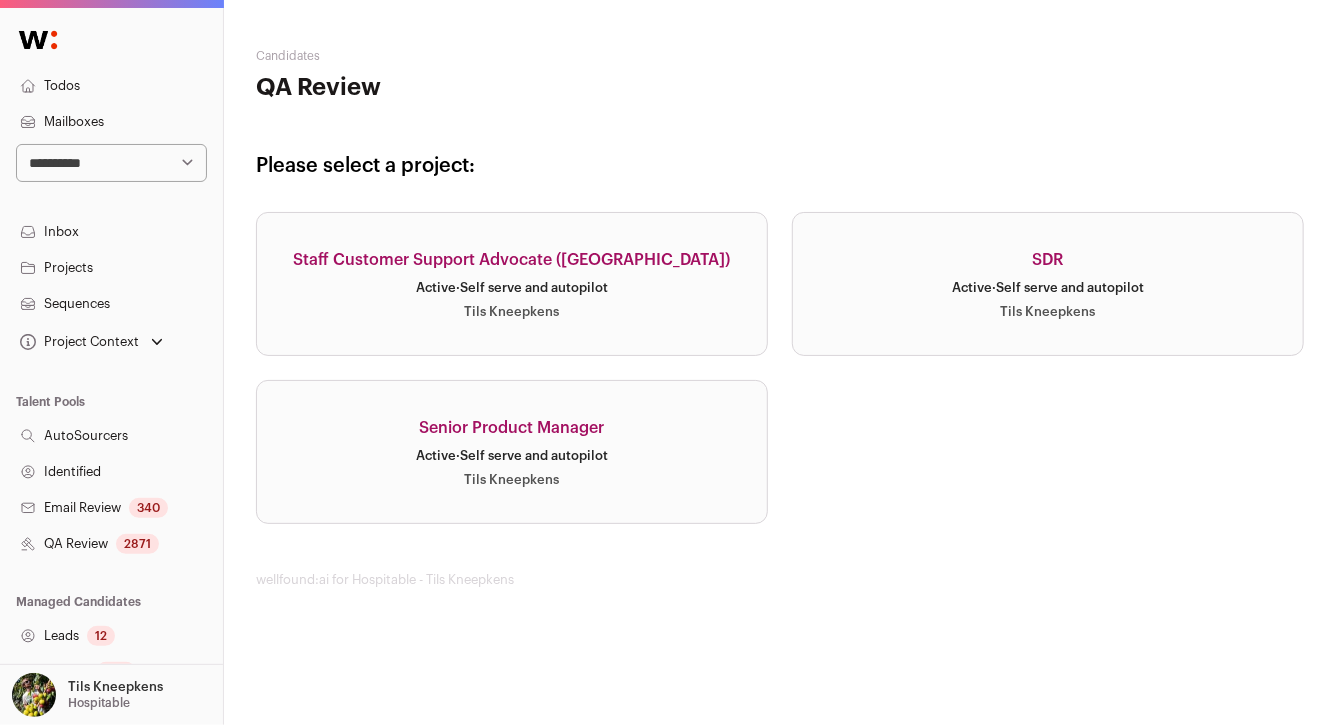 click on "Senior Product Manager
Active
·
Self serve and autopilot
Tils Kneepkens" at bounding box center (512, 452) 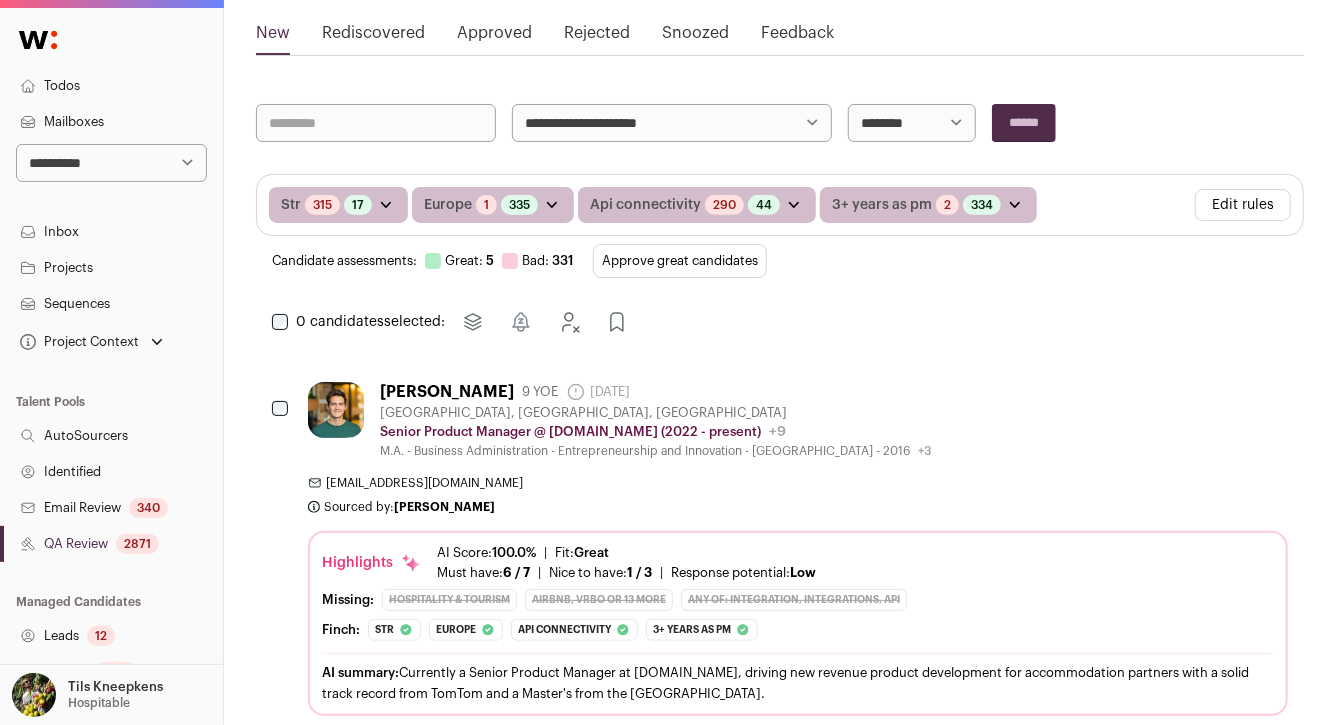 scroll, scrollTop: 281, scrollLeft: 0, axis: vertical 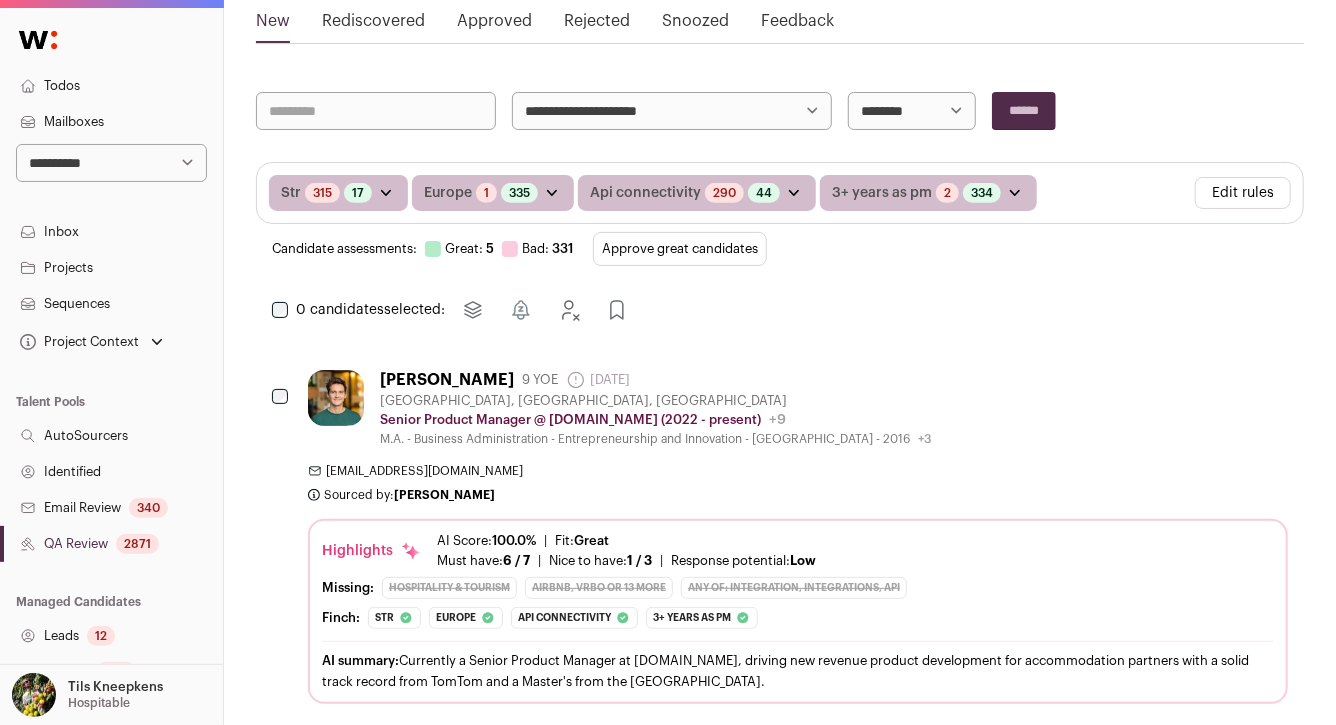 click on "Approve great candidates" at bounding box center (680, 249) 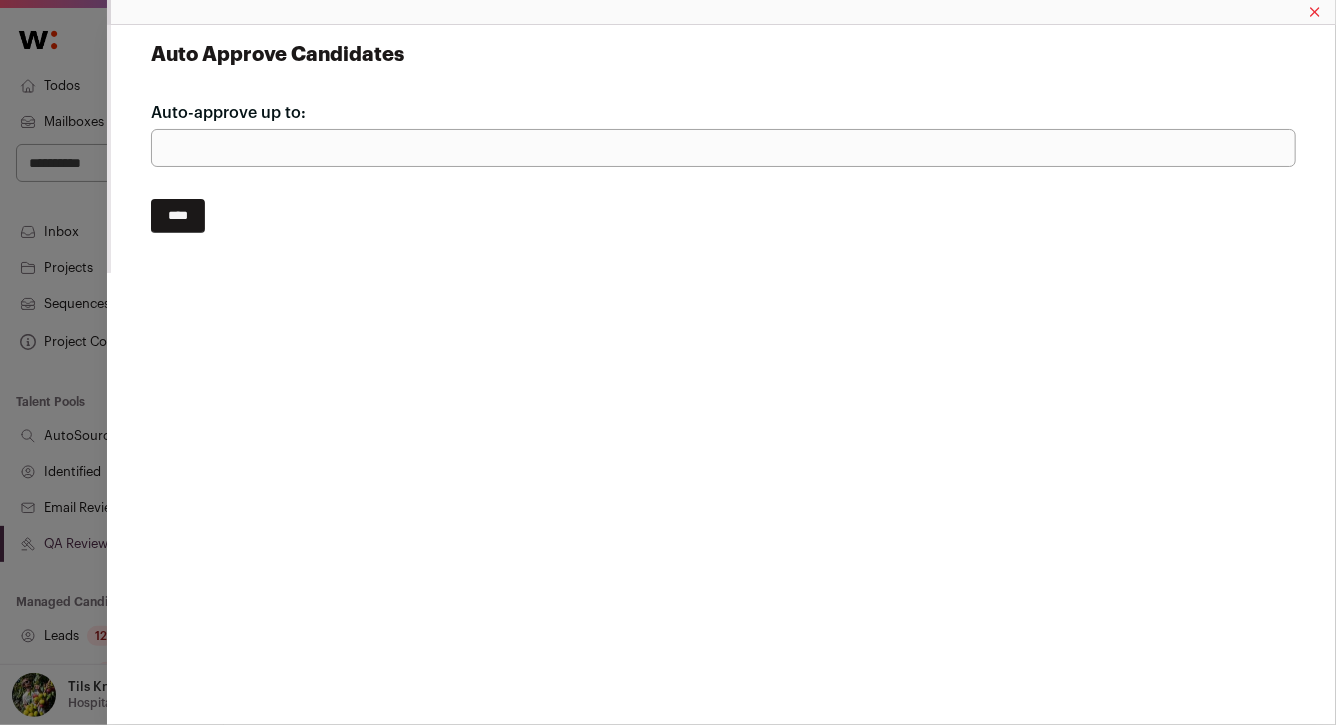 click on "****" at bounding box center (178, 216) 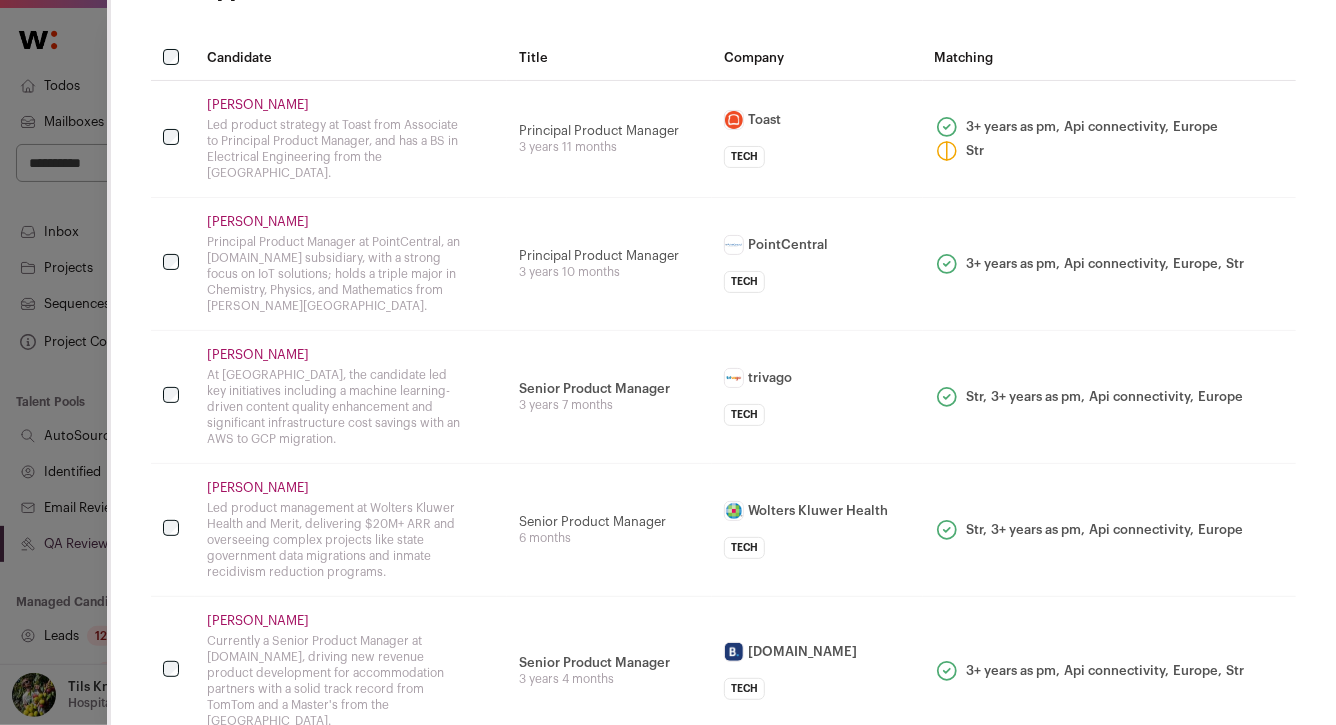 scroll, scrollTop: 65, scrollLeft: 0, axis: vertical 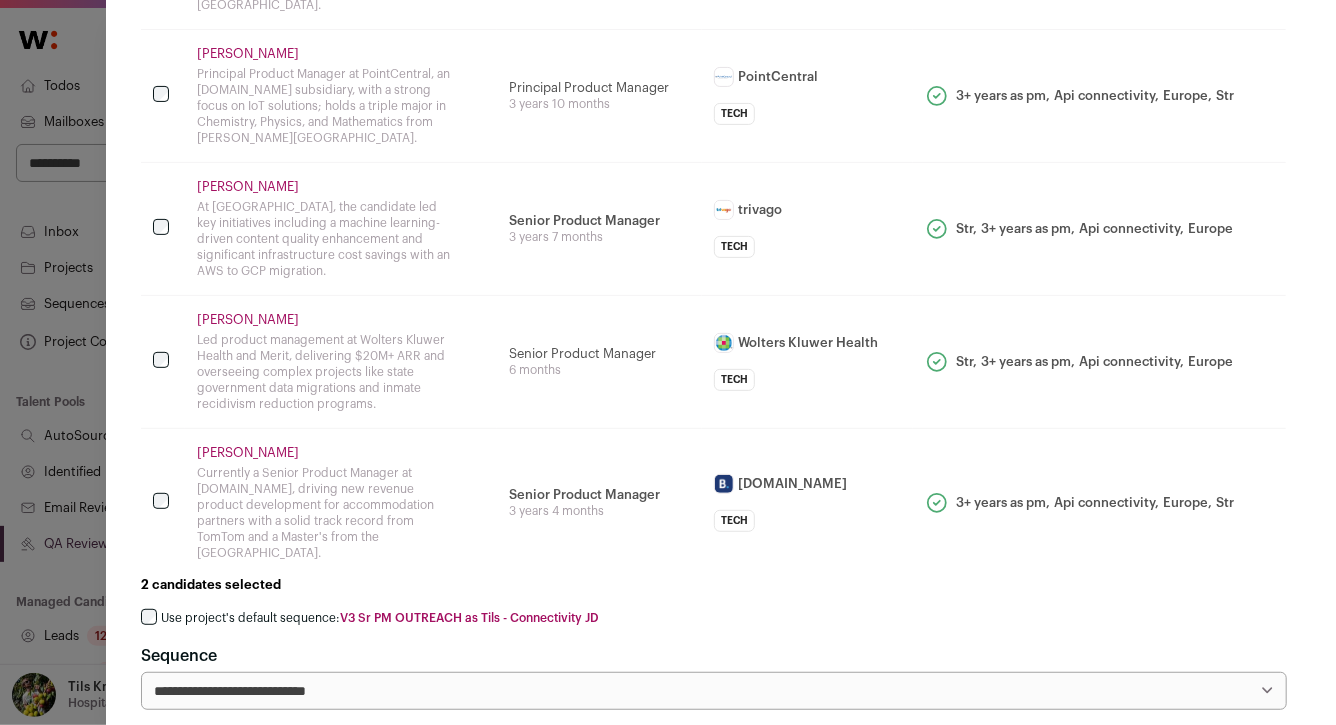 click on "Use project's default sequence:
V3 Sr PM OUTREACH as Tils - Connectivity JD" 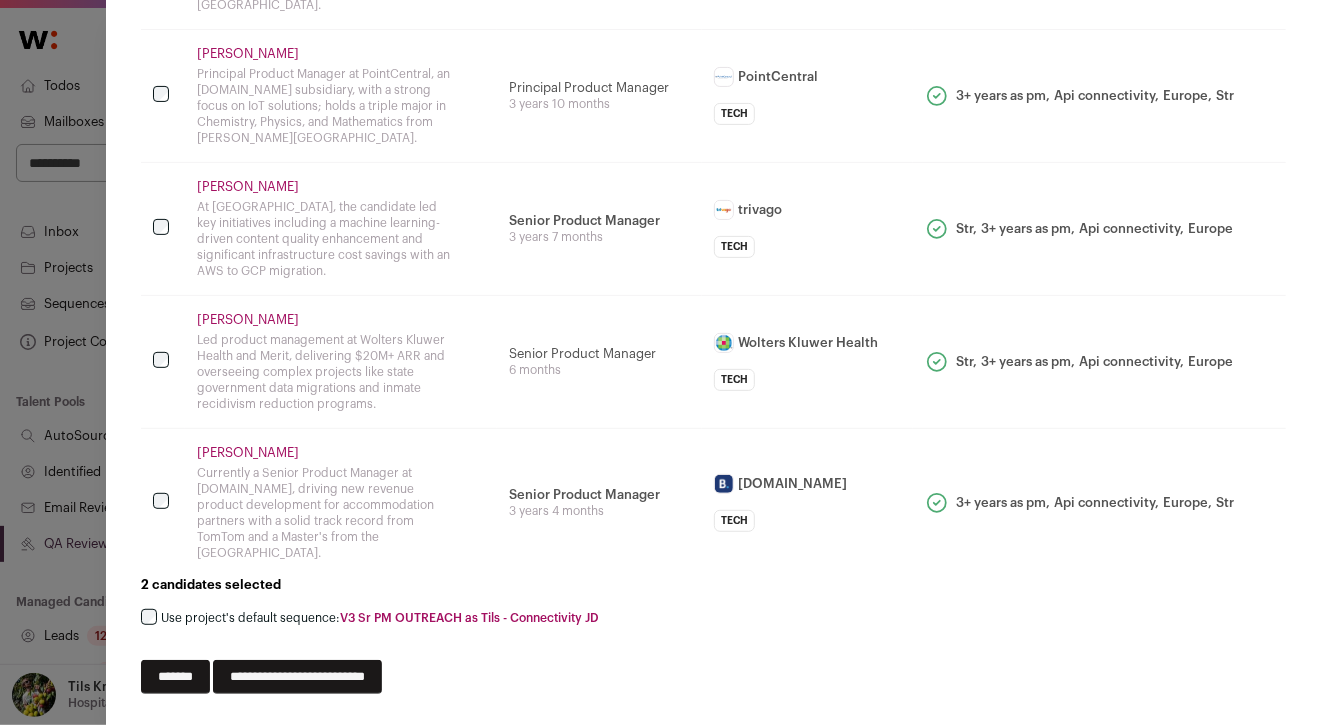 scroll, scrollTop: 367, scrollLeft: 10, axis: both 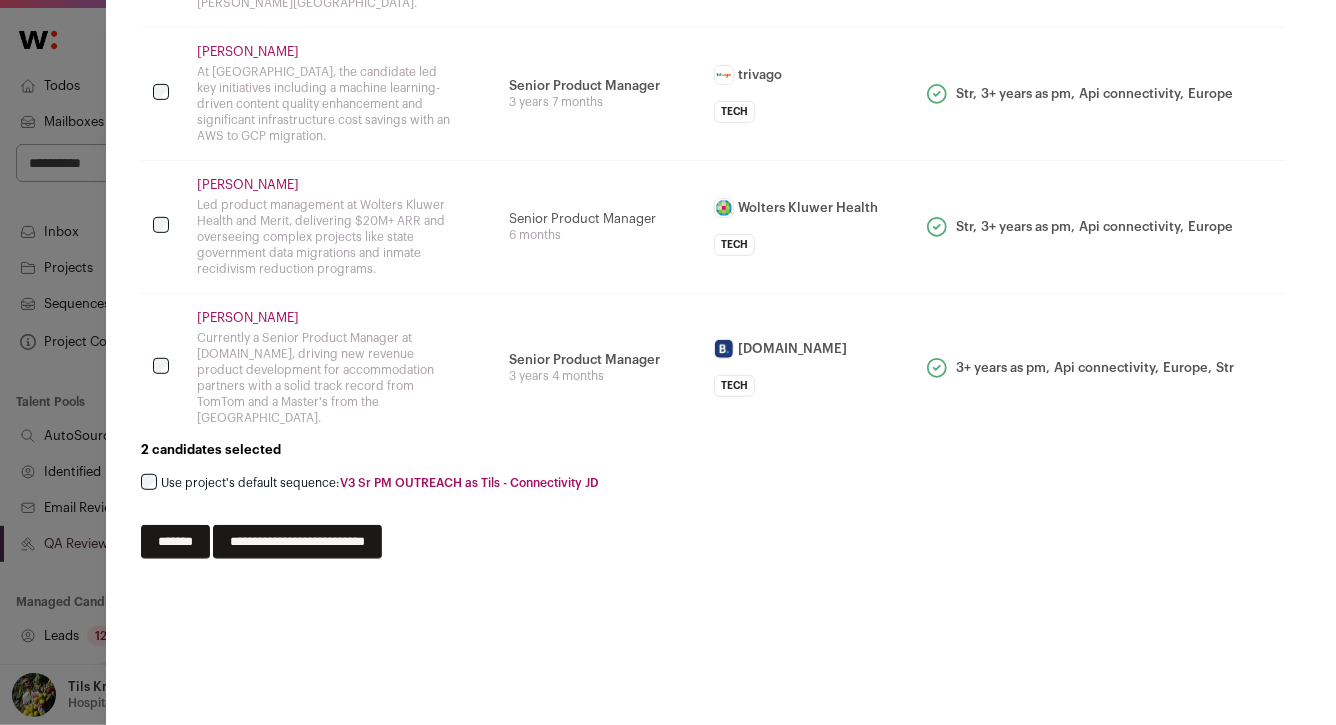 click on "**********" 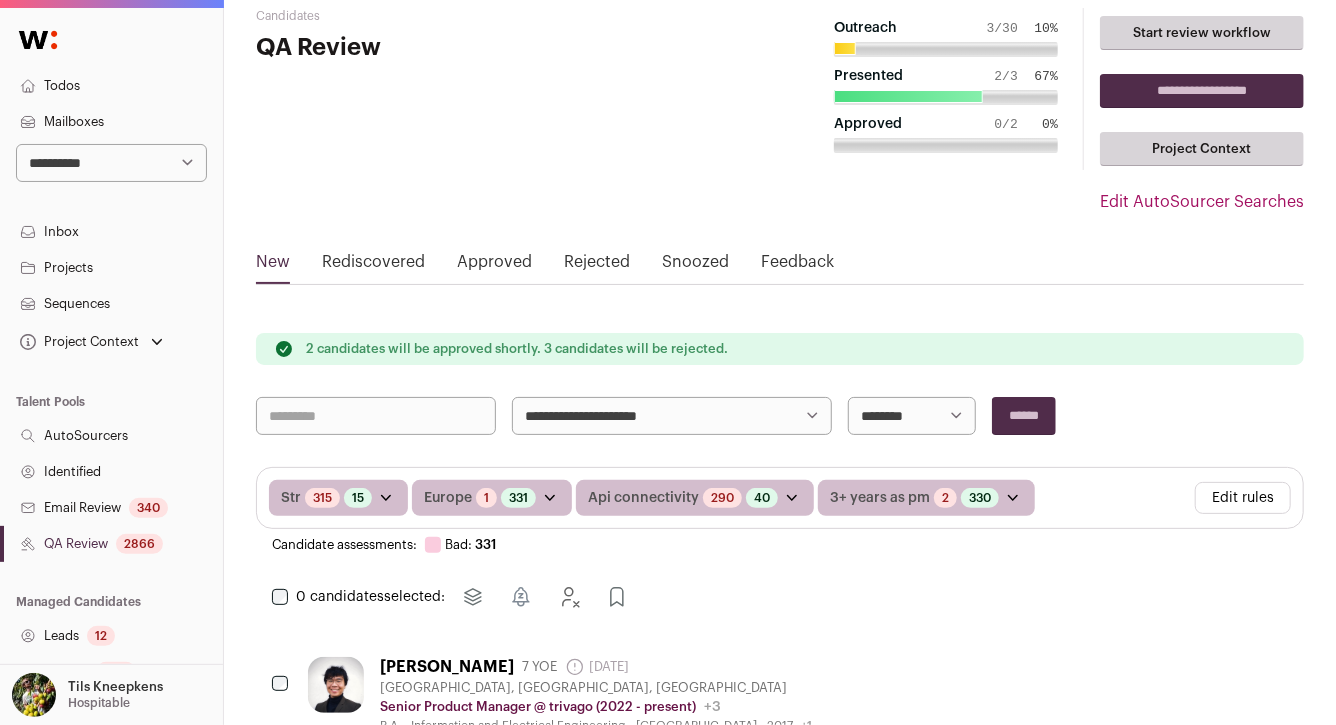 scroll, scrollTop: 46, scrollLeft: 0, axis: vertical 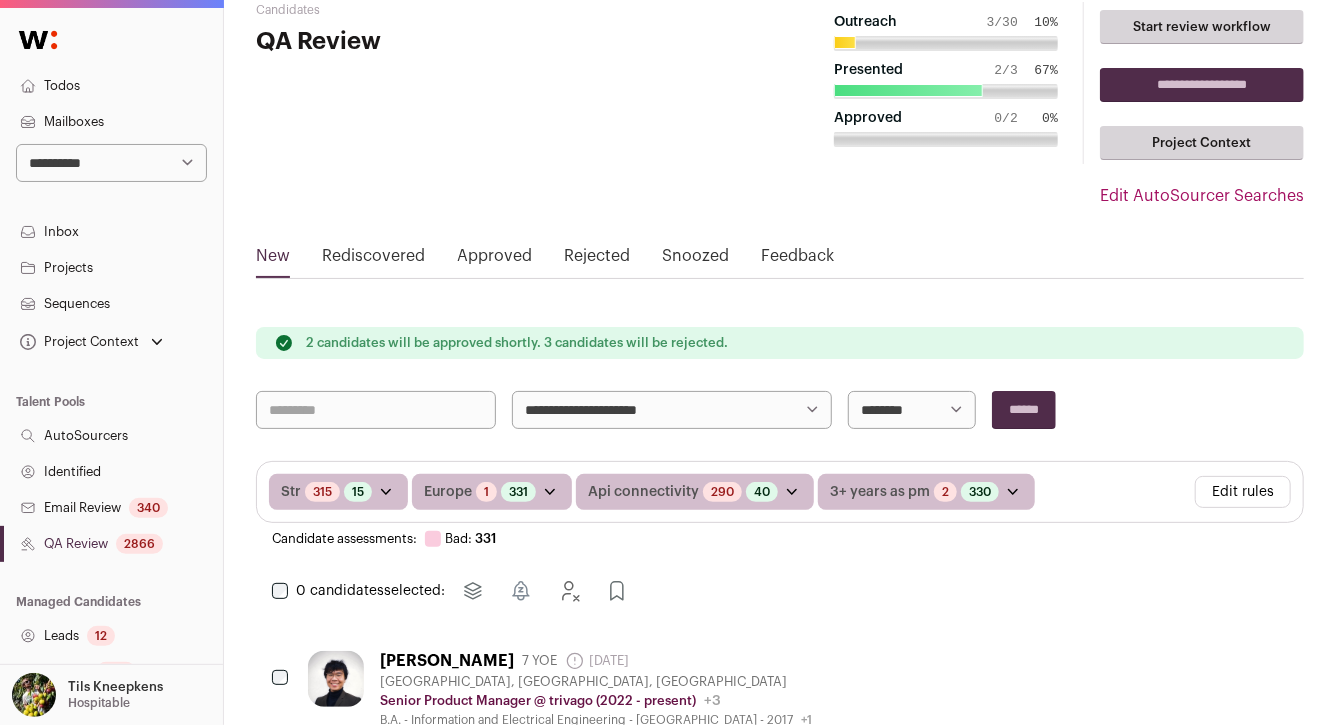 click on "Leads
12" at bounding box center [111, 636] 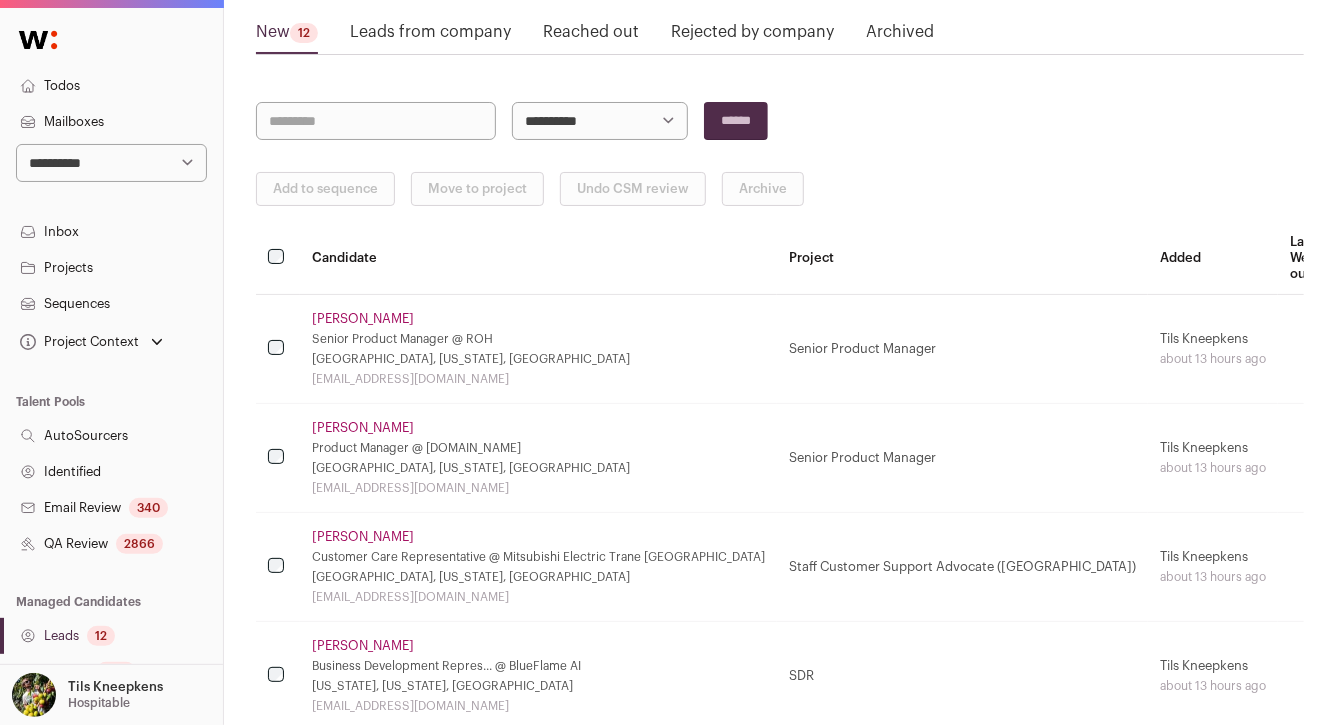 scroll, scrollTop: 150, scrollLeft: 0, axis: vertical 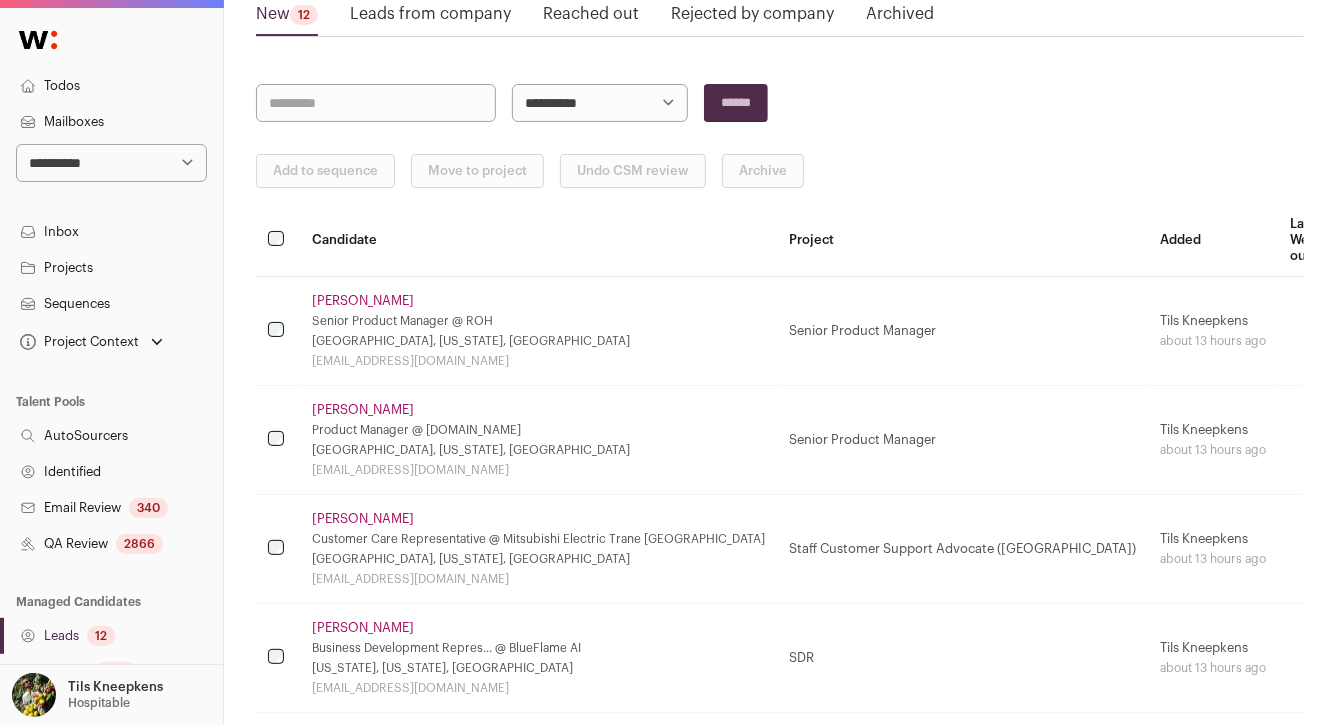 click on "**********" at bounding box center (600, 103) 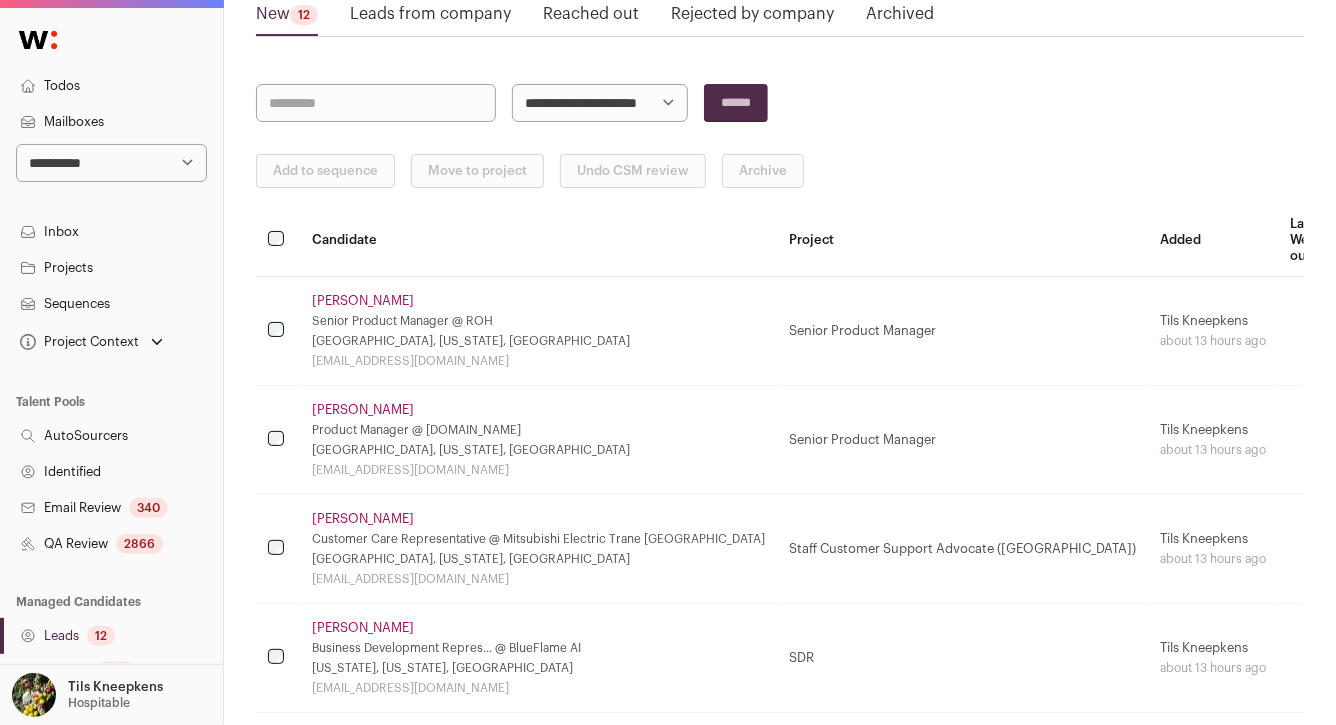 click on "**********" at bounding box center (780, 773) 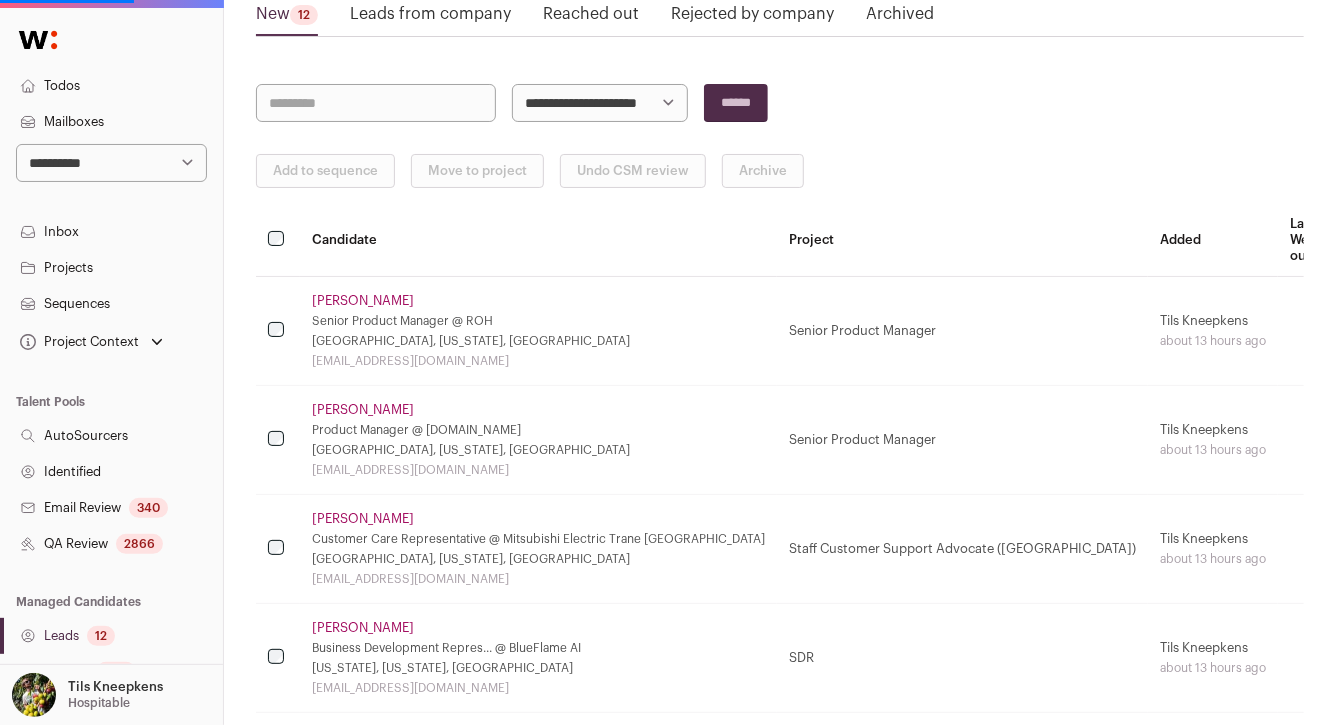 click on "******" at bounding box center [736, 103] 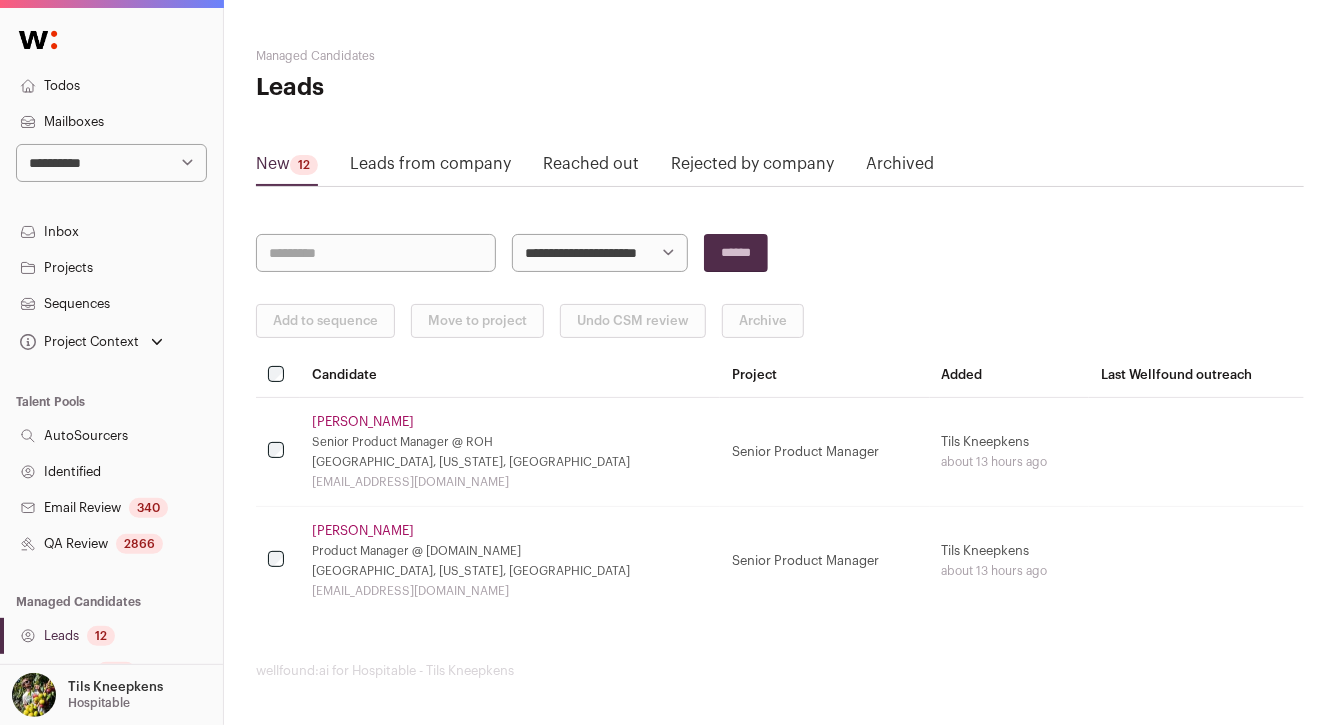 scroll, scrollTop: 0, scrollLeft: 0, axis: both 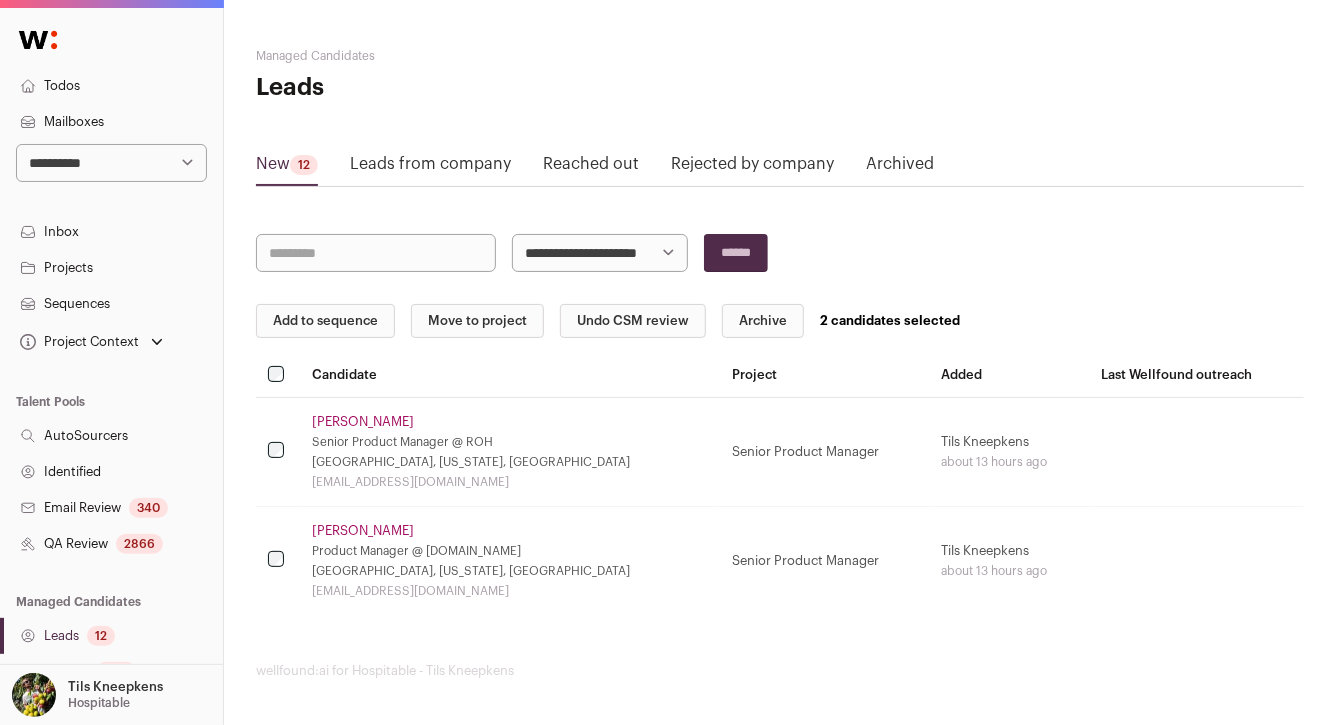 click on "Add to sequence" at bounding box center [325, 321] 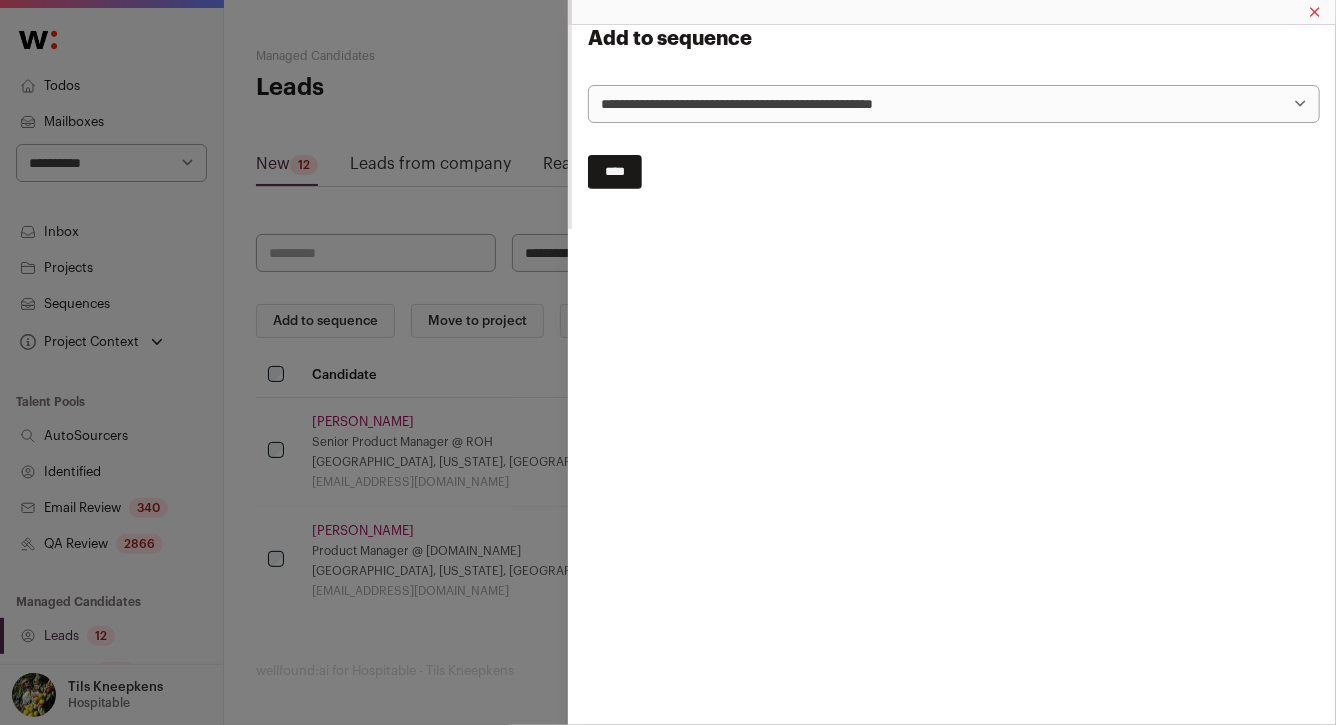 click on "**********" at bounding box center (954, 104) 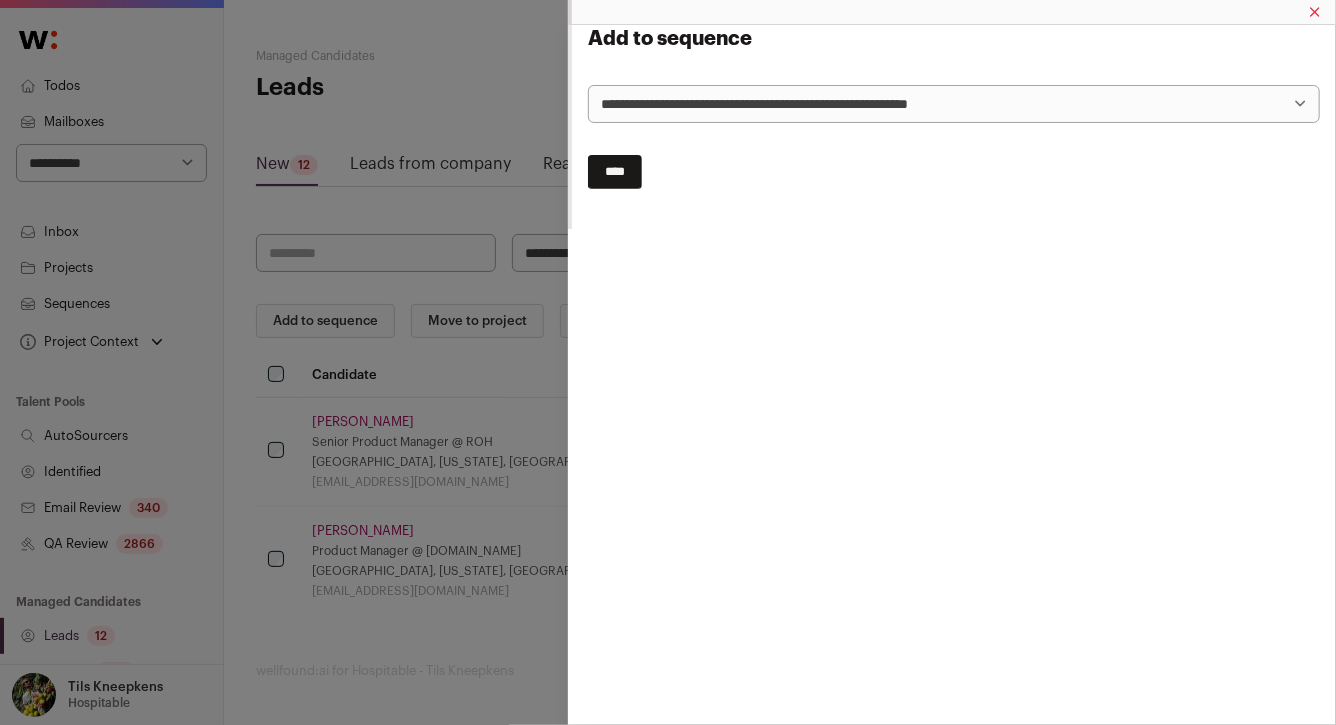 click on "****" at bounding box center (615, 172) 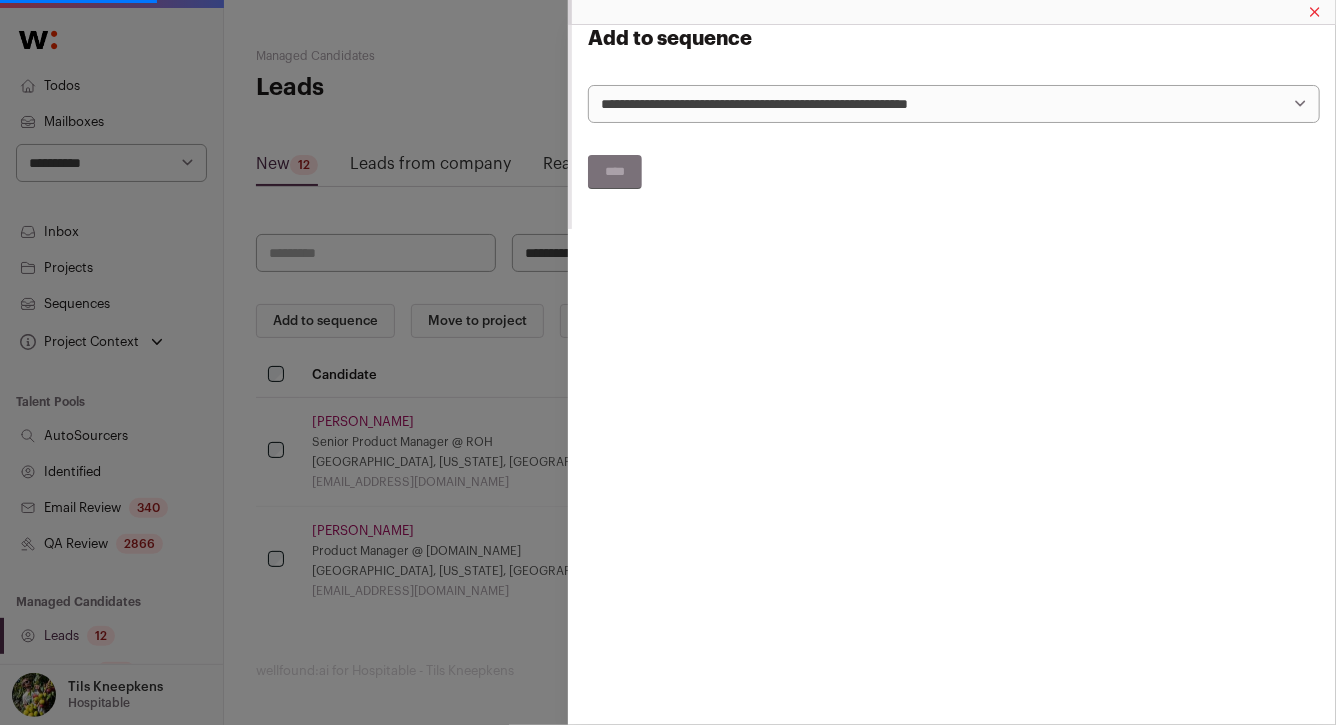 scroll, scrollTop: 0, scrollLeft: 0, axis: both 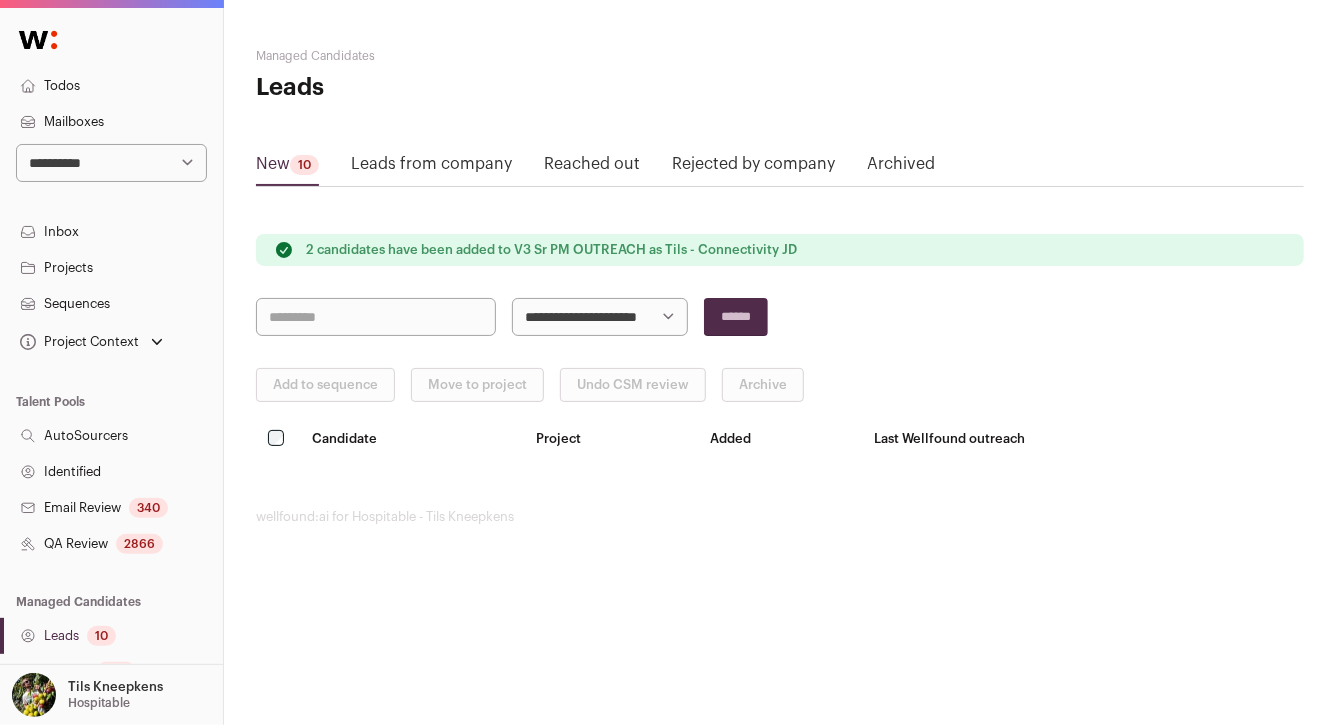 click on "**********" at bounding box center [600, 317] 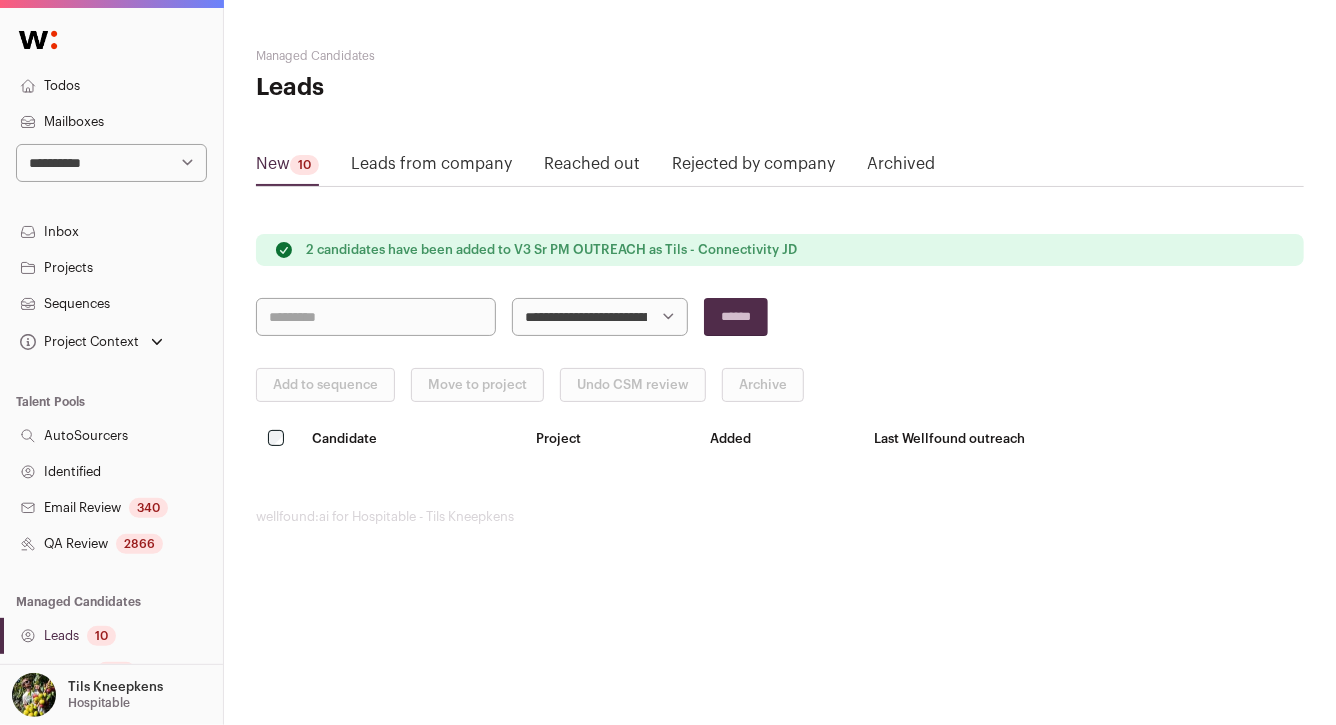 click on "******" at bounding box center [736, 317] 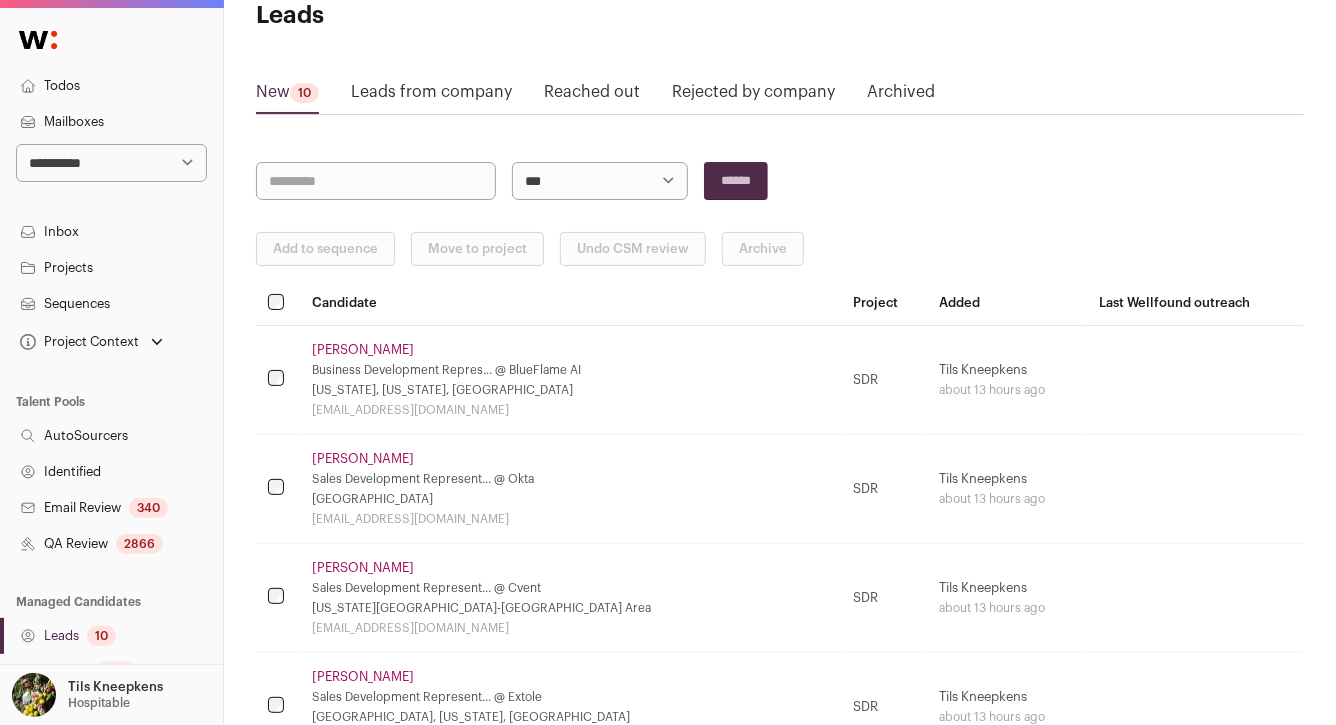 scroll, scrollTop: 0, scrollLeft: 0, axis: both 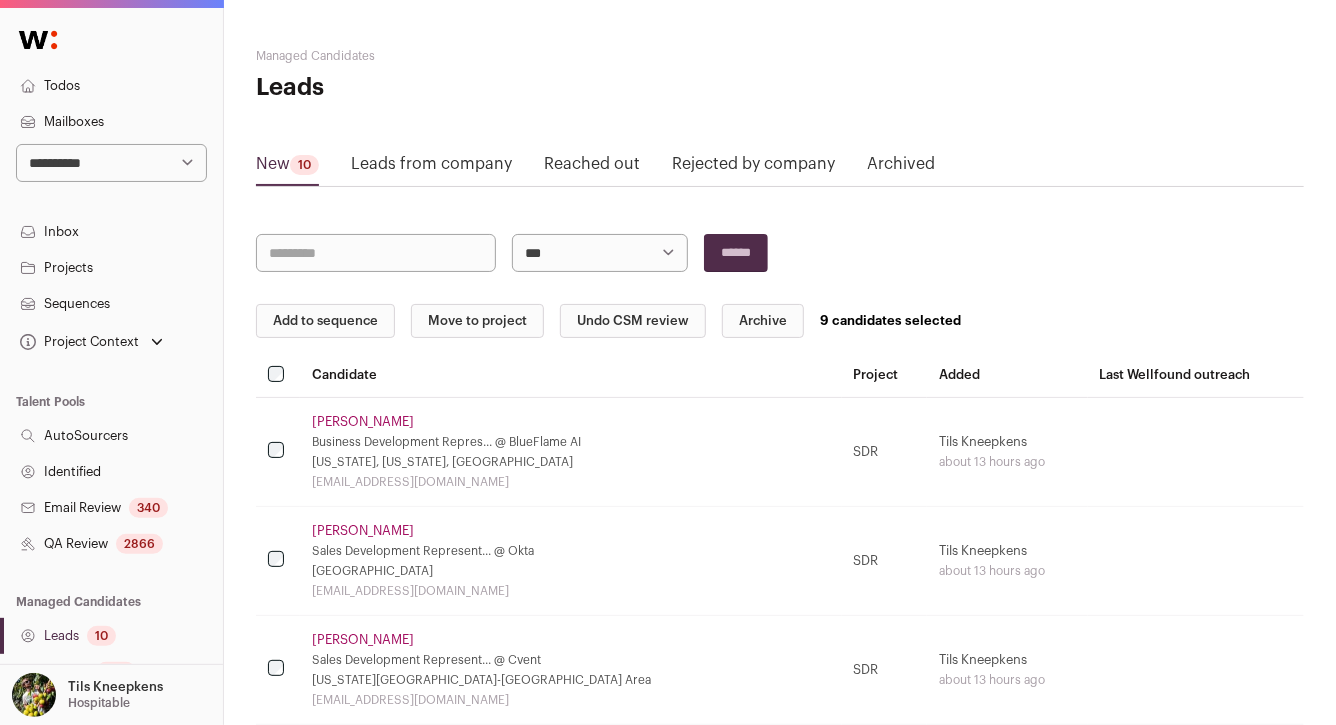 click on "Add to sequence" at bounding box center (325, 321) 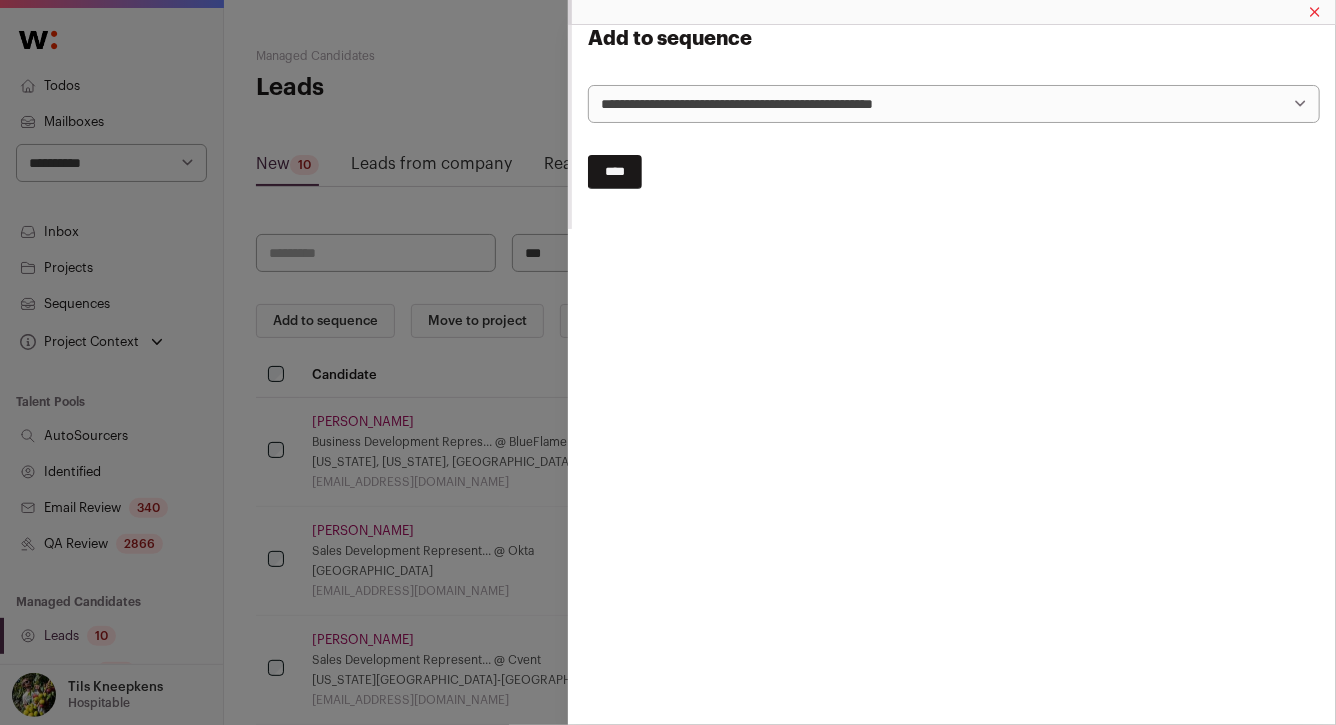 click on "**********" at bounding box center [668, 362] 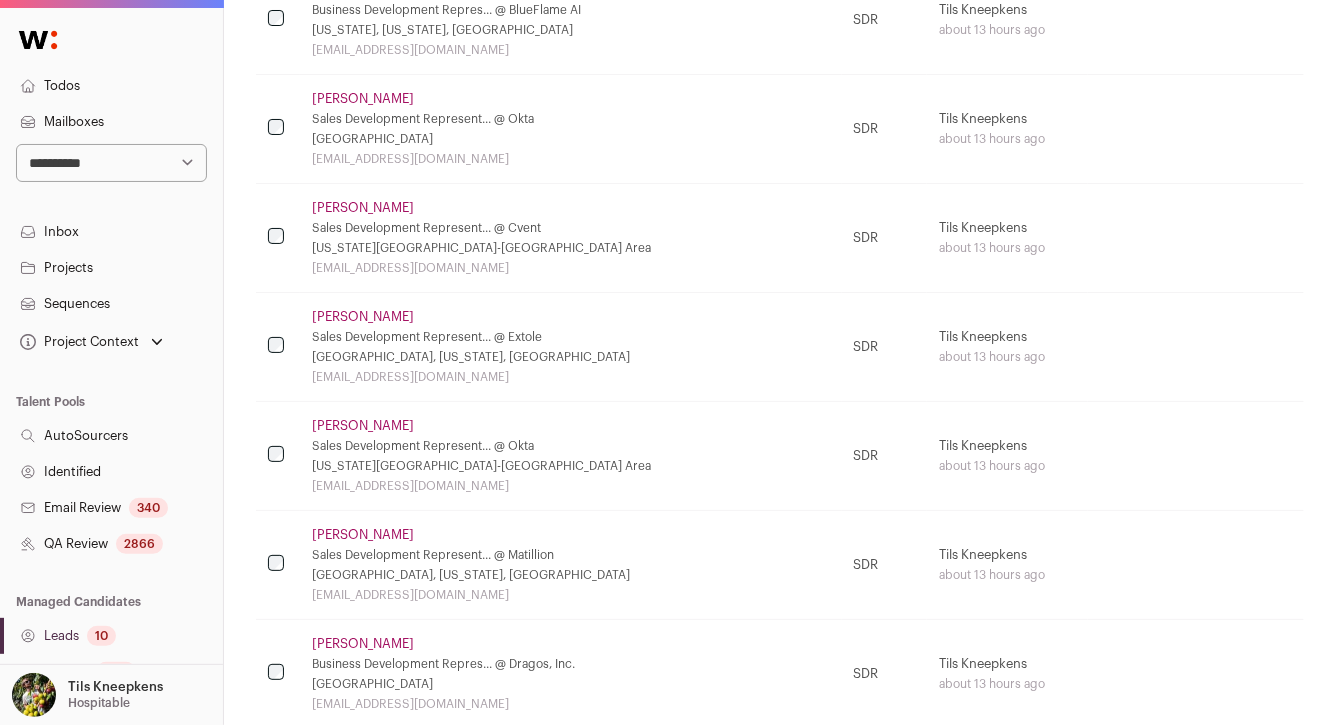 scroll, scrollTop: 0, scrollLeft: 0, axis: both 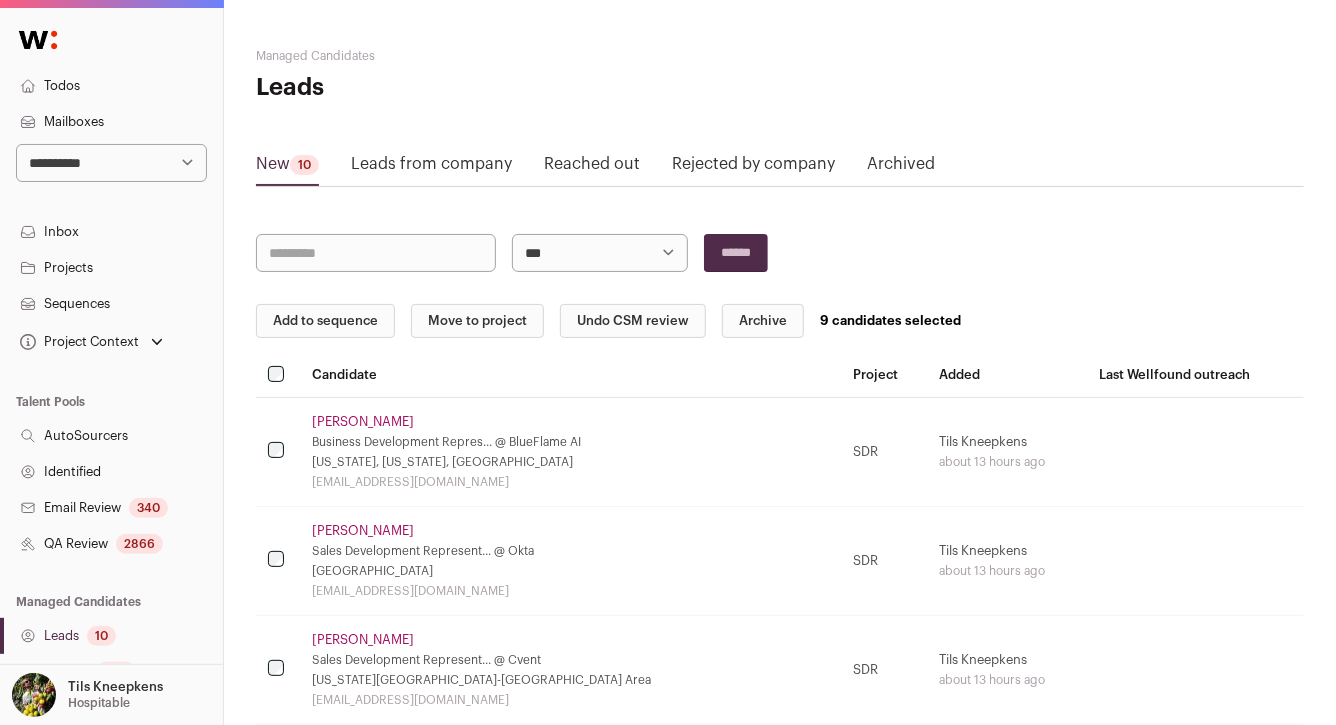 click on "Add to sequence" at bounding box center (325, 321) 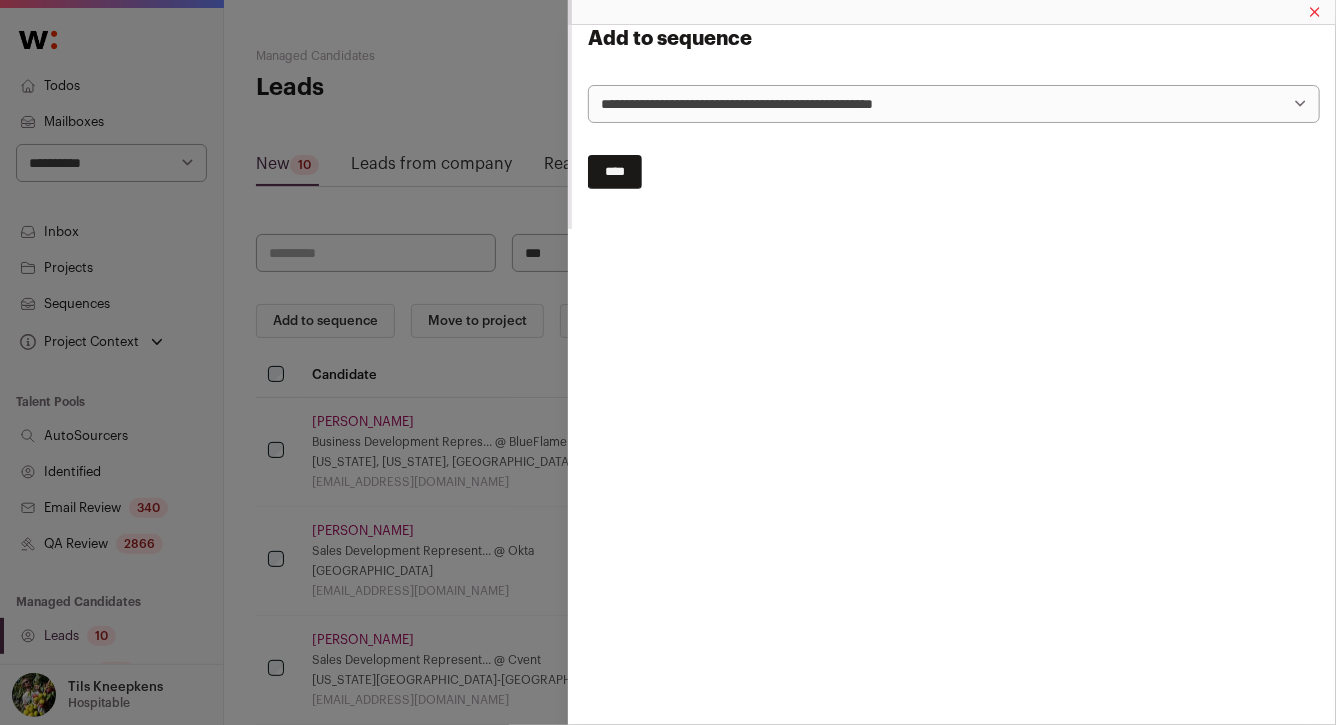click on "**********" at bounding box center (954, 104) 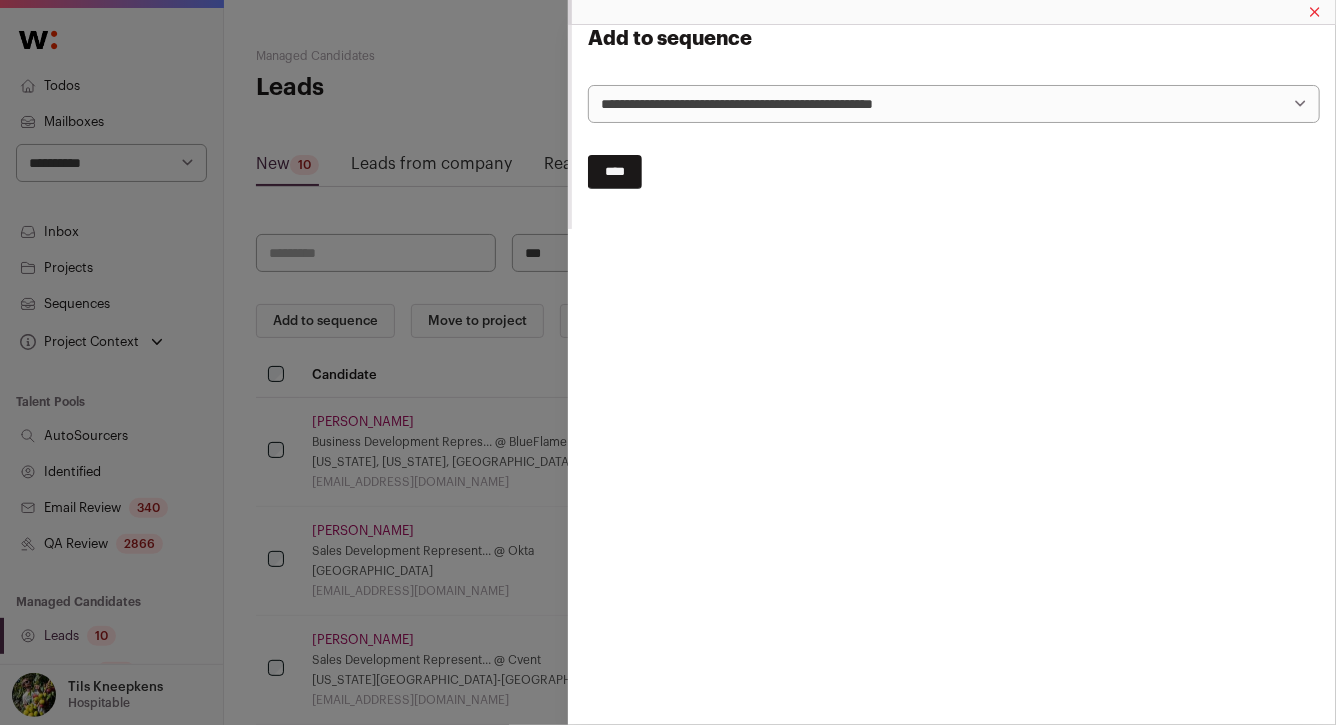 select on "*****" 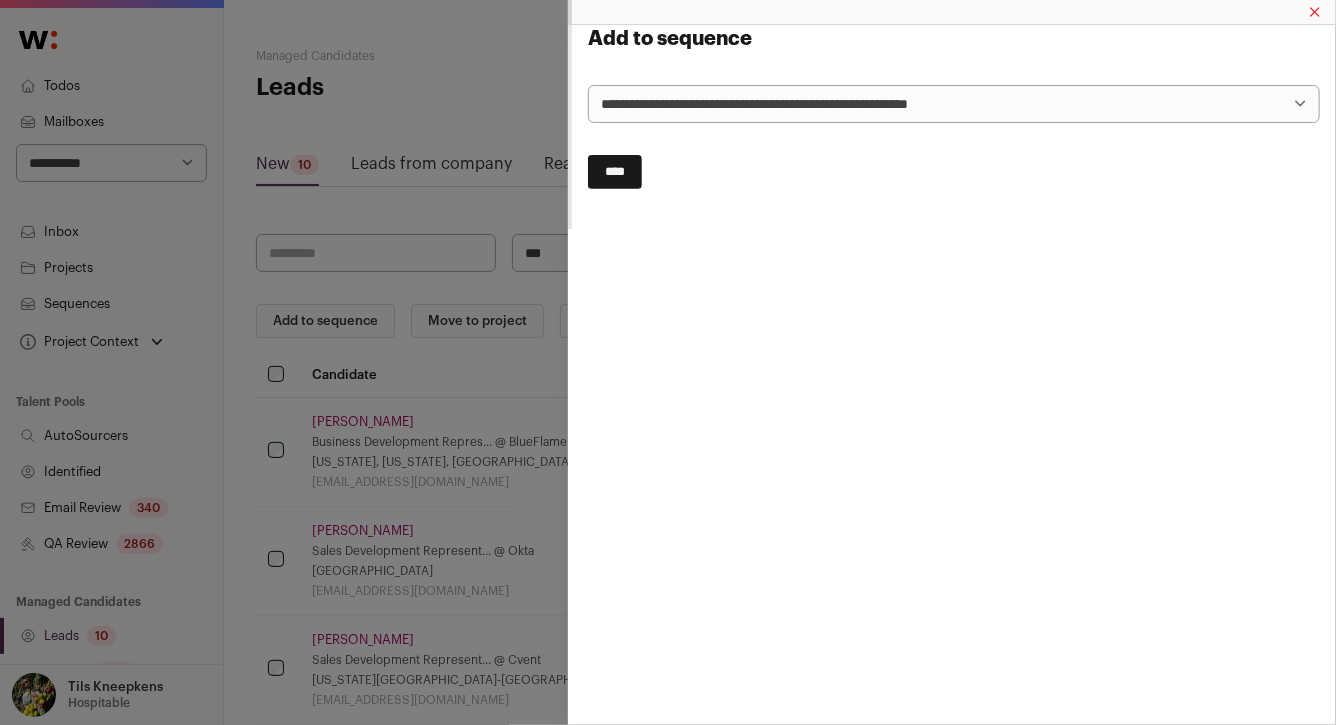click on "****" at bounding box center [615, 172] 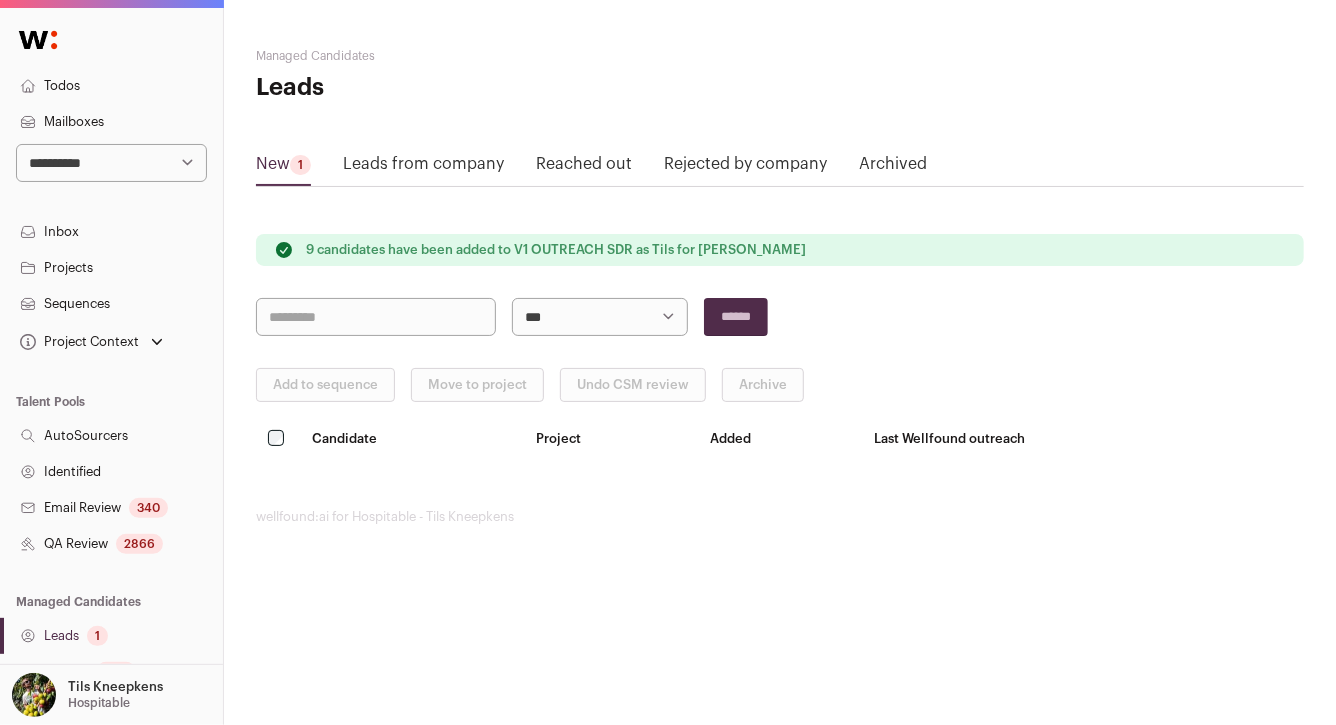click on "**********" at bounding box center [600, 317] 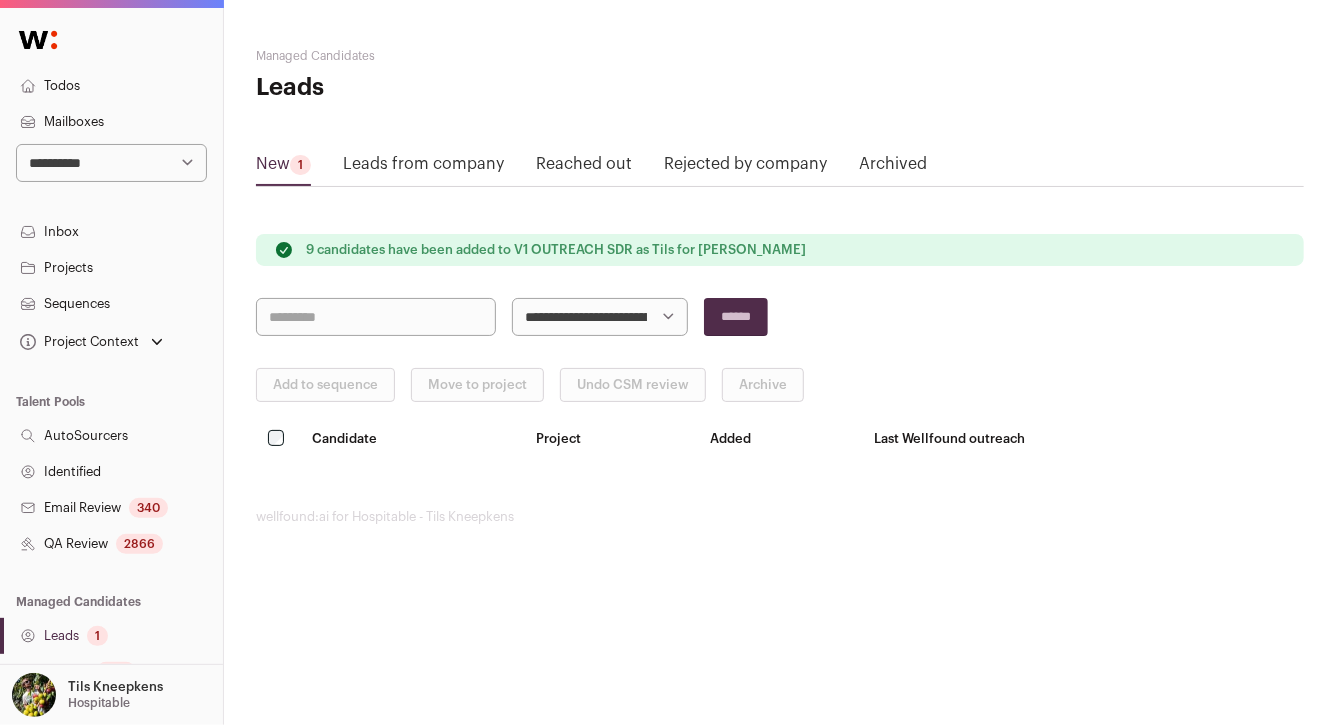 click on "******" at bounding box center [736, 317] 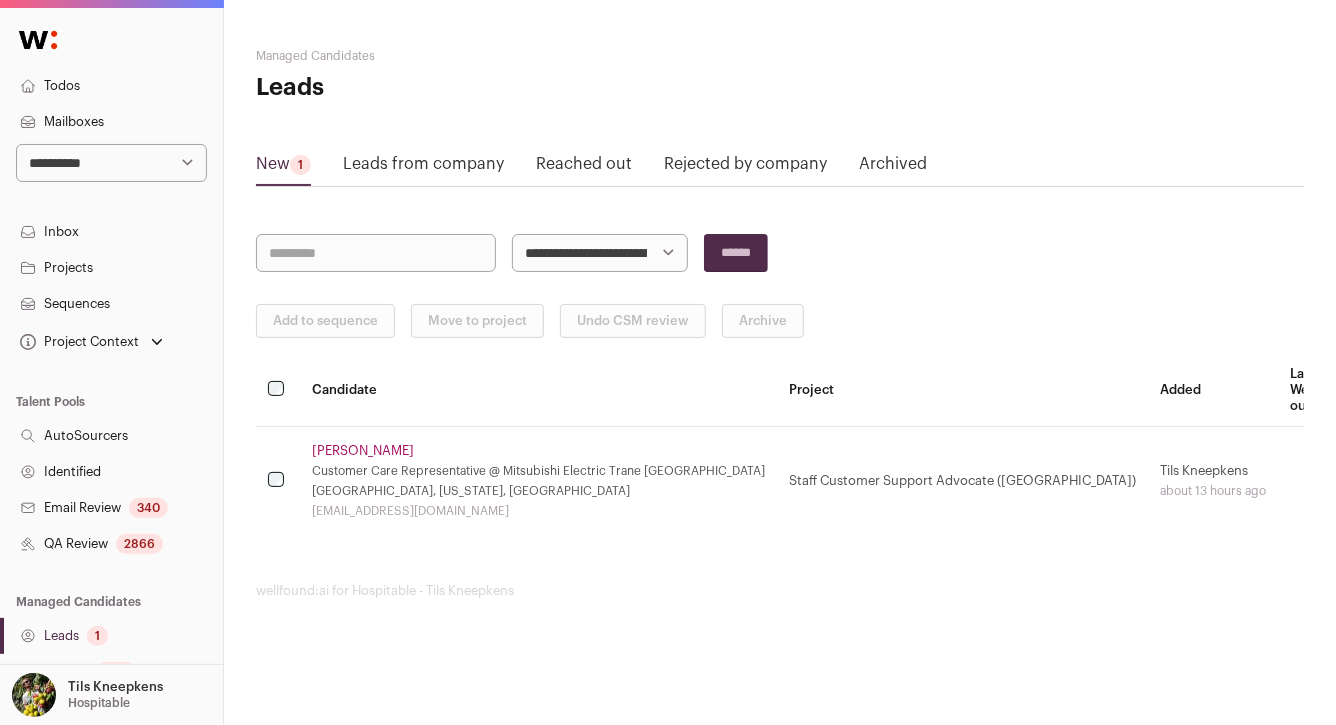 click on "Chastity Dupree" at bounding box center (363, 451) 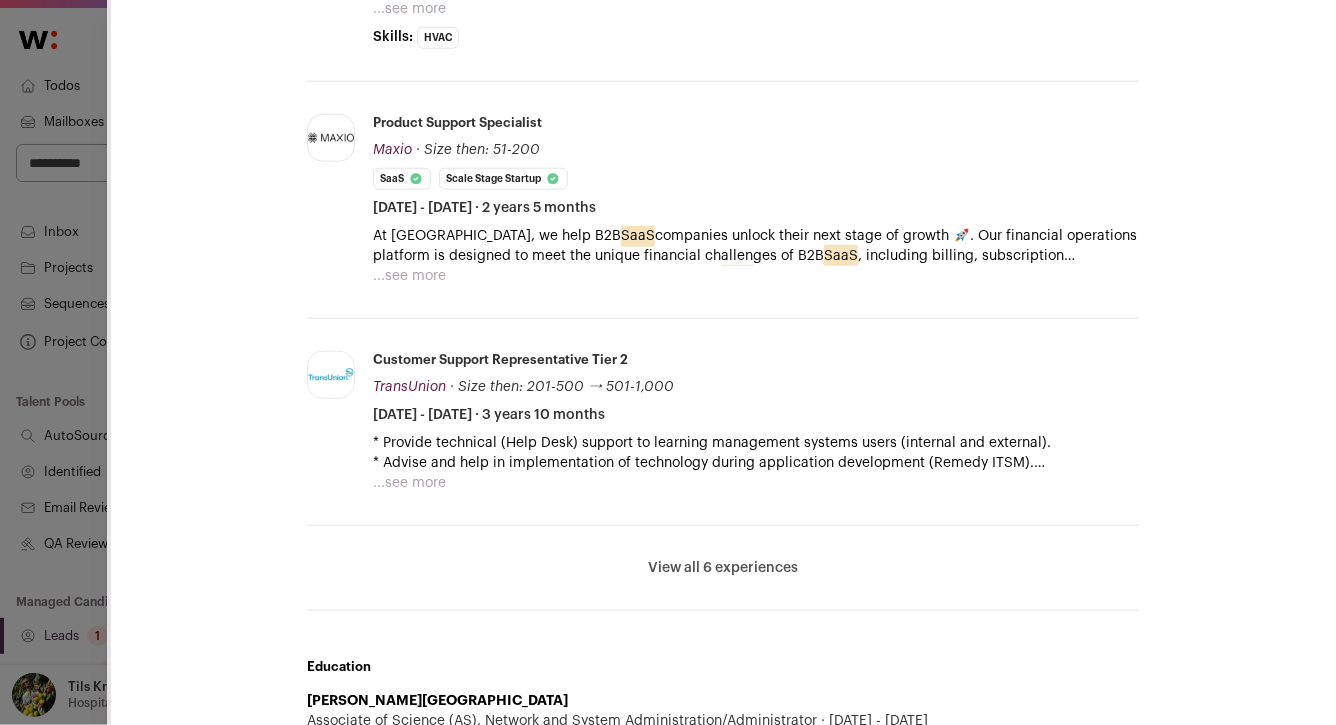 scroll, scrollTop: 849, scrollLeft: 0, axis: vertical 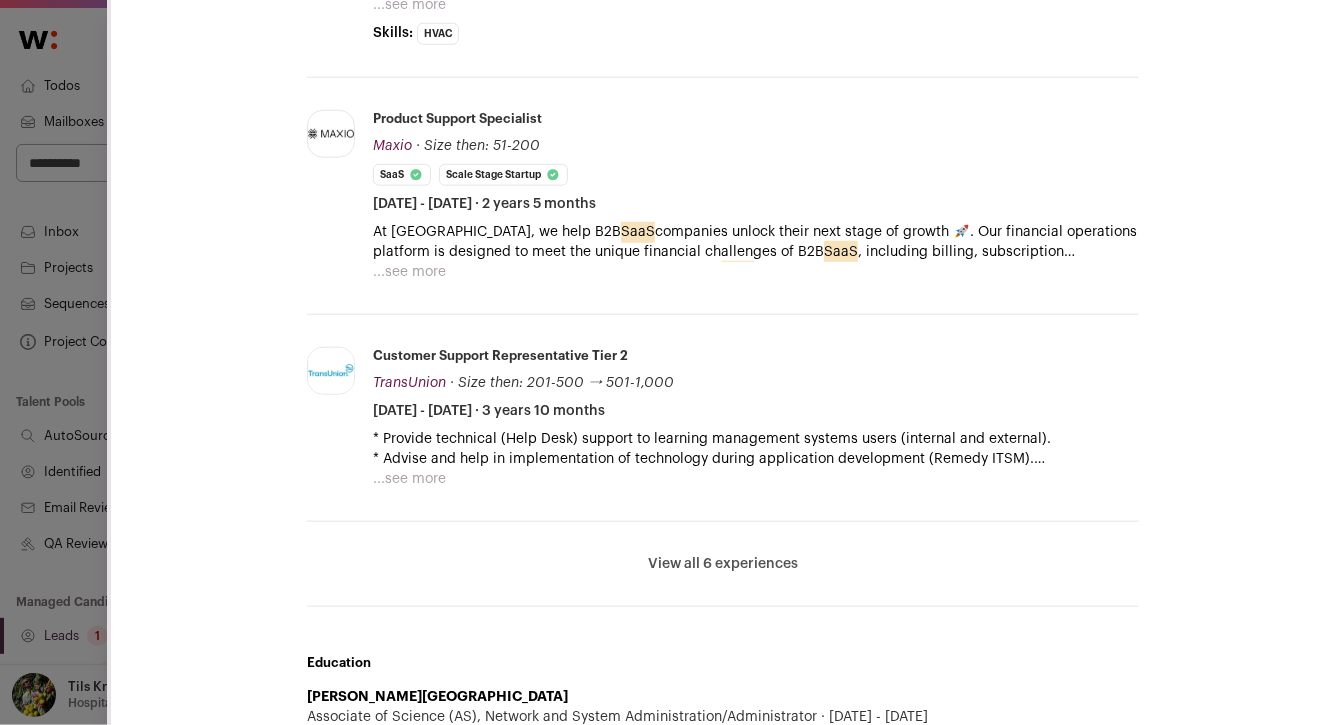 click on "**********" at bounding box center [668, 362] 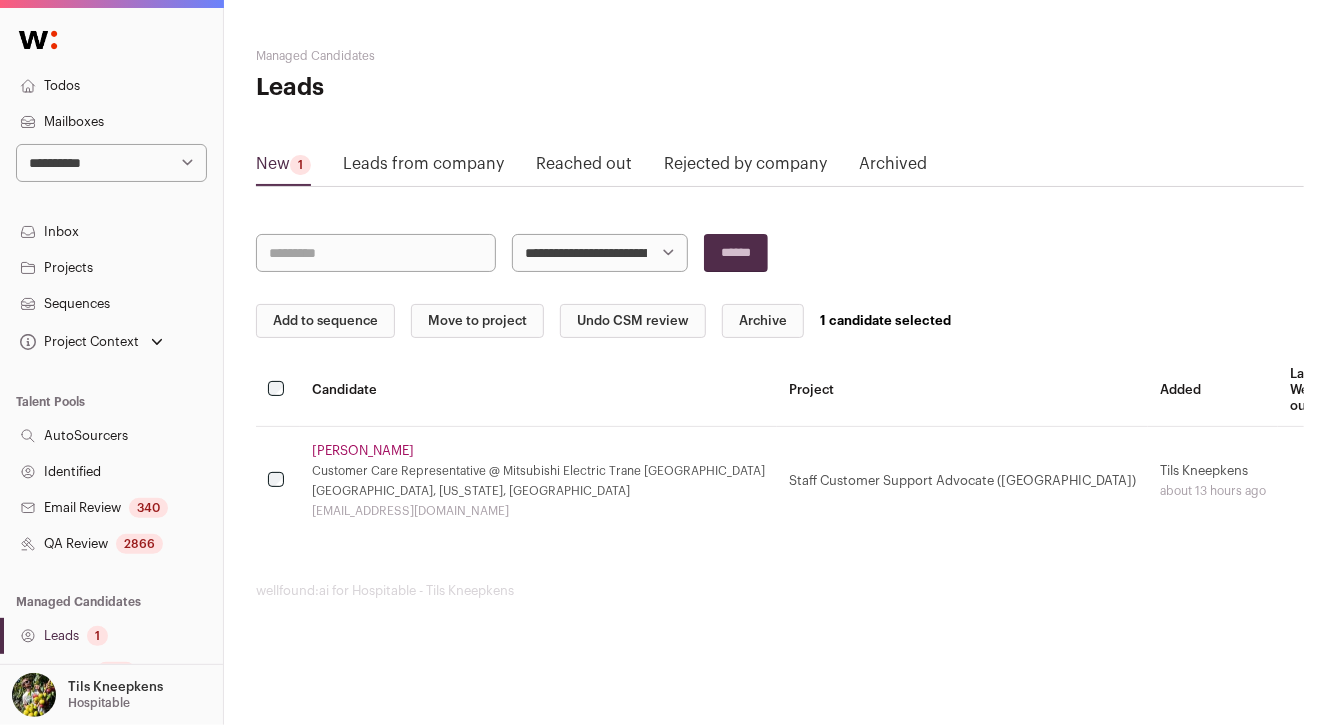 click on "Archive" at bounding box center [763, 321] 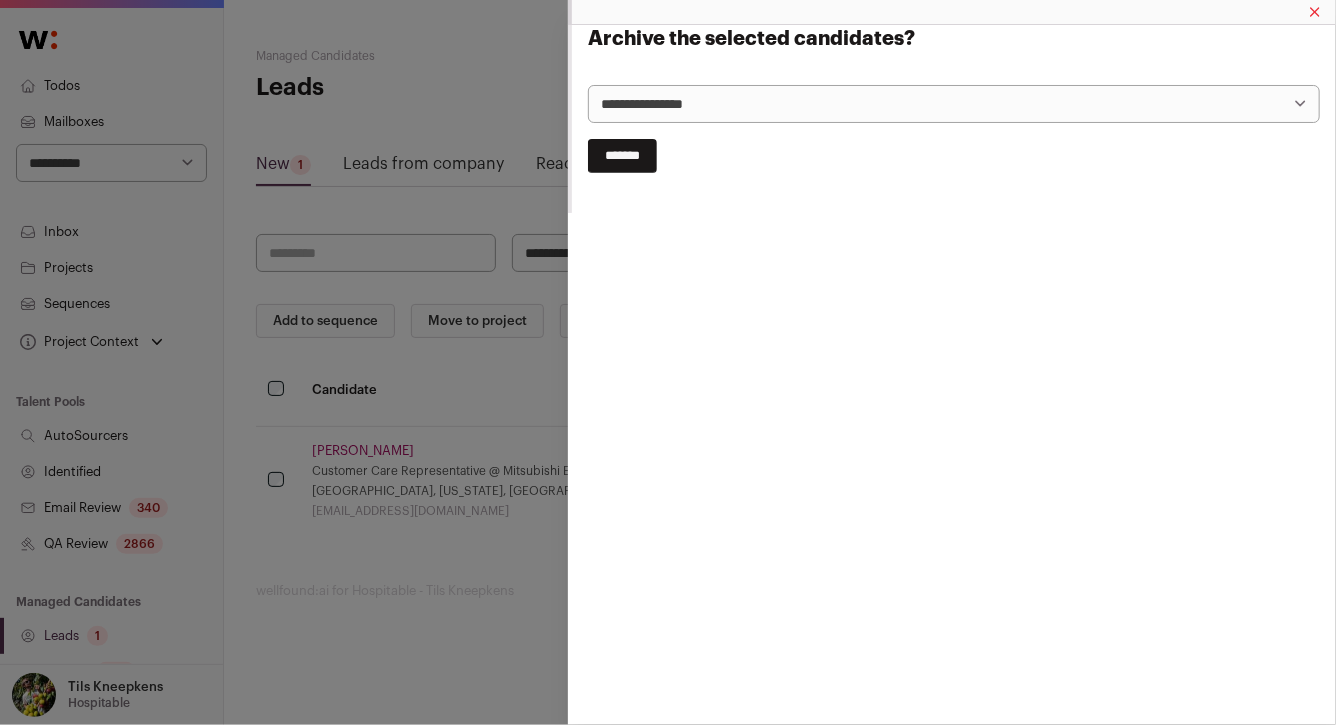 click on "*******" at bounding box center (622, 156) 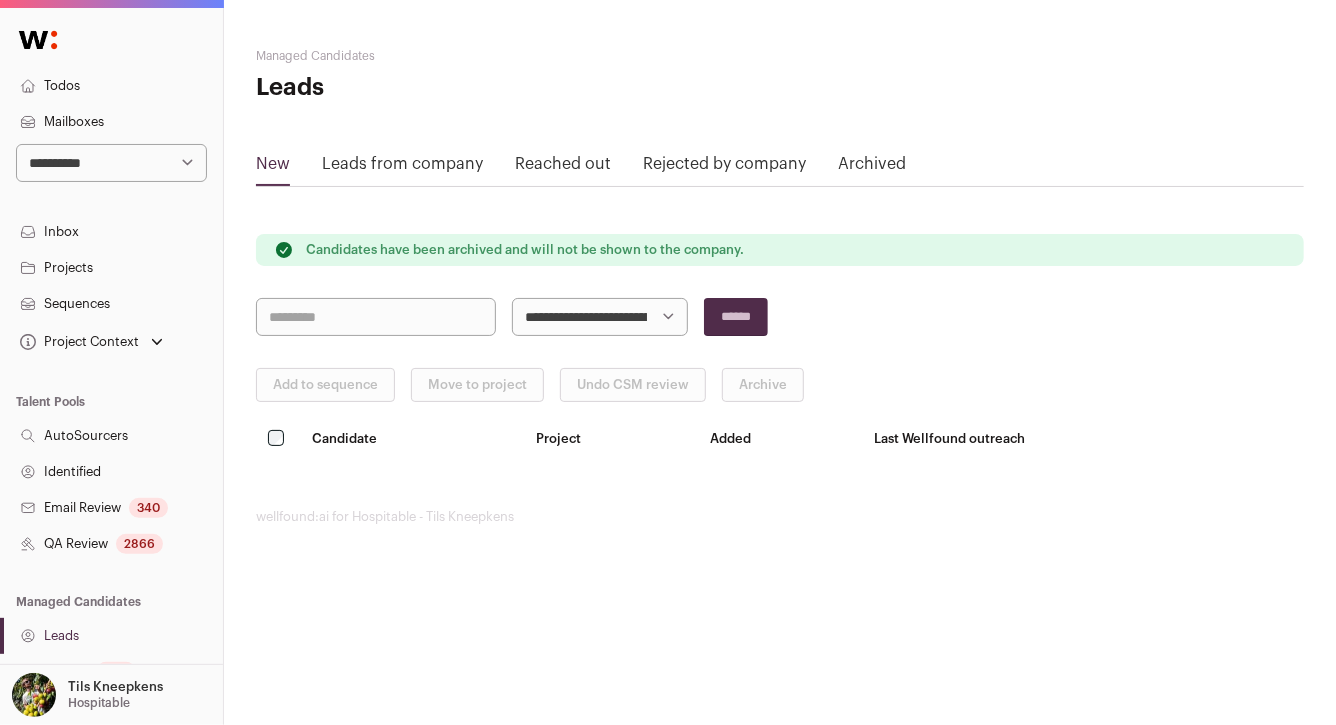 click on "**********" at bounding box center (111, 163) 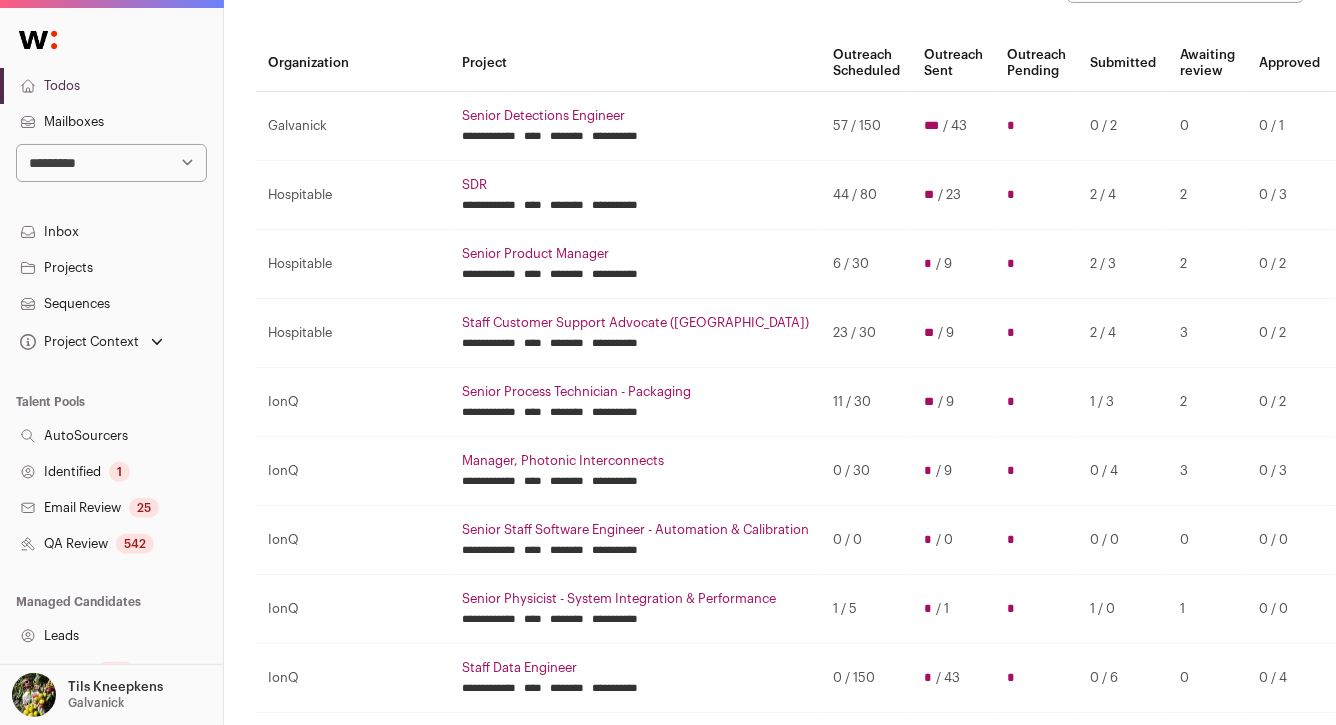 scroll, scrollTop: 165, scrollLeft: 0, axis: vertical 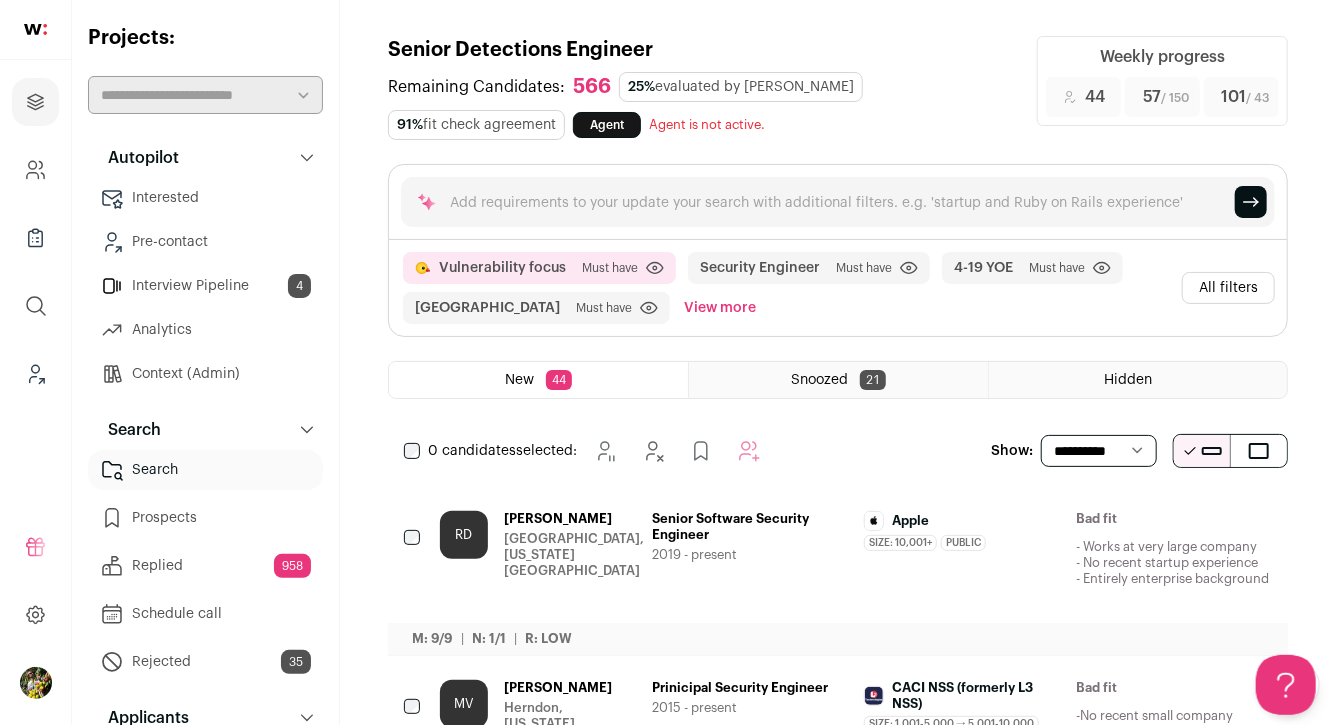click on "Interview Pipeline
4" at bounding box center (205, 286) 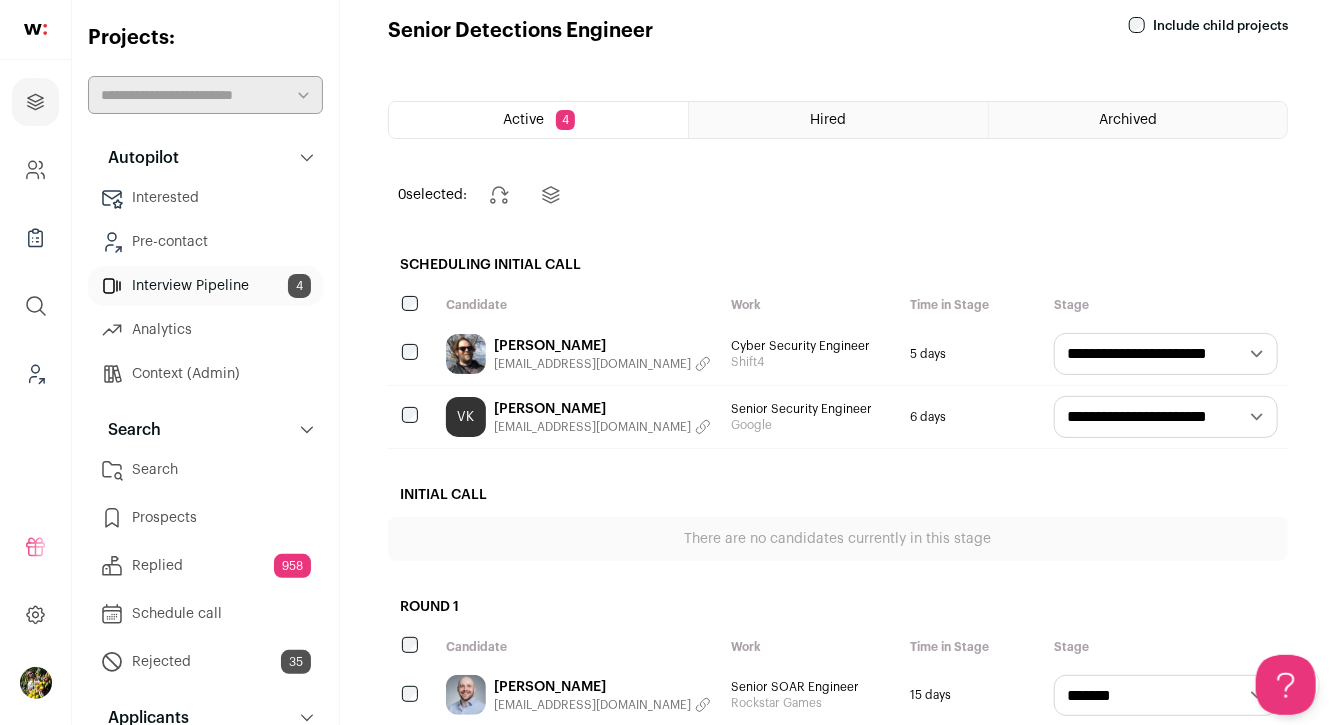 scroll, scrollTop: 0, scrollLeft: 0, axis: both 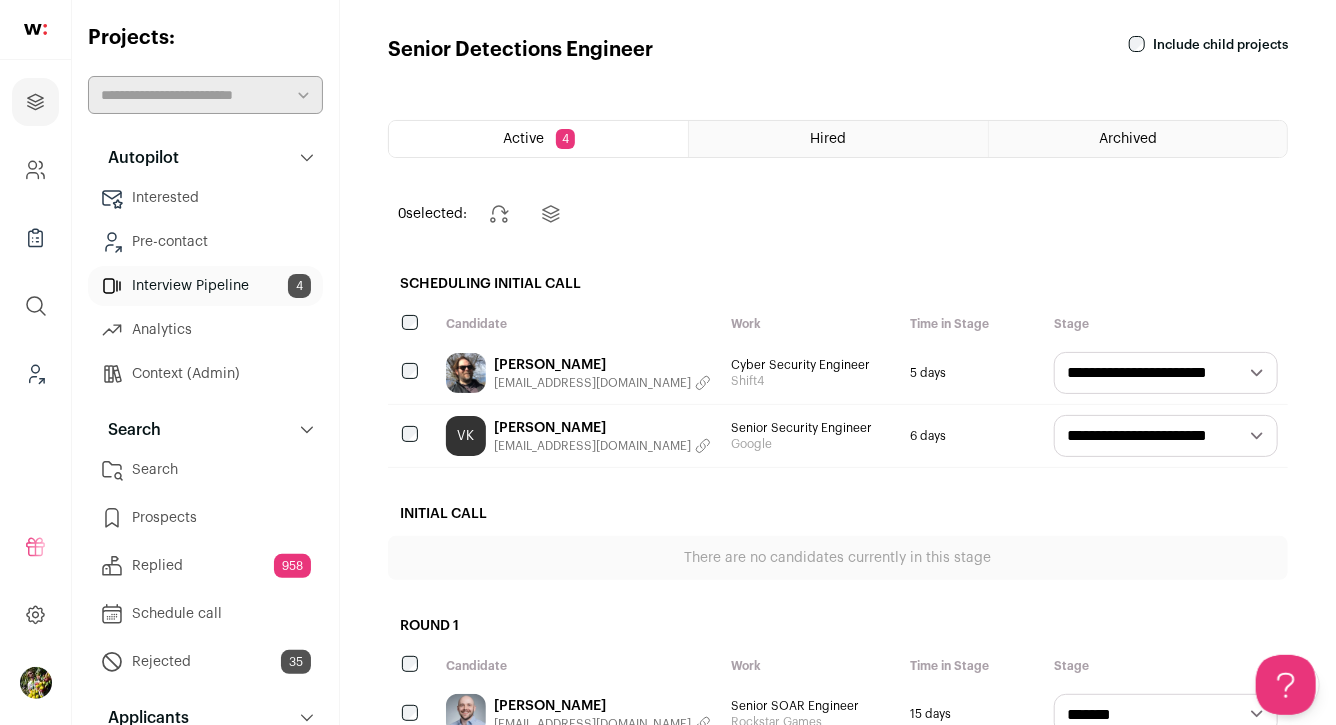 click on "Archived" at bounding box center (1138, 139) 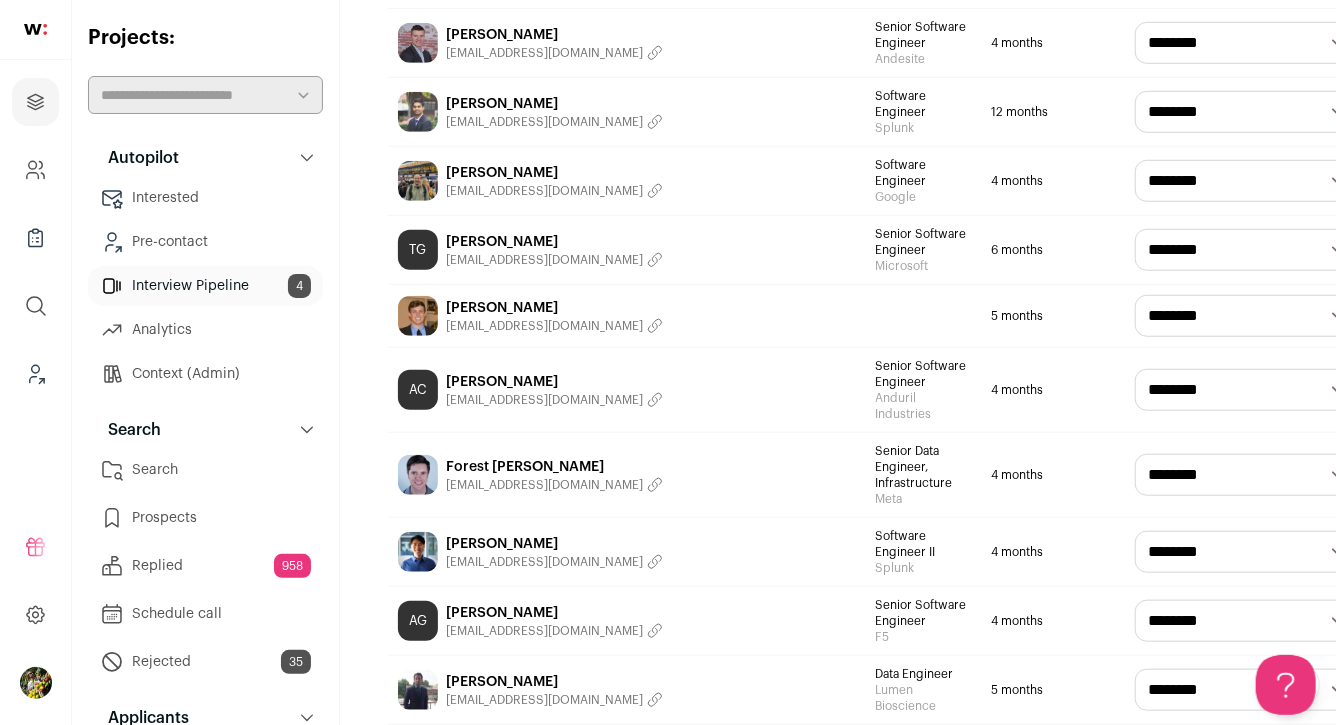 scroll, scrollTop: 0, scrollLeft: 0, axis: both 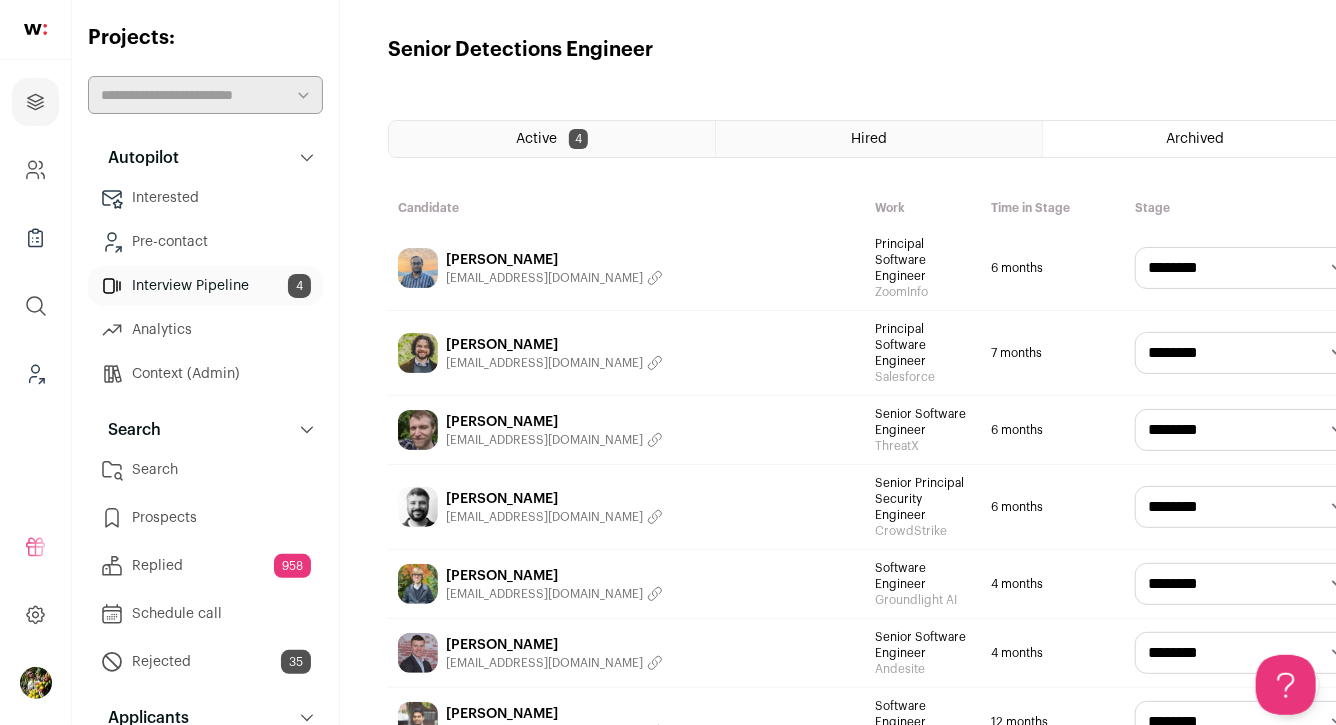 click on "Hired" at bounding box center [878, 139] 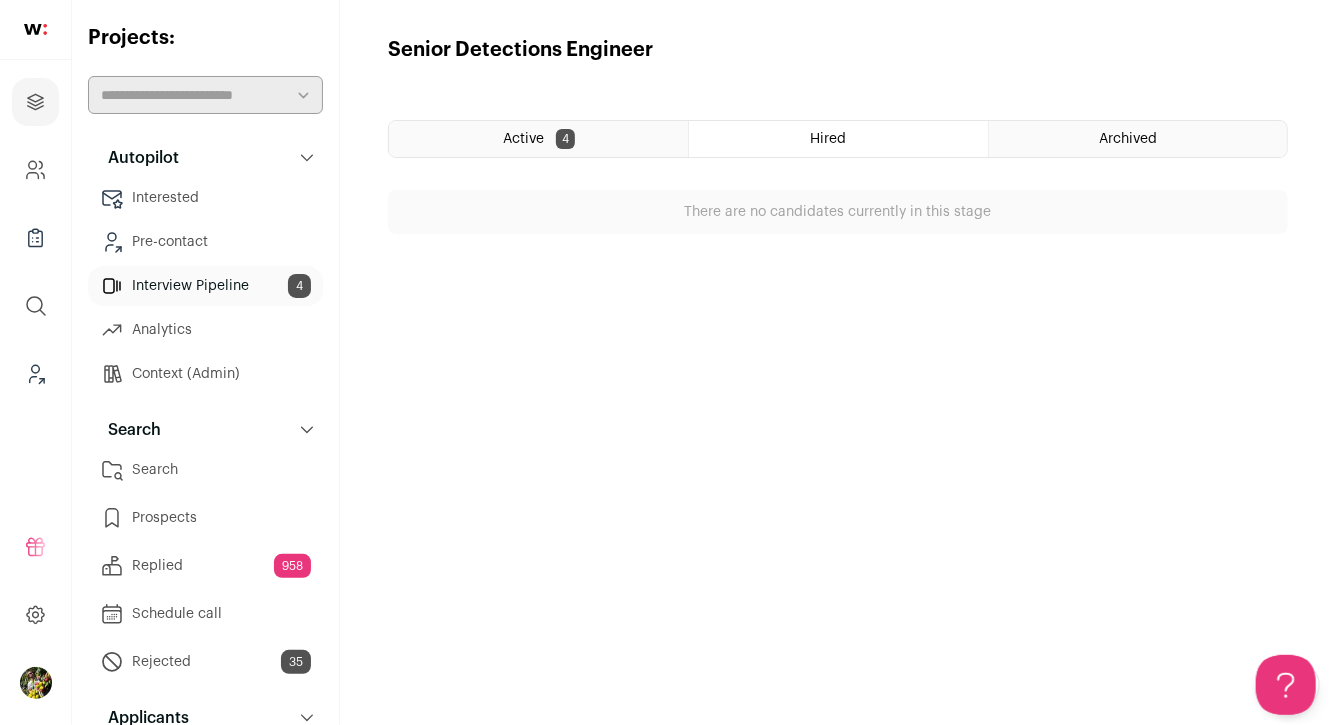 scroll, scrollTop: 0, scrollLeft: 0, axis: both 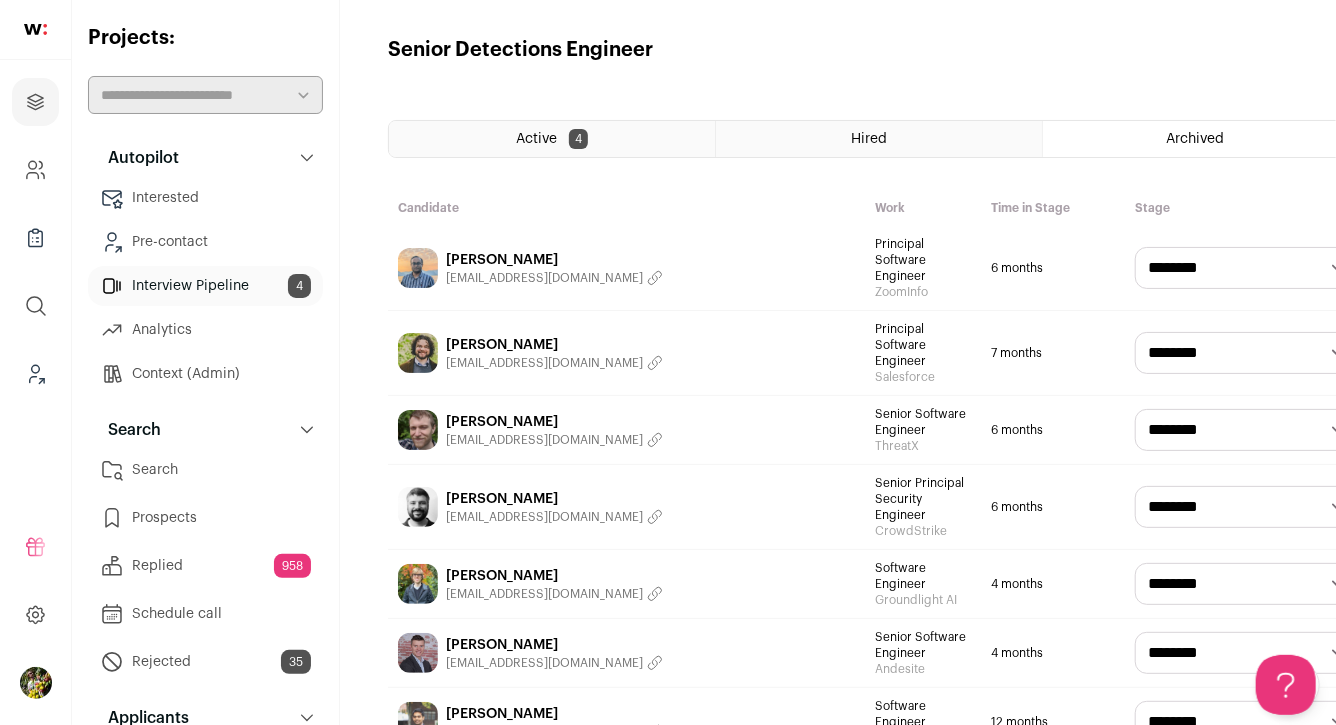 click on "Active
4" at bounding box center [552, 139] 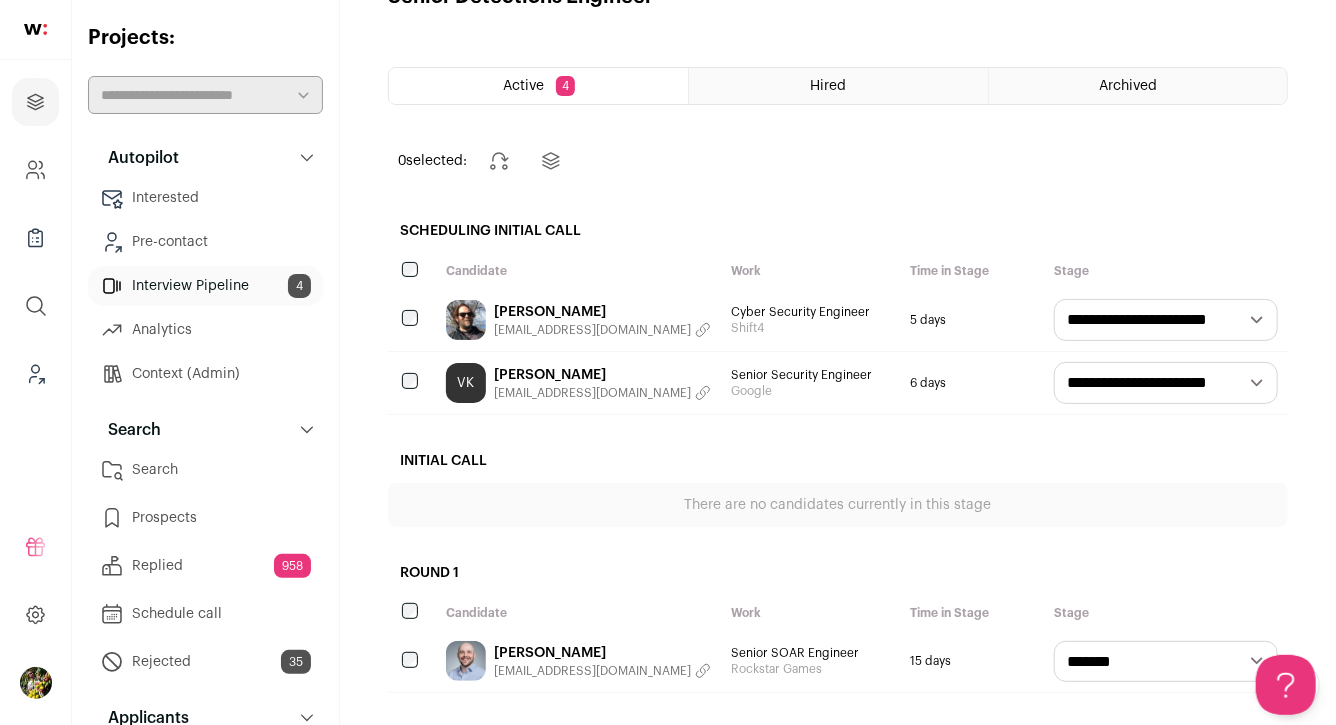 scroll, scrollTop: 0, scrollLeft: 0, axis: both 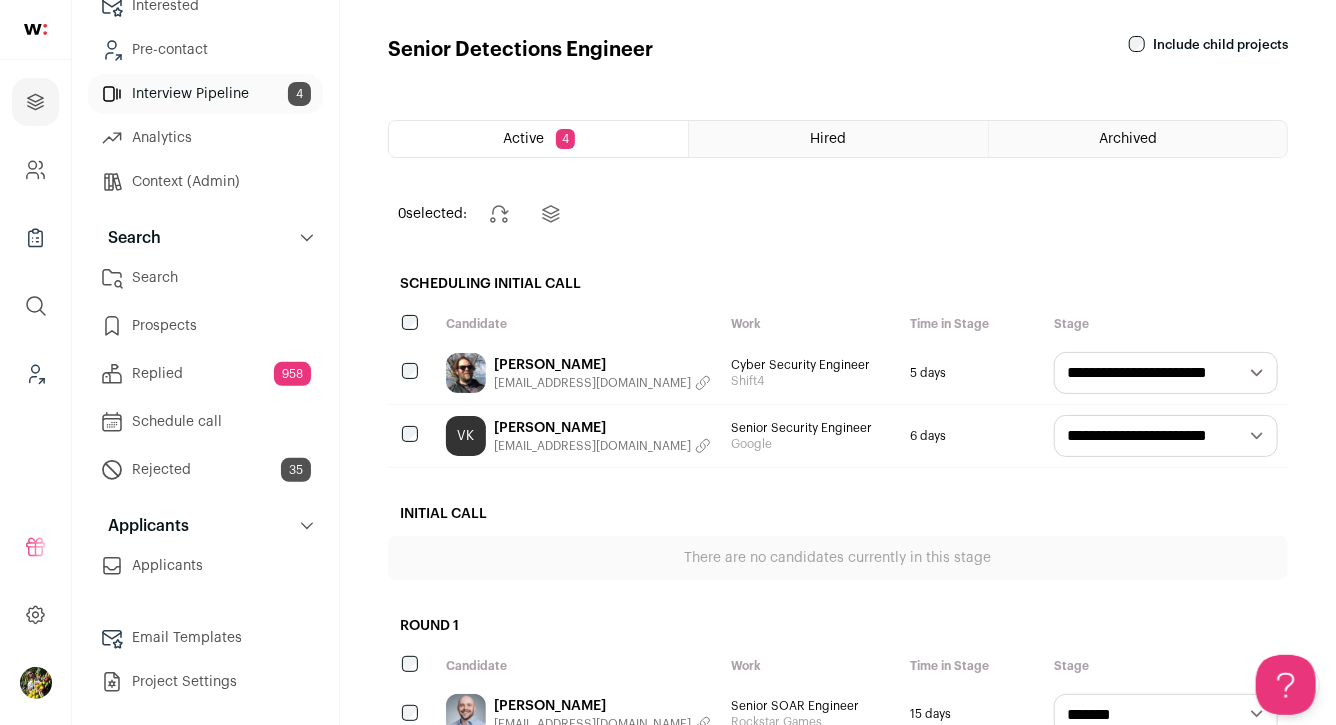 click on "Rejected
35" at bounding box center (205, 470) 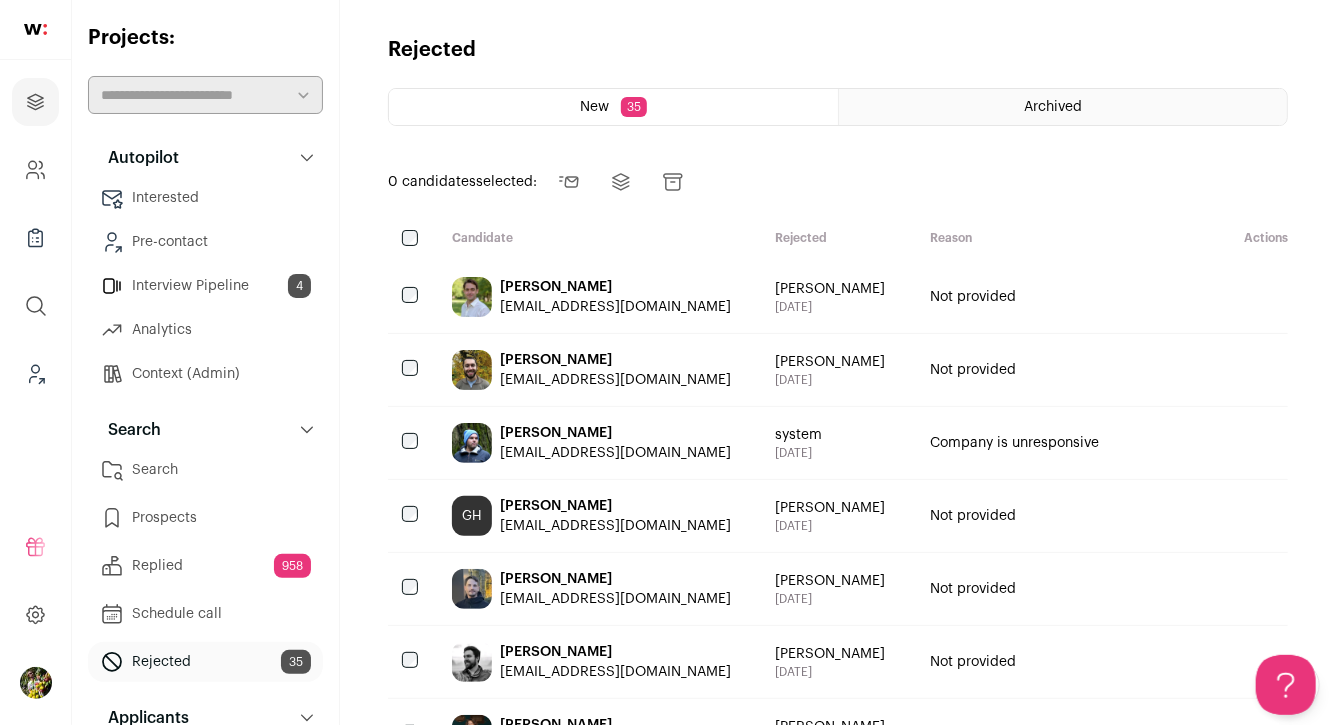 scroll, scrollTop: 0, scrollLeft: 0, axis: both 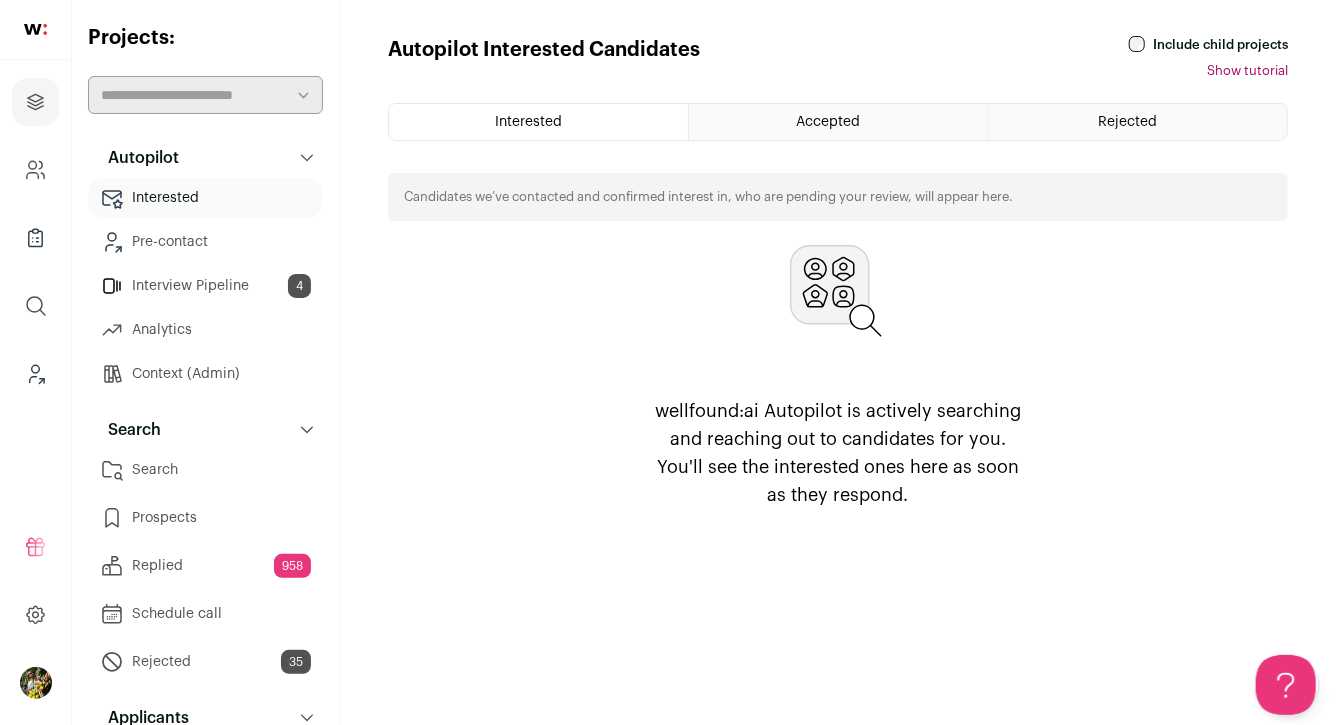 click on "Interview Pipeline
4" at bounding box center [205, 286] 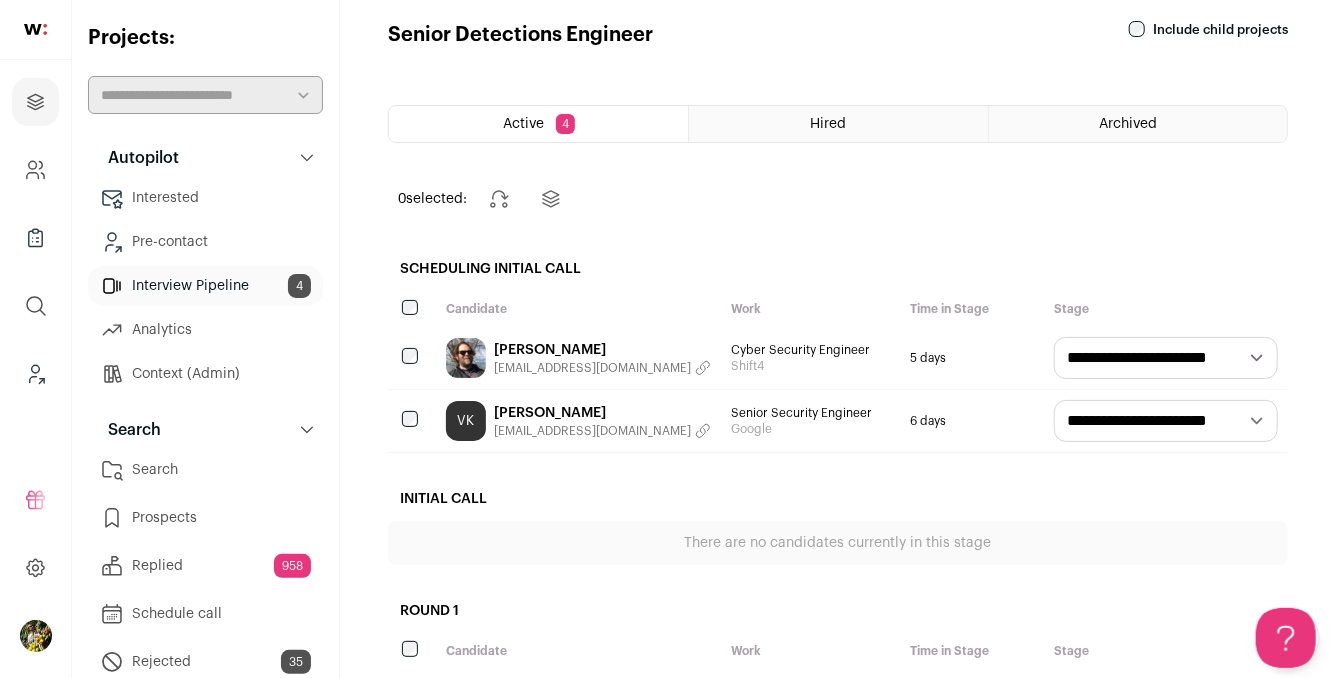 scroll, scrollTop: 0, scrollLeft: 0, axis: both 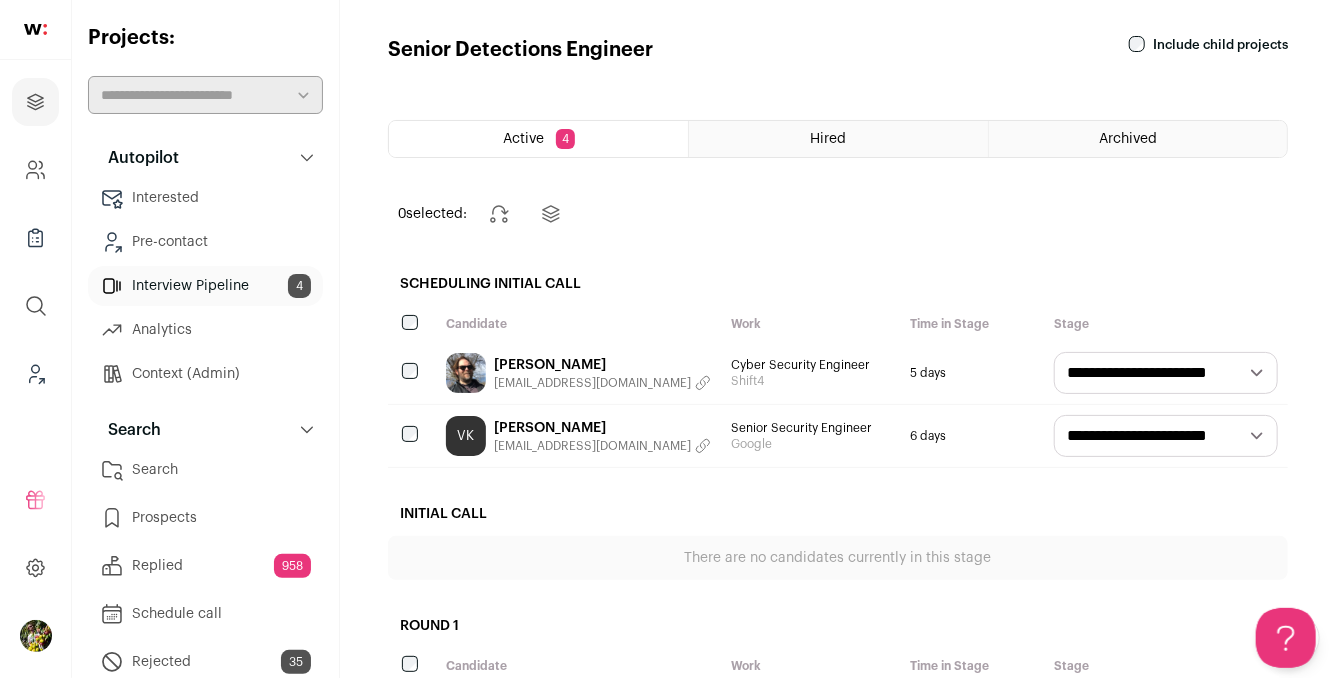 click on "**********" at bounding box center [1166, 373] 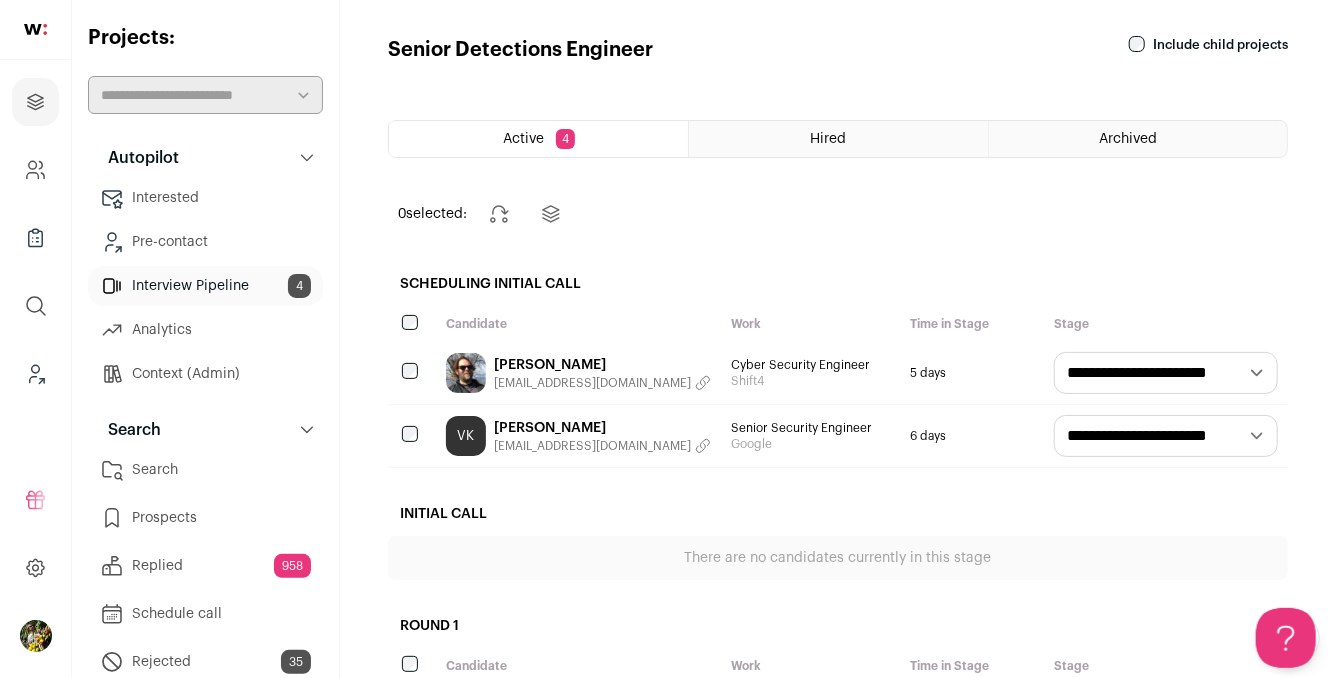 select on "**********" 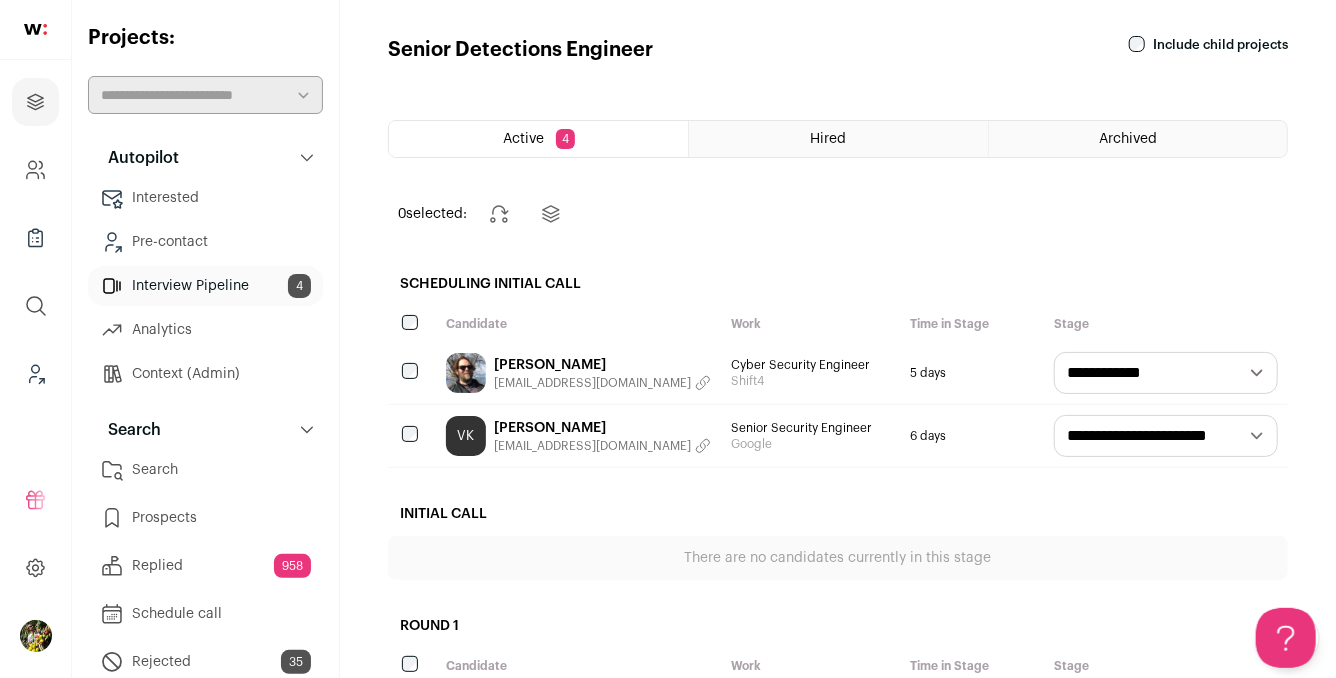 click on "**********" at bounding box center [1166, 436] 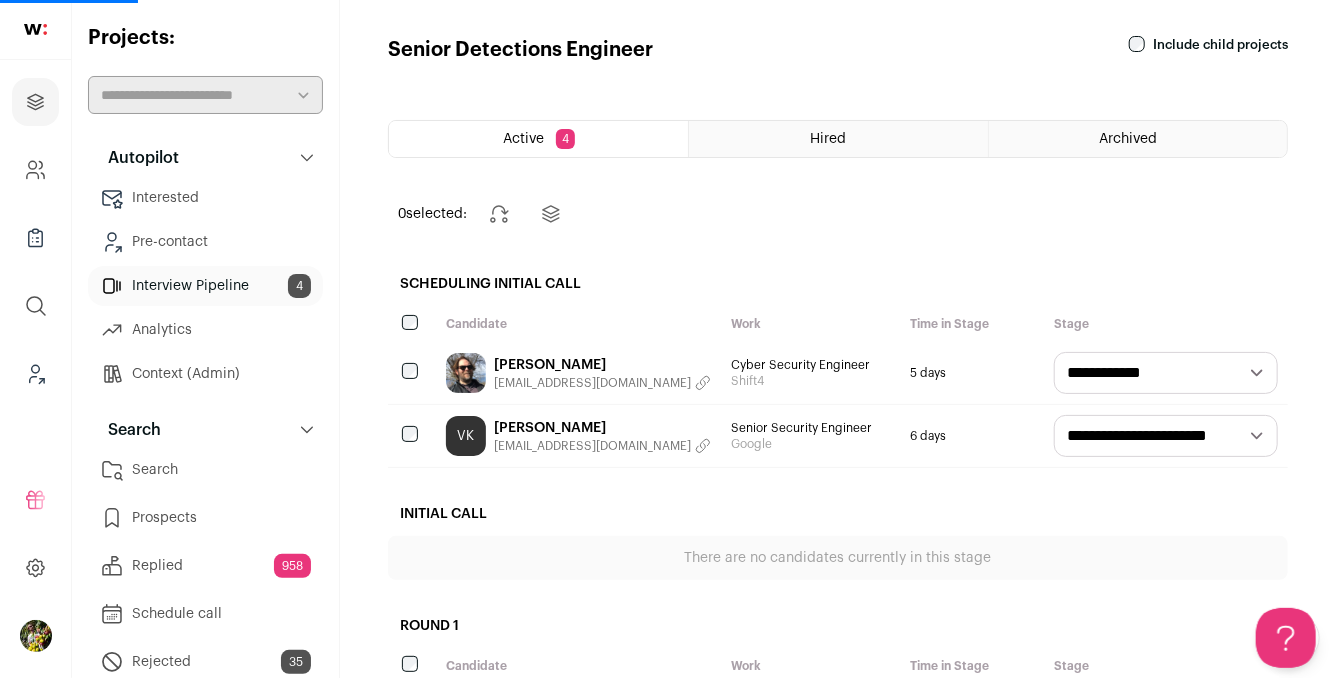 select on "**********" 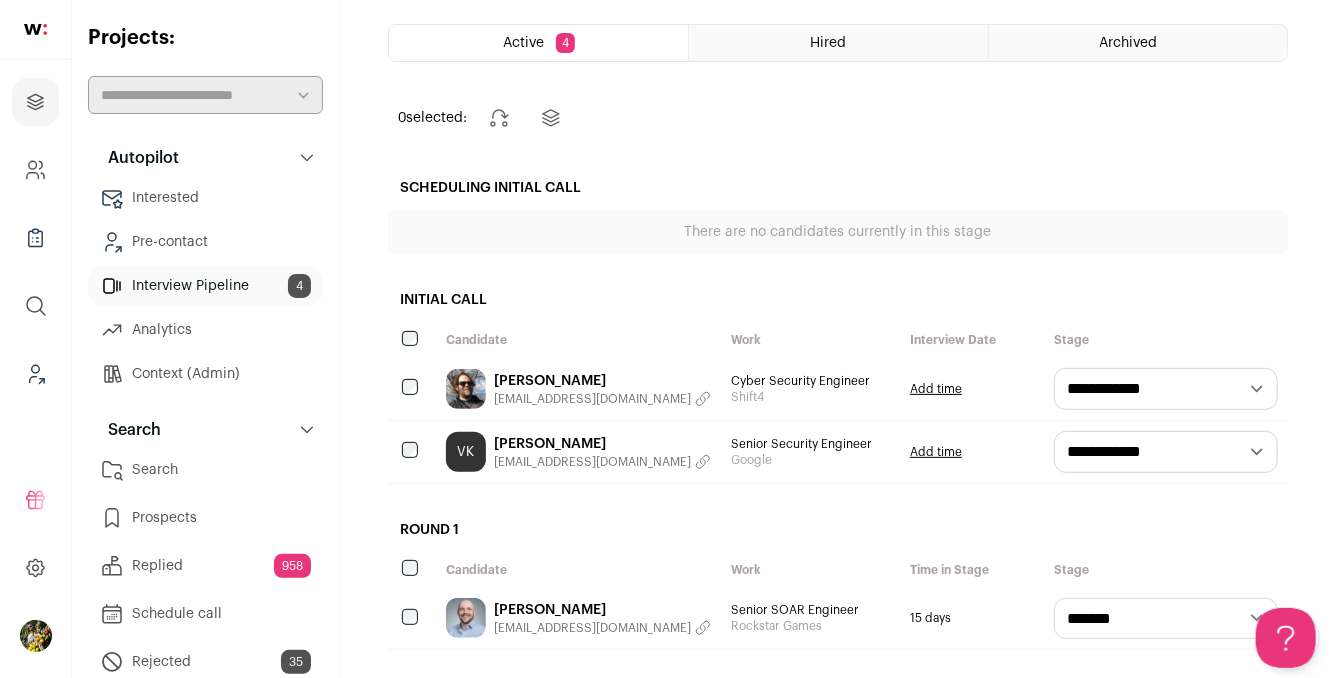 scroll, scrollTop: 12, scrollLeft: 0, axis: vertical 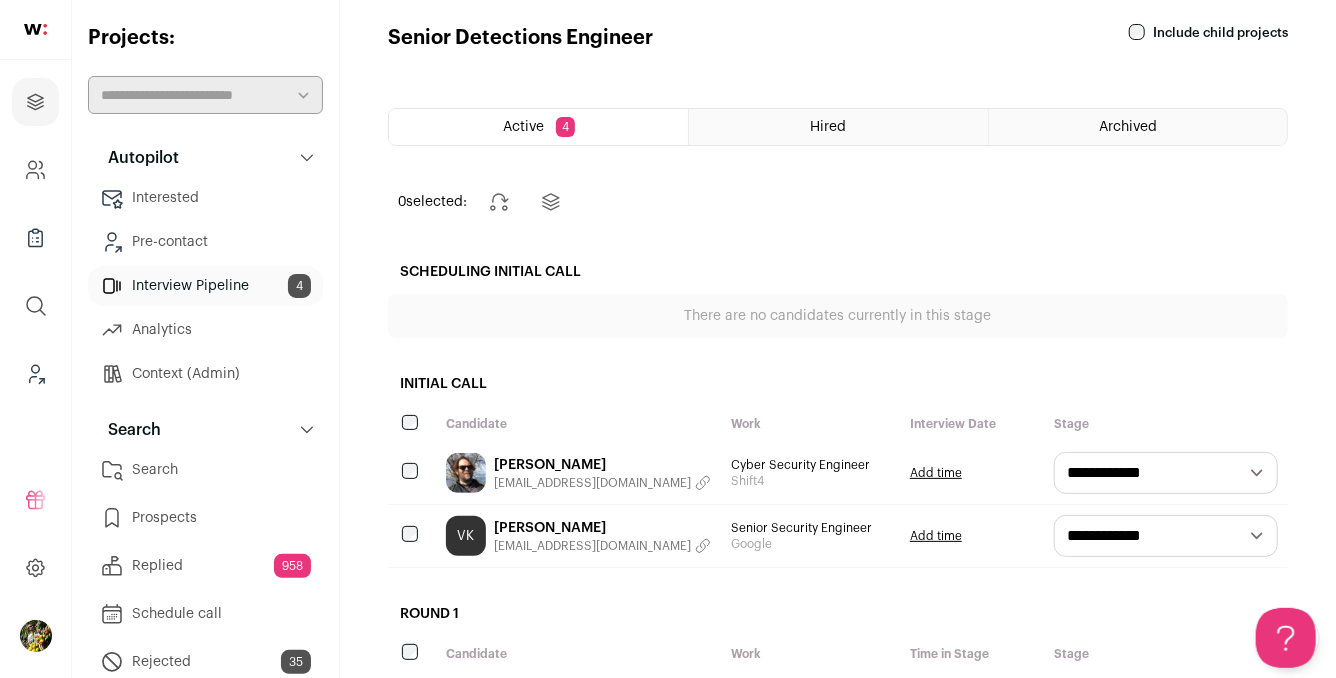 click on "Archived" at bounding box center [1128, 127] 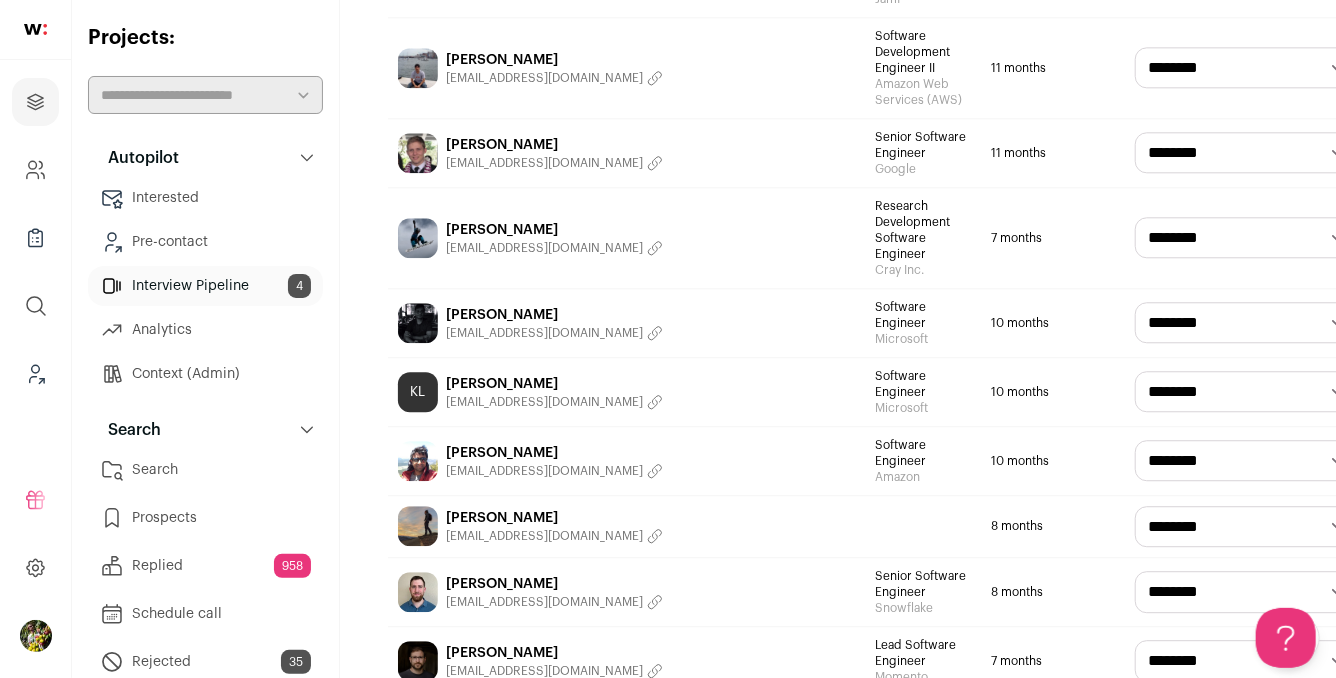 scroll, scrollTop: 3240, scrollLeft: 0, axis: vertical 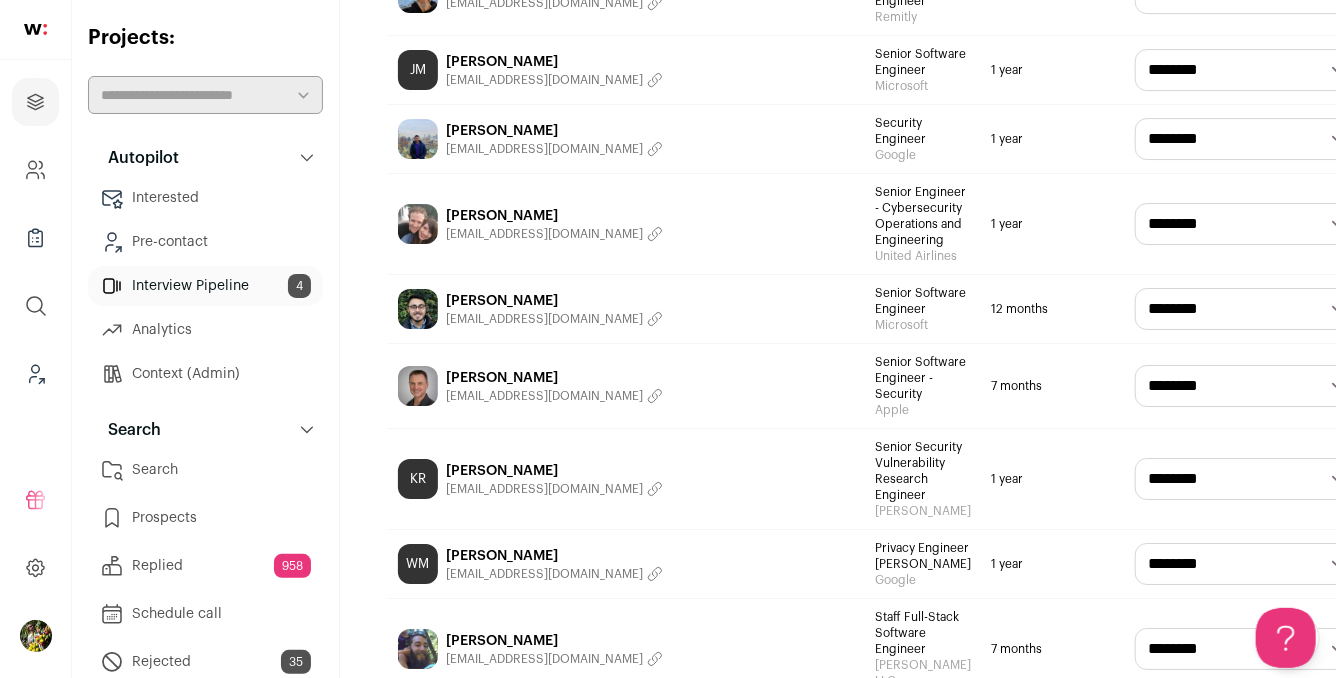 click on "[PERSON_NAME]" at bounding box center (554, 1299) 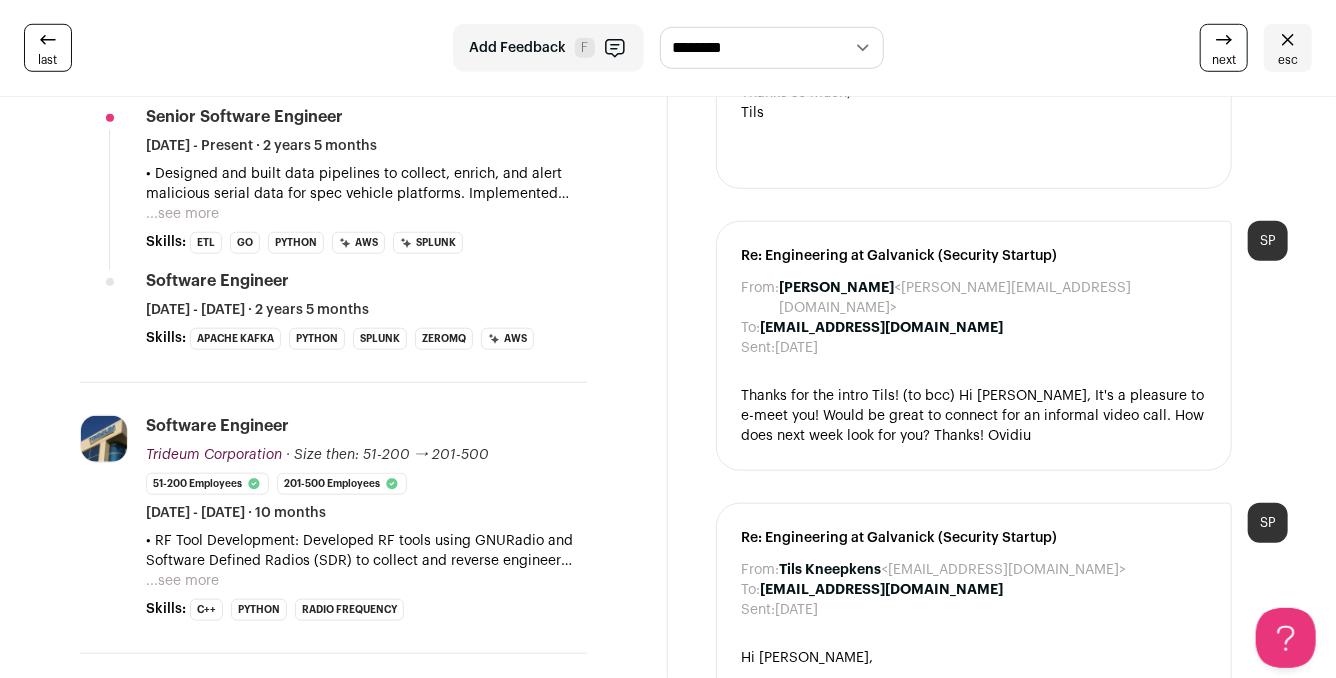 scroll, scrollTop: 729, scrollLeft: 0, axis: vertical 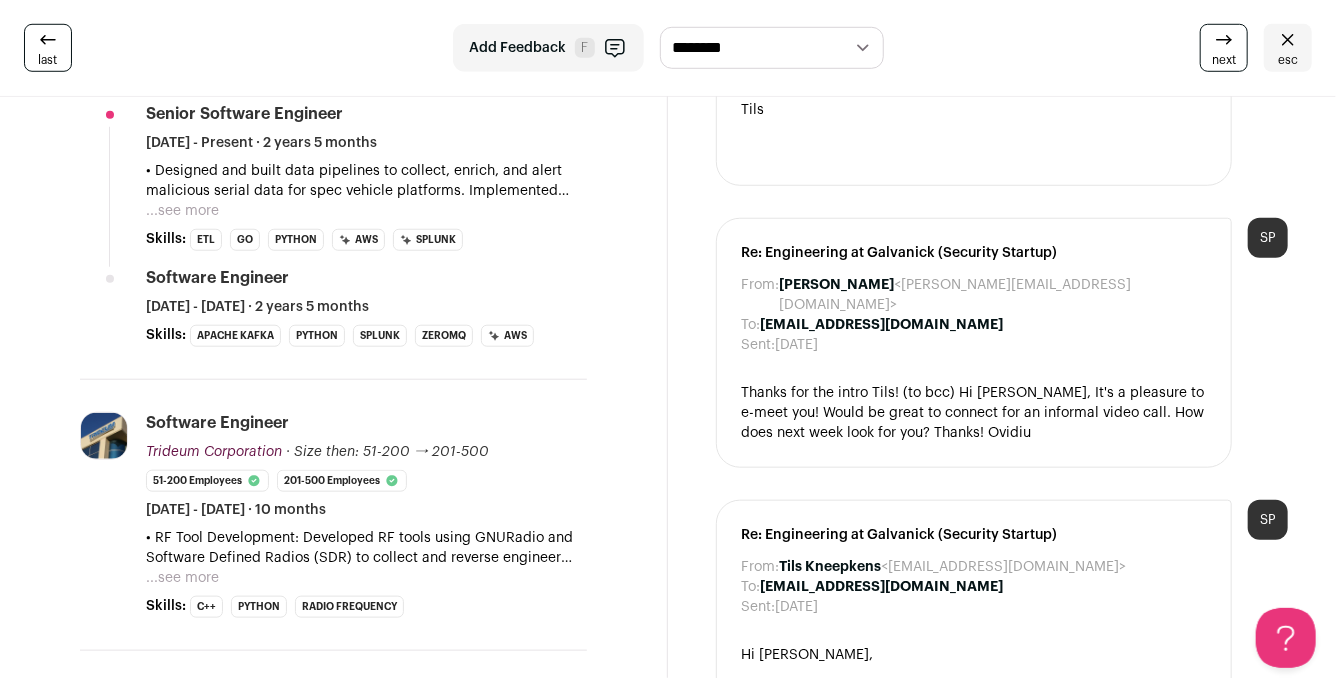click on "...see more" at bounding box center [182, 211] 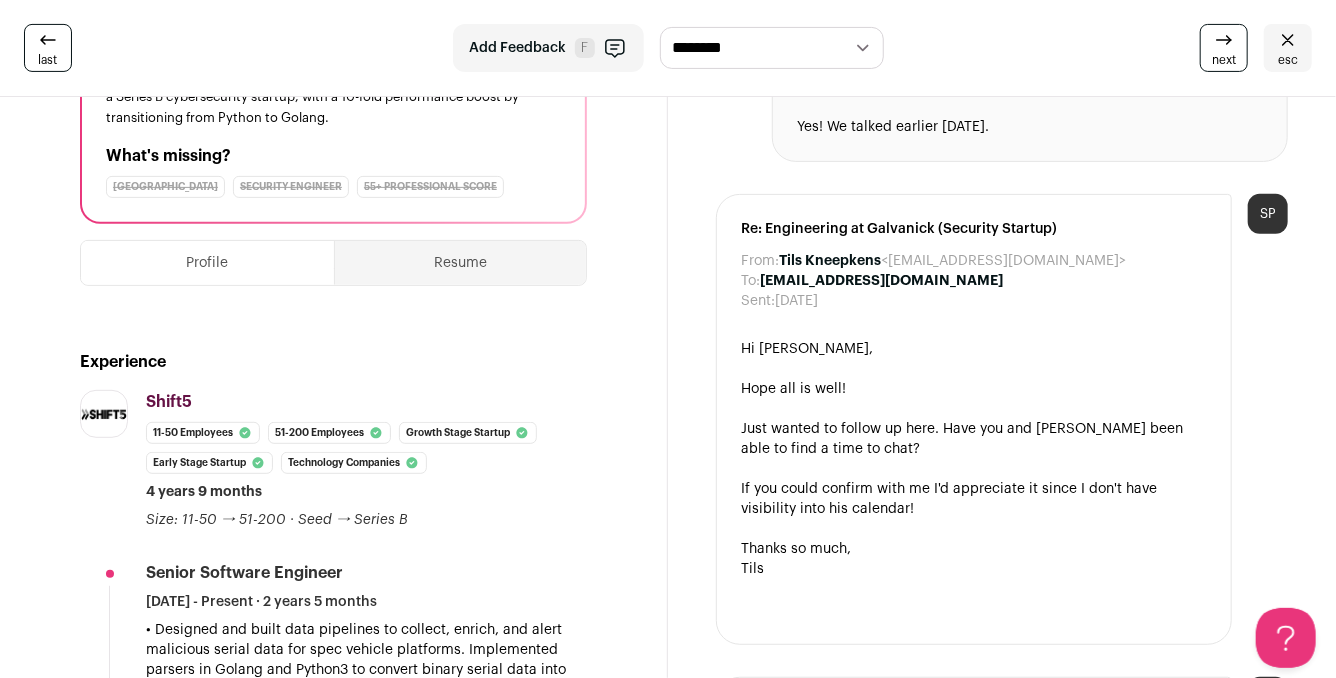 scroll, scrollTop: 246, scrollLeft: 0, axis: vertical 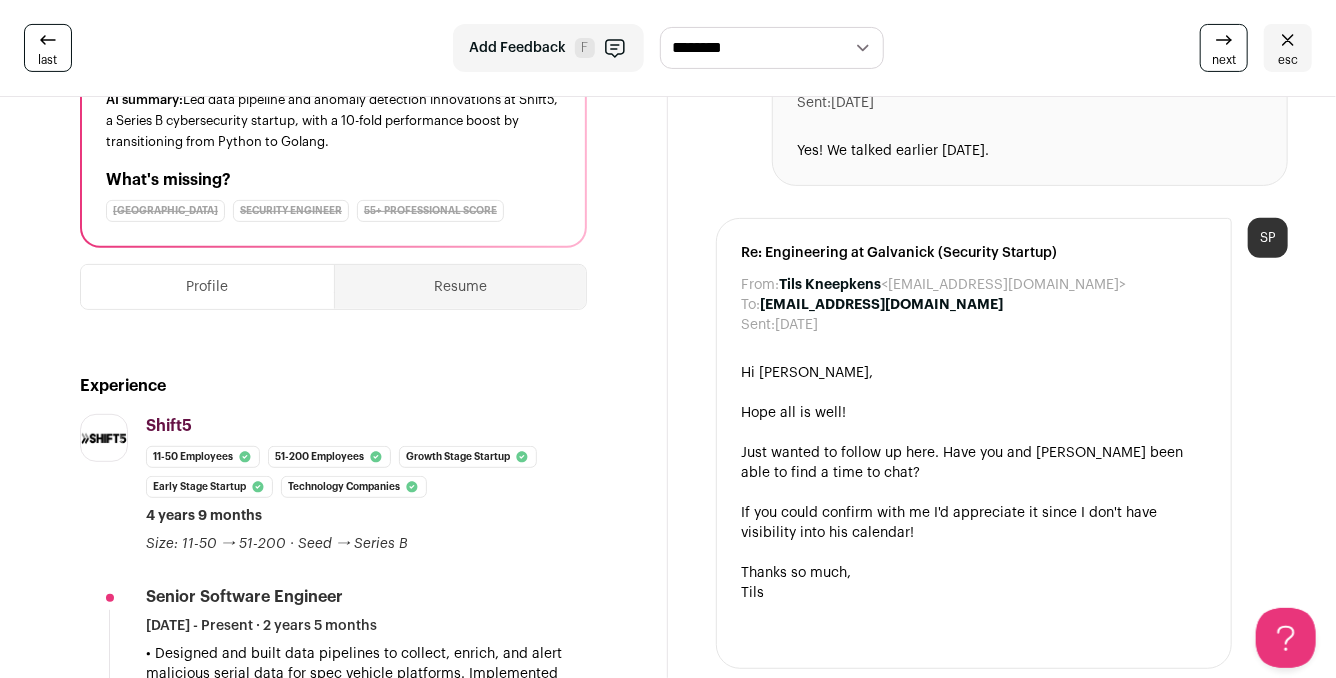 click 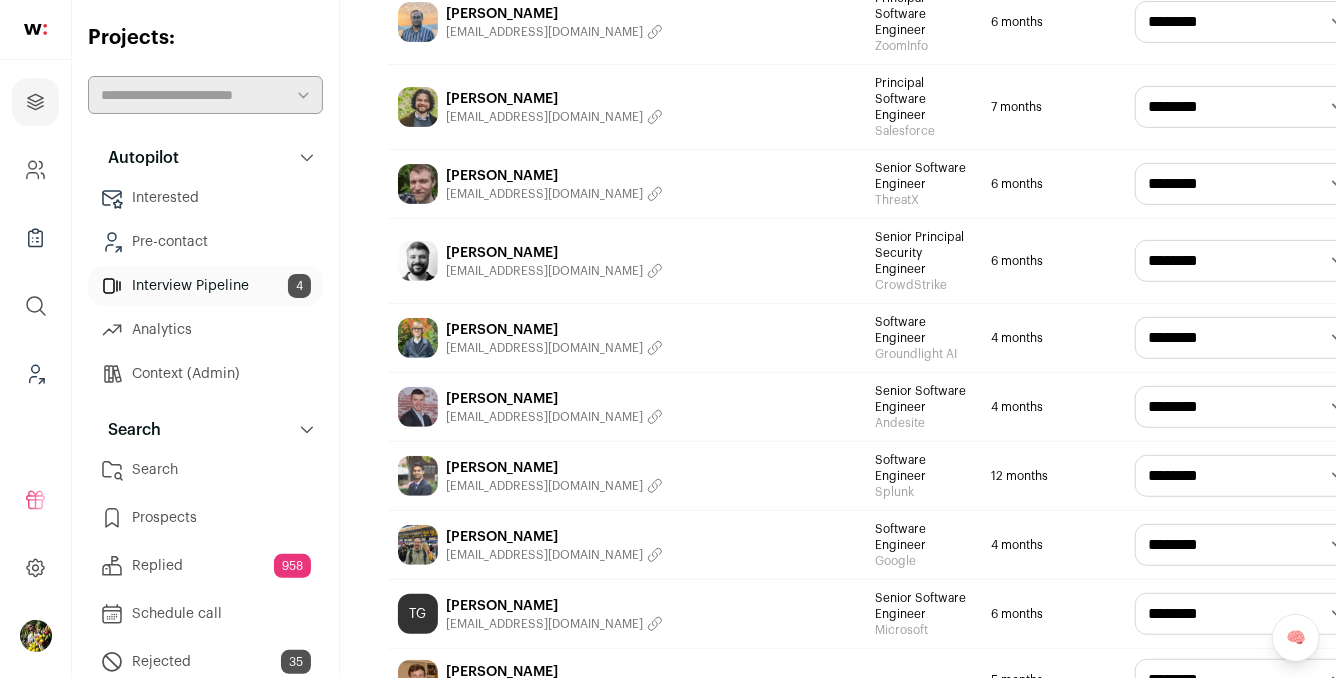 scroll, scrollTop: 0, scrollLeft: 0, axis: both 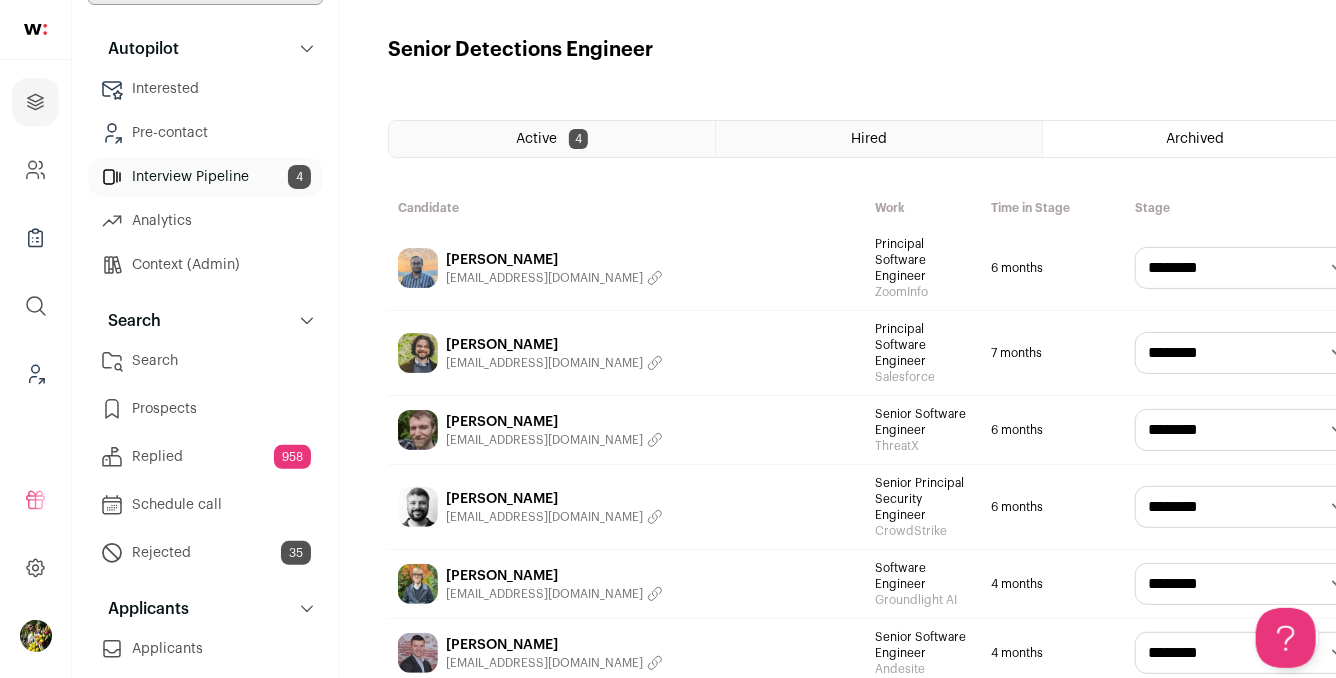 click on "Search" at bounding box center (205, 361) 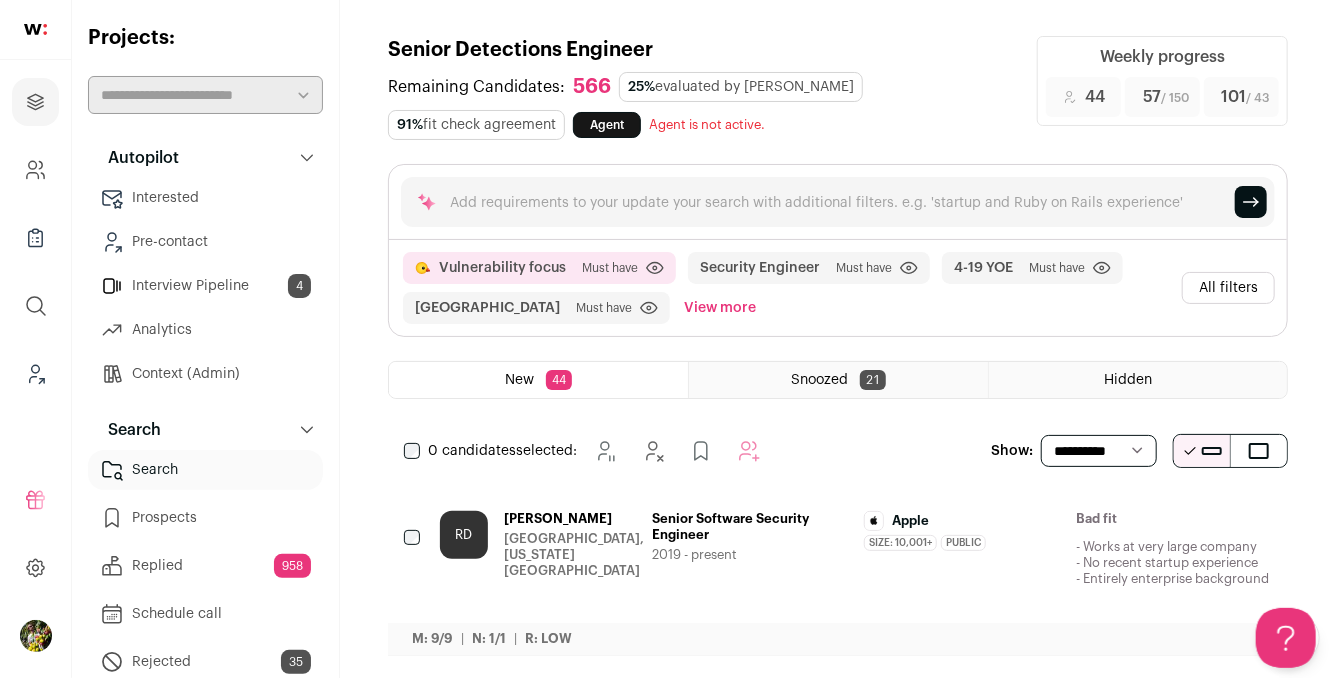 scroll, scrollTop: 0, scrollLeft: 0, axis: both 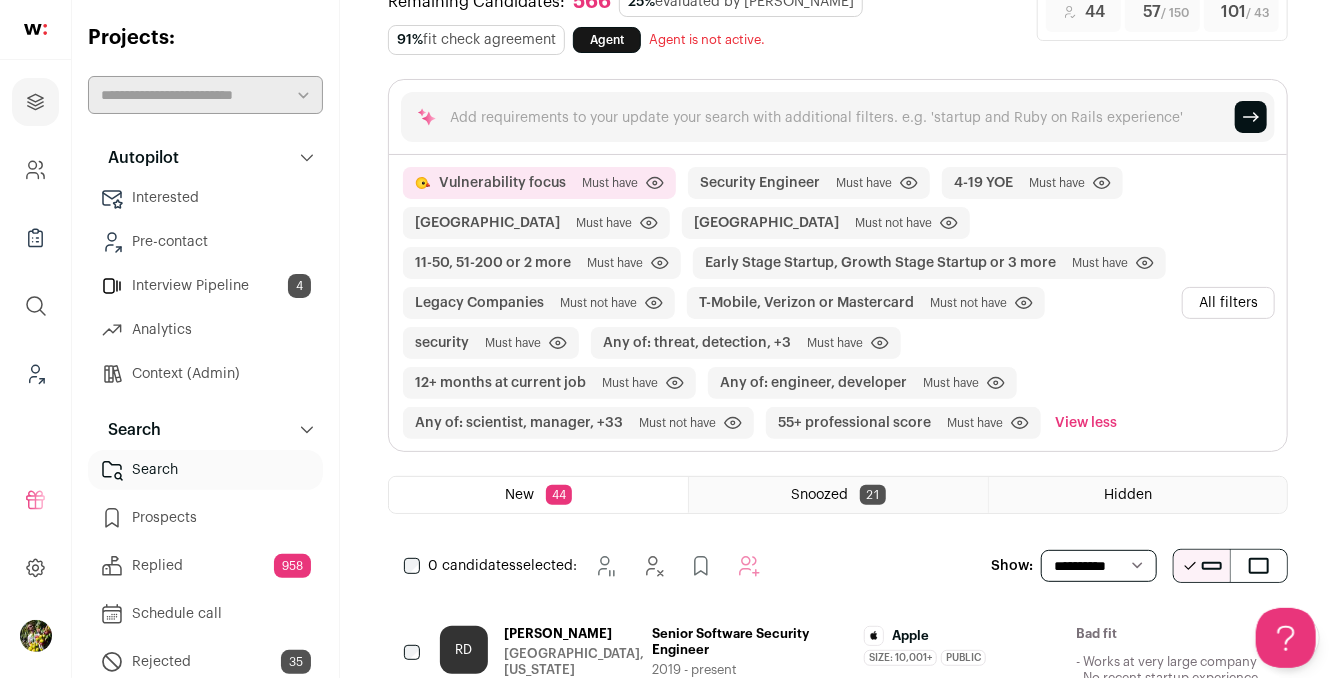 click on "All filters" at bounding box center [1228, 303] 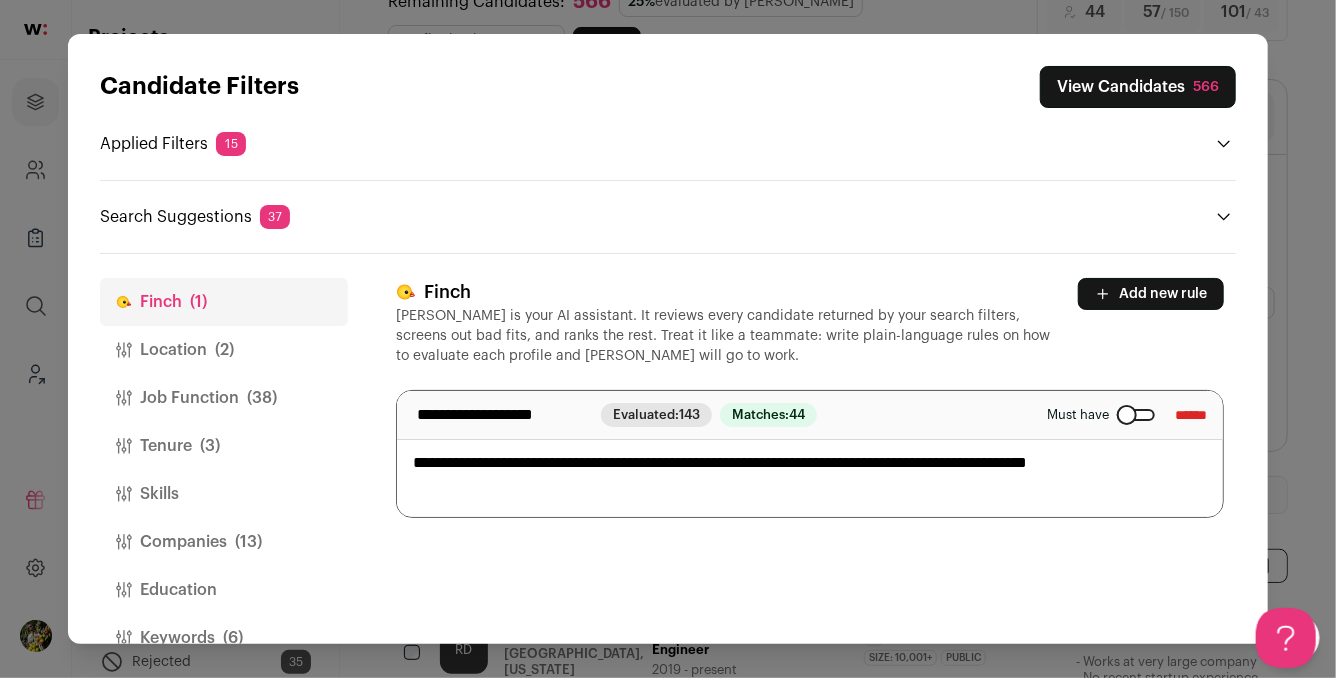click on "Location
(2)" at bounding box center [224, 350] 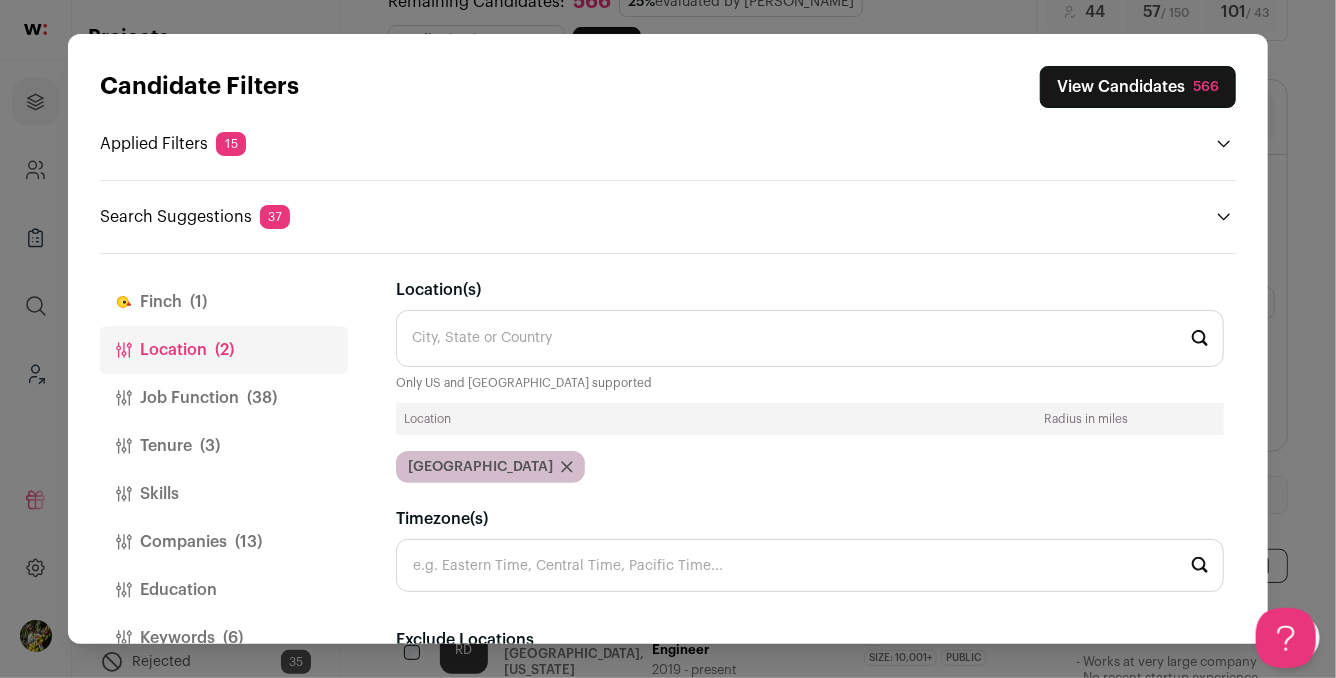 click on "Job Function
(38)" at bounding box center (224, 398) 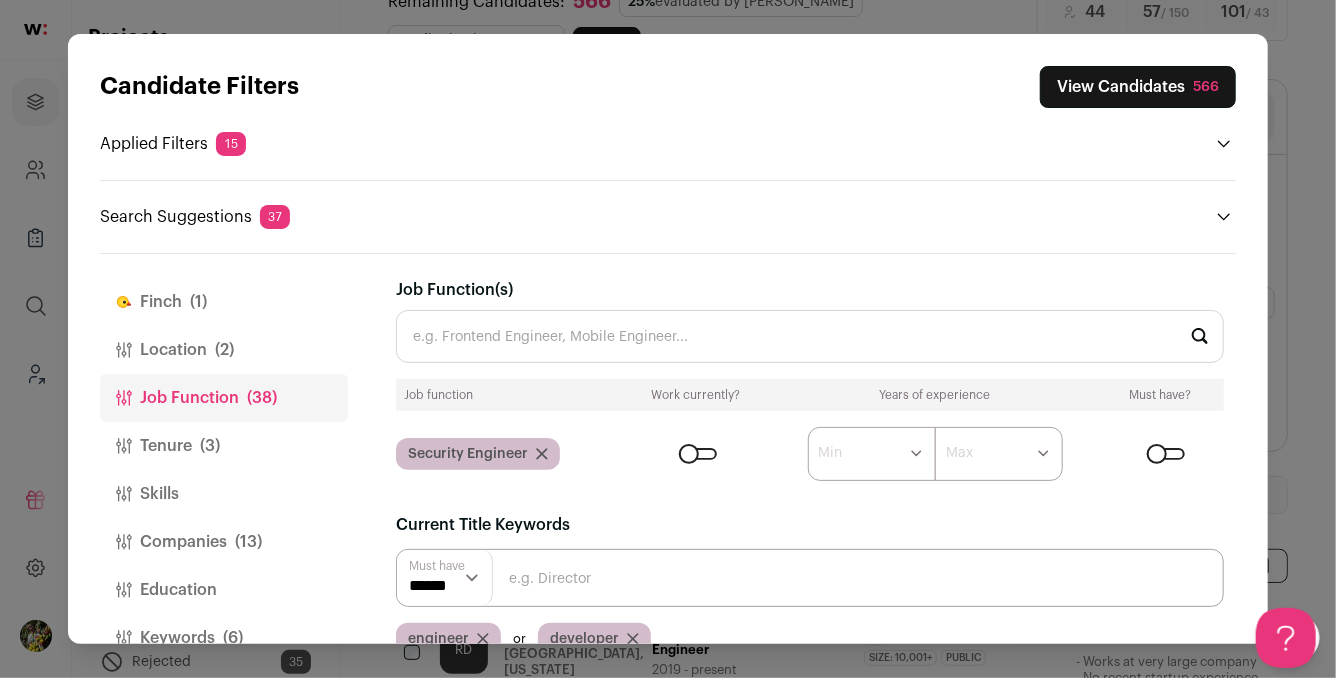 click on "Location
(2)" at bounding box center (224, 350) 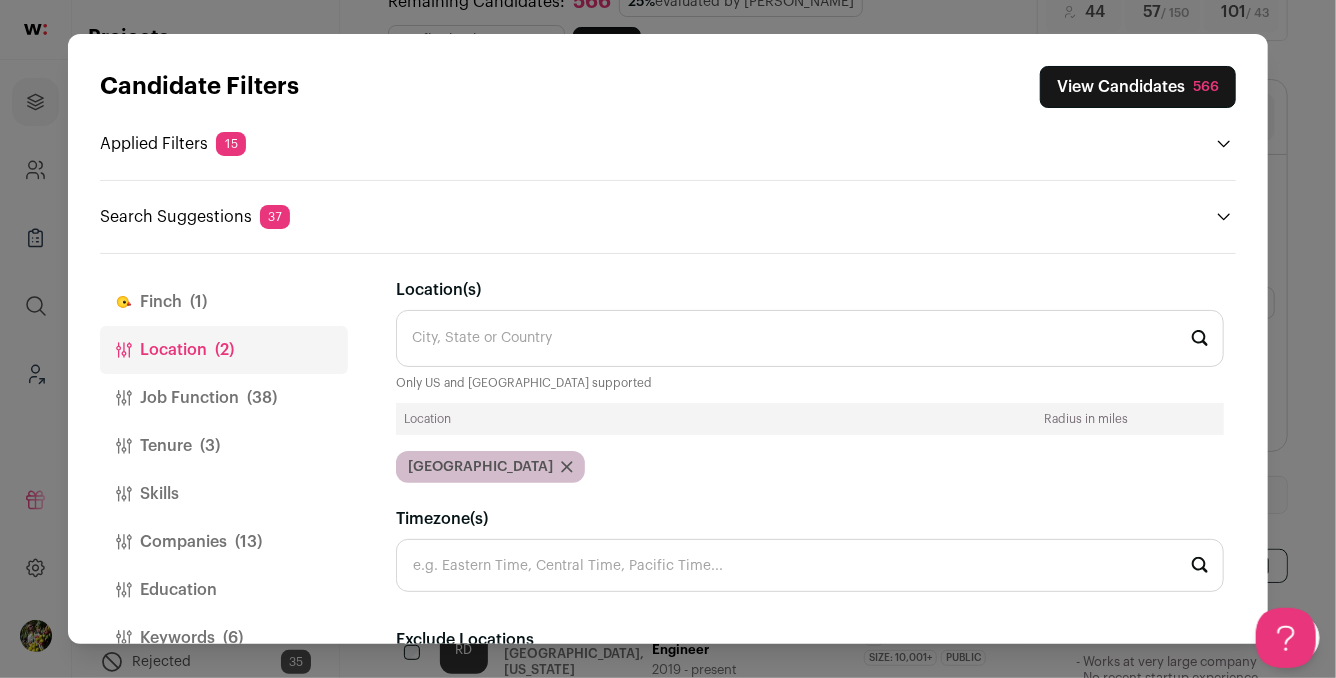 click on "(38)" at bounding box center [262, 398] 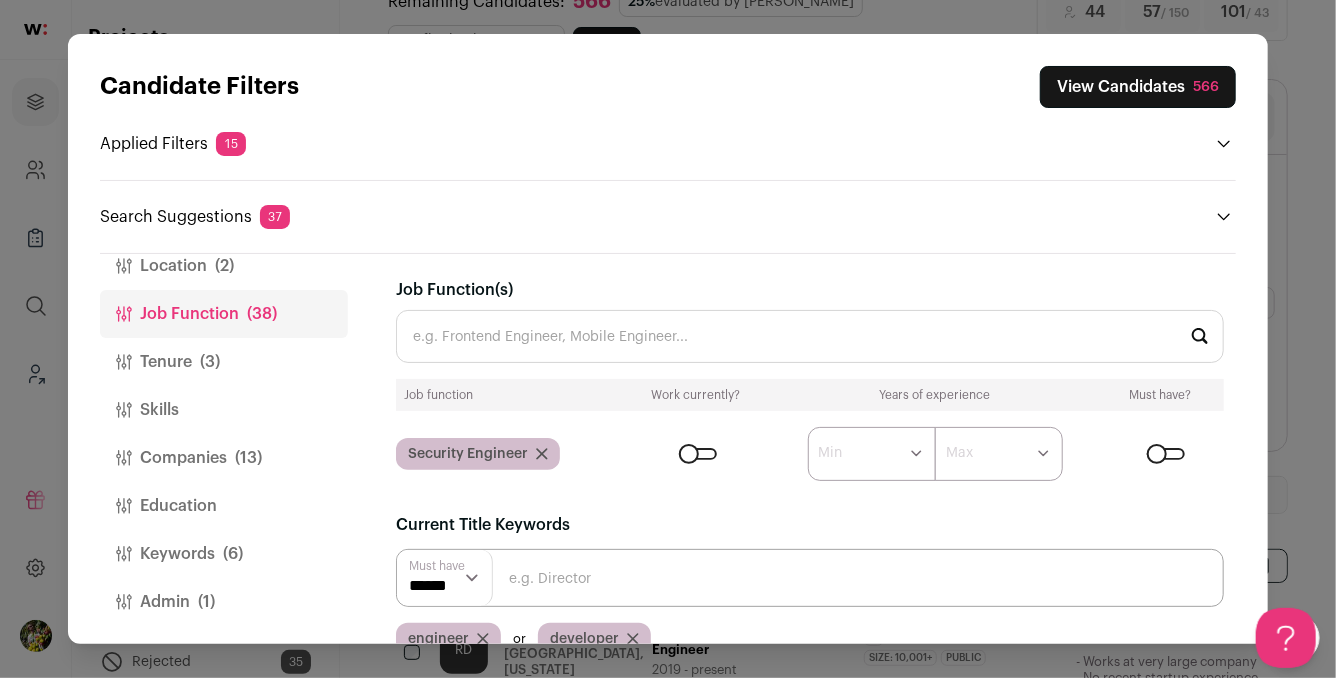 scroll, scrollTop: 89, scrollLeft: 0, axis: vertical 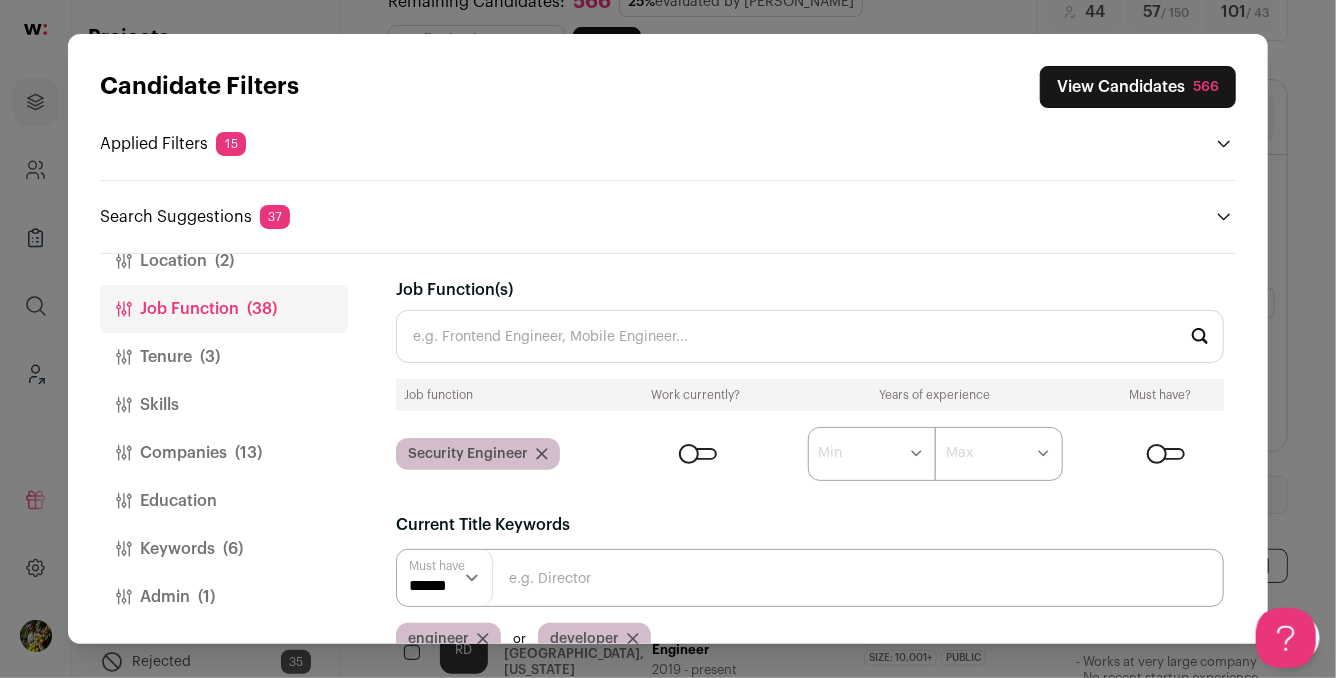 click on "Tenure
(3)" at bounding box center (224, 357) 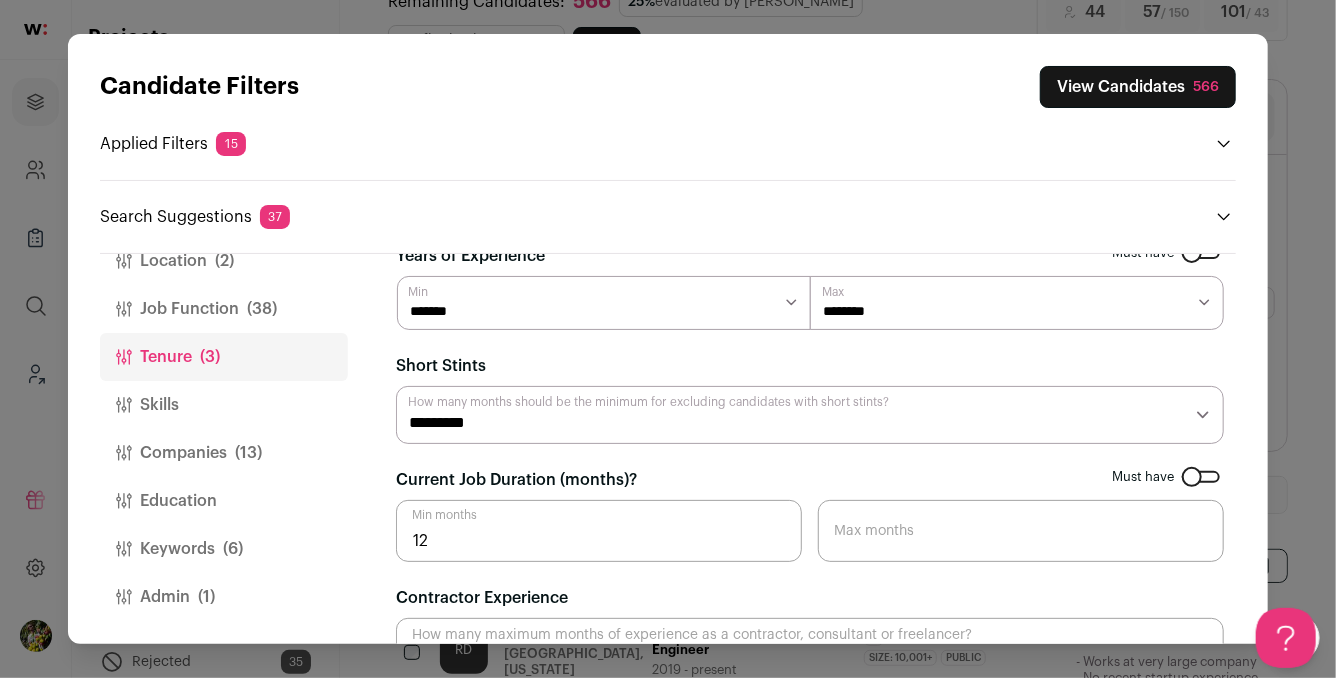 scroll, scrollTop: 49, scrollLeft: 0, axis: vertical 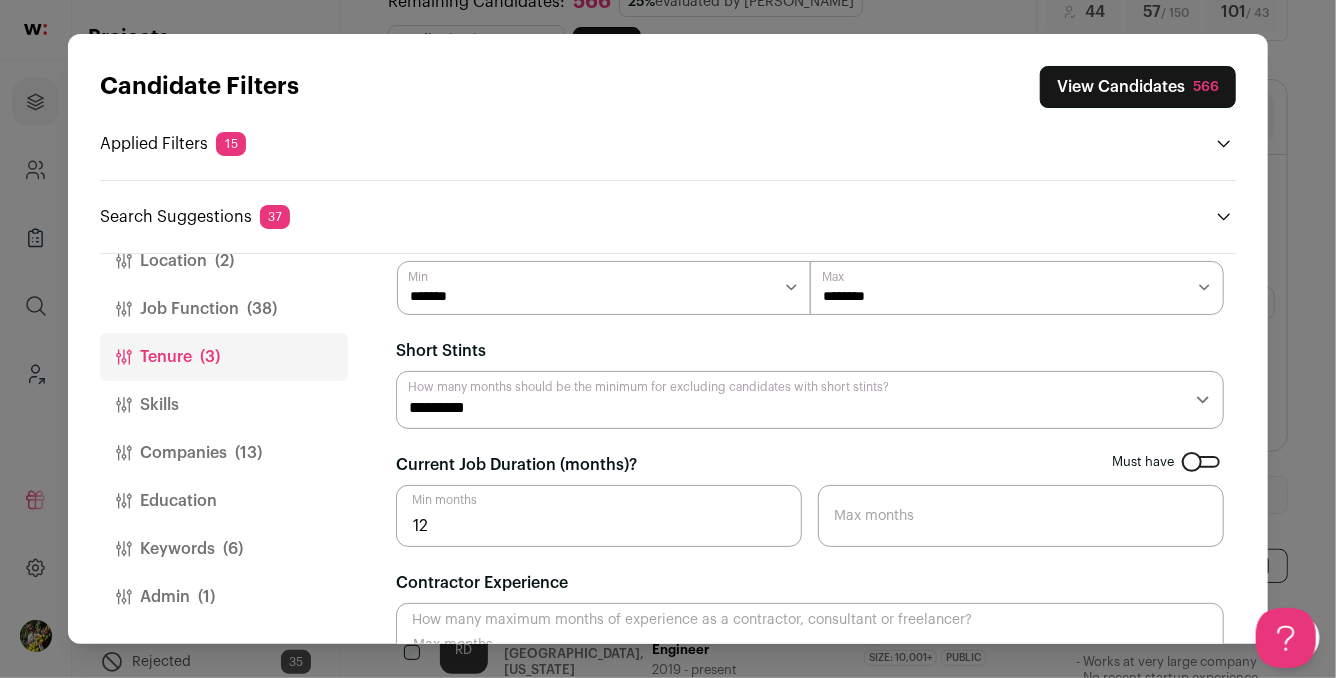 click on "(13)" at bounding box center (248, 453) 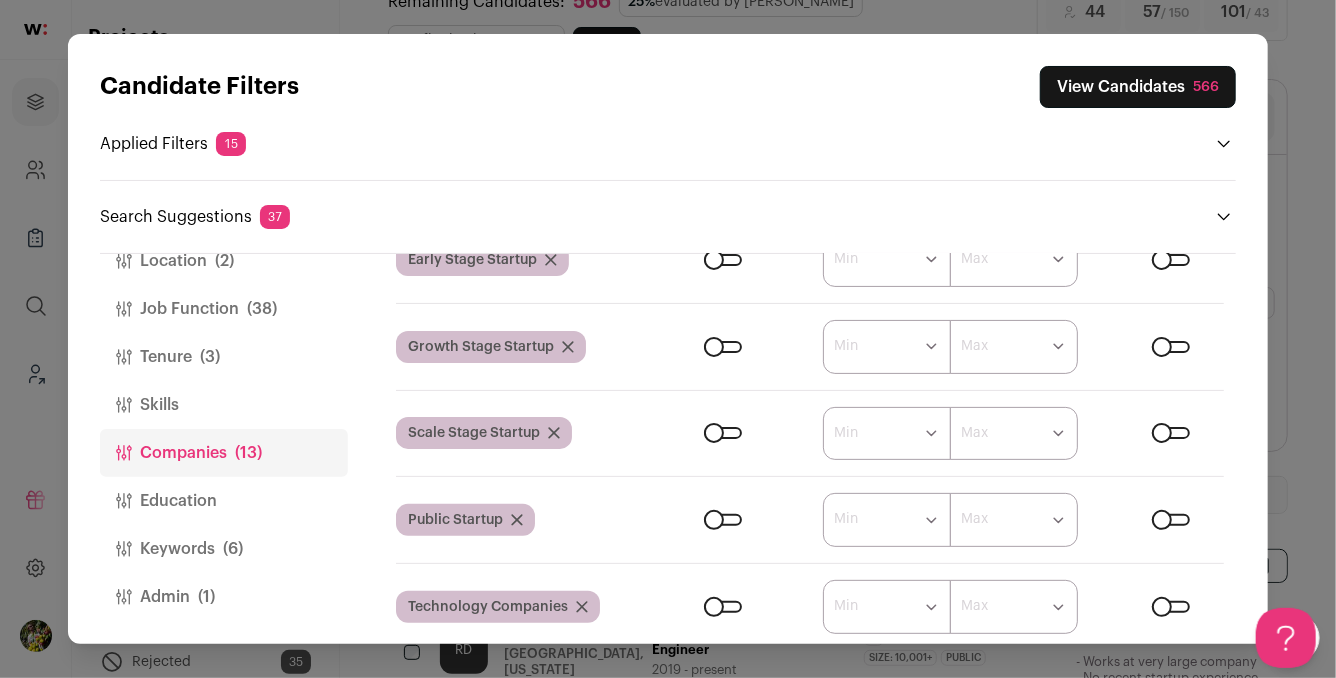scroll, scrollTop: 261, scrollLeft: 0, axis: vertical 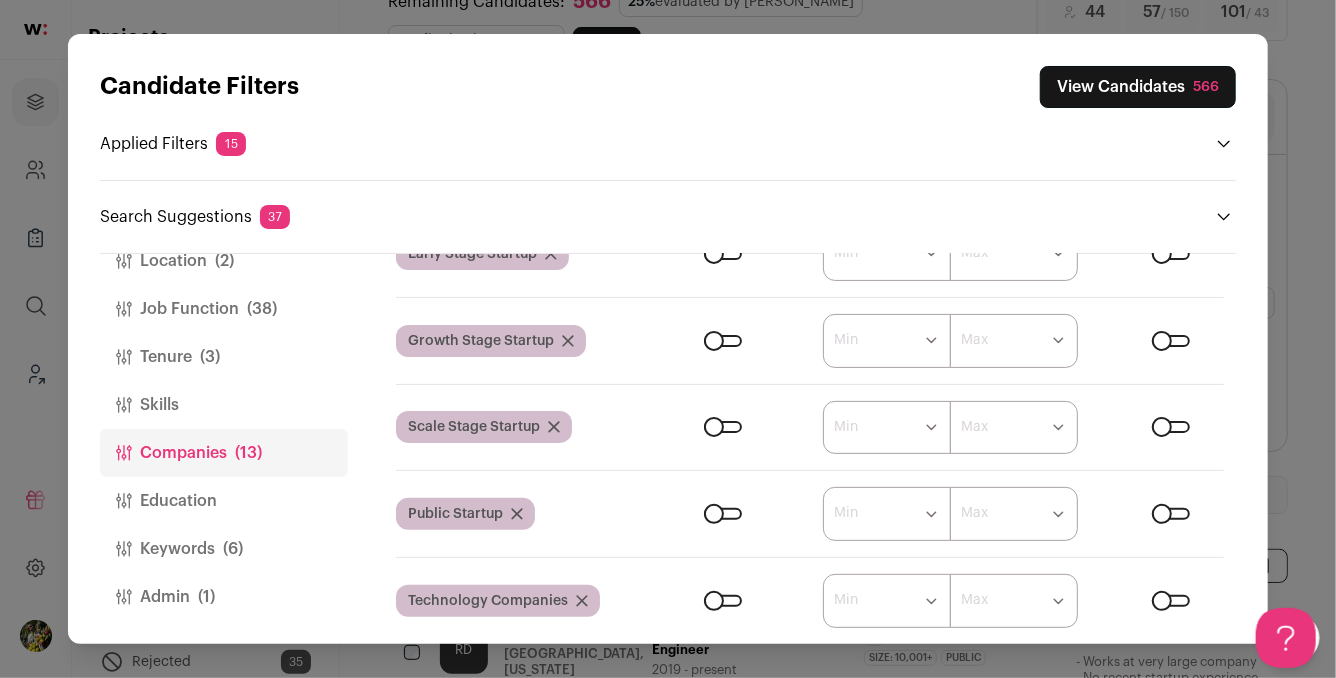 click on "(6)" at bounding box center [233, 549] 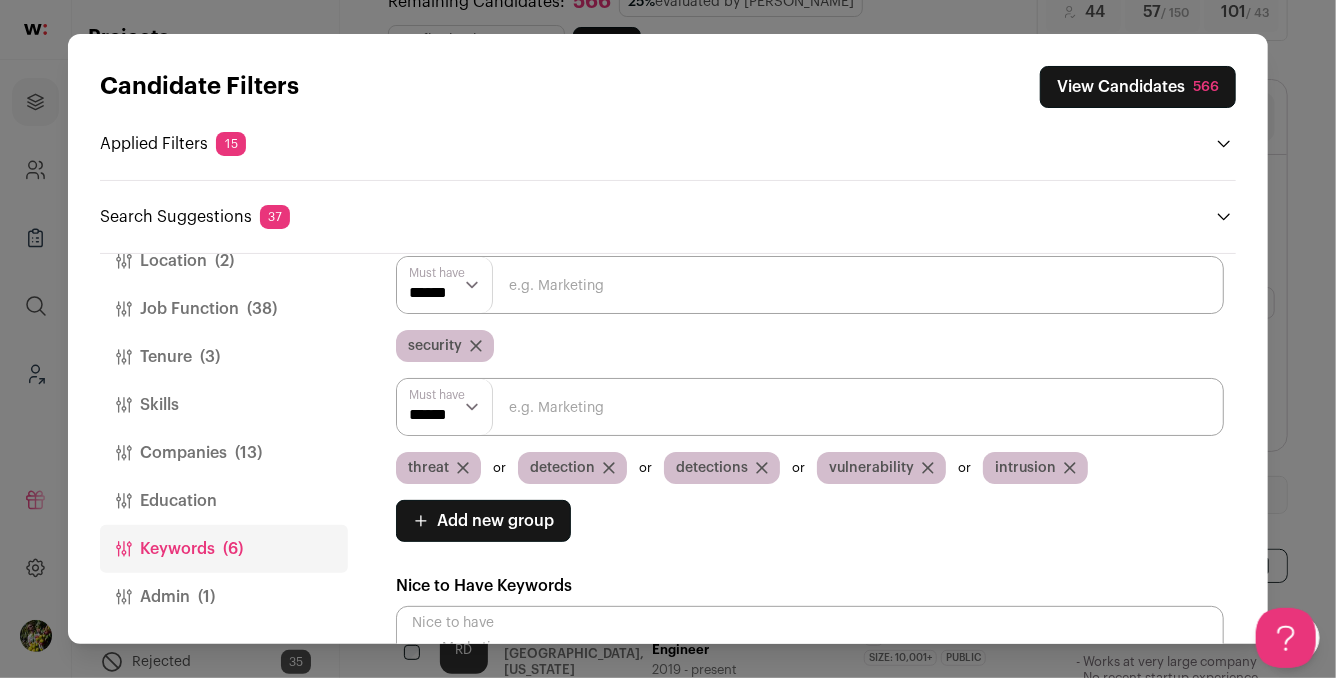scroll, scrollTop: 64, scrollLeft: 0, axis: vertical 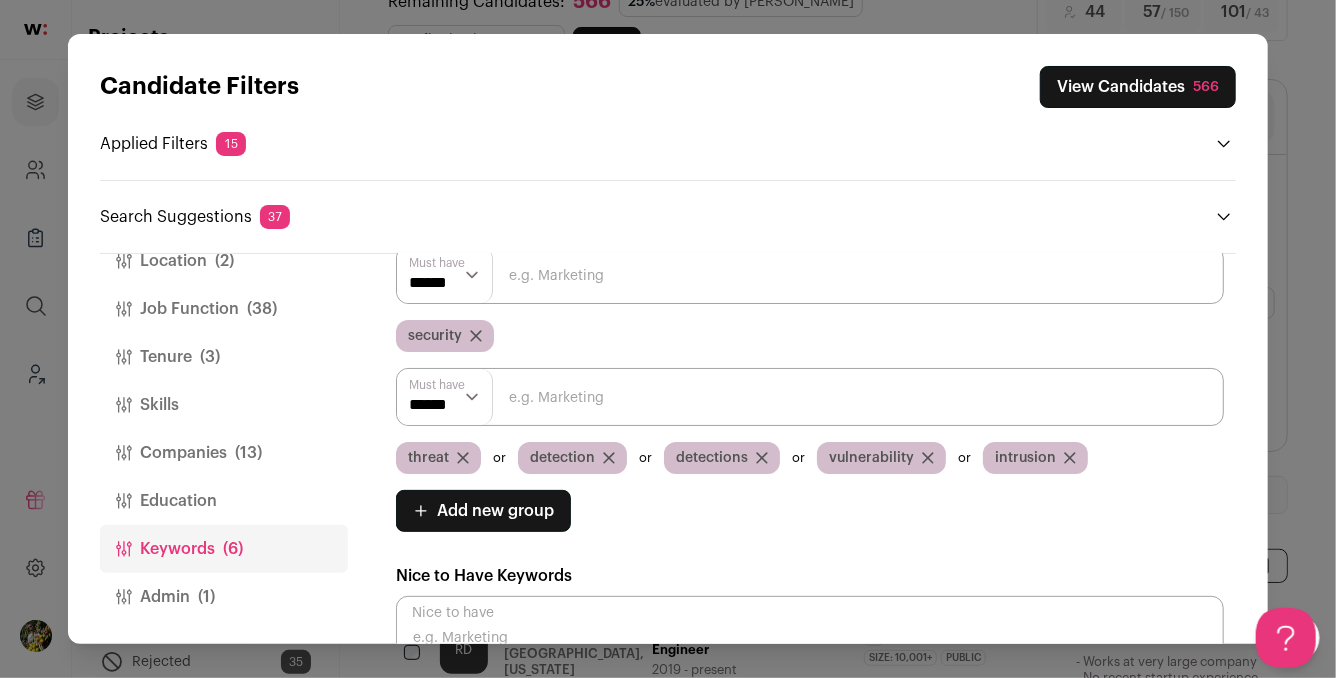 click on "Admin
(1)" at bounding box center (224, 597) 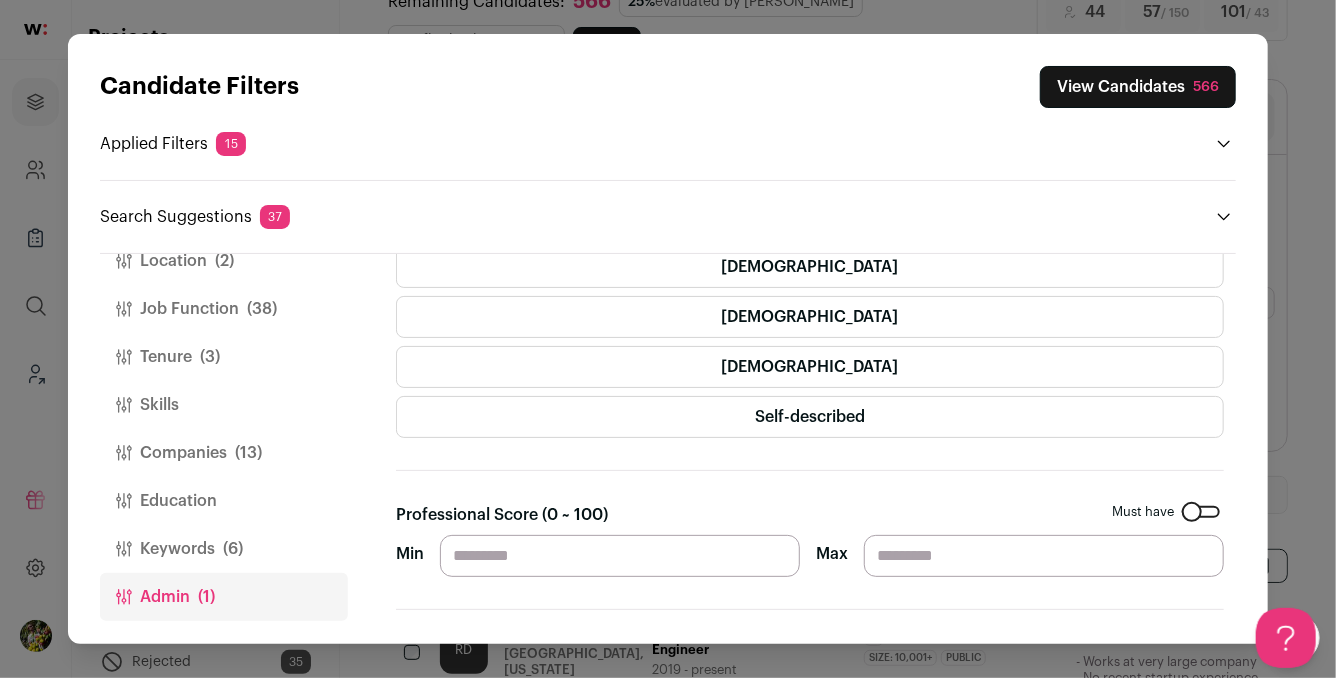 click on "Keywords
(6)" at bounding box center [224, 549] 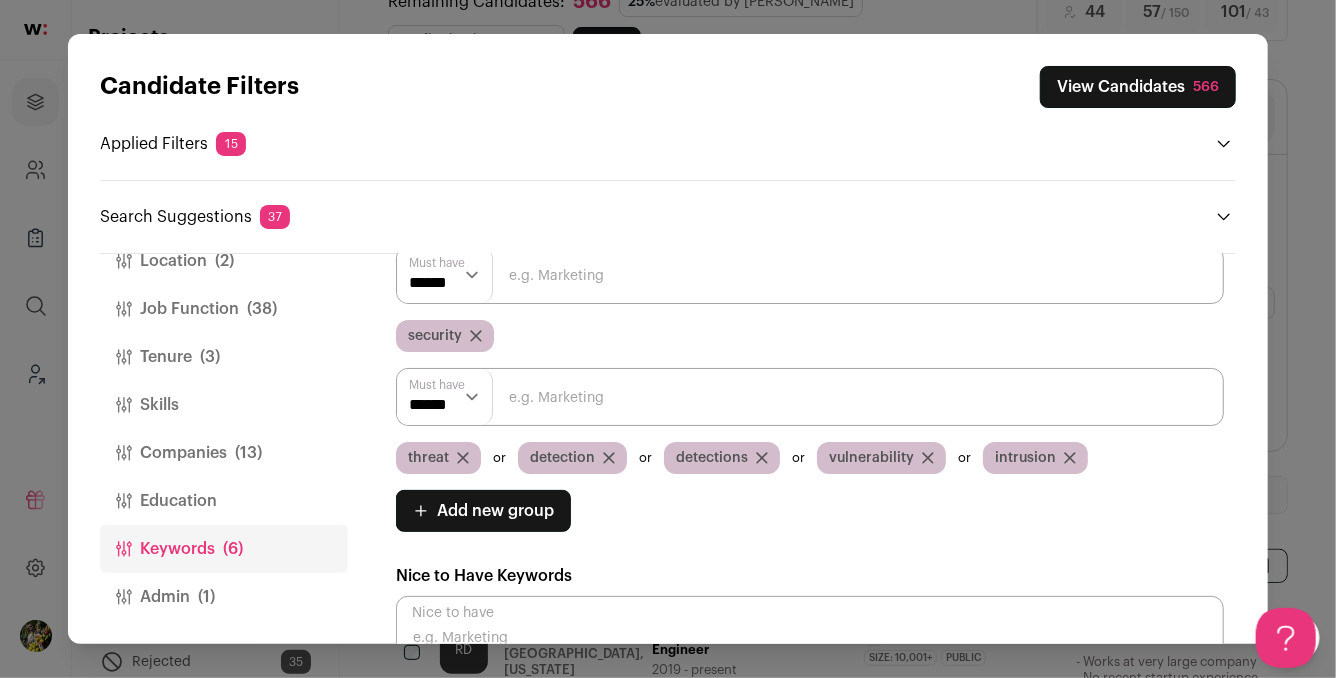 click on "Admin
(1)" at bounding box center (224, 597) 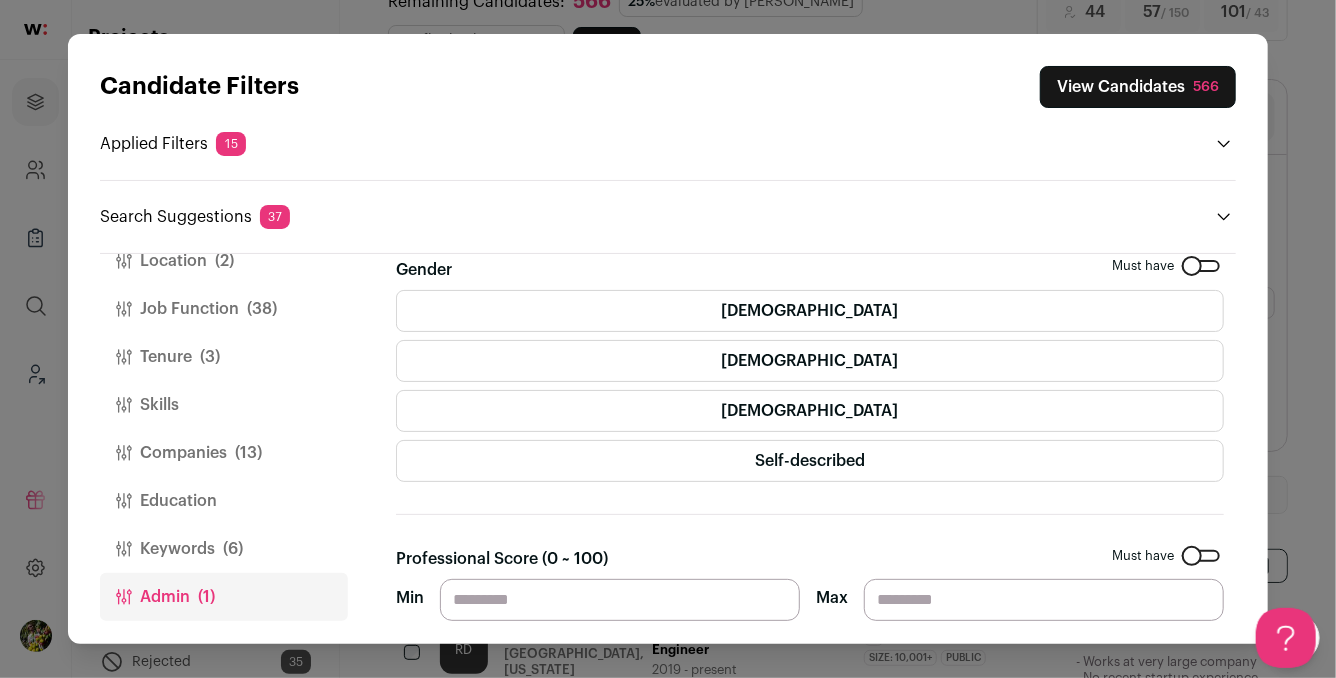 scroll, scrollTop: 0, scrollLeft: 0, axis: both 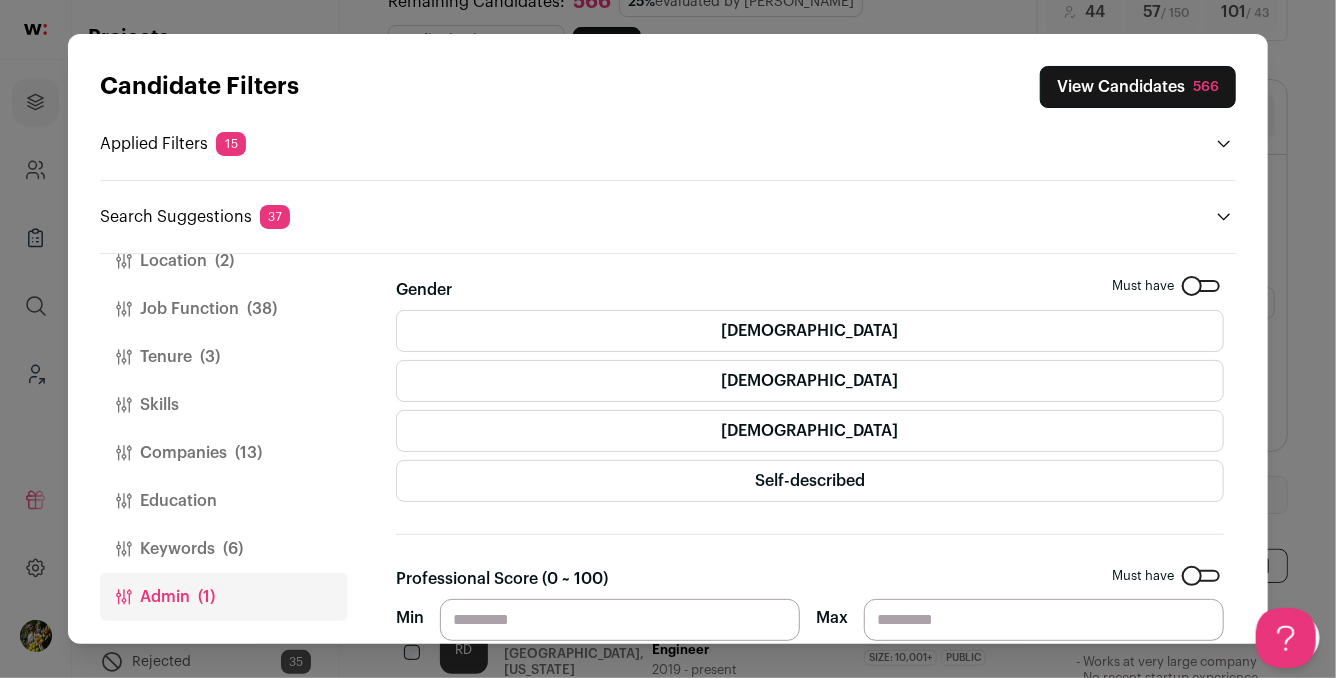 click on "Keywords
(6)" at bounding box center [224, 549] 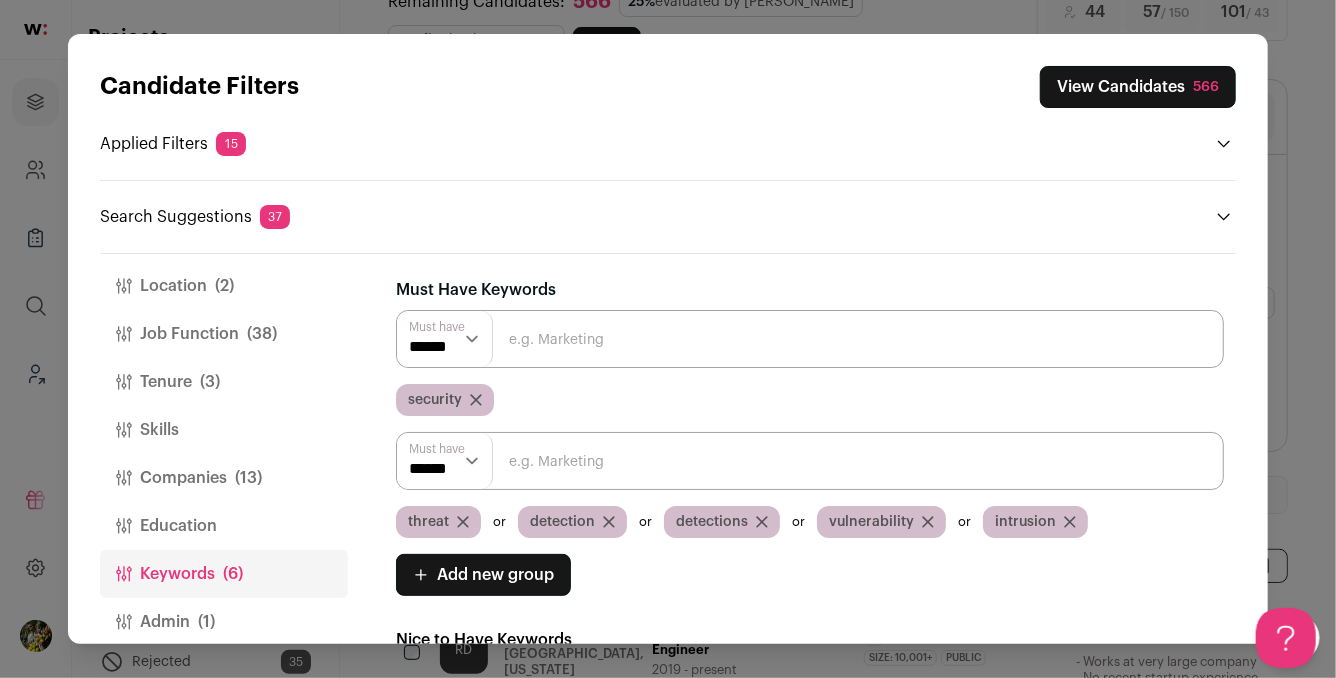 scroll, scrollTop: 61, scrollLeft: 0, axis: vertical 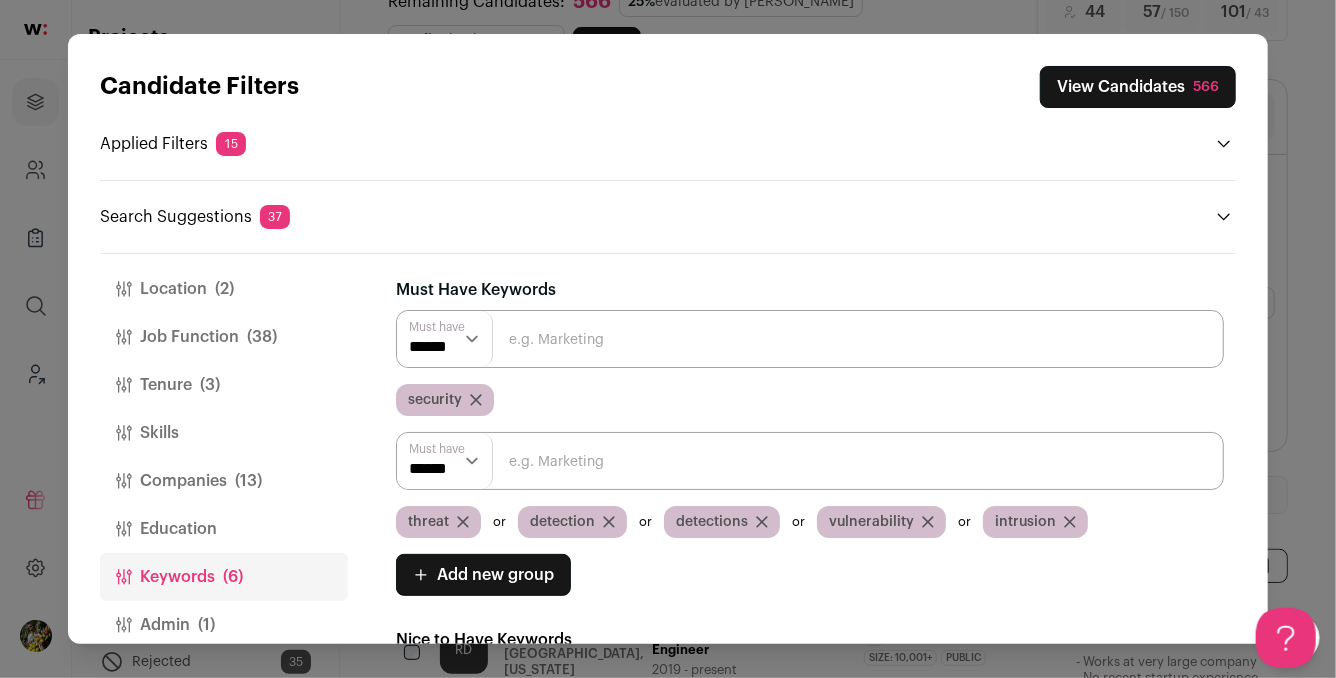 drag, startPoint x: 511, startPoint y: 576, endPoint x: 543, endPoint y: 441, distance: 138.74077 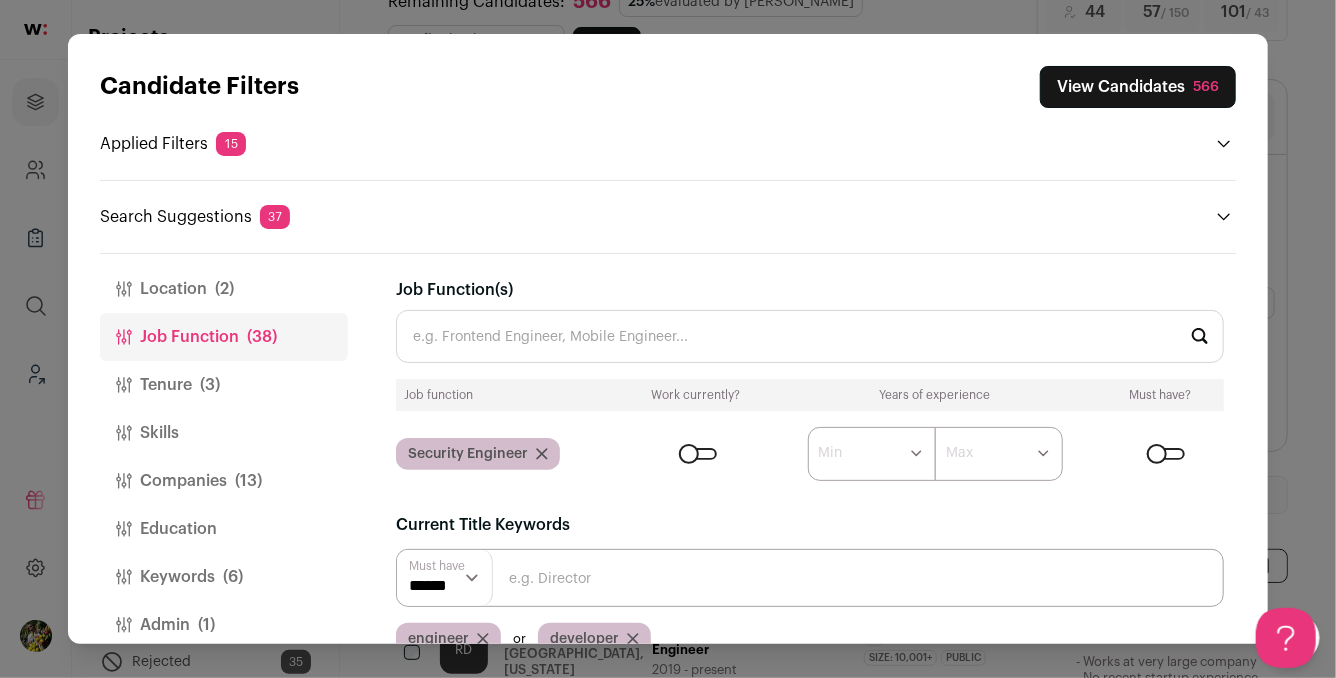 click on "Job Function(s)" at bounding box center [810, 336] 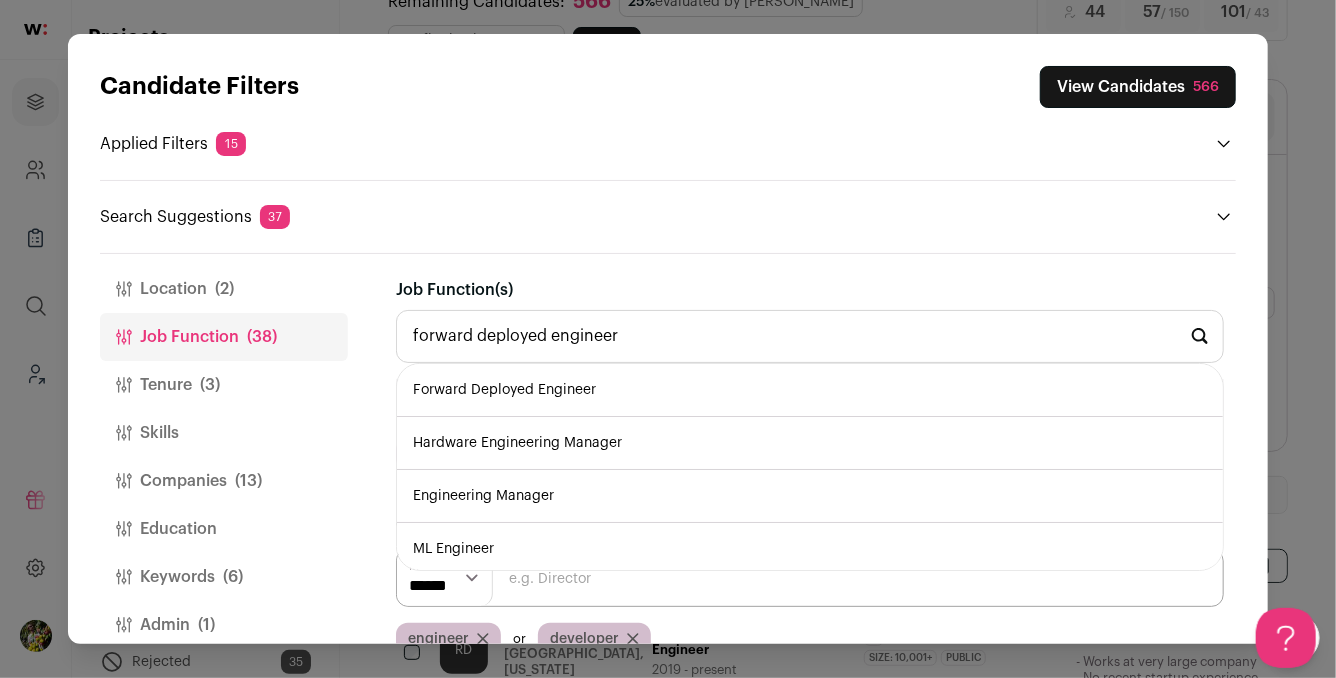 click on "Forward Deployed Engineer" at bounding box center (810, 390) 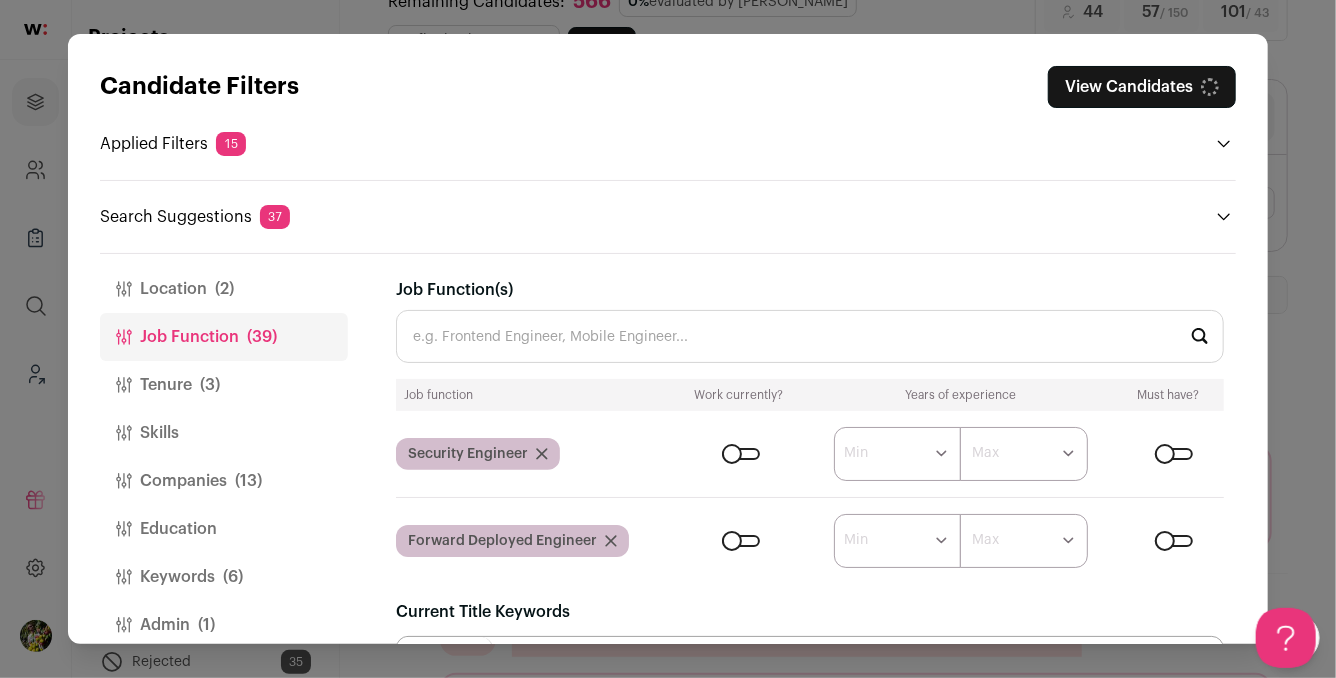 scroll, scrollTop: 3, scrollLeft: 0, axis: vertical 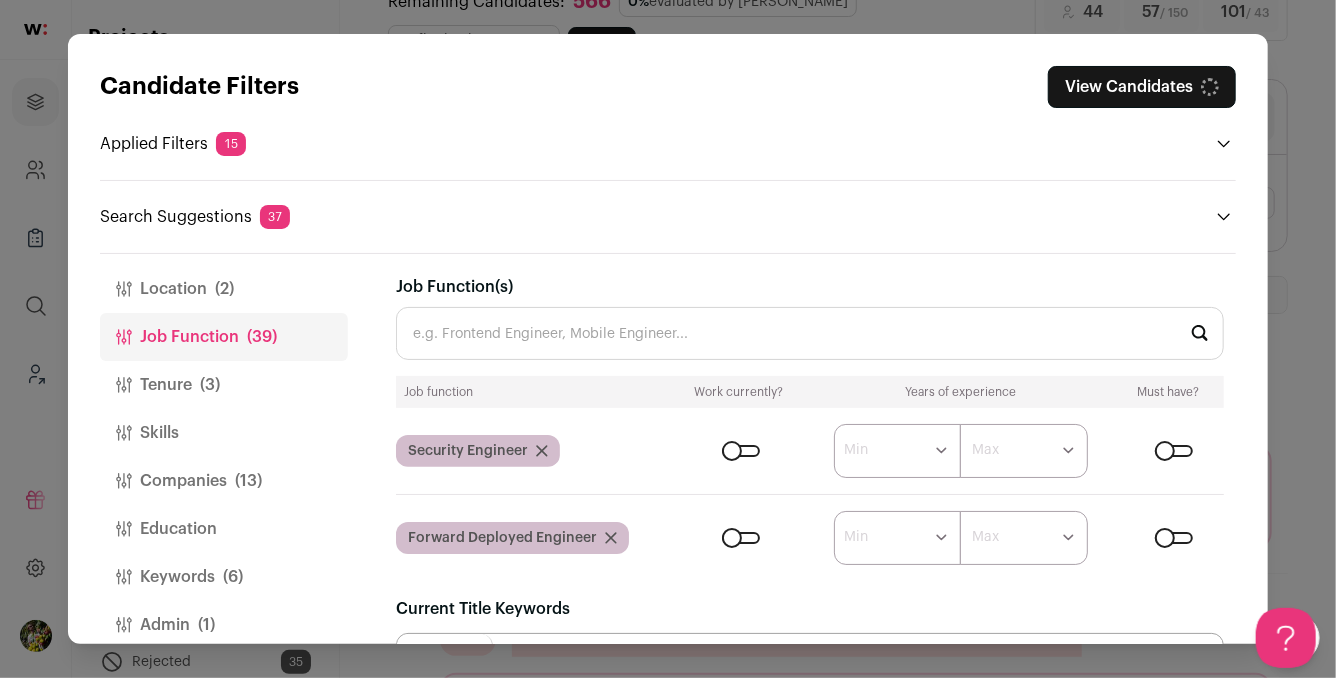 click at bounding box center (741, 538) 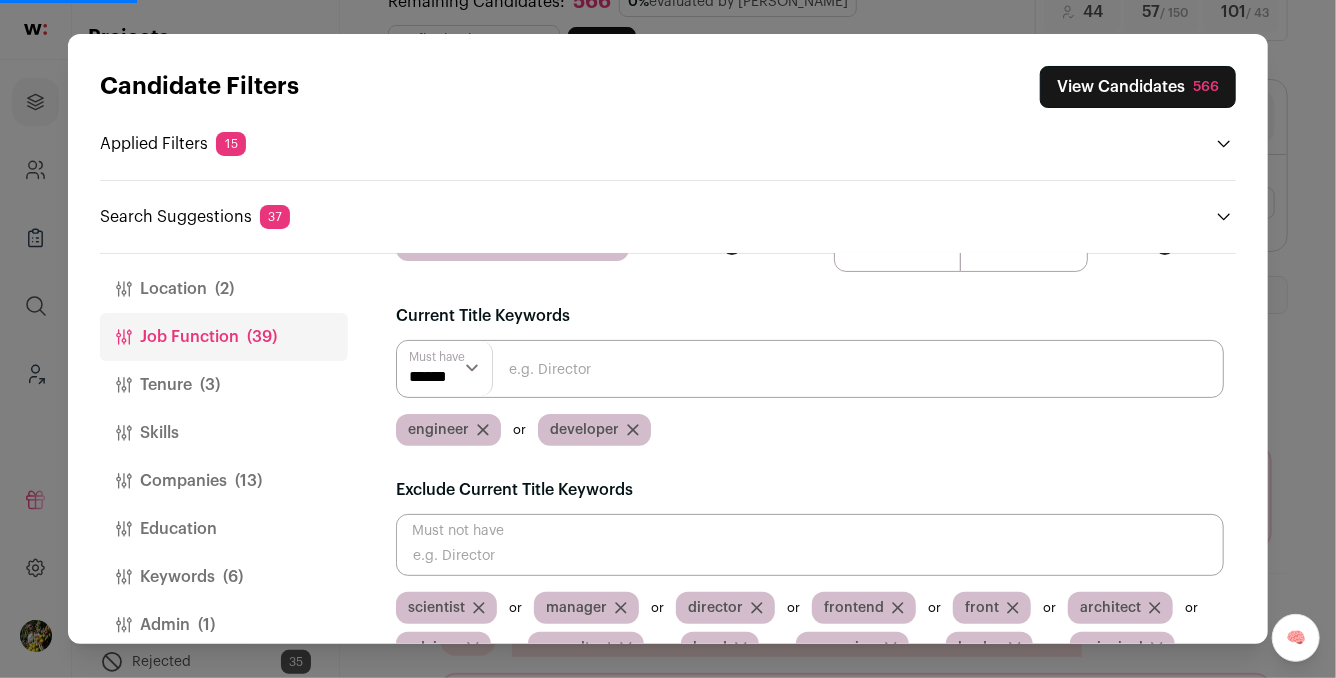 scroll, scrollTop: 319, scrollLeft: 0, axis: vertical 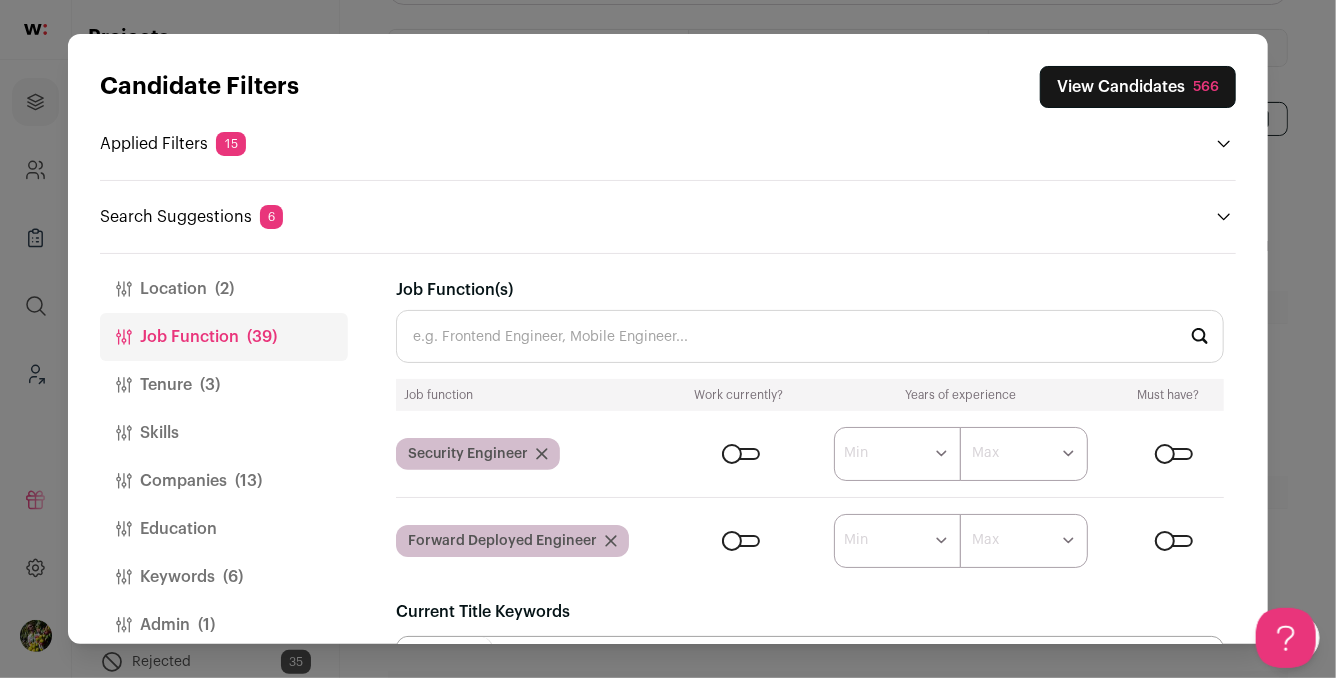 click on "Location
(2)" at bounding box center (224, 289) 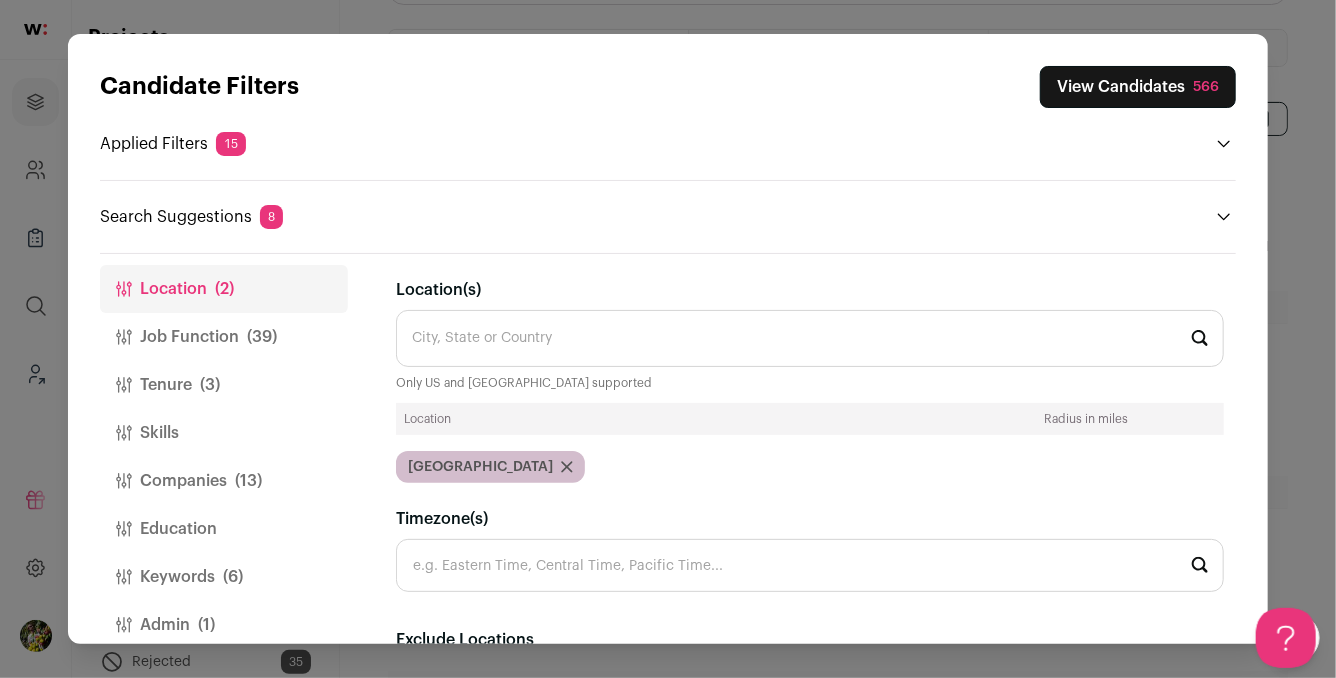 scroll, scrollTop: 89, scrollLeft: 0, axis: vertical 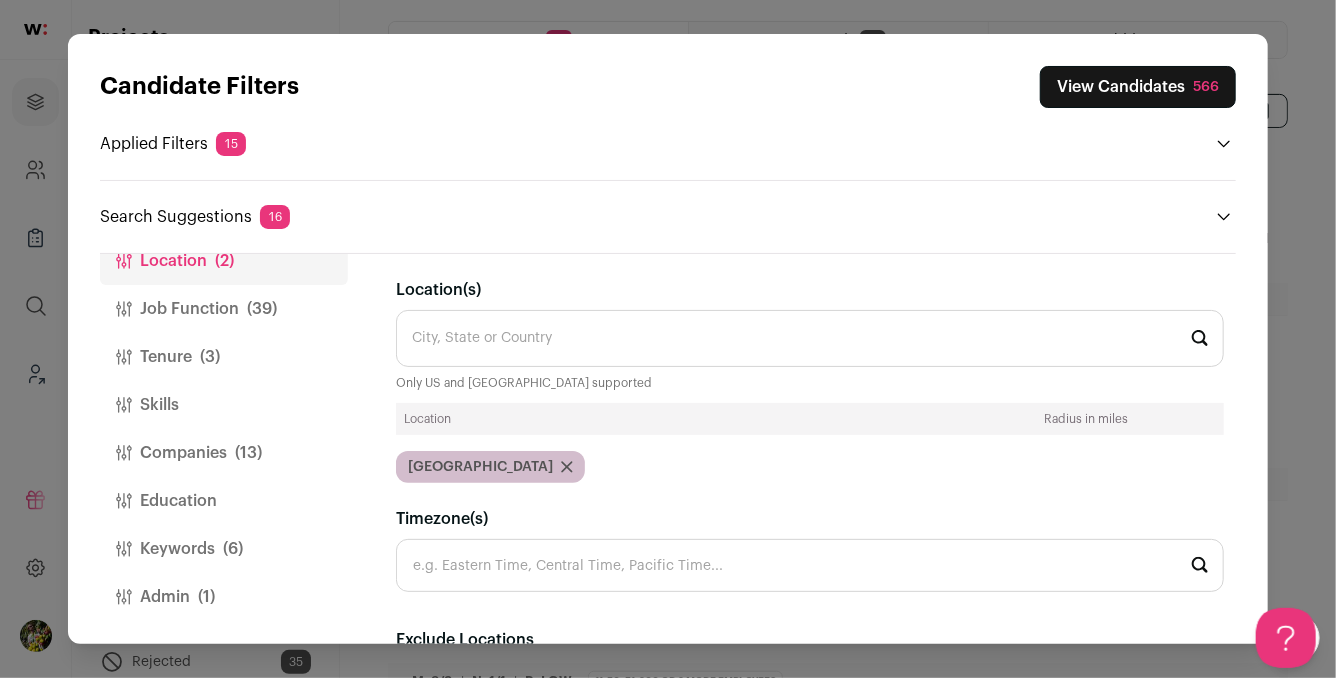 click on "View Candidates
566" at bounding box center [1138, 87] 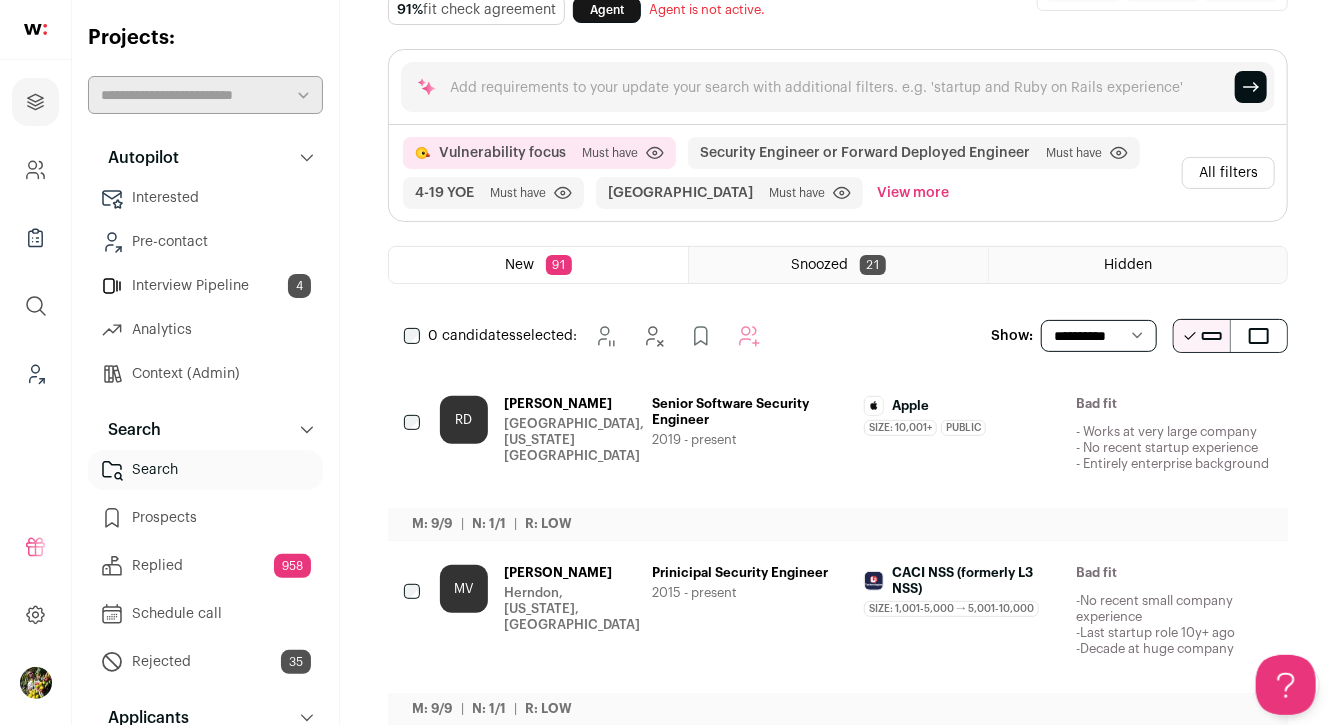 scroll, scrollTop: 142, scrollLeft: 0, axis: vertical 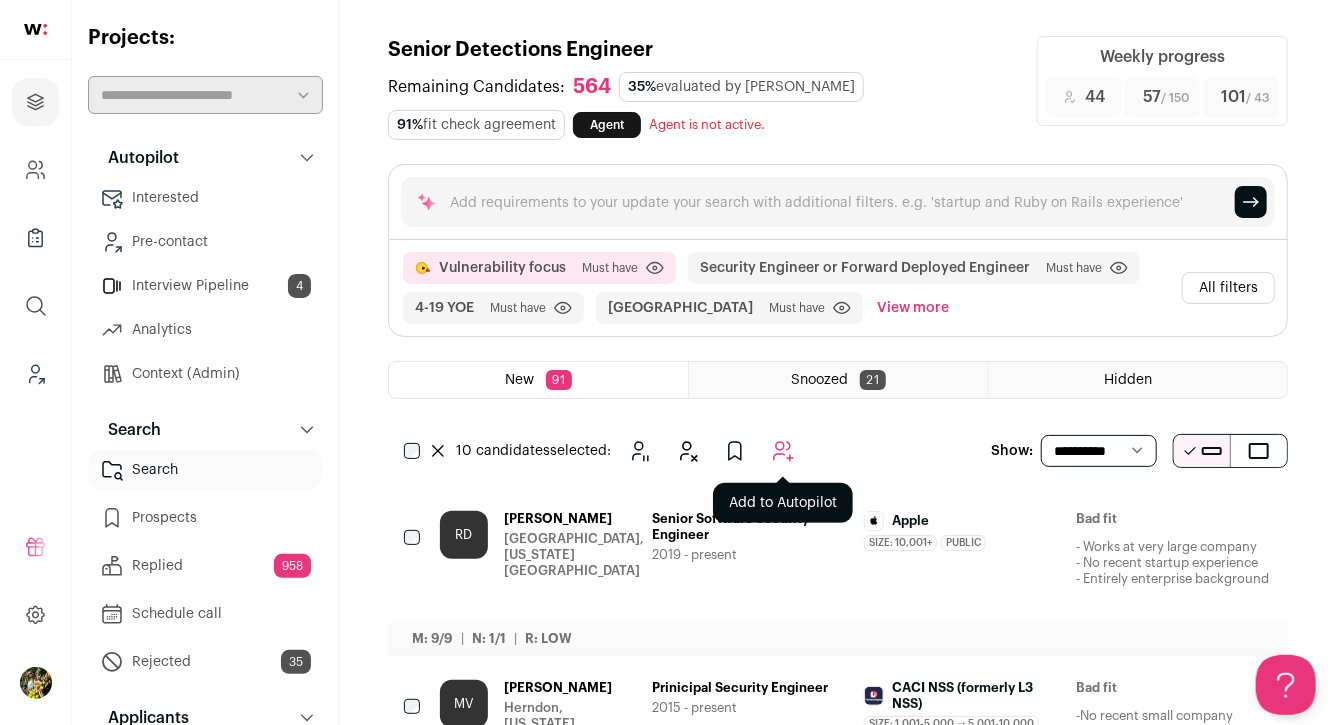 click 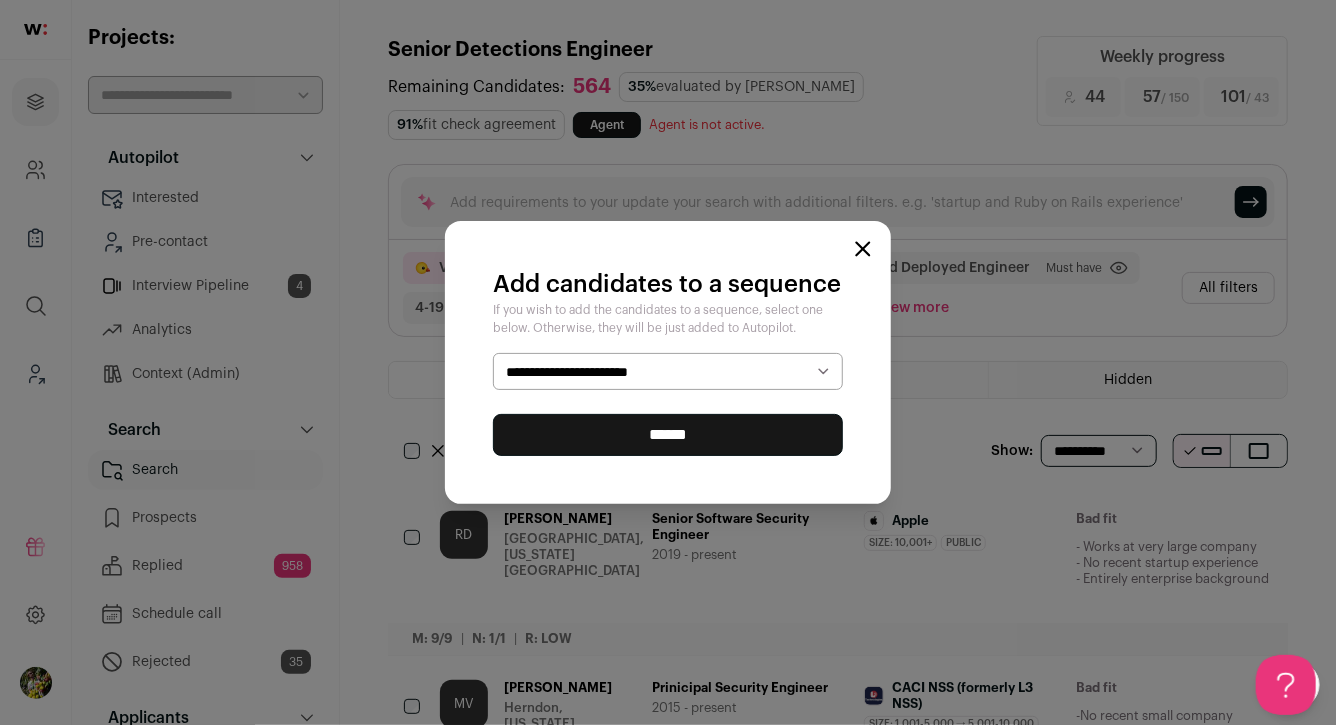 select on "*****" 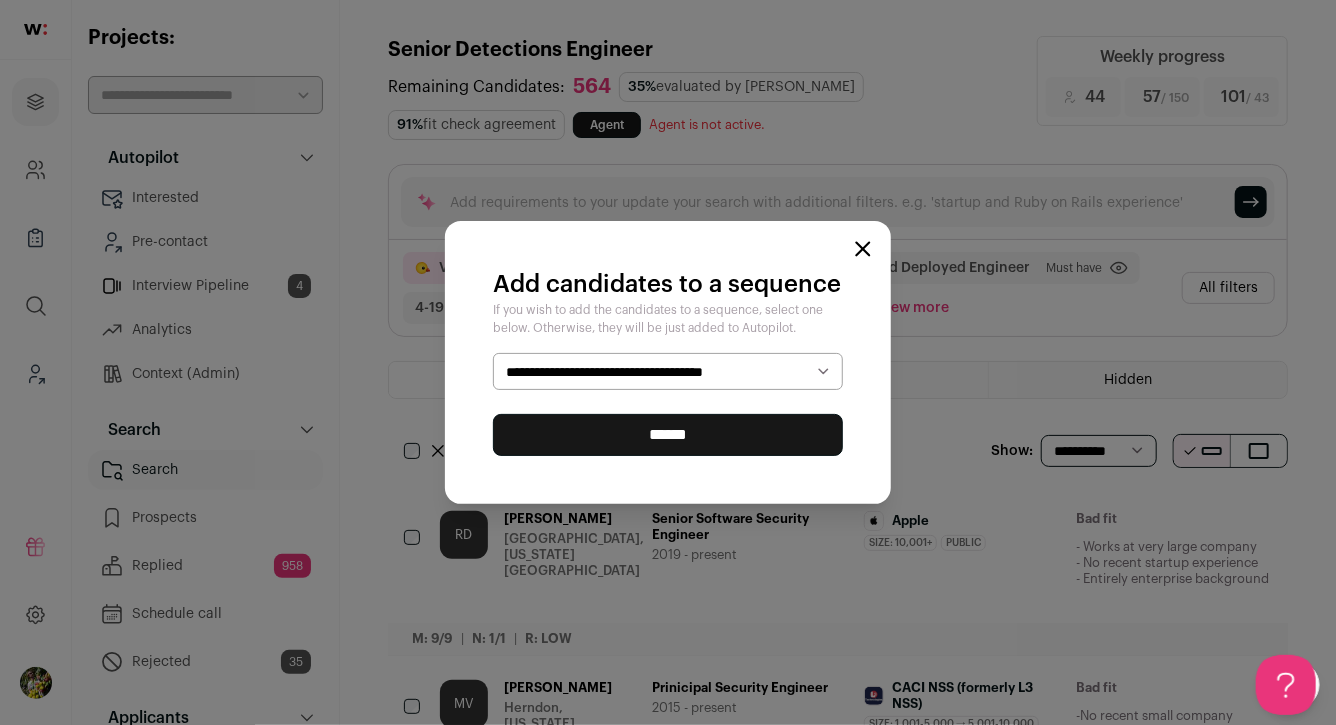 click on "******" at bounding box center (668, 435) 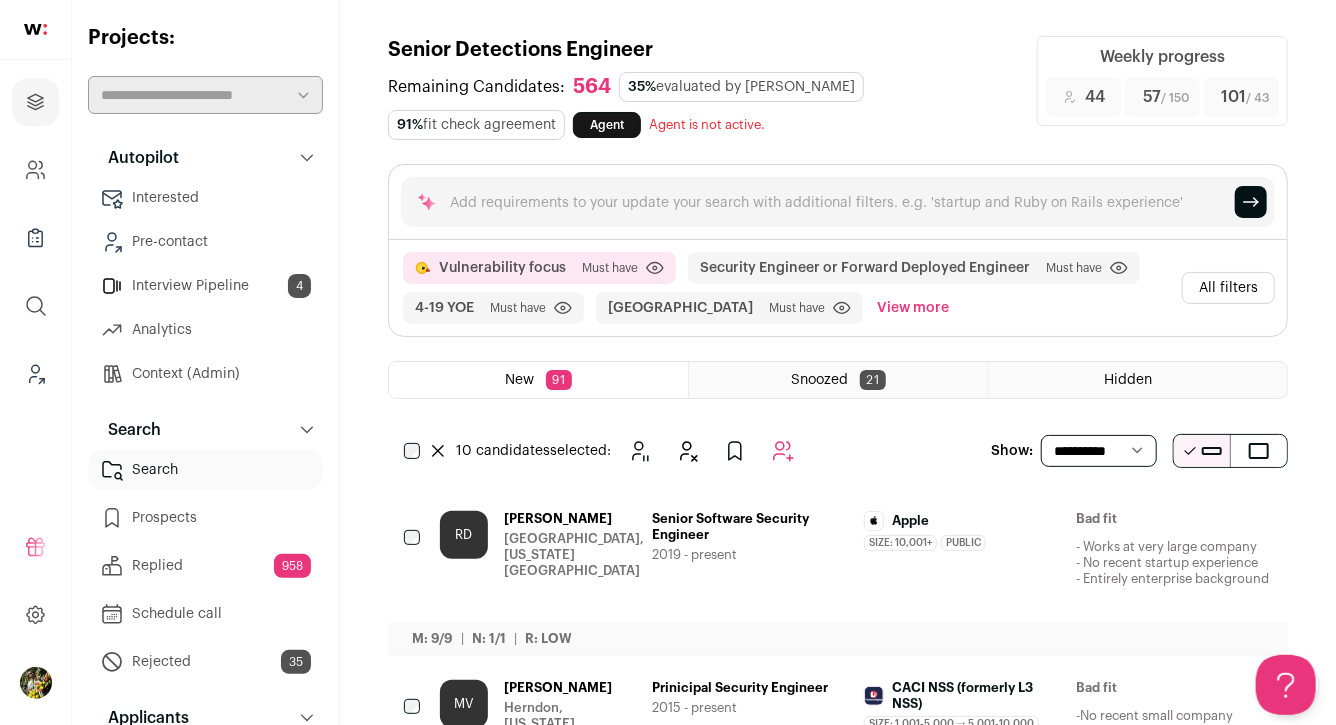 scroll, scrollTop: 5, scrollLeft: 0, axis: vertical 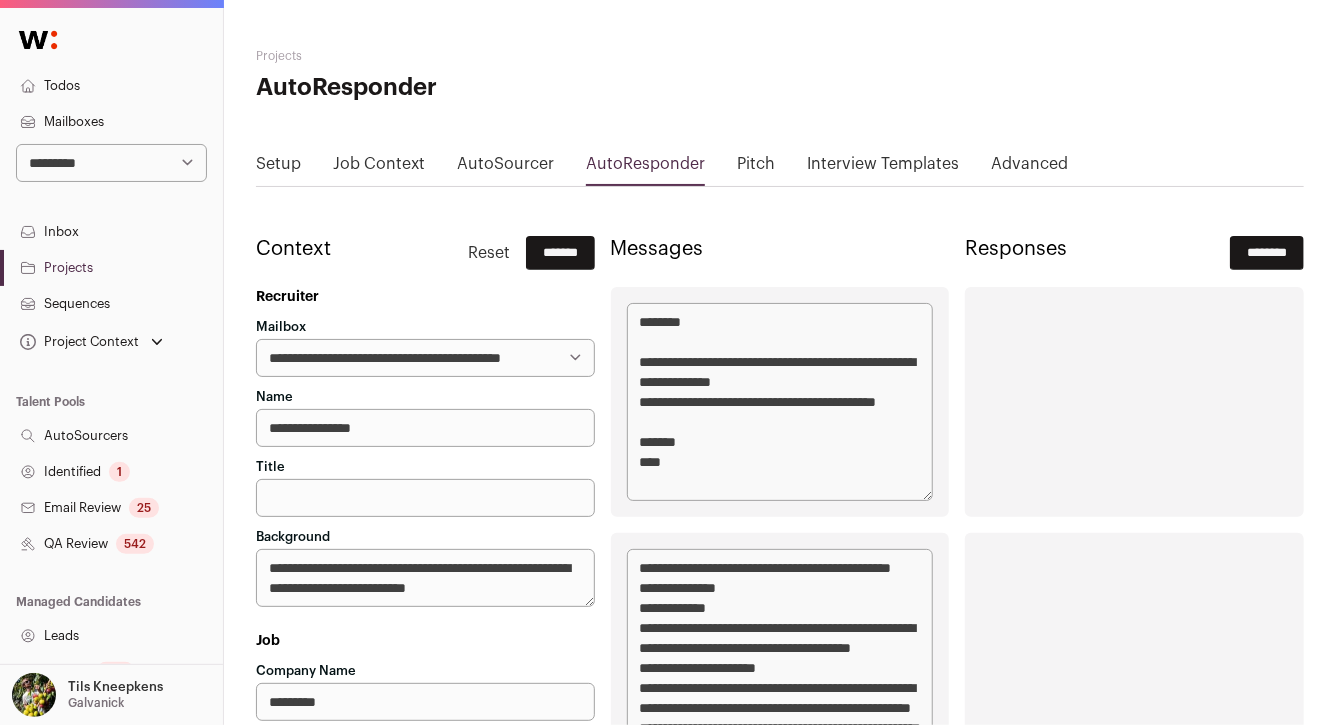 click on "**********" at bounding box center (425, 358) 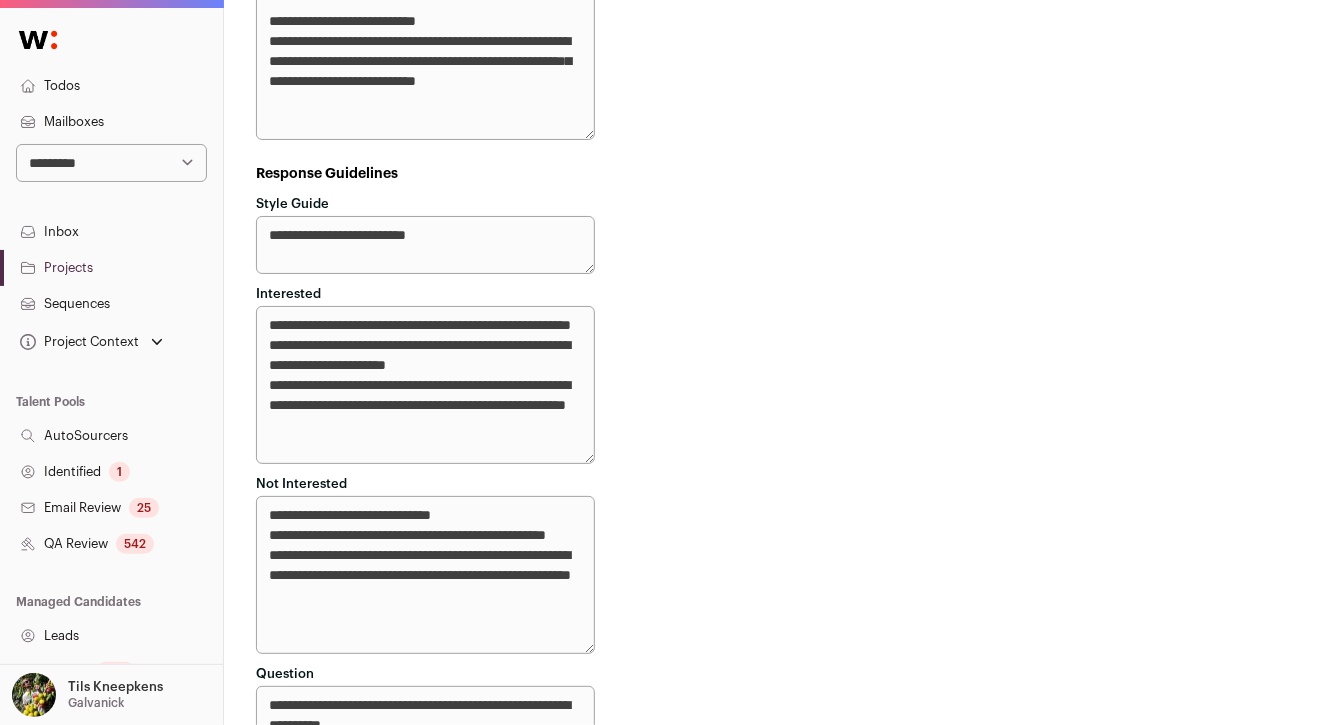 scroll, scrollTop: 7740, scrollLeft: 0, axis: vertical 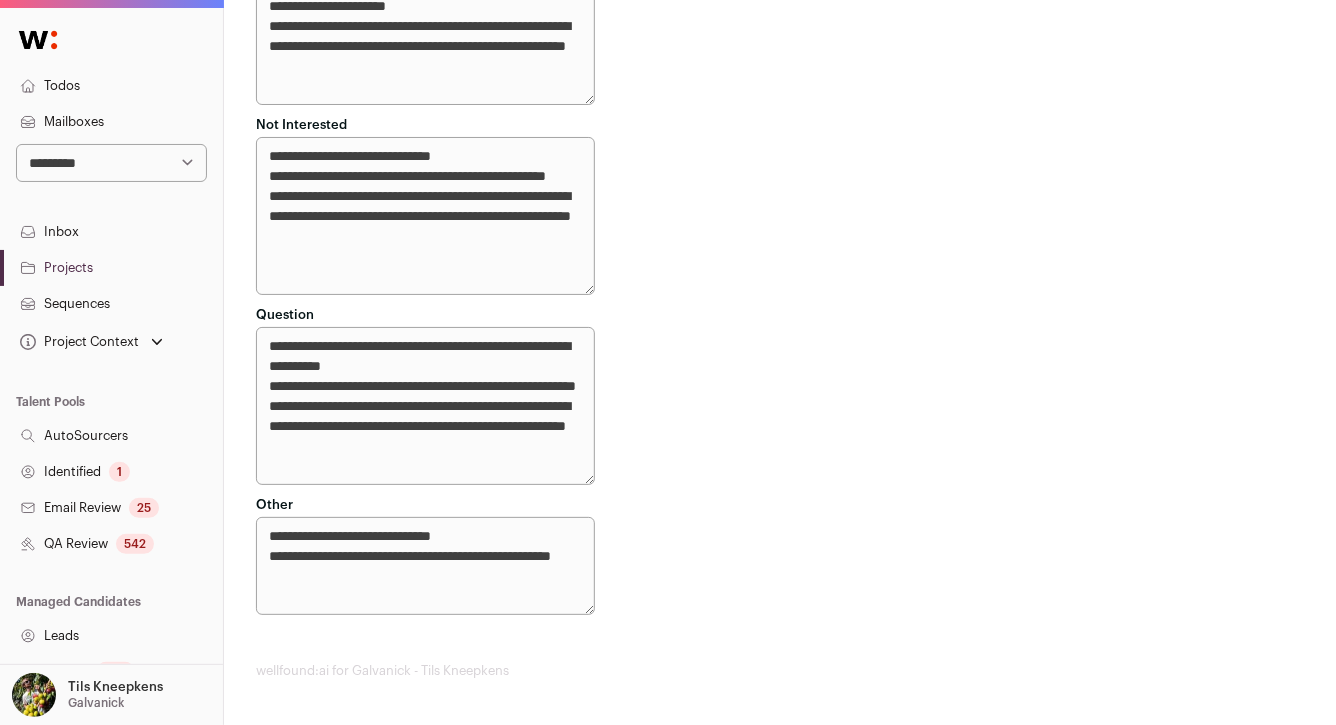 click on "**********" at bounding box center [425, 216] 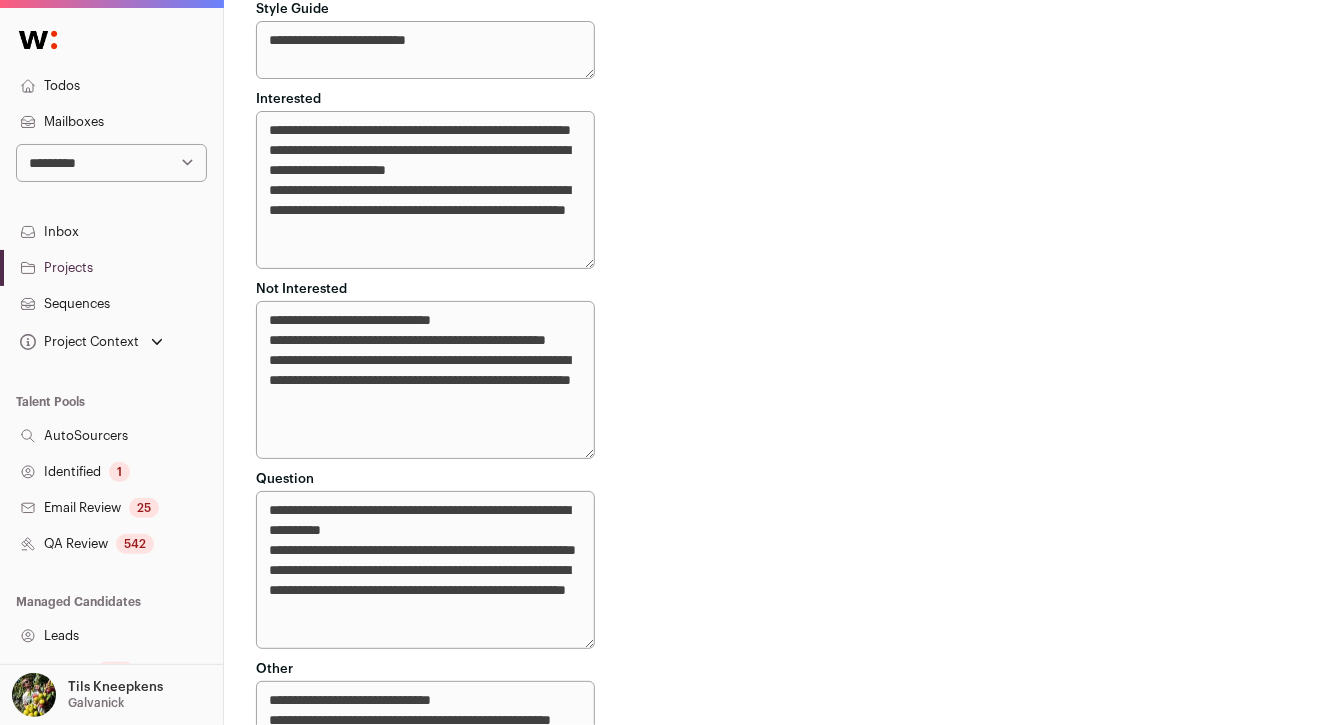 scroll, scrollTop: 7557, scrollLeft: 0, axis: vertical 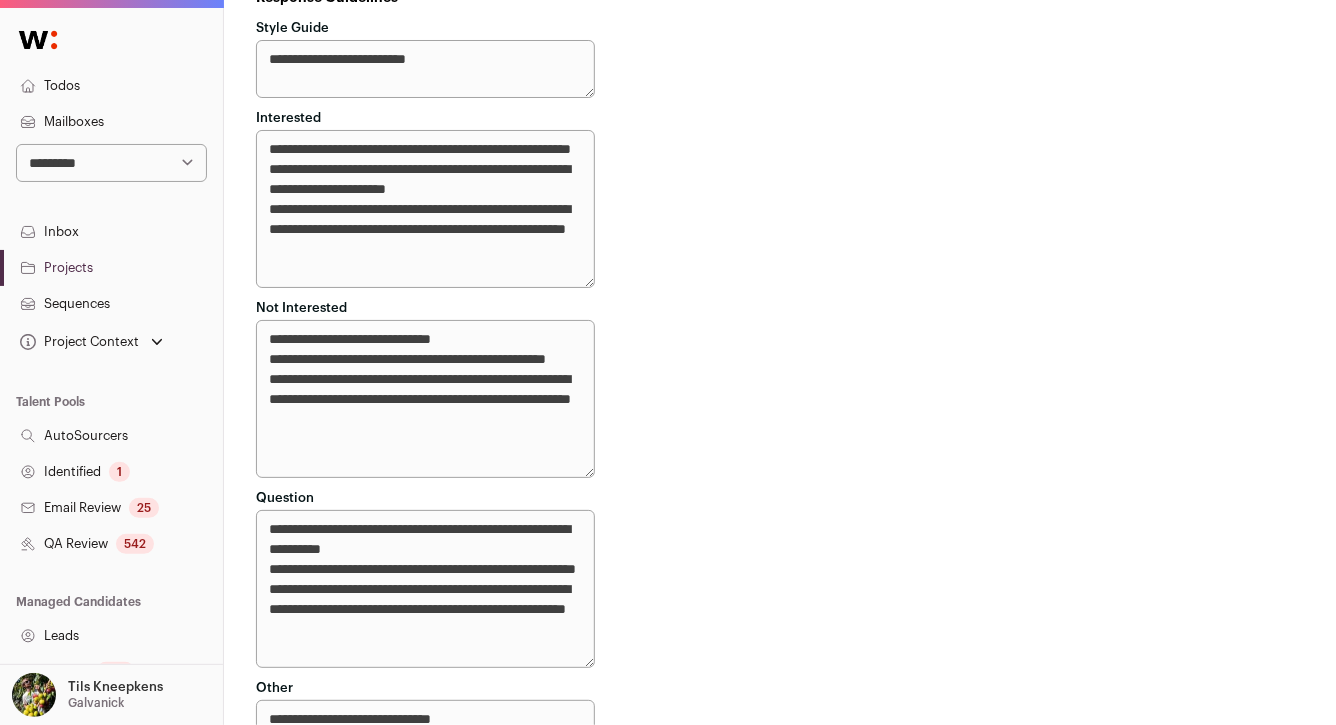 click on "**********" at bounding box center (425, 209) 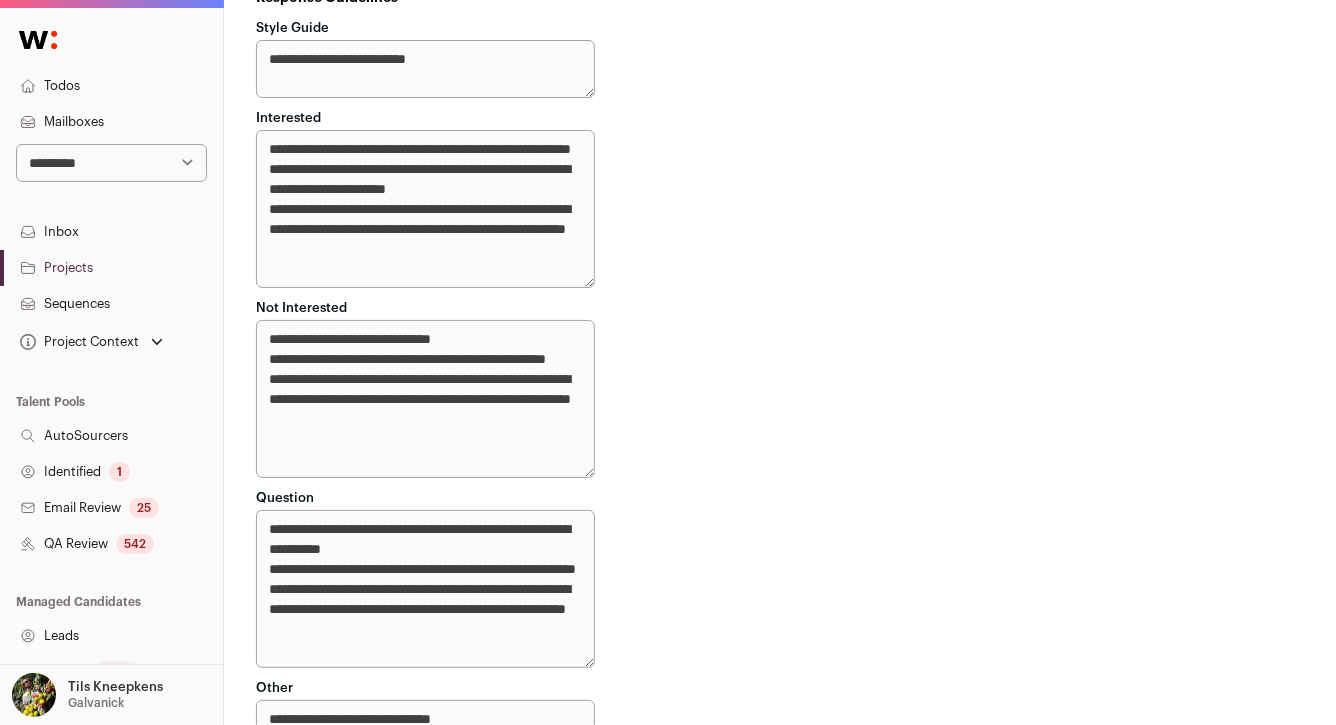 drag, startPoint x: 498, startPoint y: 275, endPoint x: 263, endPoint y: 254, distance: 235.93643 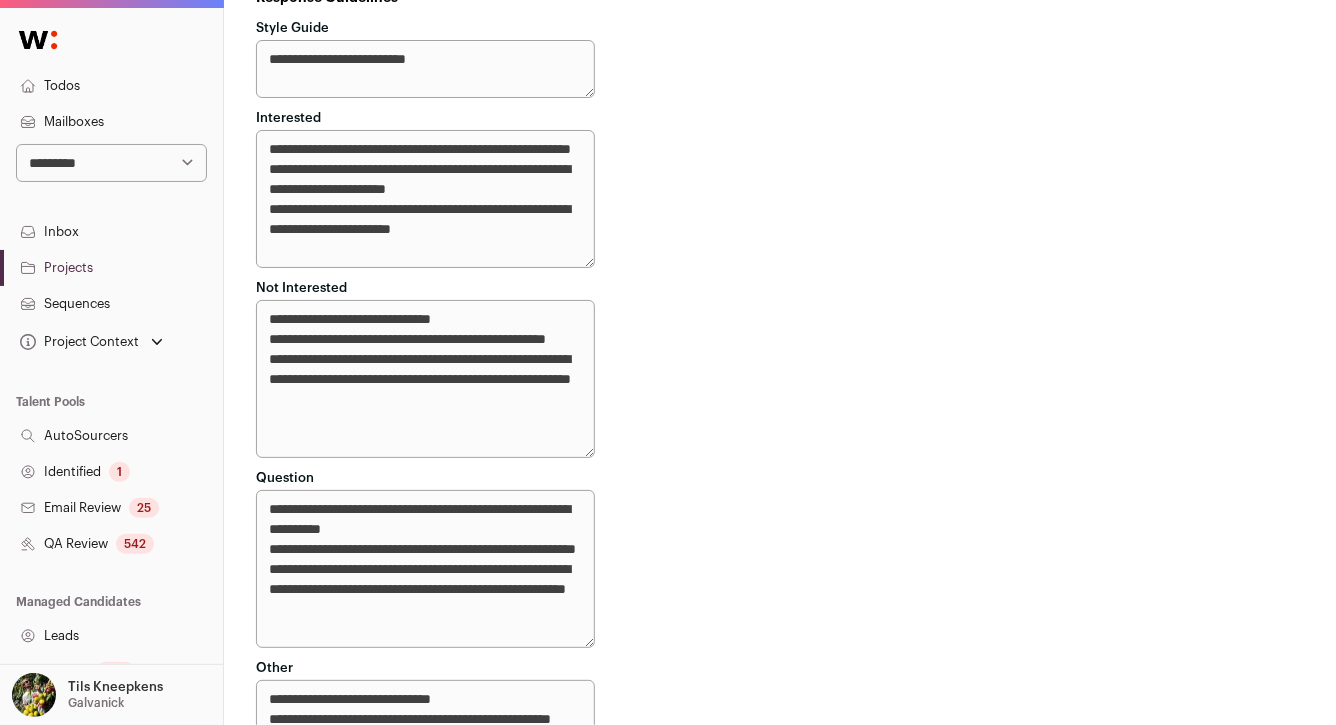 click on "**********" at bounding box center [425, 199] 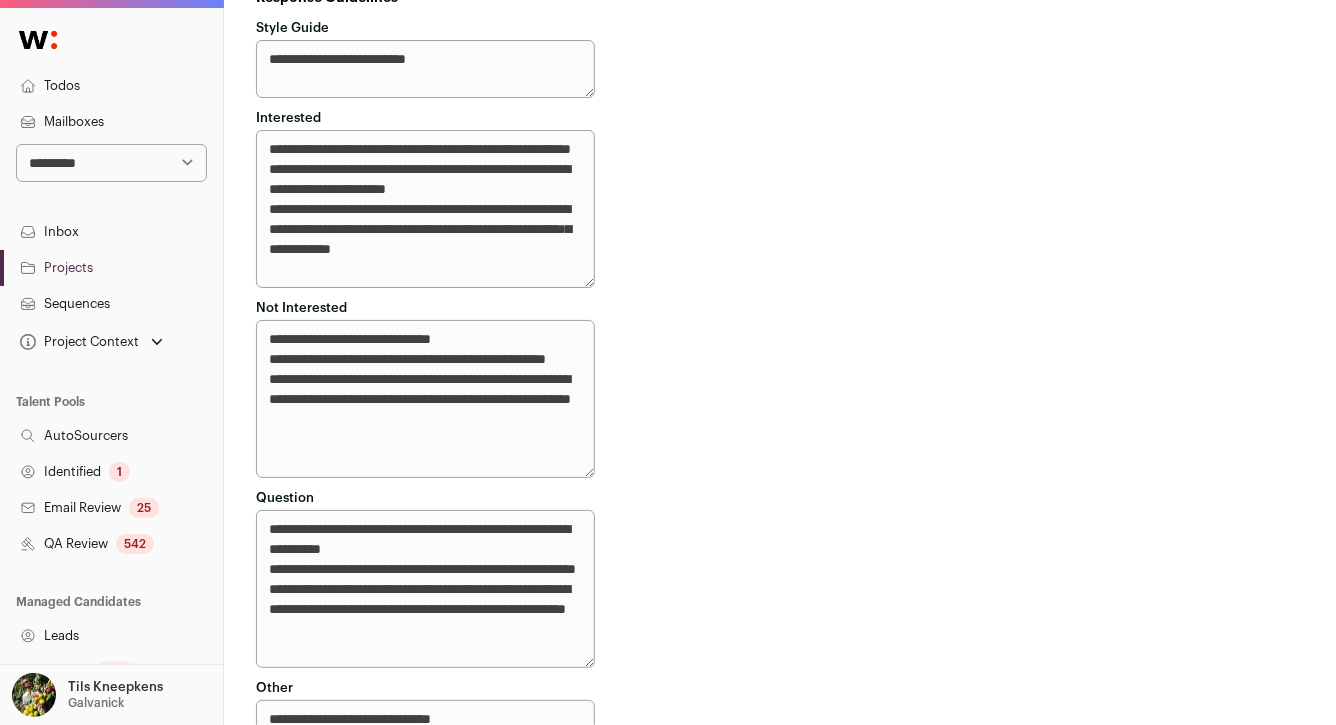 click on "**********" at bounding box center [425, 209] 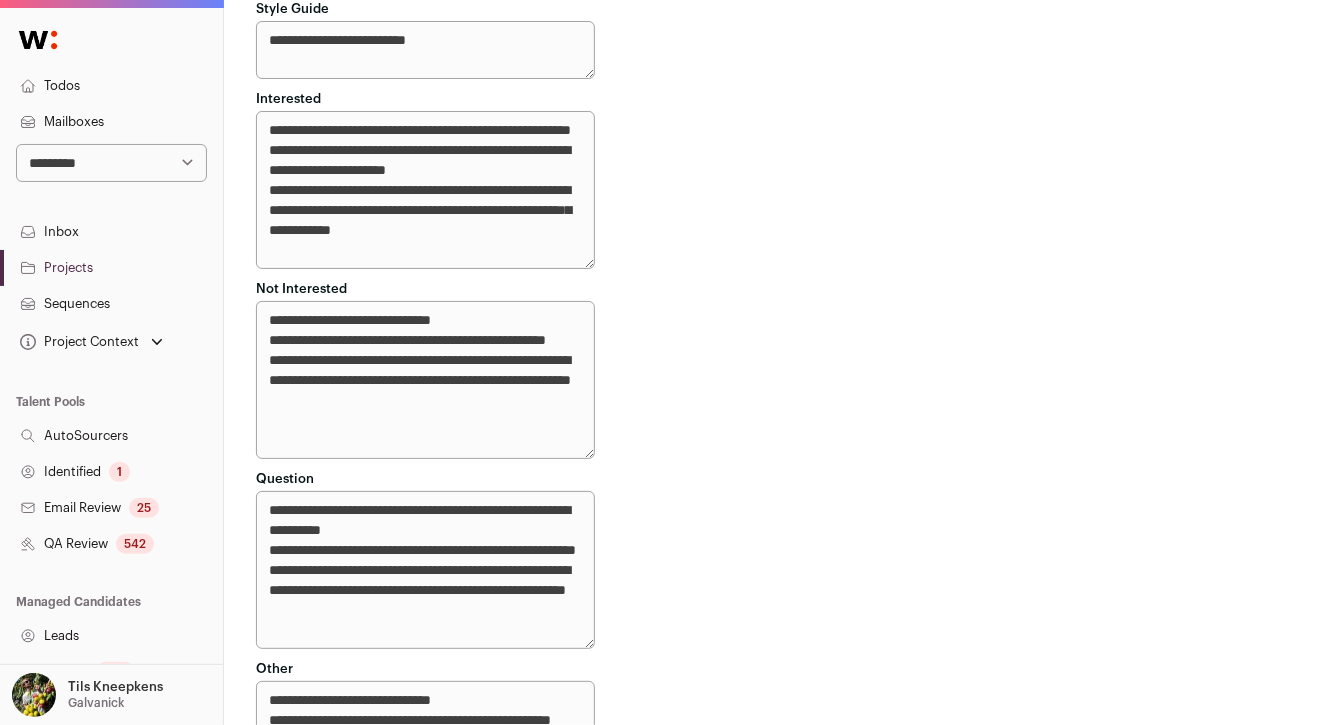 scroll, scrollTop: 7577, scrollLeft: 0, axis: vertical 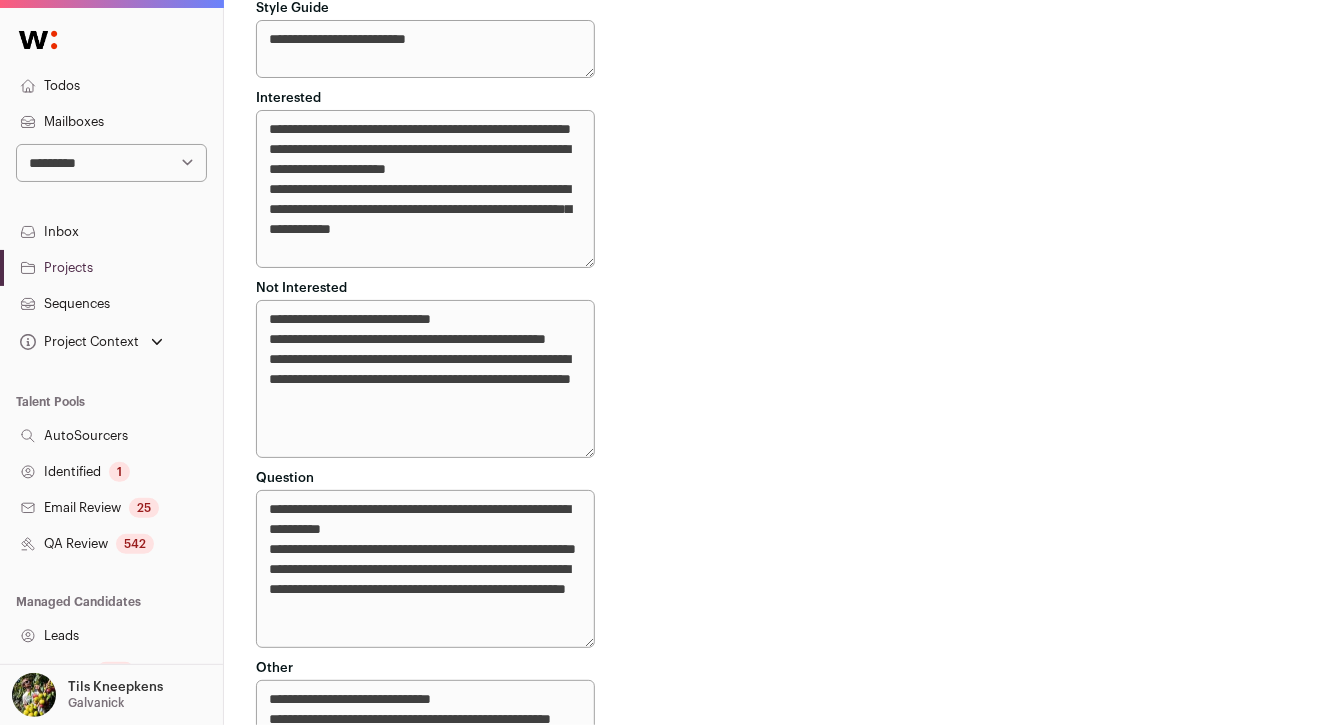 click on "**********" at bounding box center (425, 189) 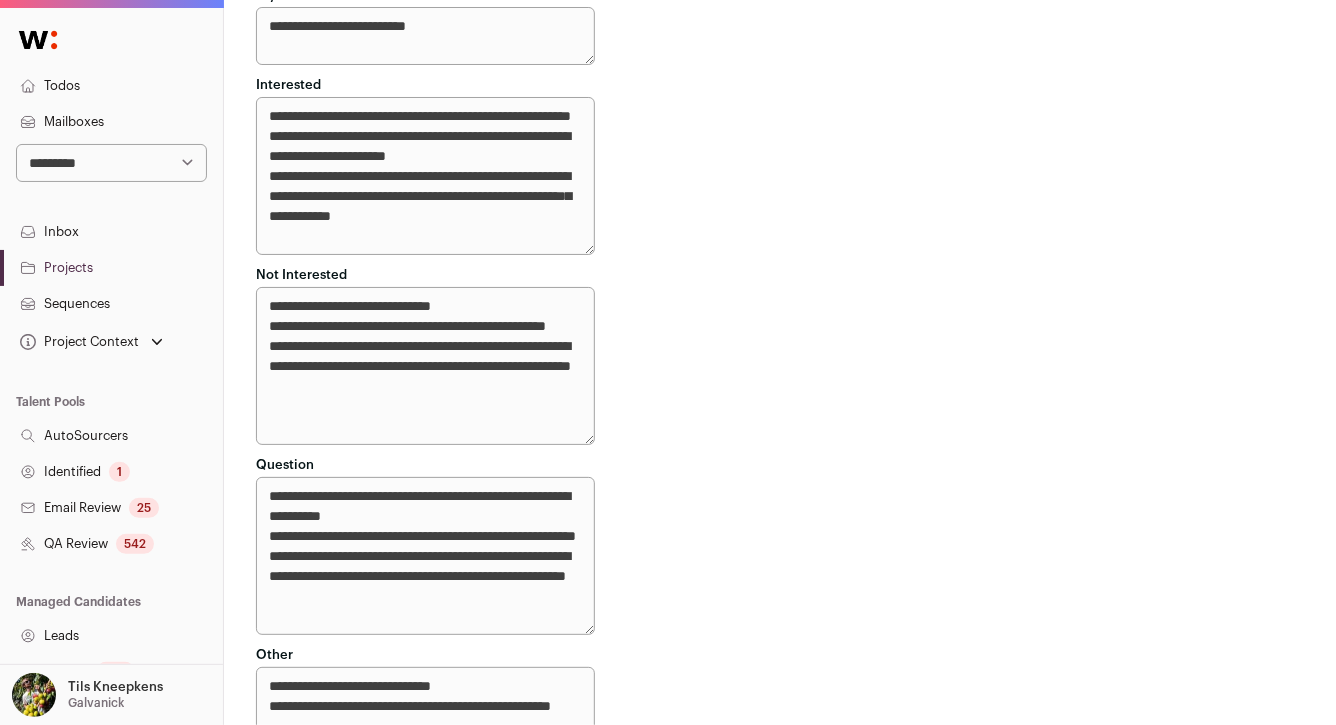 scroll, scrollTop: 7592, scrollLeft: 0, axis: vertical 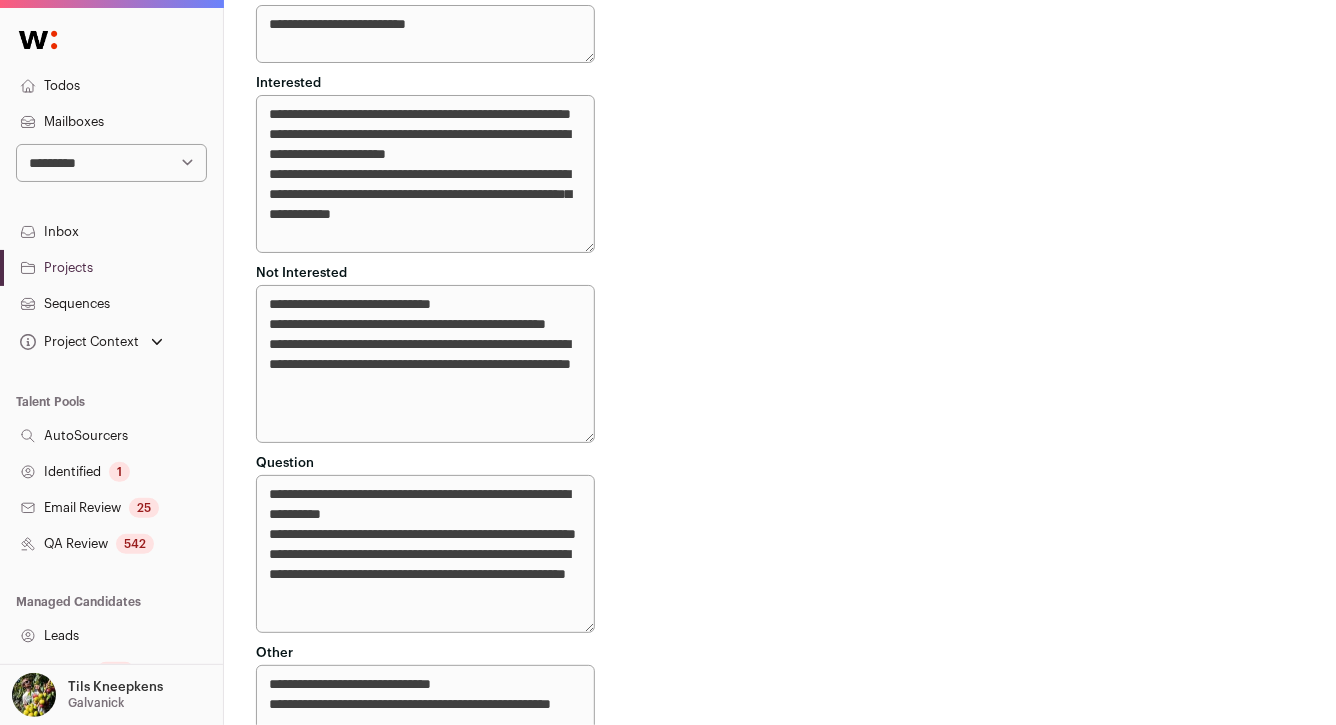 click on "**********" at bounding box center [425, 174] 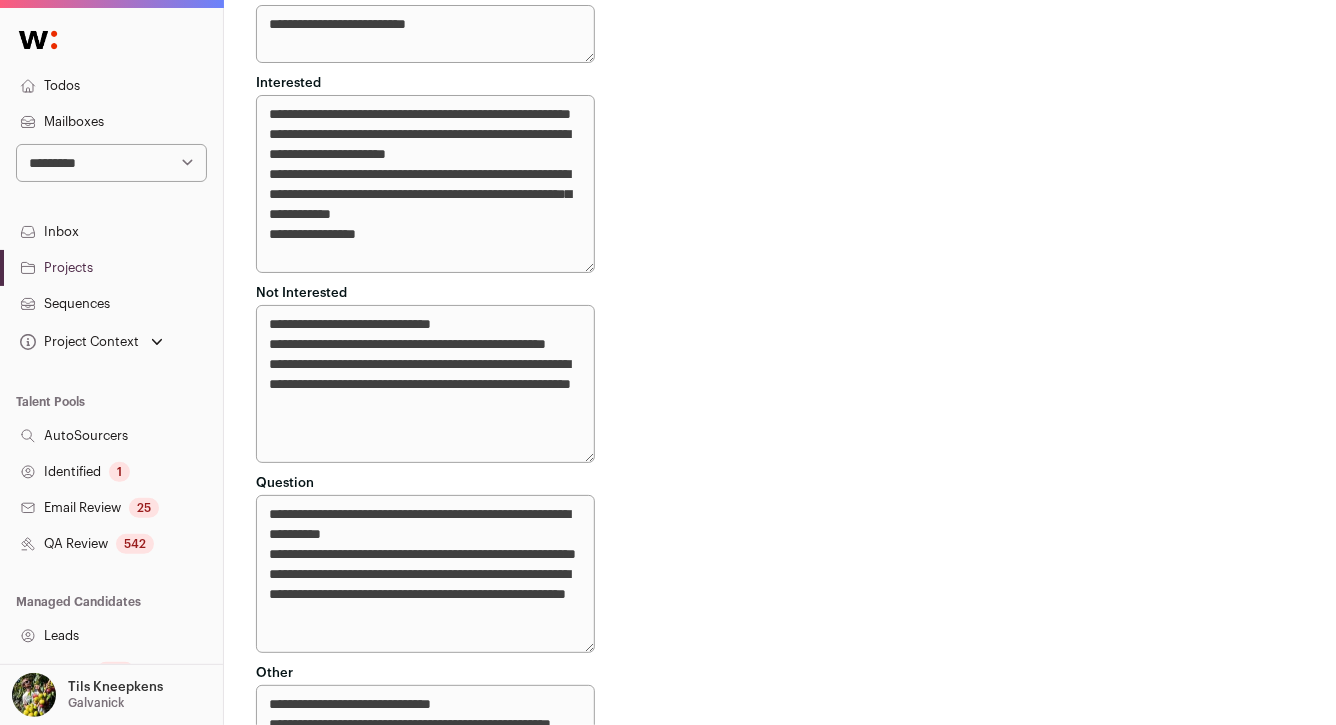 click on "**********" at bounding box center (425, 184) 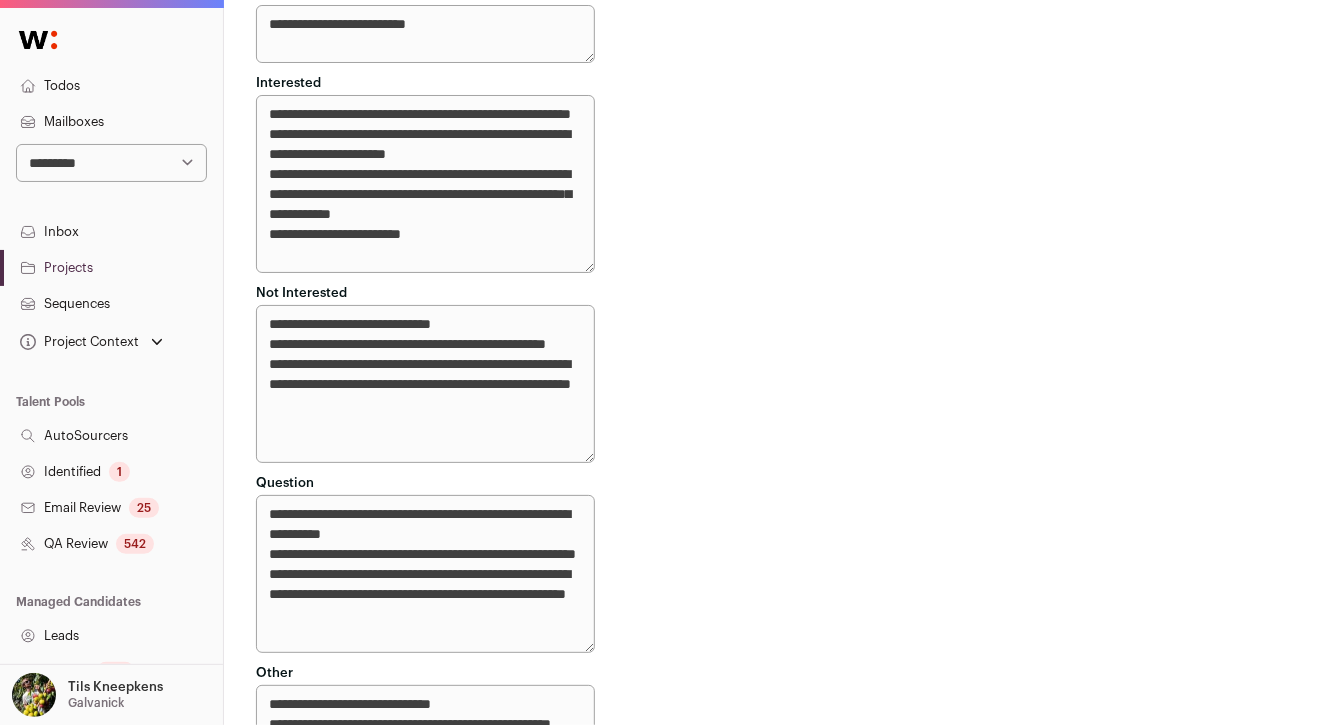 click on "**********" at bounding box center (425, 184) 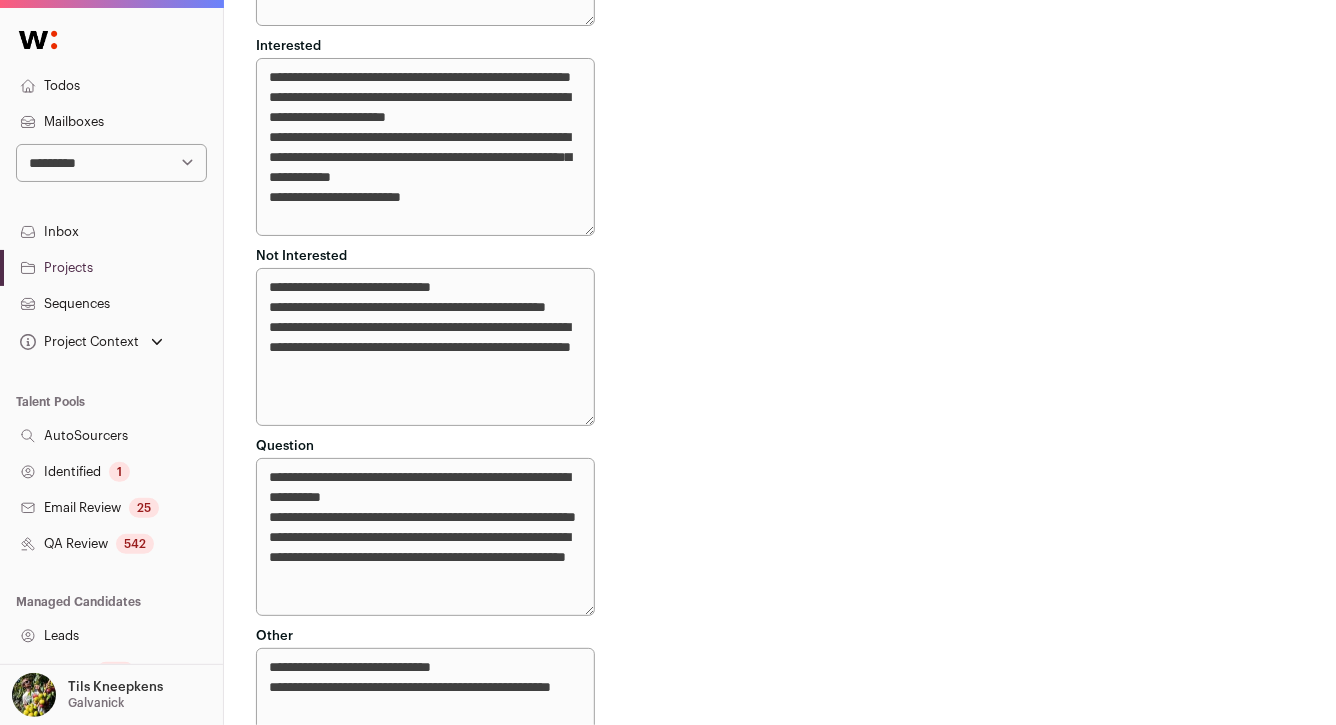click on "**********" at bounding box center (425, 147) 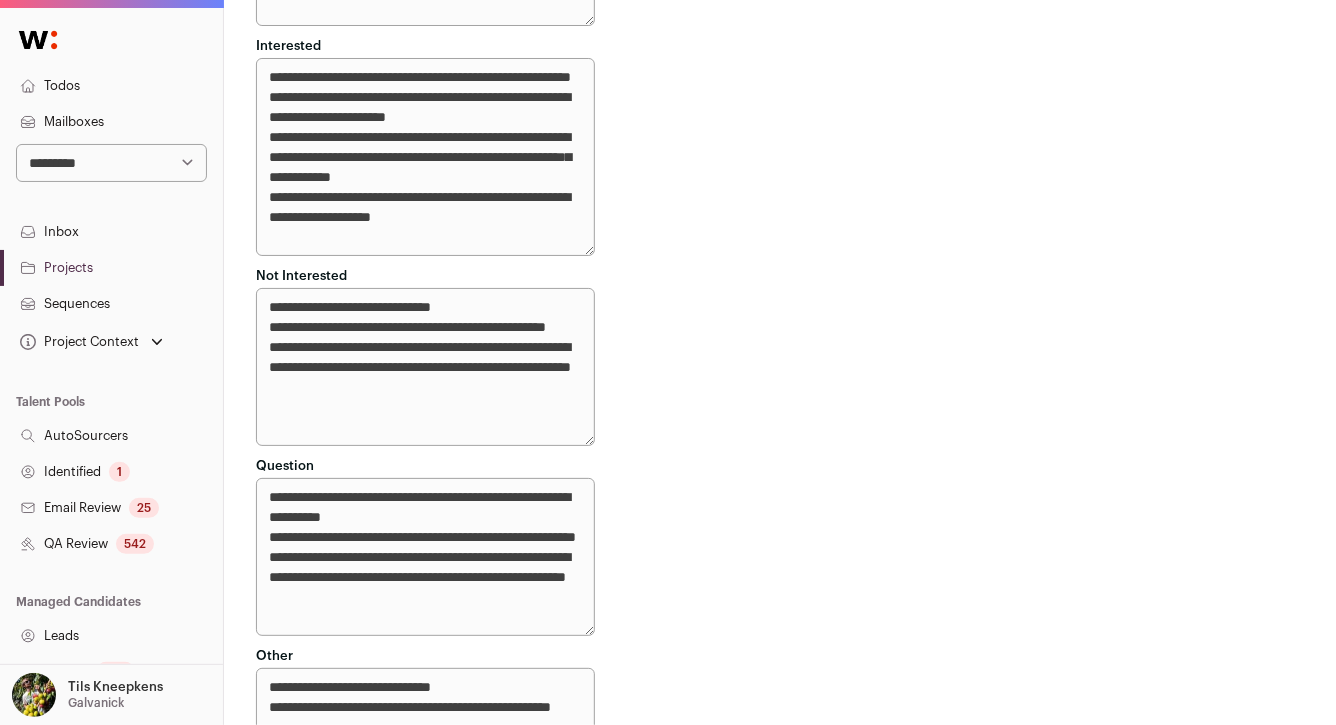 drag, startPoint x: 535, startPoint y: 245, endPoint x: 267, endPoint y: 163, distance: 280.26416 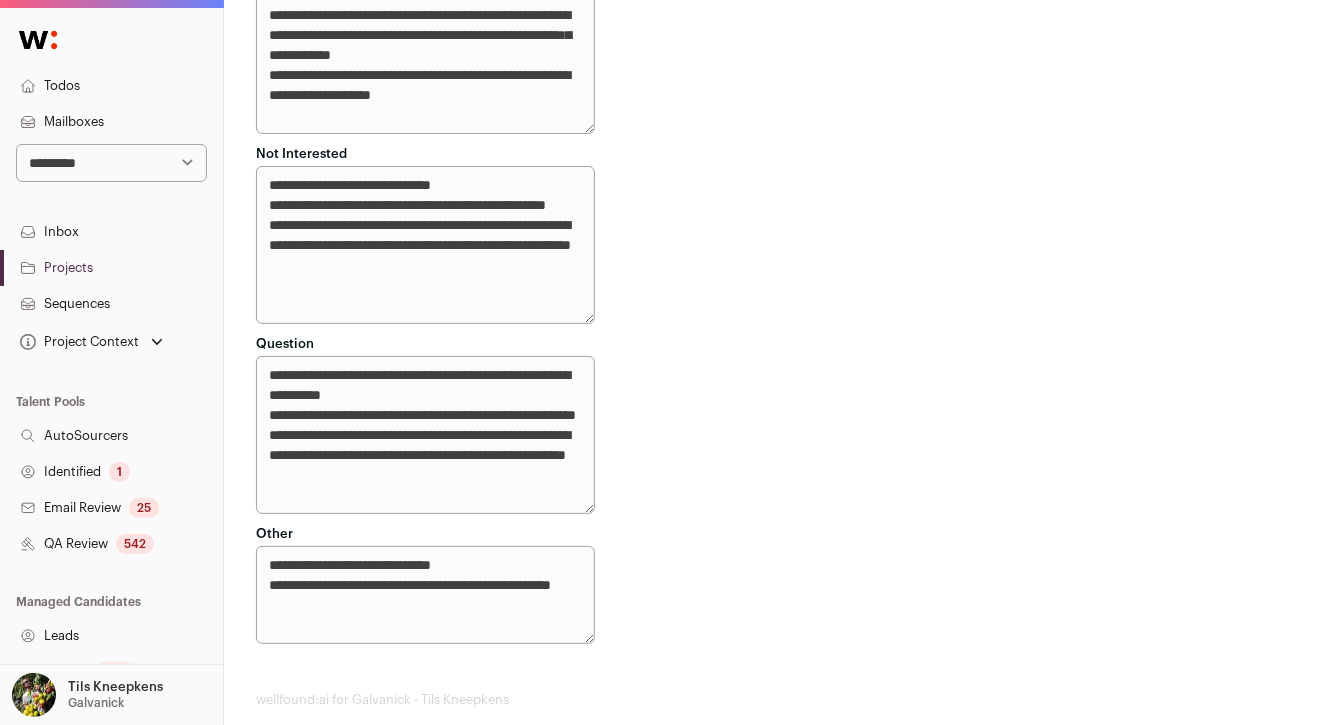 scroll, scrollTop: 7780, scrollLeft: 0, axis: vertical 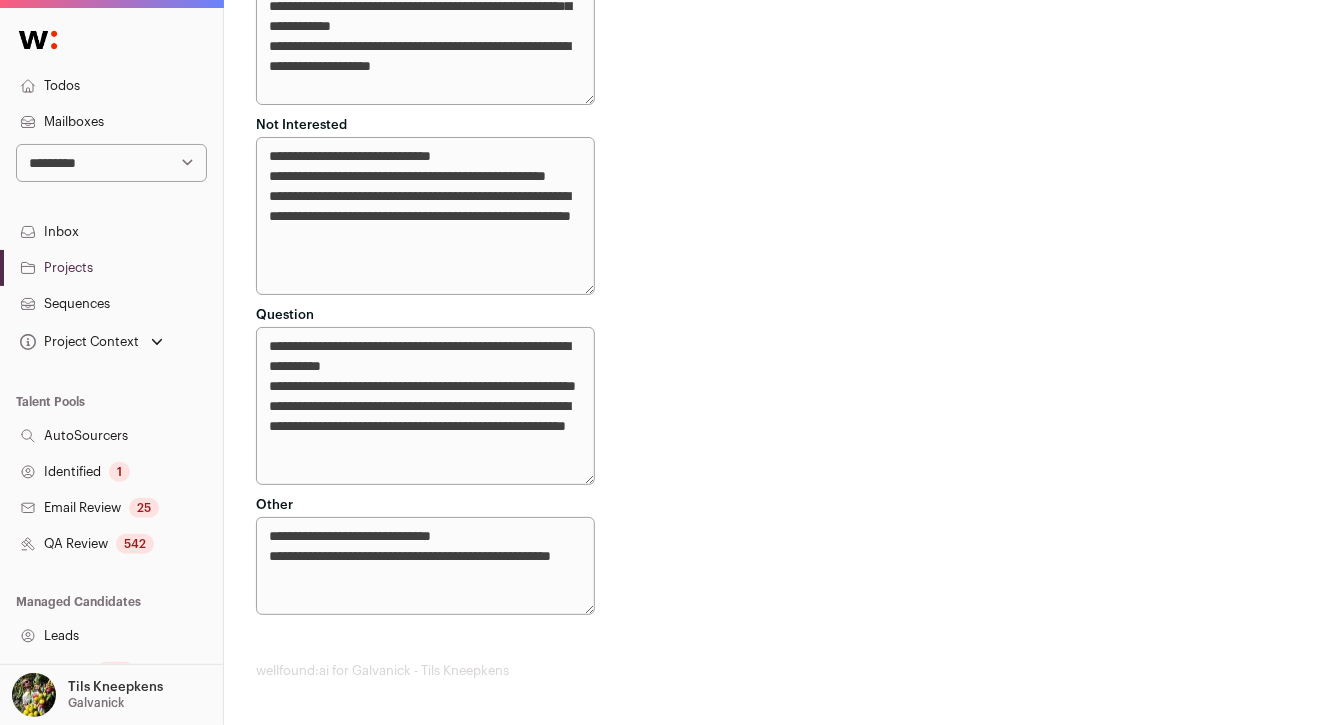 type on "**********" 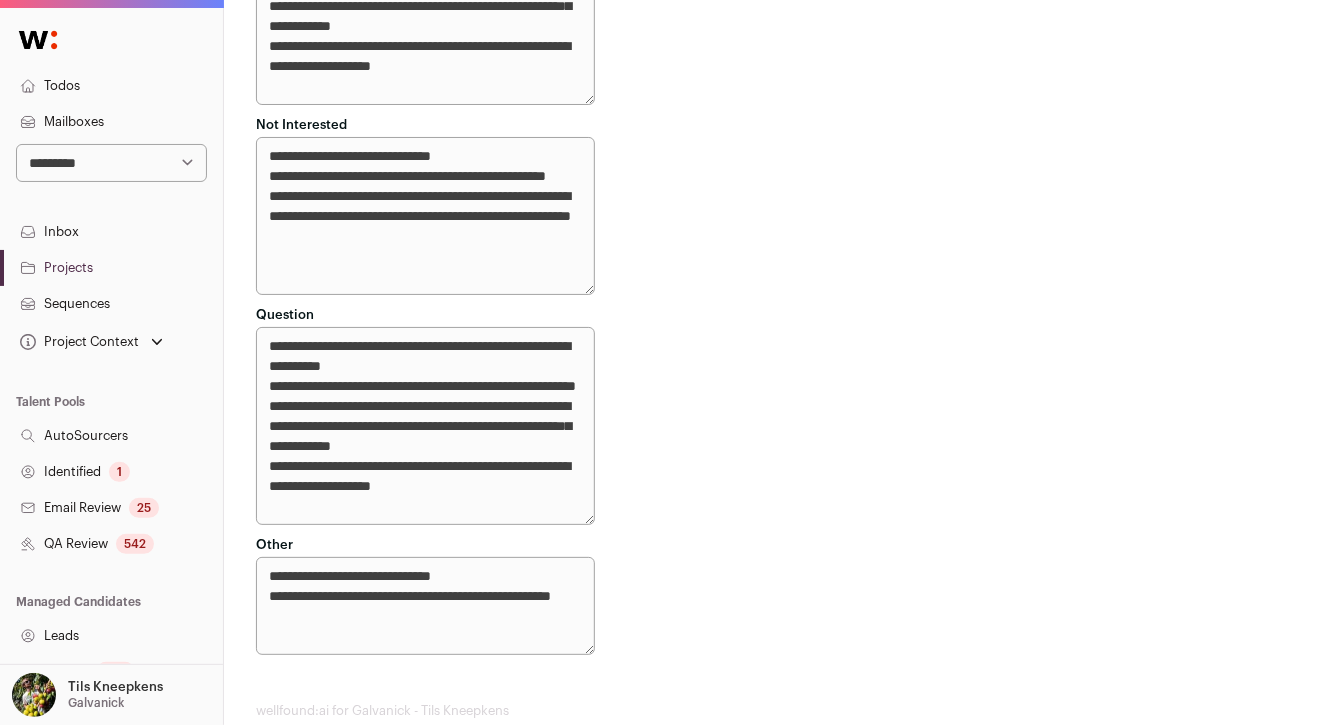 click on "**********" at bounding box center (425, 426) 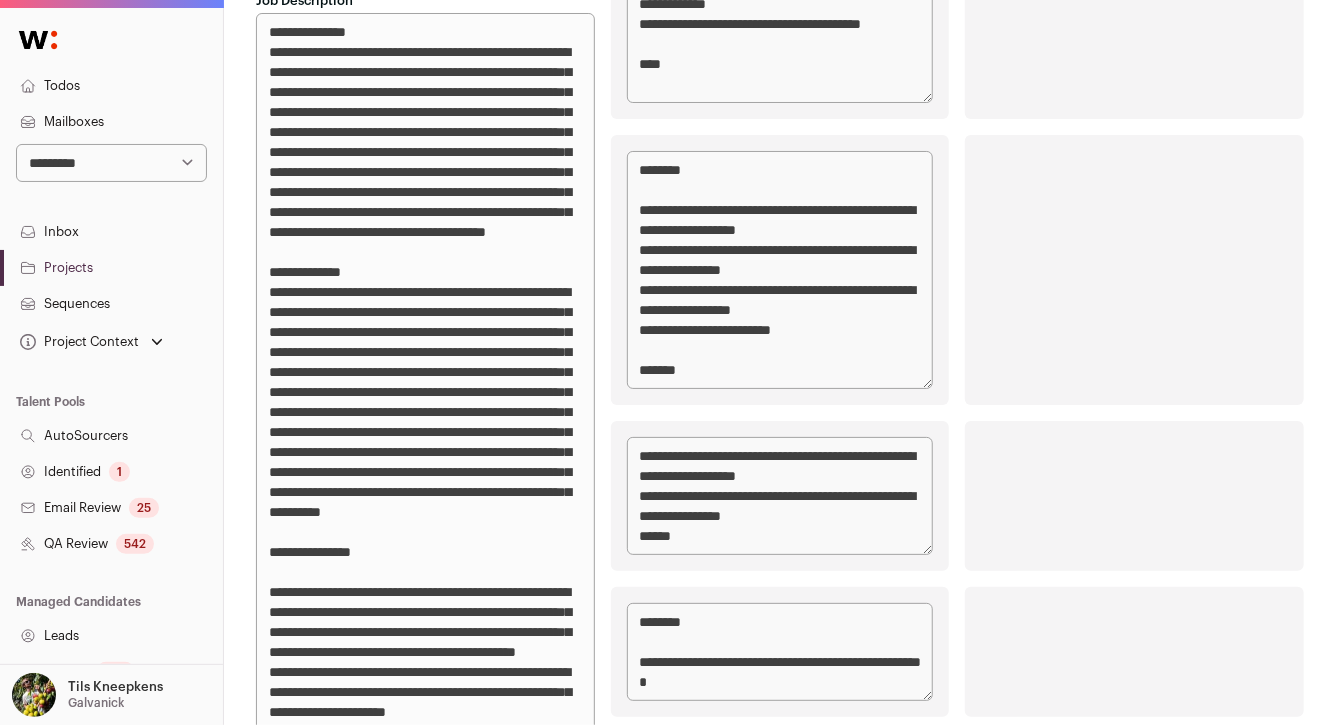 scroll, scrollTop: 0, scrollLeft: 0, axis: both 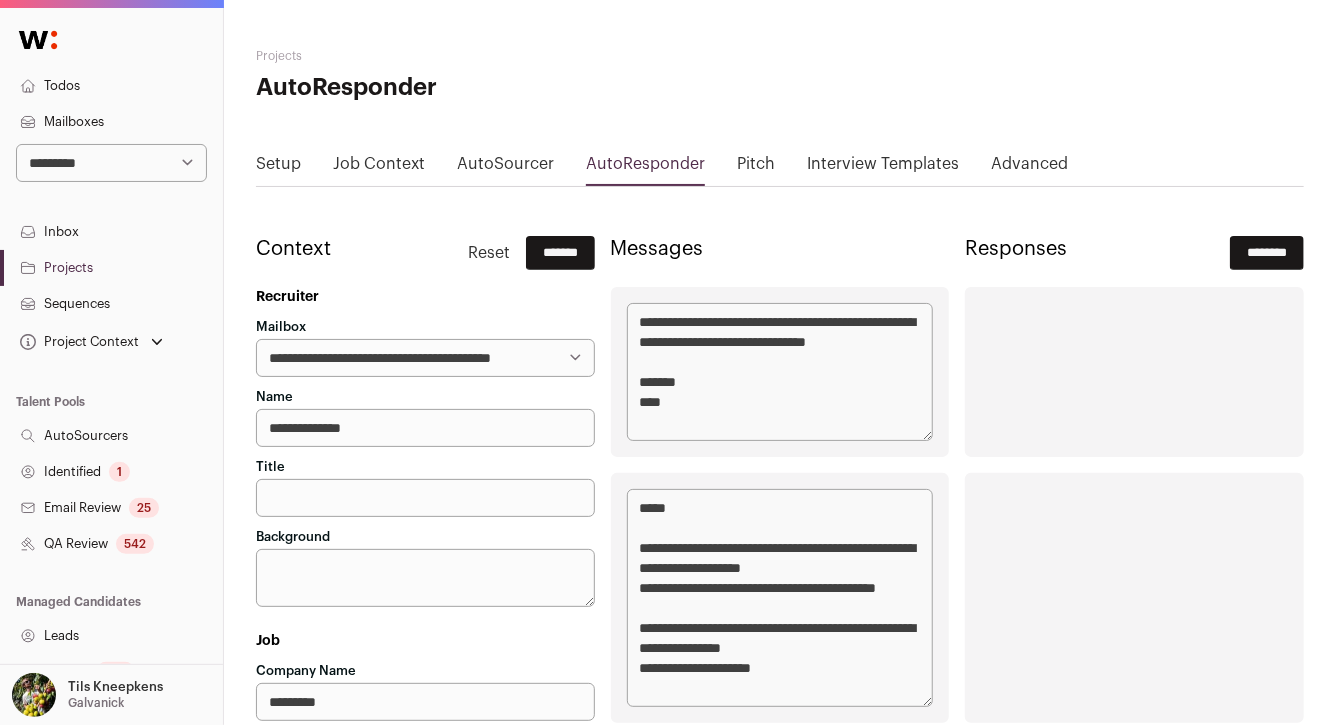 type on "**********" 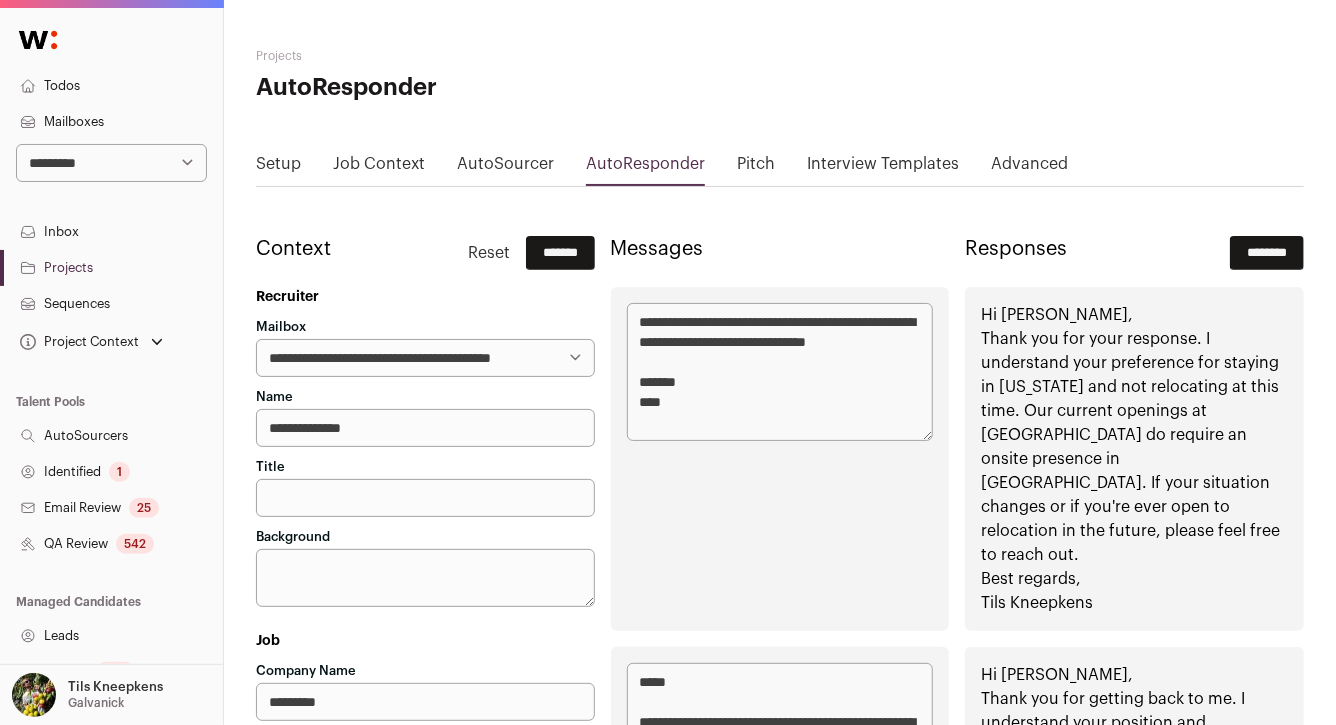 click on "*******" at bounding box center [560, 253] 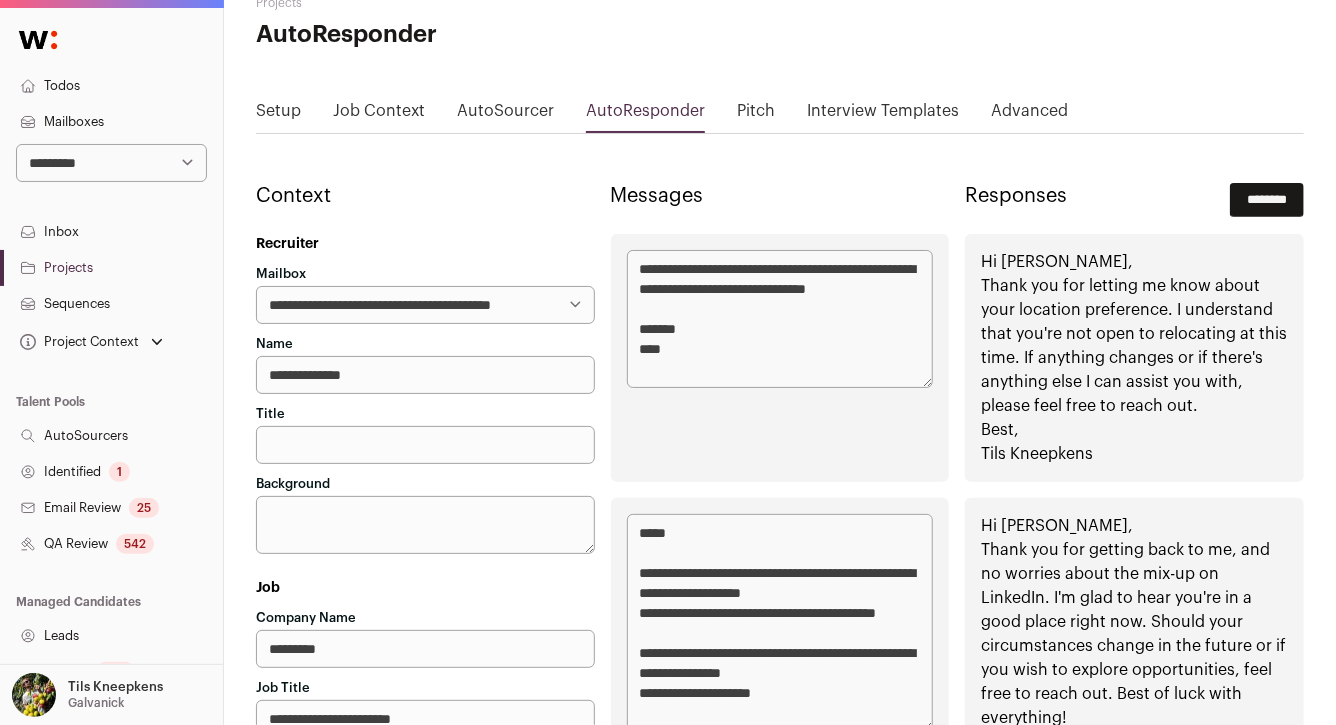 scroll, scrollTop: 0, scrollLeft: 0, axis: both 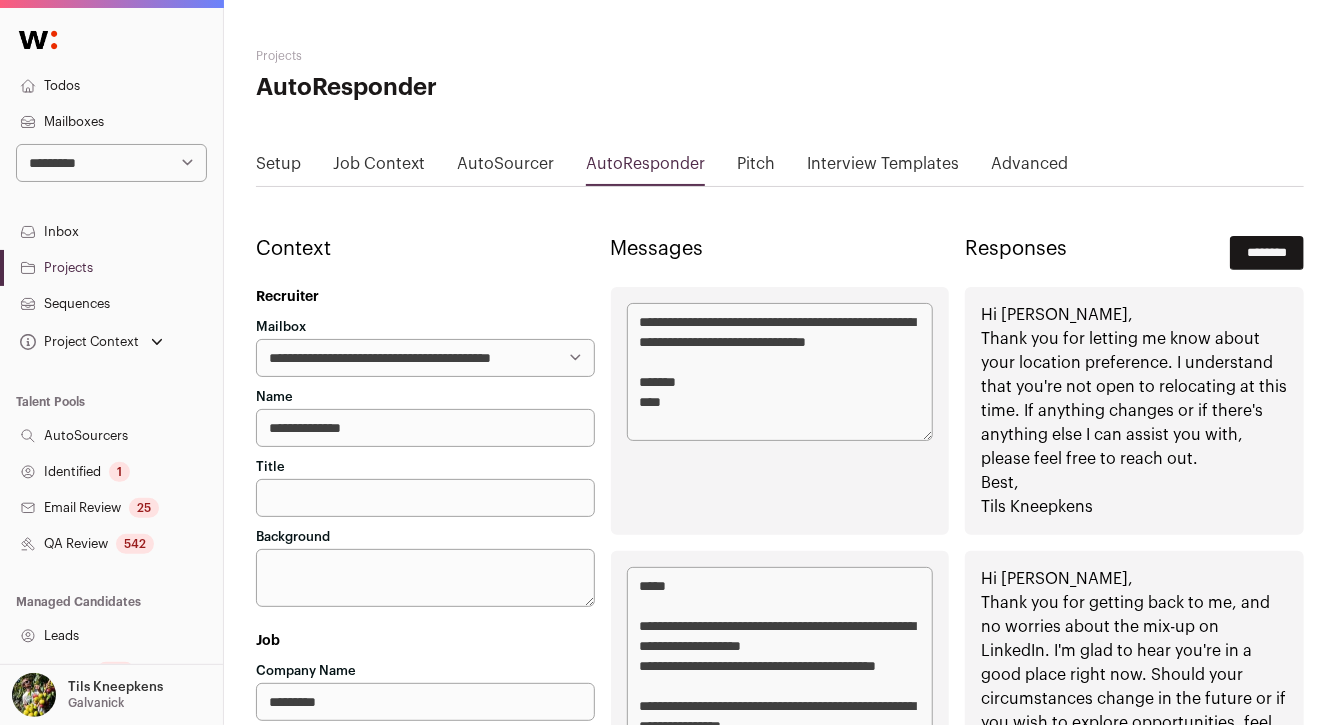 click on "**********" at bounding box center (957, 4740) 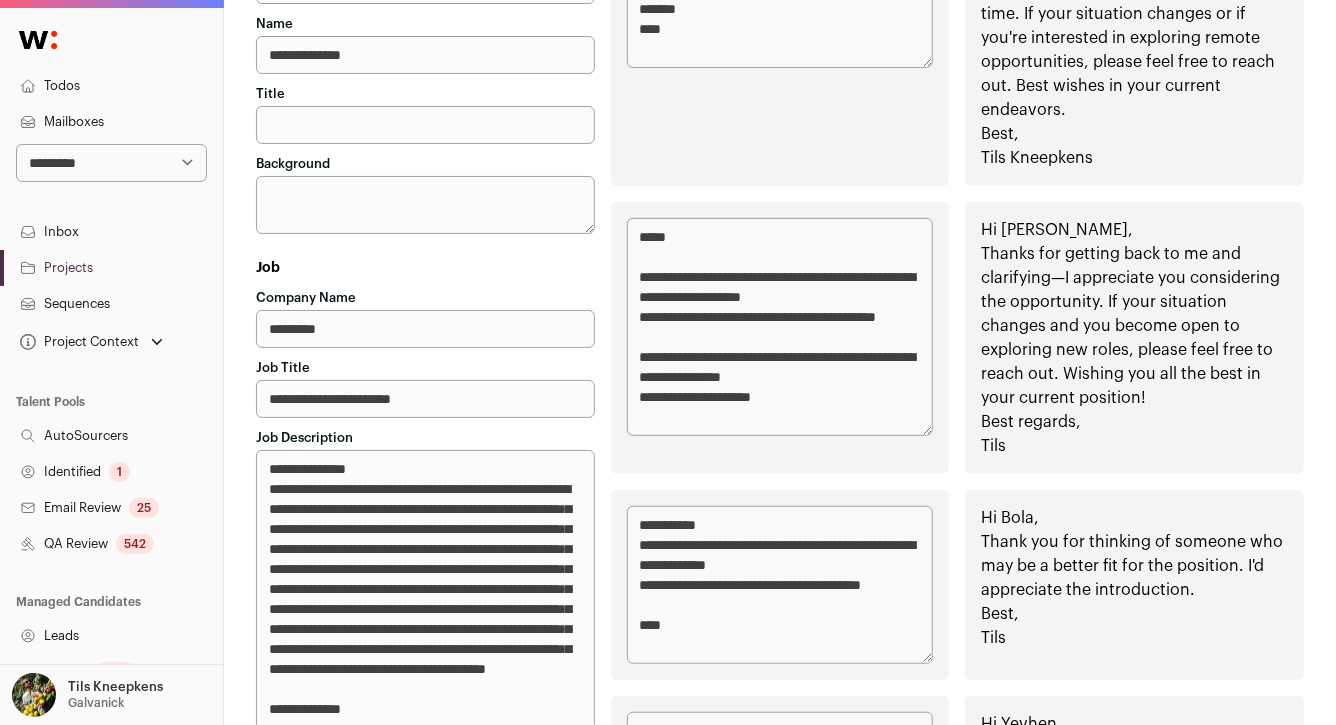 scroll, scrollTop: 0, scrollLeft: 0, axis: both 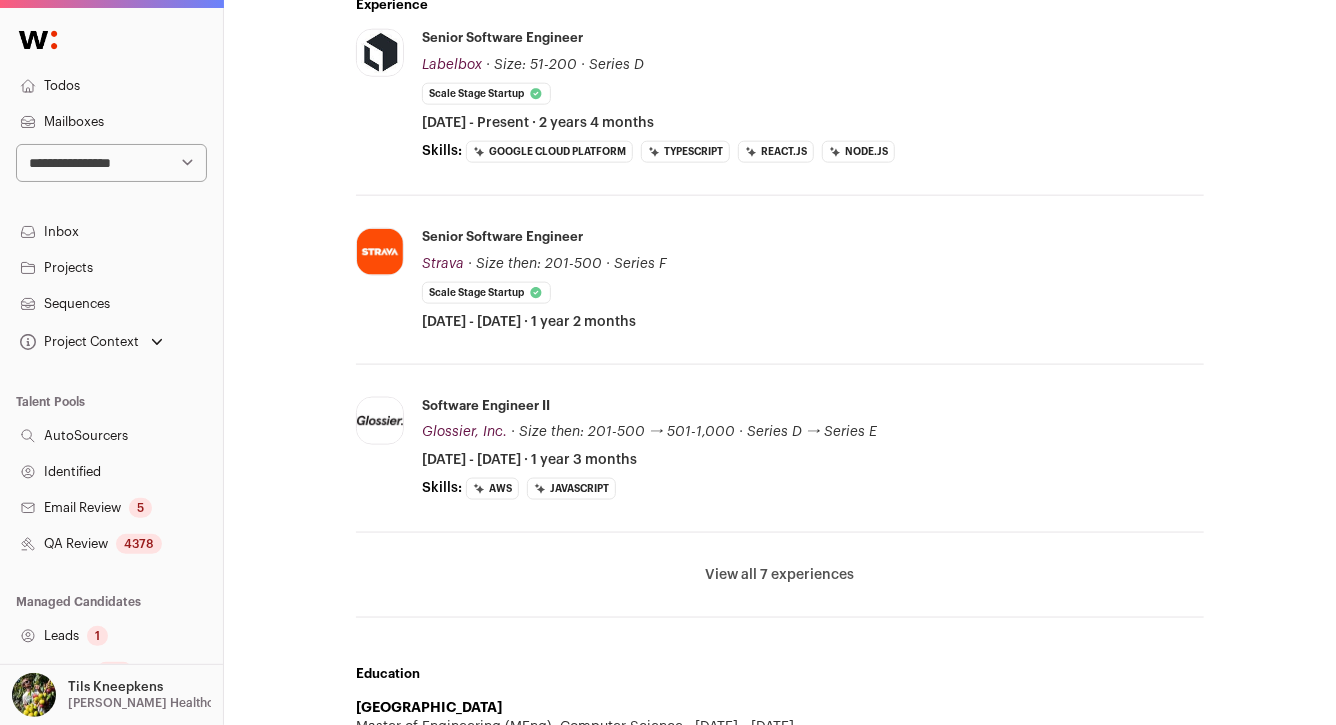 click on "View all 7 experiences" at bounding box center (780, 575) 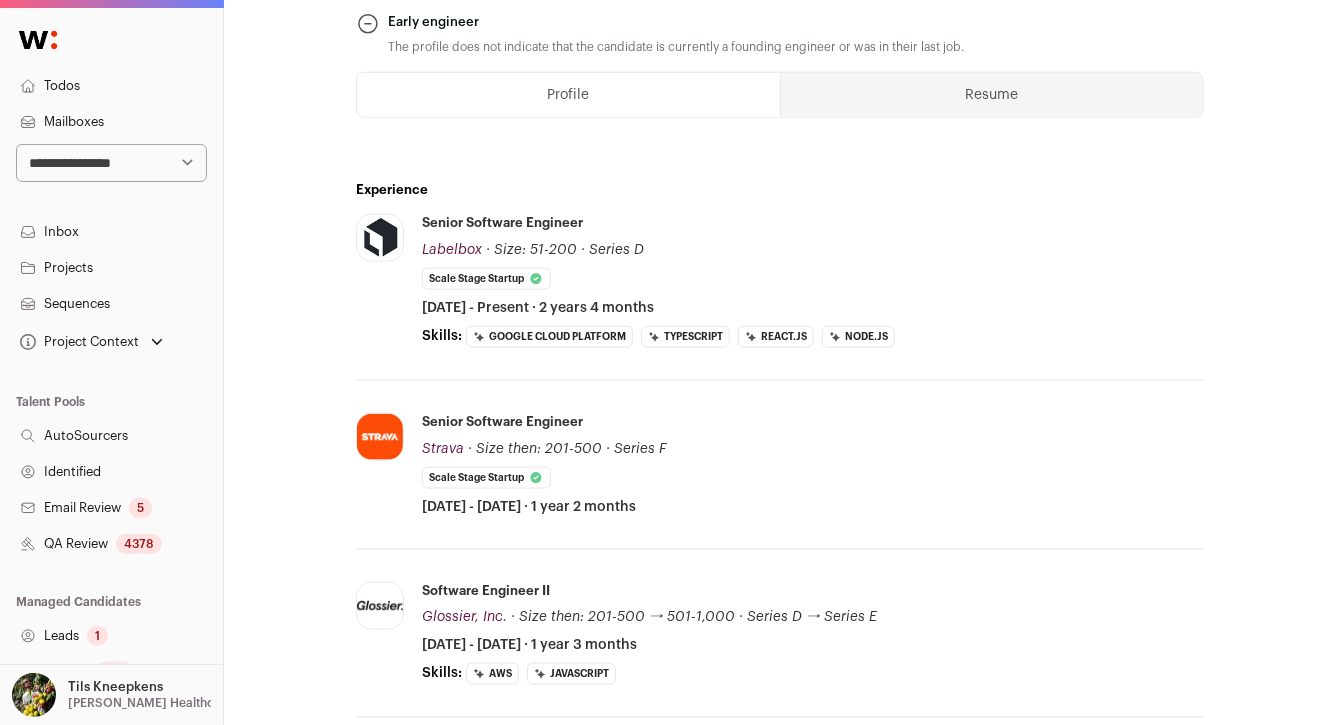 scroll, scrollTop: 0, scrollLeft: 0, axis: both 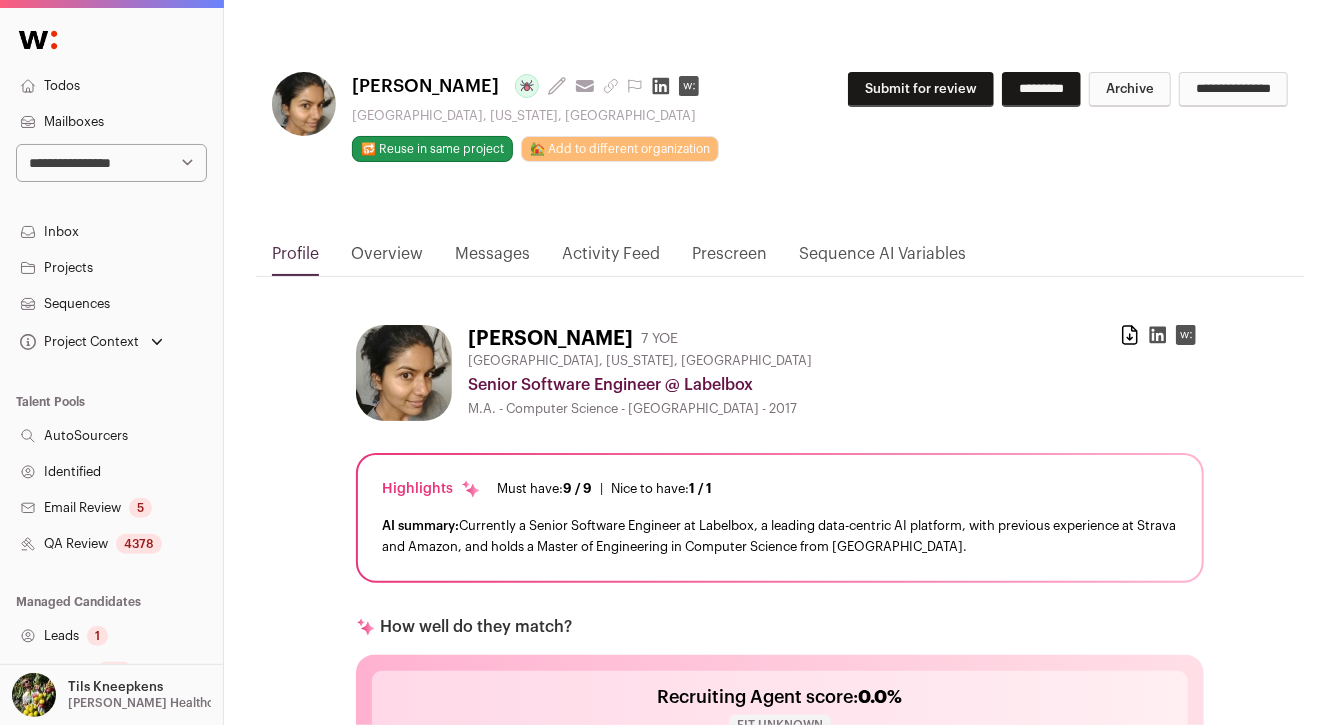 click on "*********" at bounding box center [1041, 89] 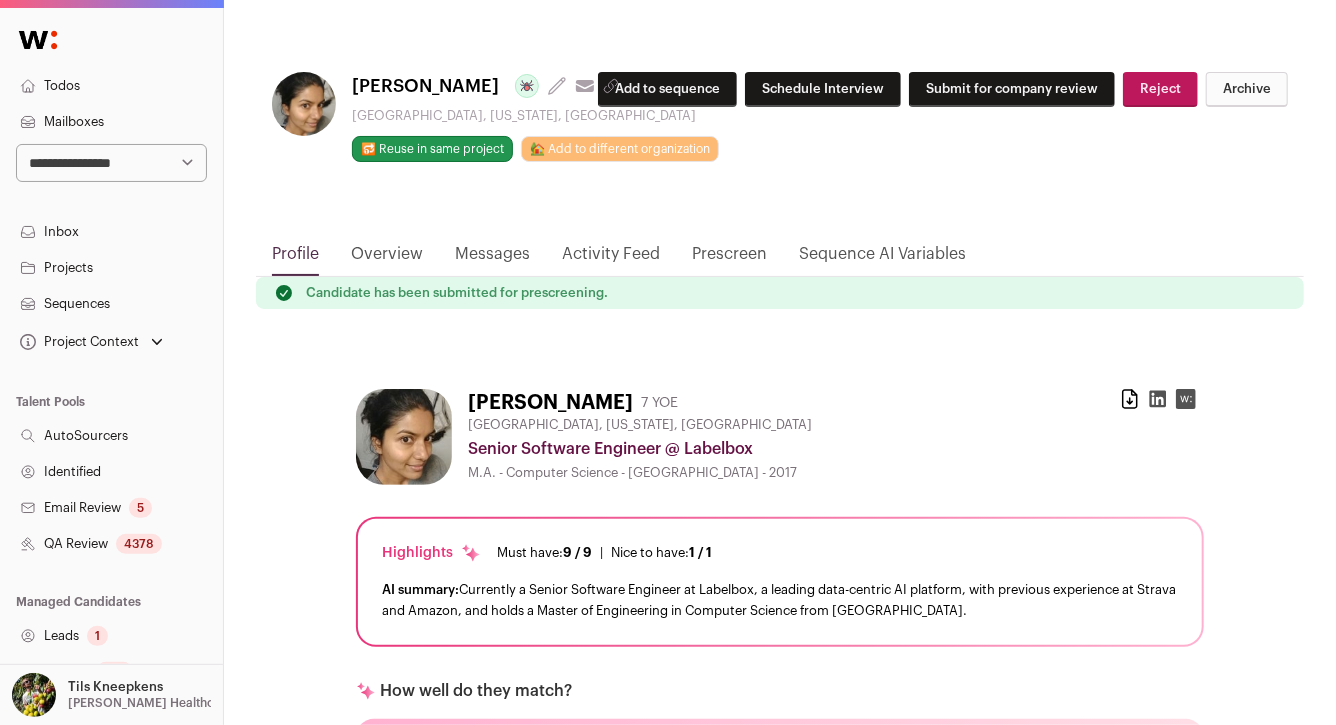 click on "Add to sequence" at bounding box center [667, 89] 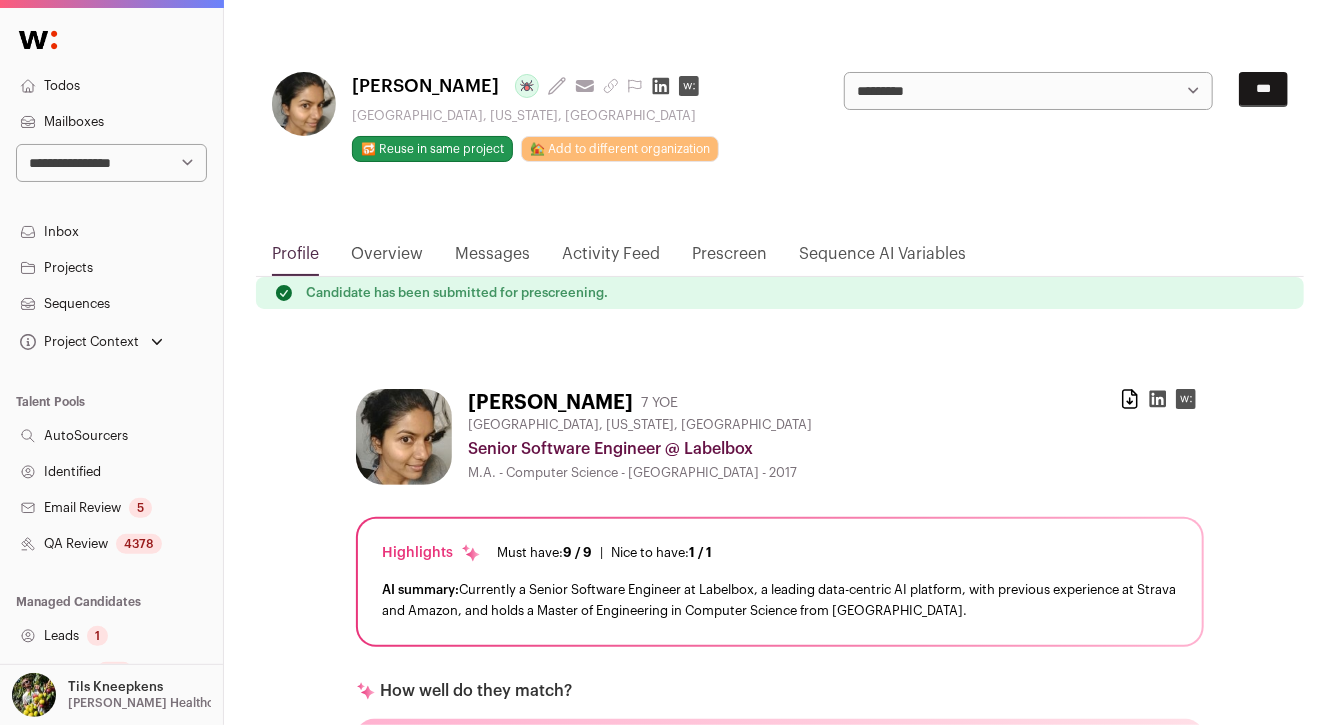 click on "**********" at bounding box center [1028, 91] 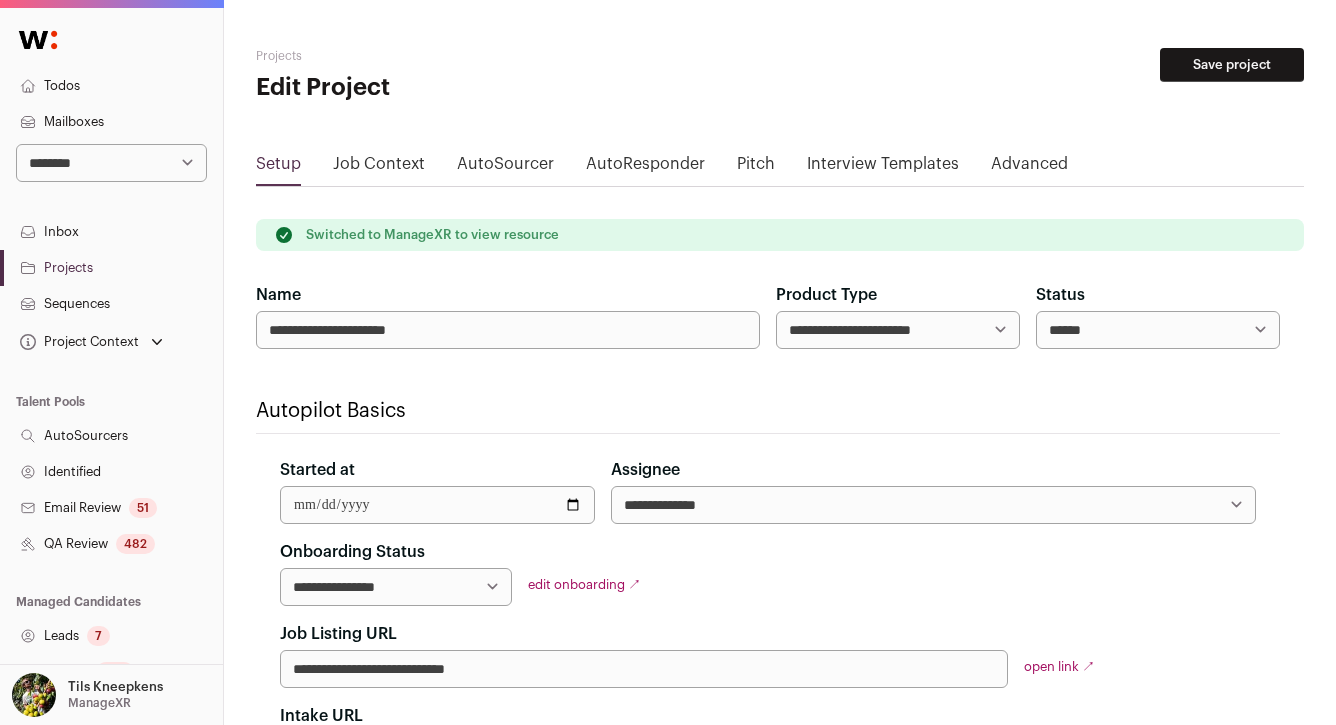 scroll, scrollTop: 0, scrollLeft: 0, axis: both 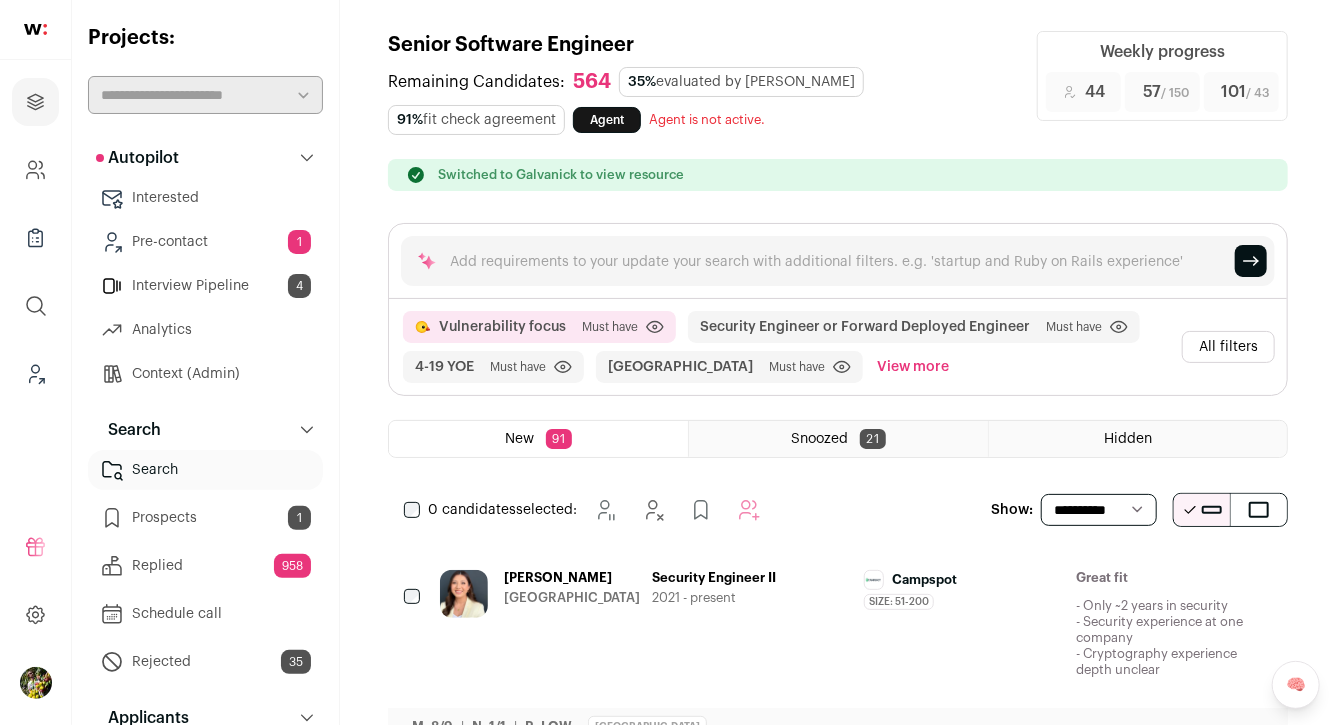click on "View more" at bounding box center [913, 367] 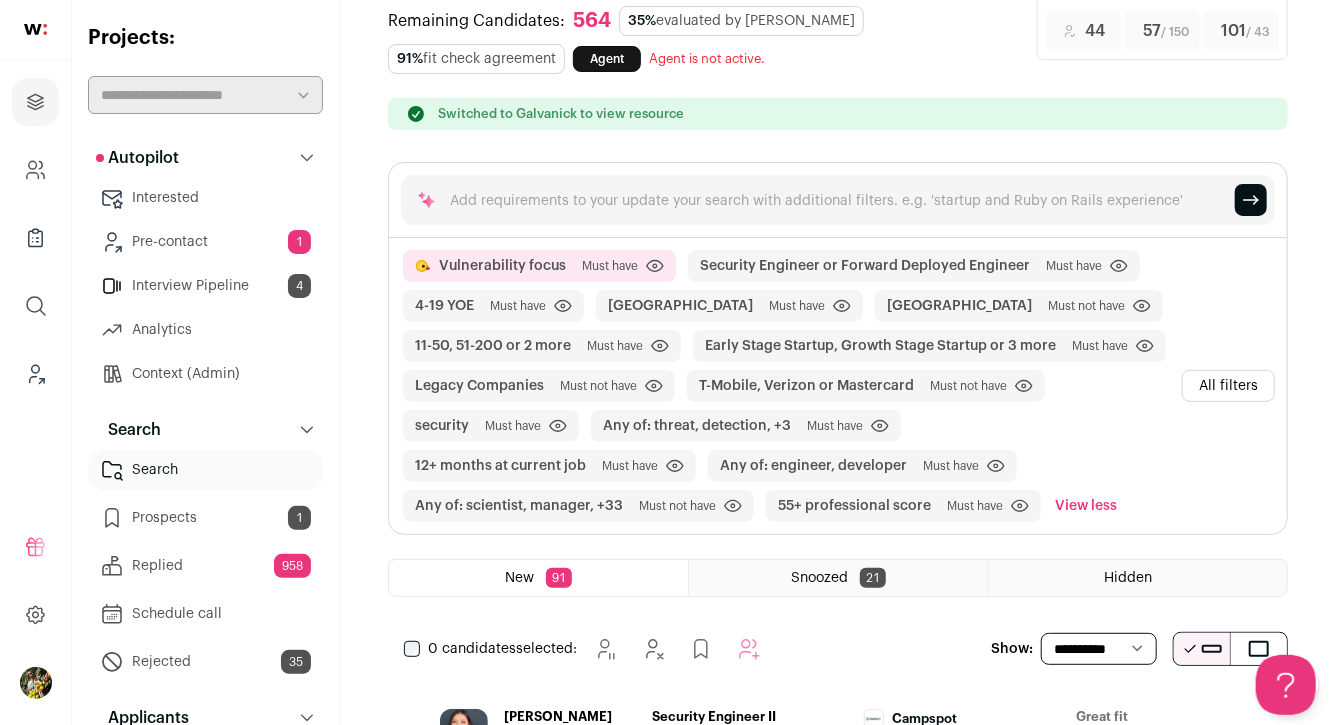 scroll, scrollTop: 62, scrollLeft: 0, axis: vertical 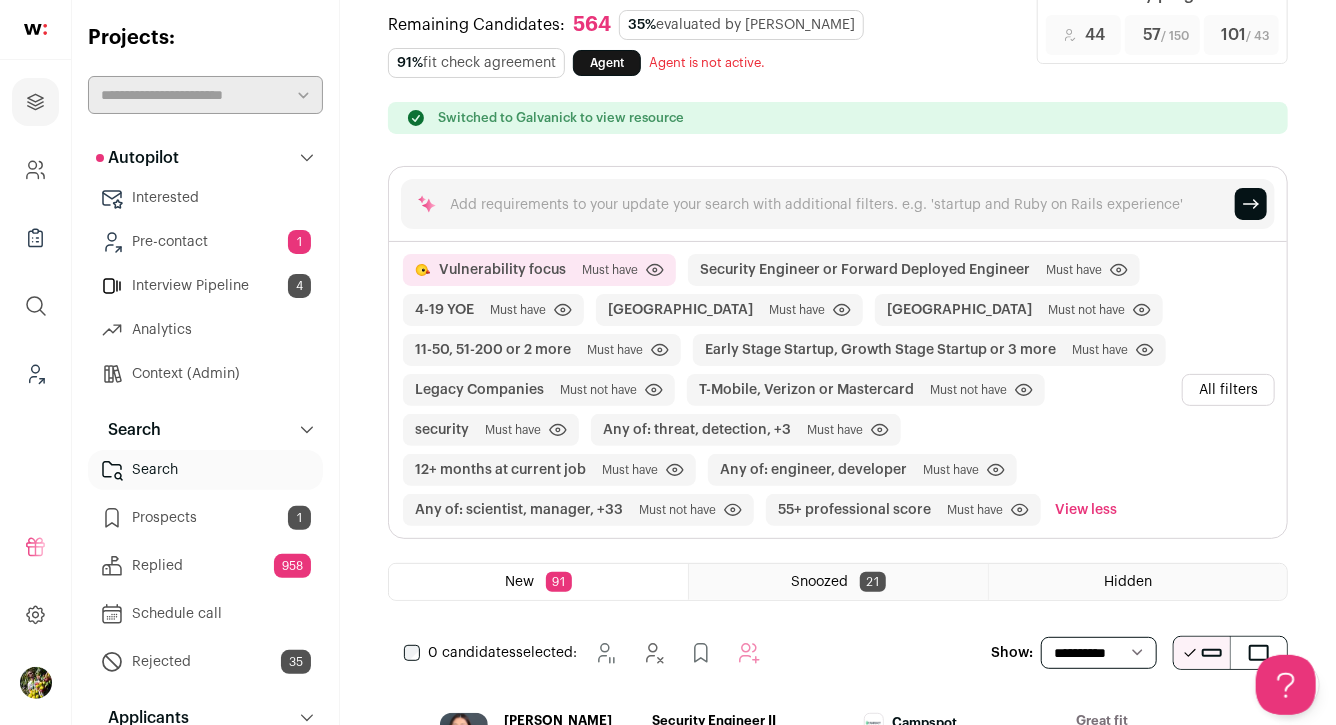 click on "Pre-contact
1" at bounding box center [205, 242] 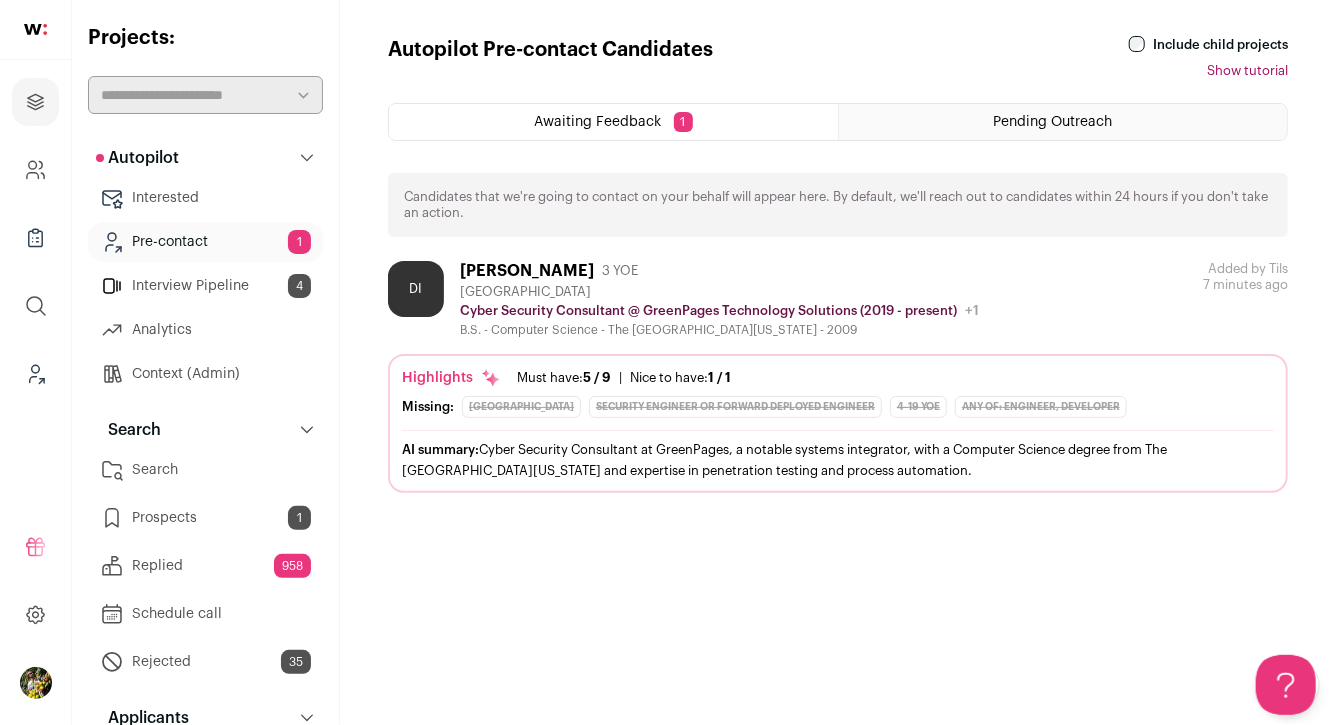 scroll, scrollTop: 0, scrollLeft: 0, axis: both 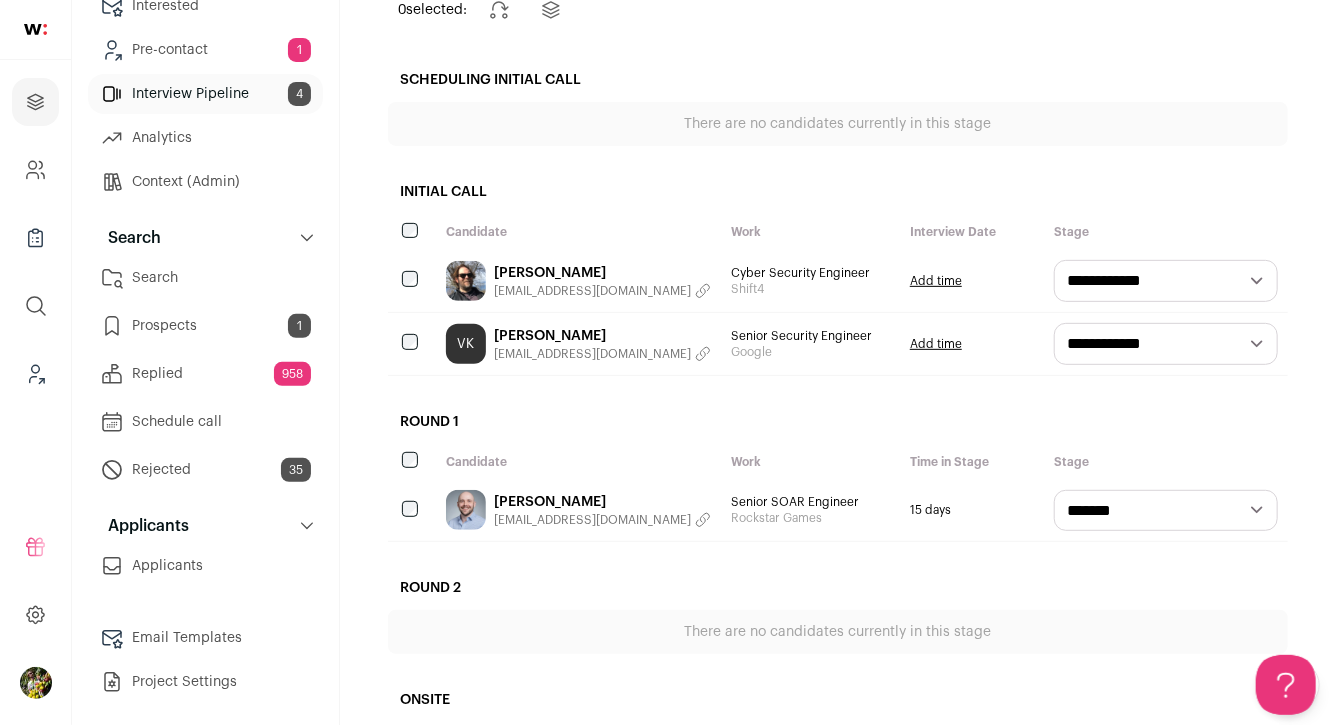 click on "Search" at bounding box center (205, 278) 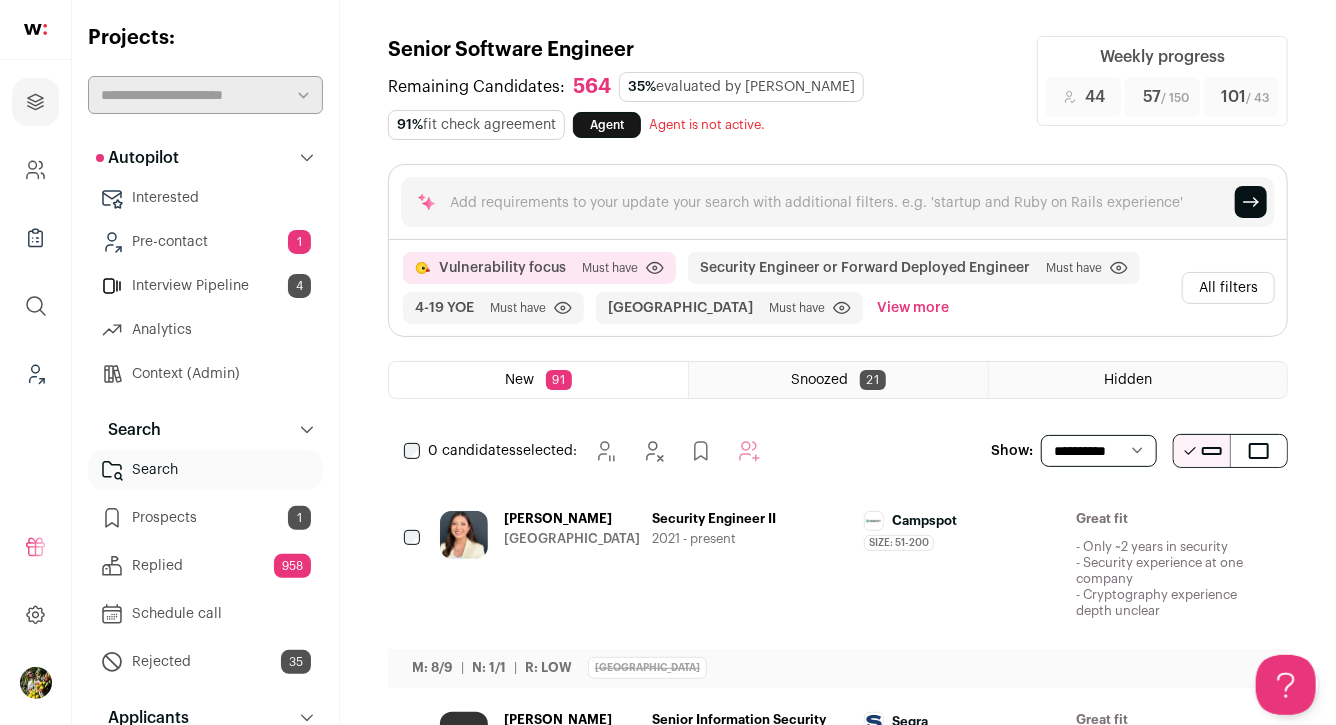 scroll, scrollTop: 0, scrollLeft: 0, axis: both 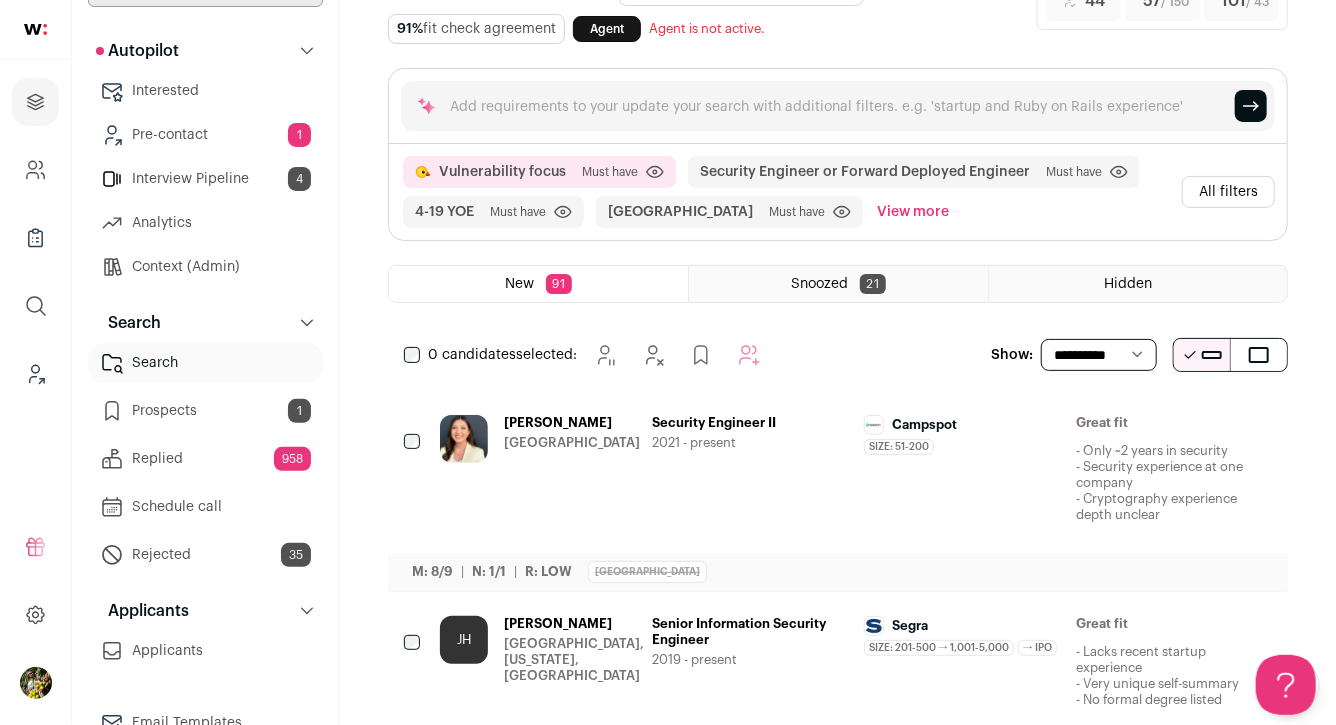 click on "View more" at bounding box center [913, 212] 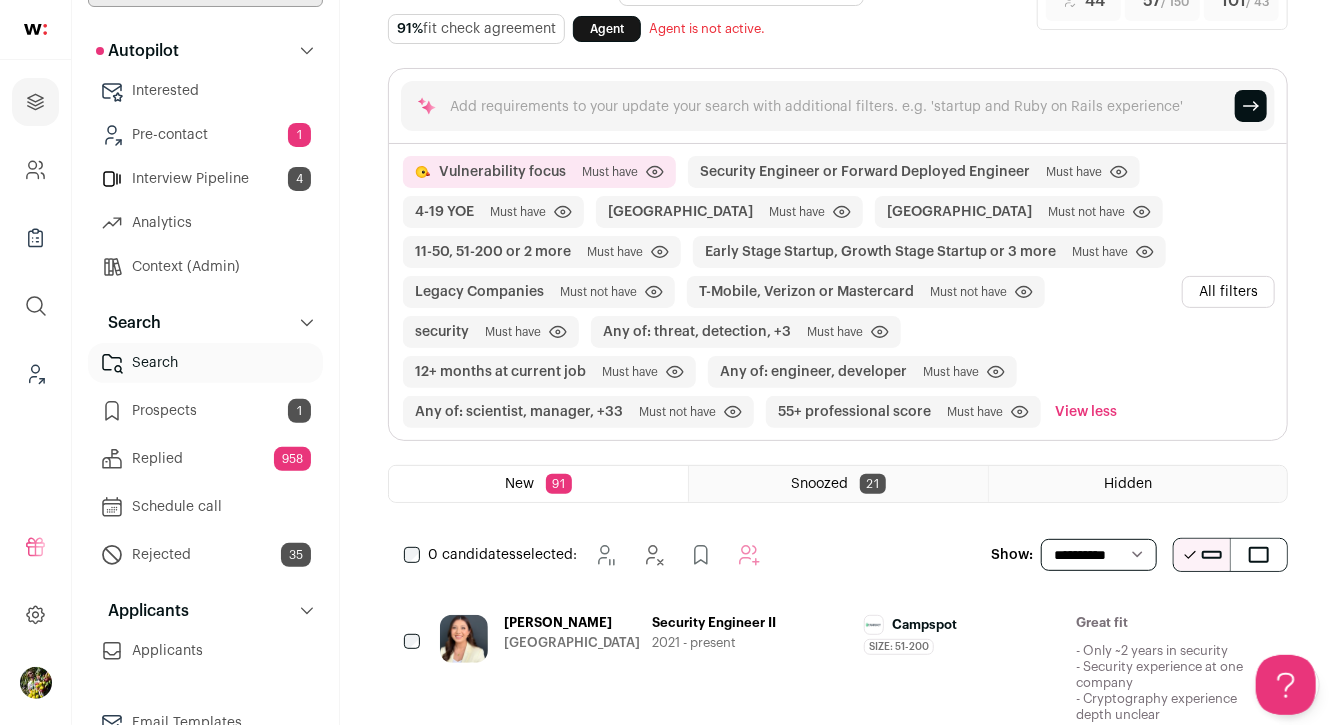 click on "All filters" at bounding box center [1228, 292] 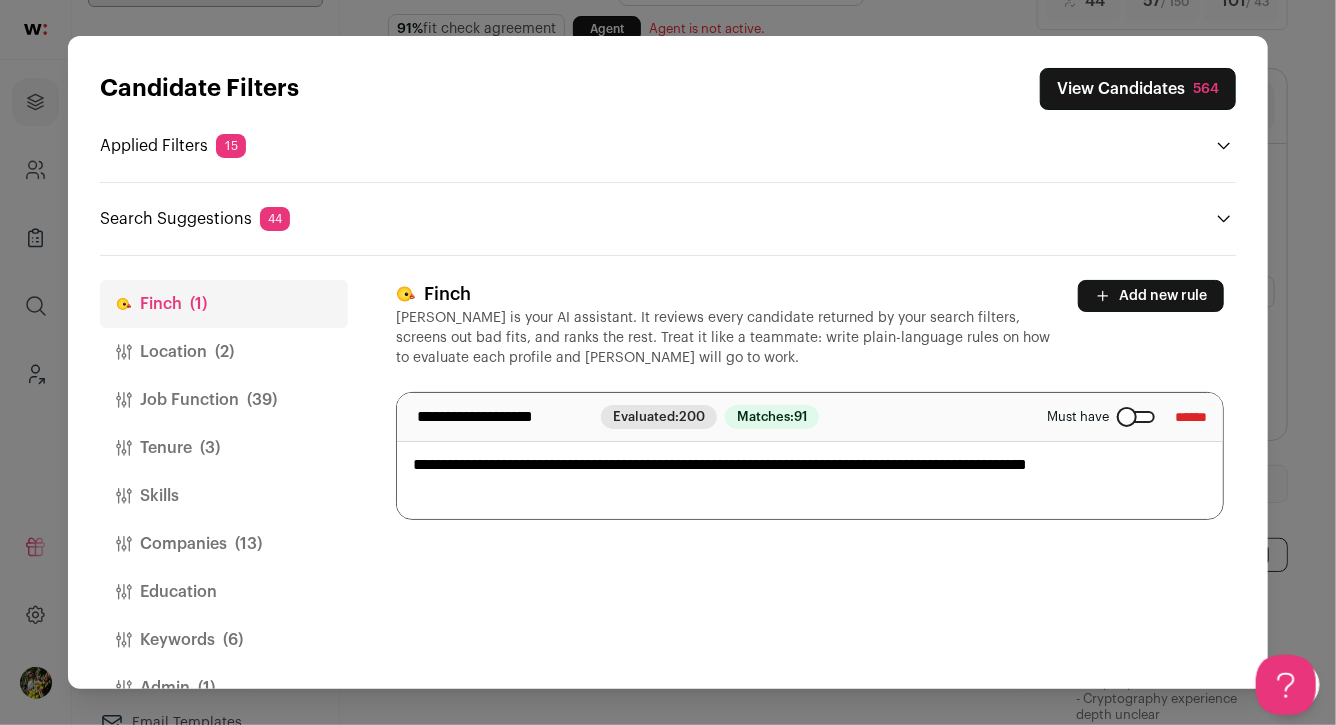 click on "Add new rule" at bounding box center (1151, 296) 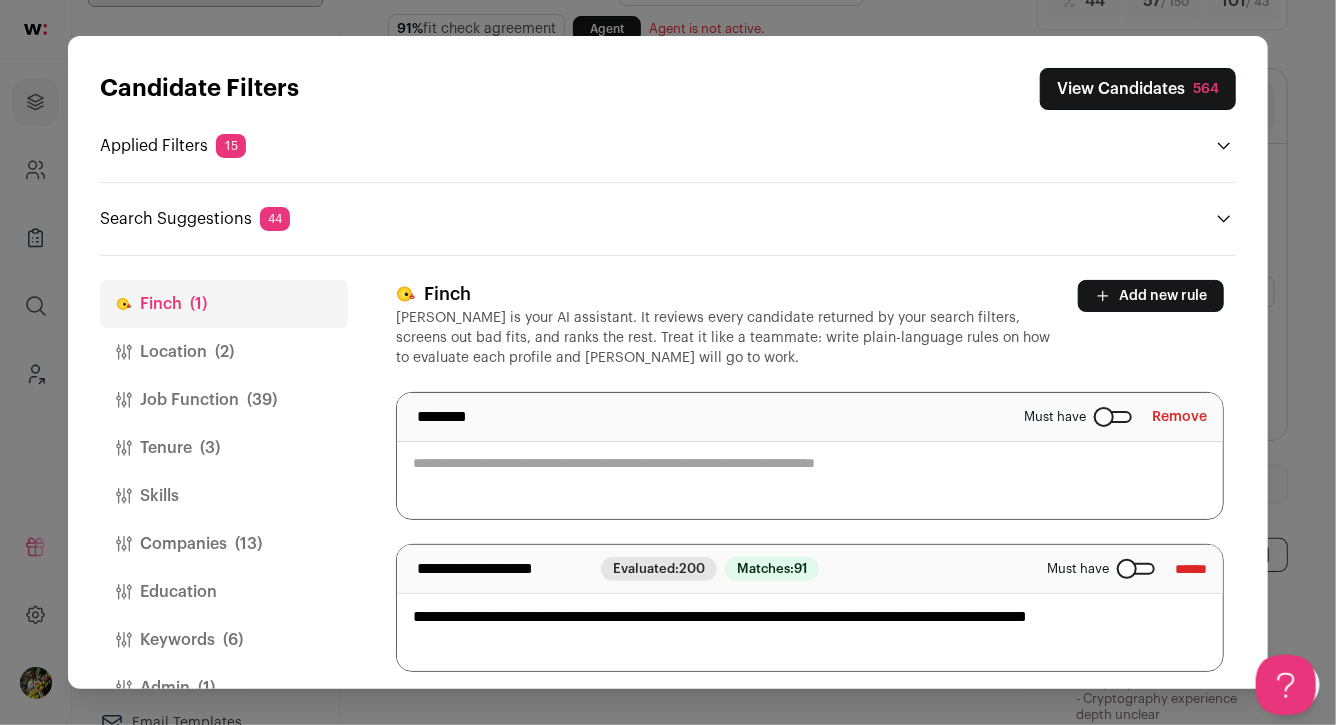click at bounding box center [810, 456] 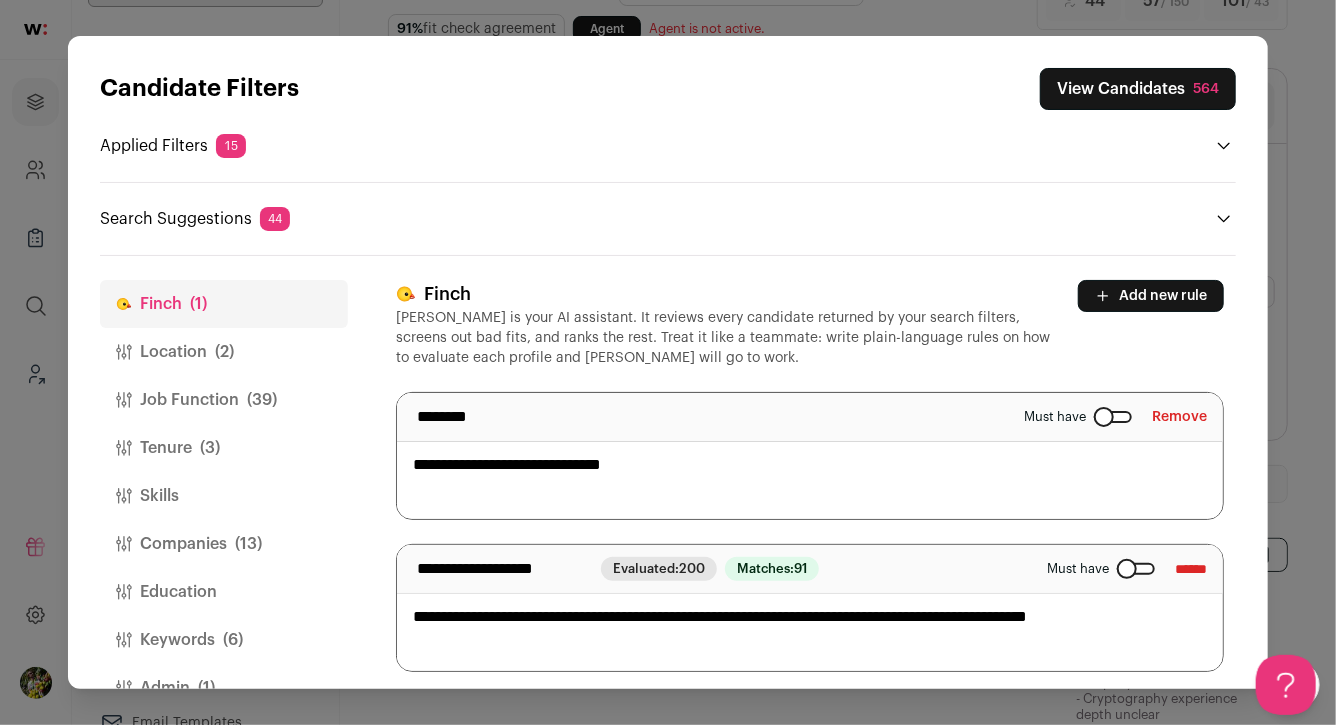 type on "**********" 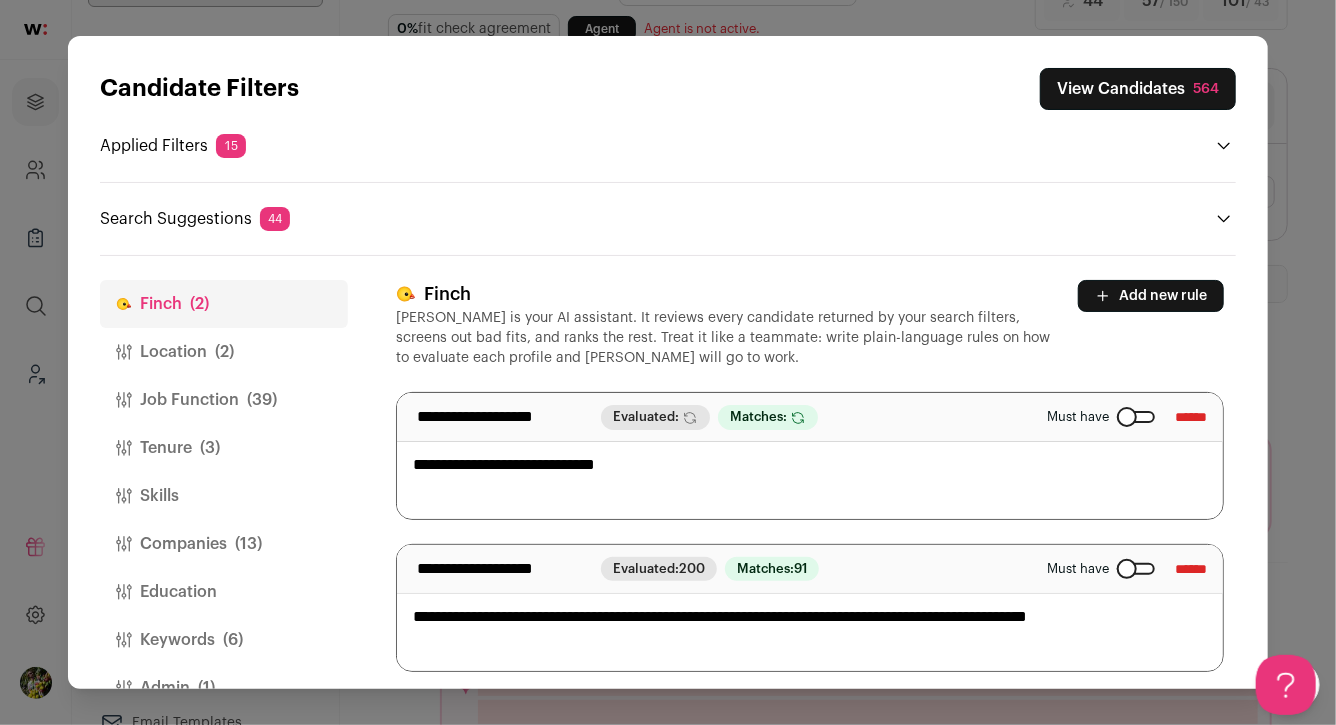 click on "**********" at bounding box center [810, 456] 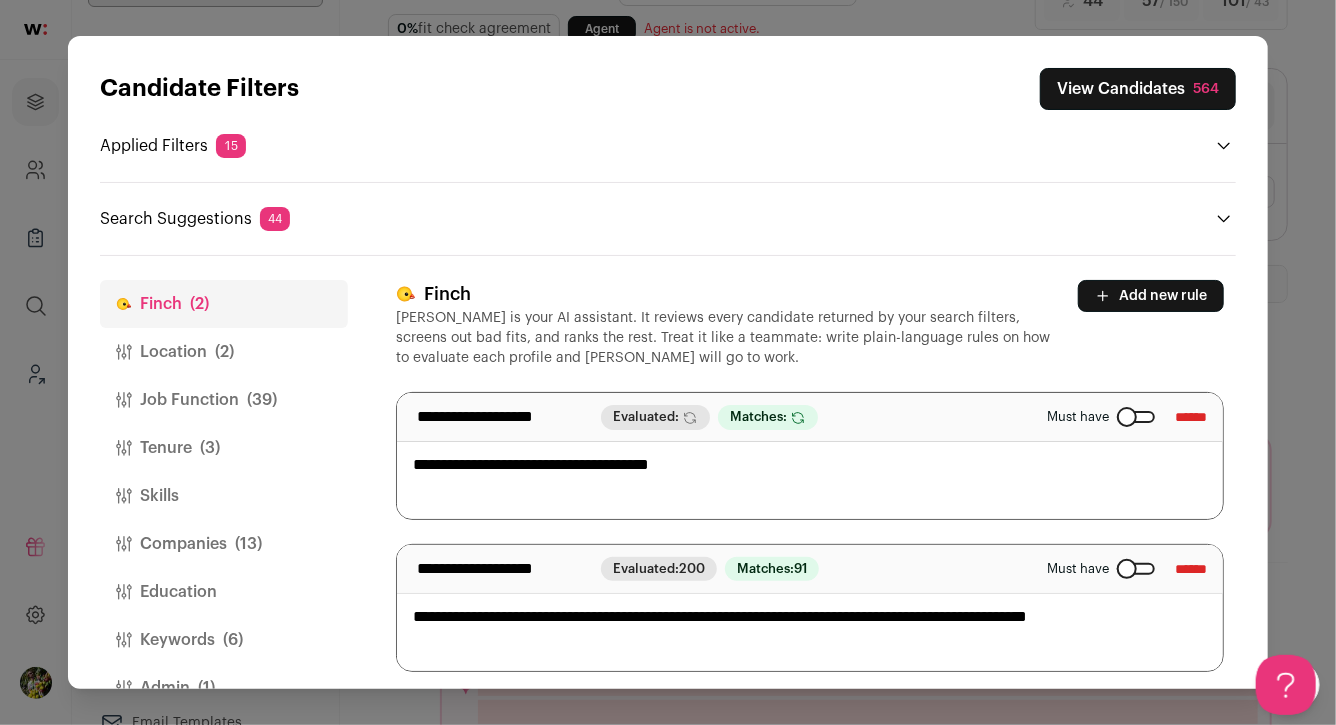 type on "**********" 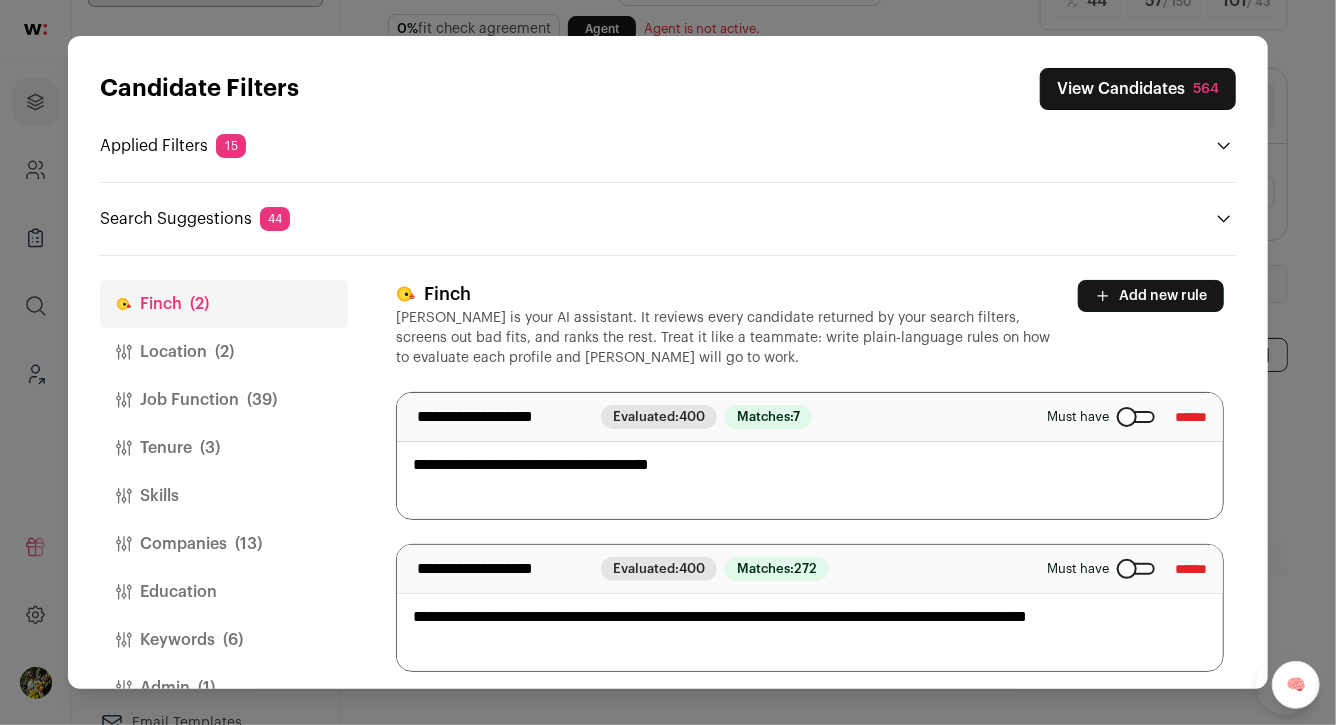 scroll, scrollTop: 0, scrollLeft: 0, axis: both 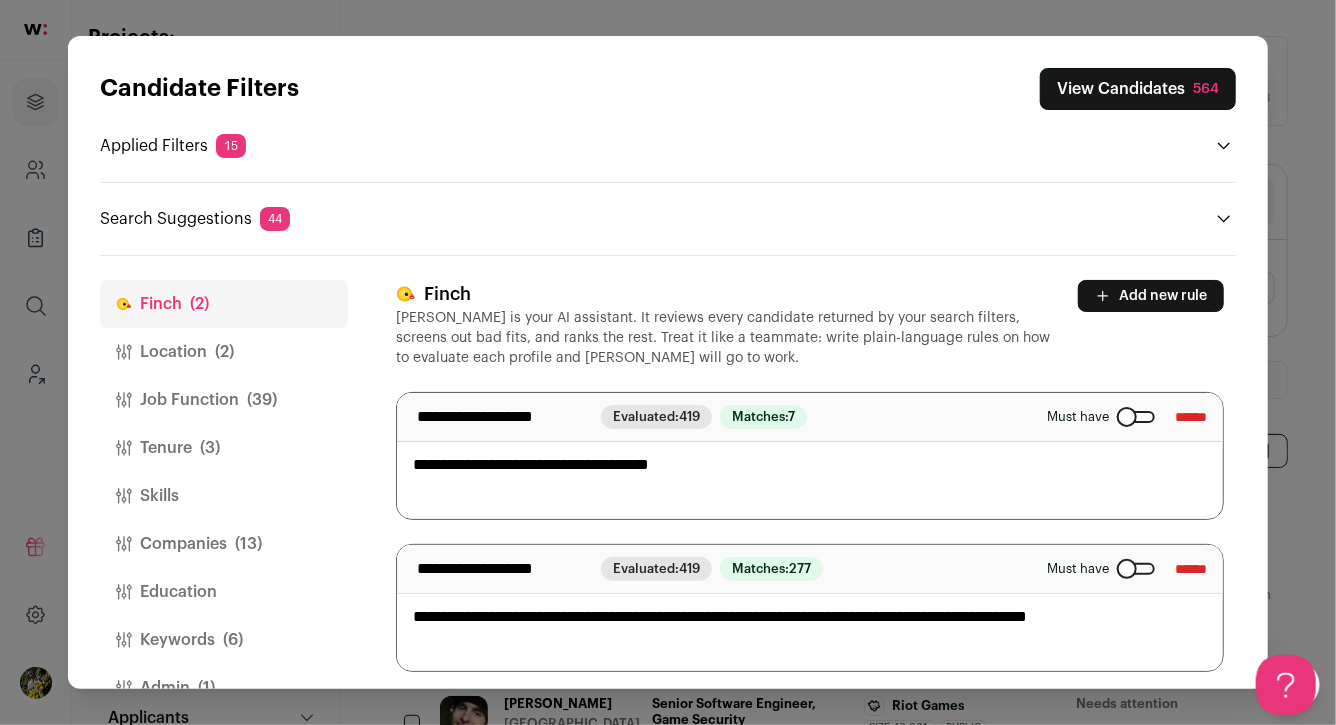 click on "**********" at bounding box center (810, 456) 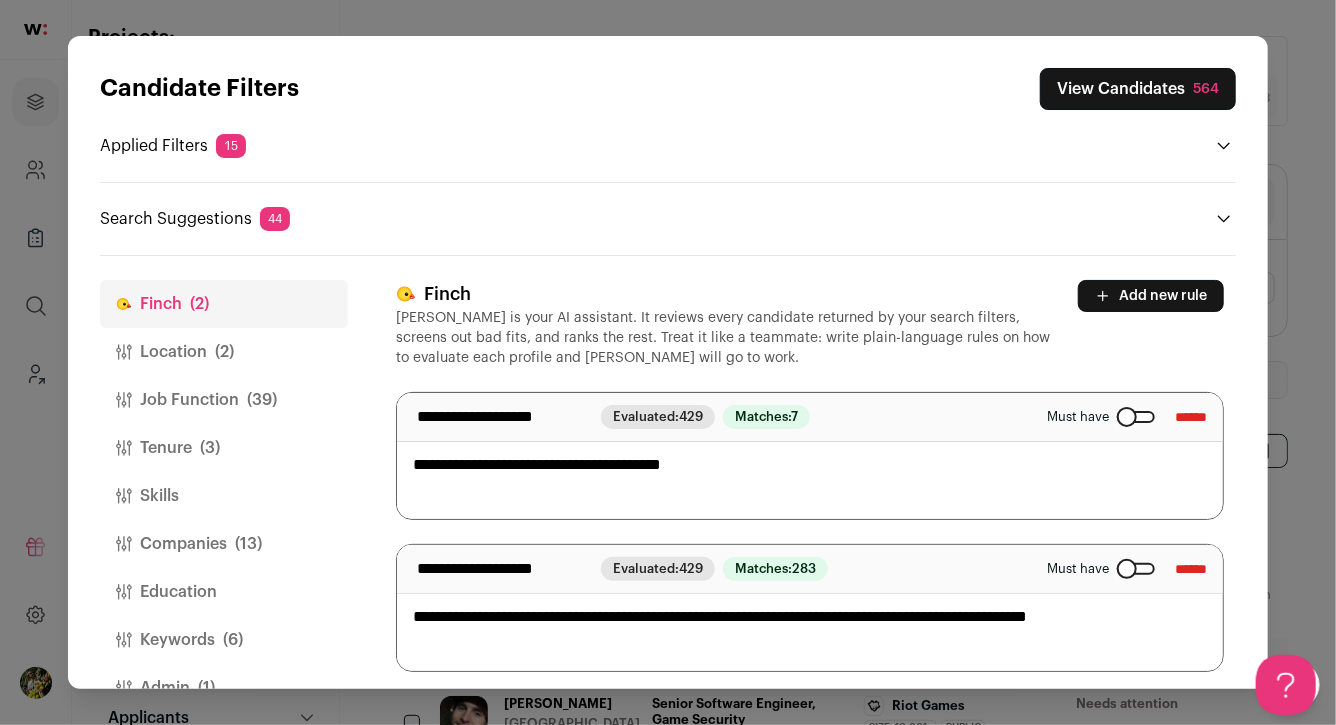 paste on "**********" 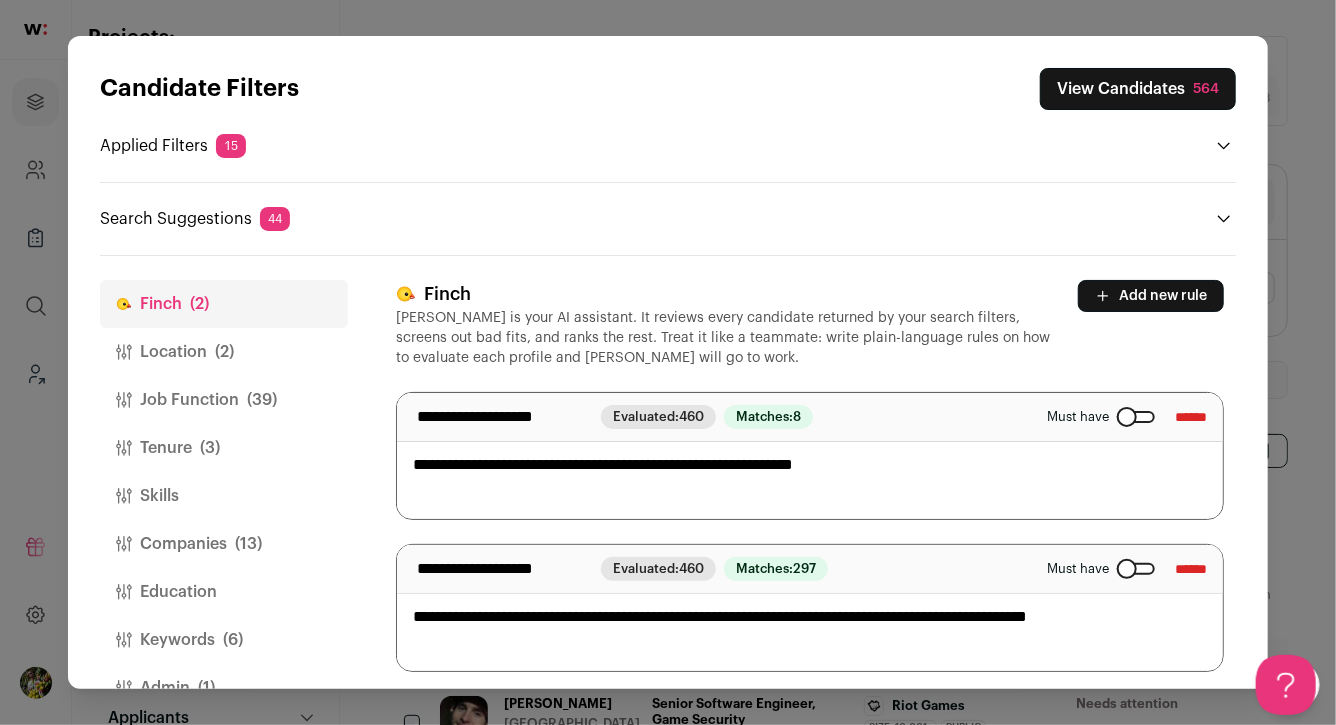 type on "**********" 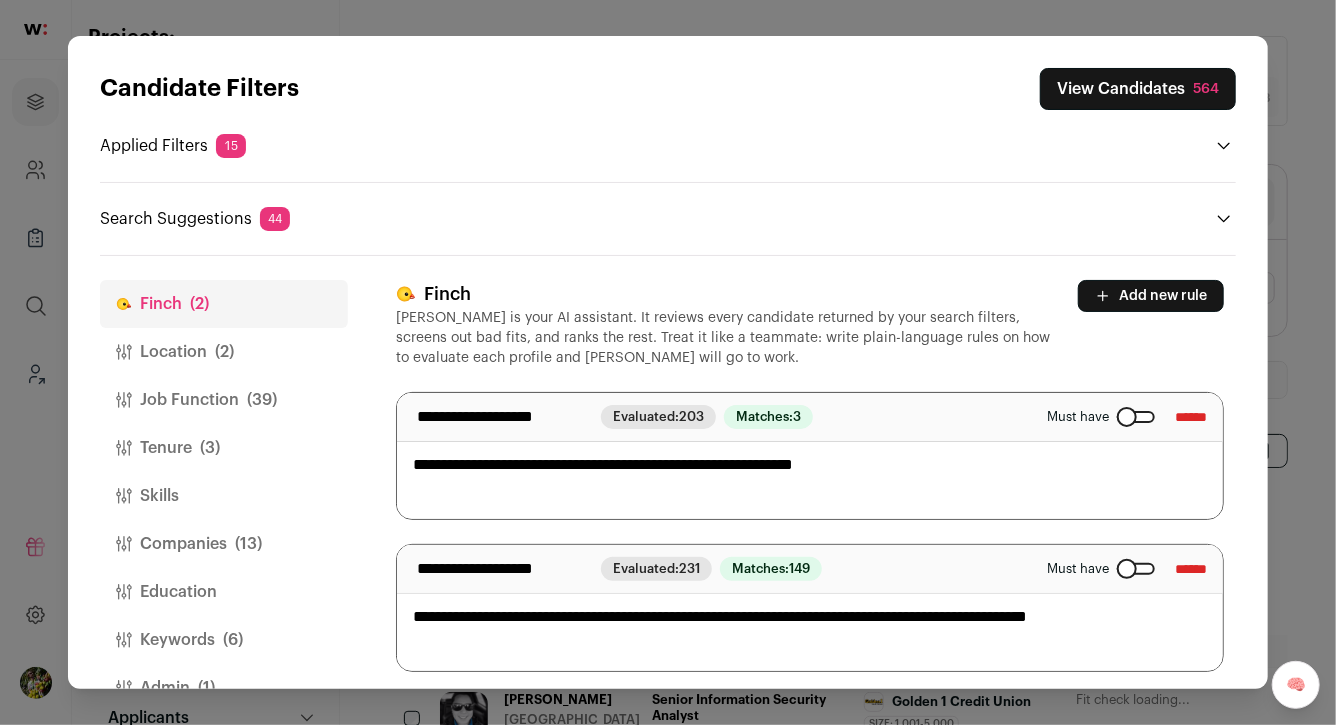 click on "**********" at bounding box center (810, 456) 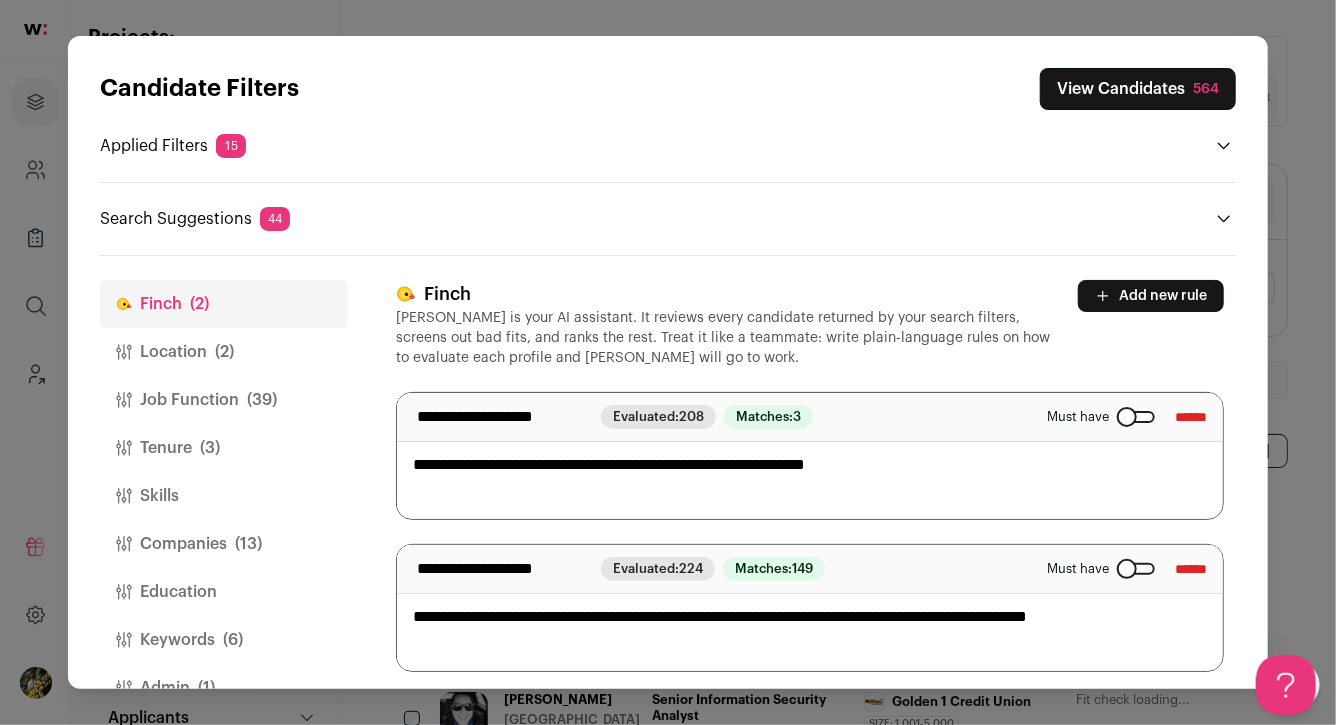 scroll, scrollTop: 0, scrollLeft: 0, axis: both 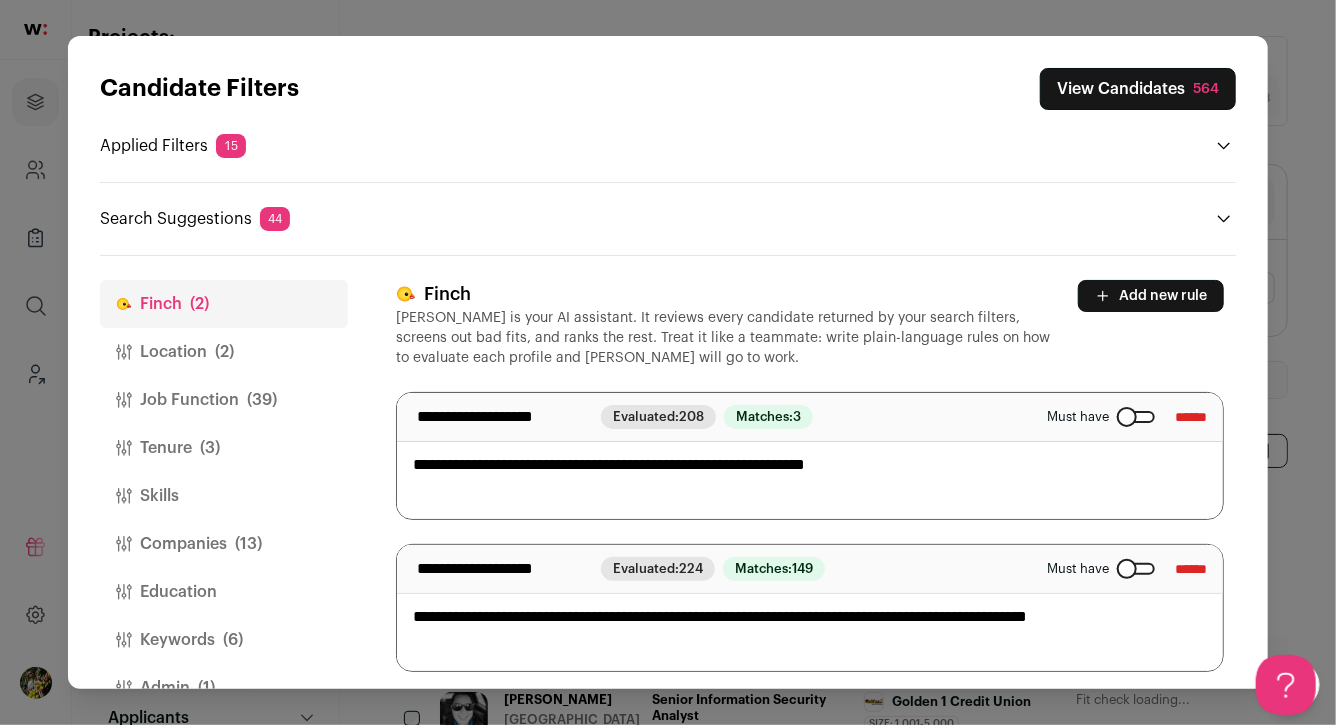type on "**********" 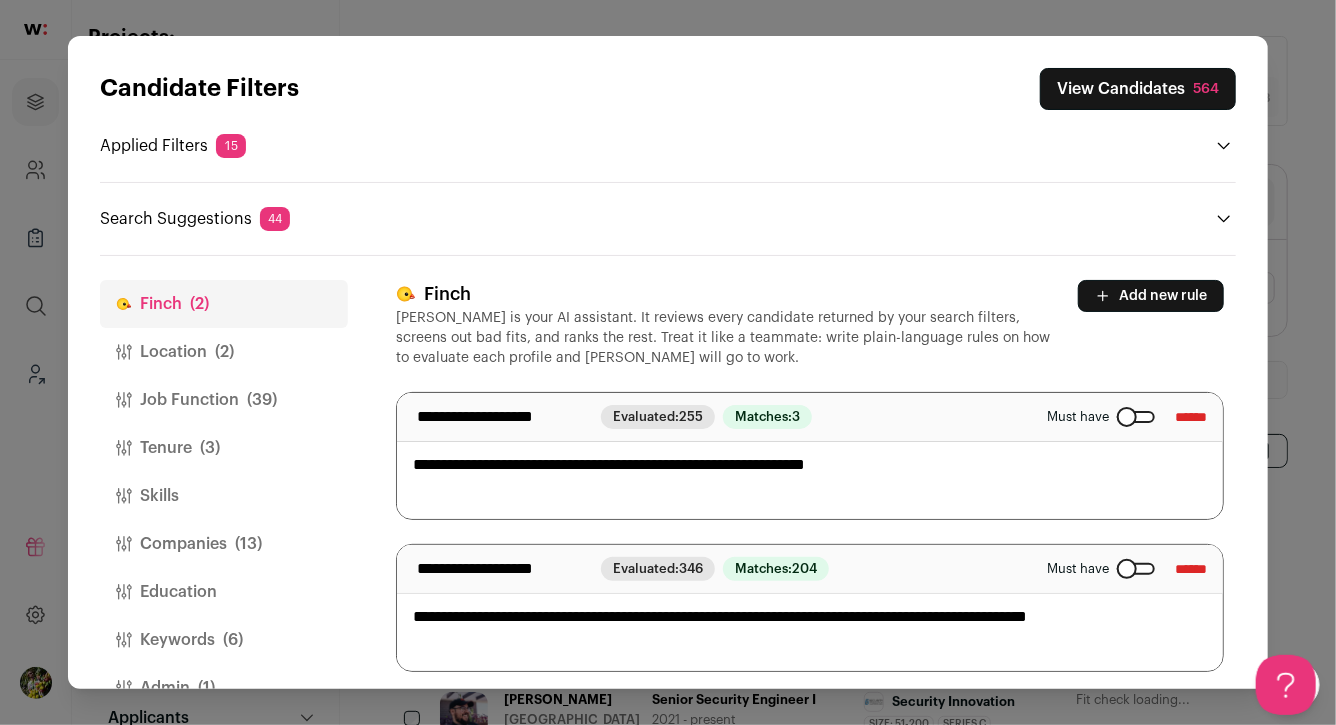 scroll, scrollTop: 0, scrollLeft: 0, axis: both 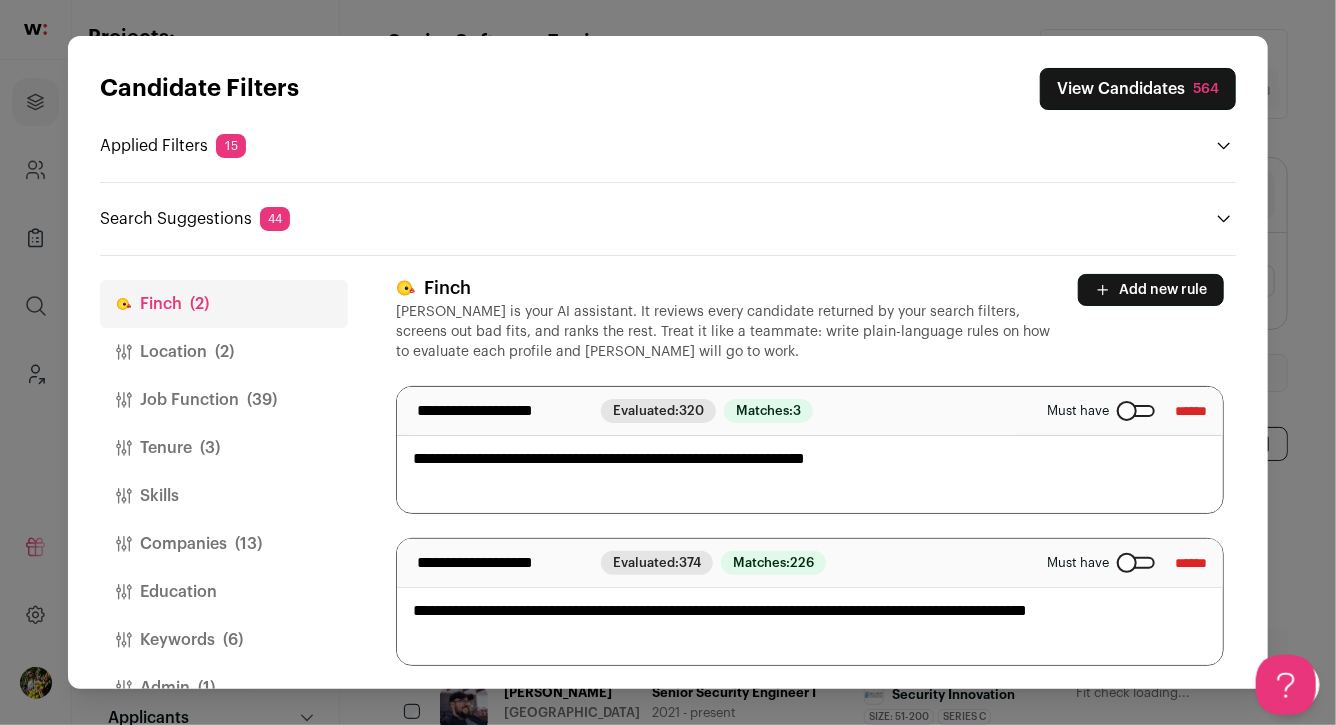 click on "**********" at bounding box center [810, 450] 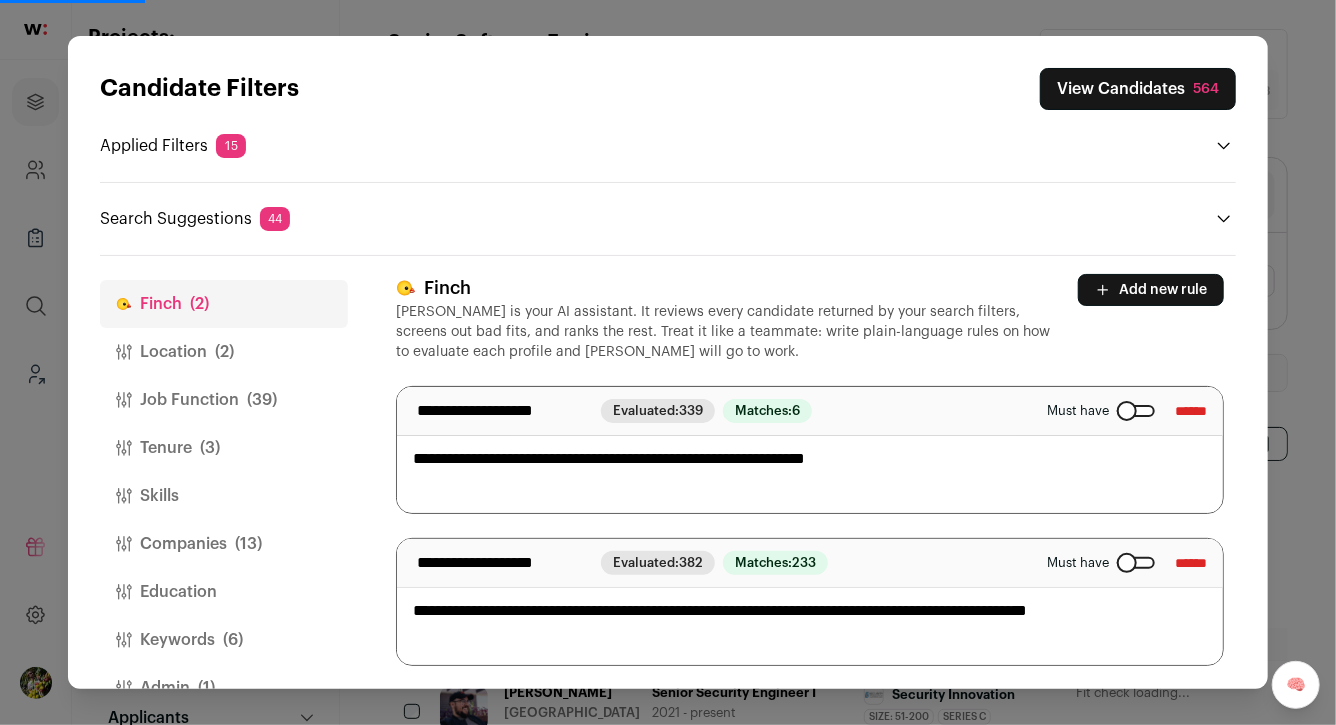 scroll, scrollTop: 46, scrollLeft: 0, axis: vertical 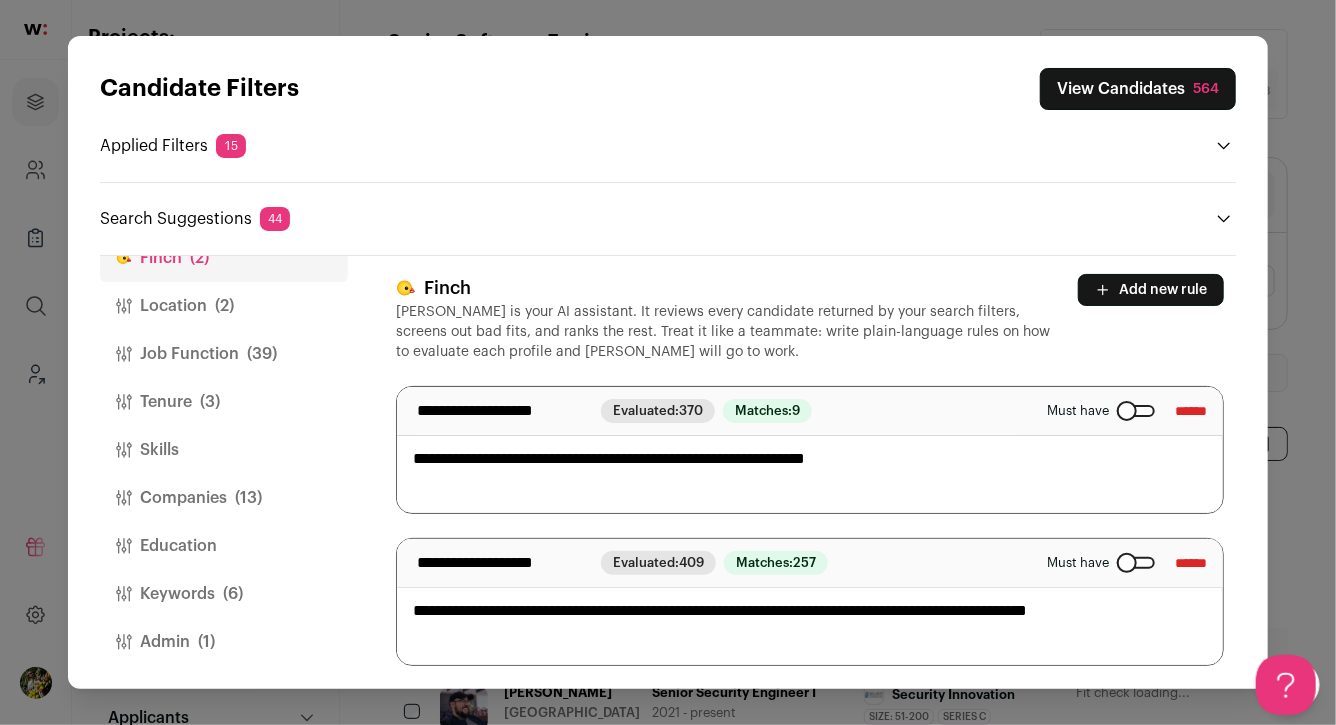 click on "Admin
(1)" at bounding box center [224, 642] 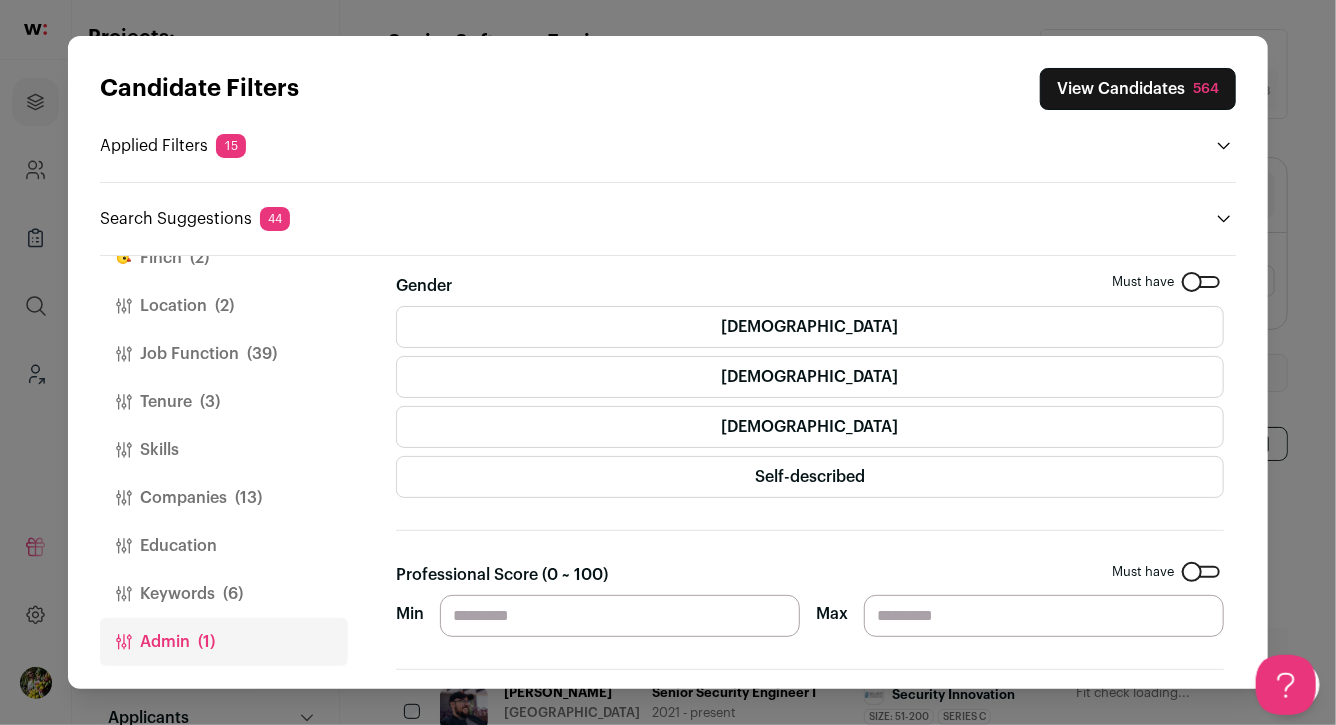 click on "**" at bounding box center [620, 616] 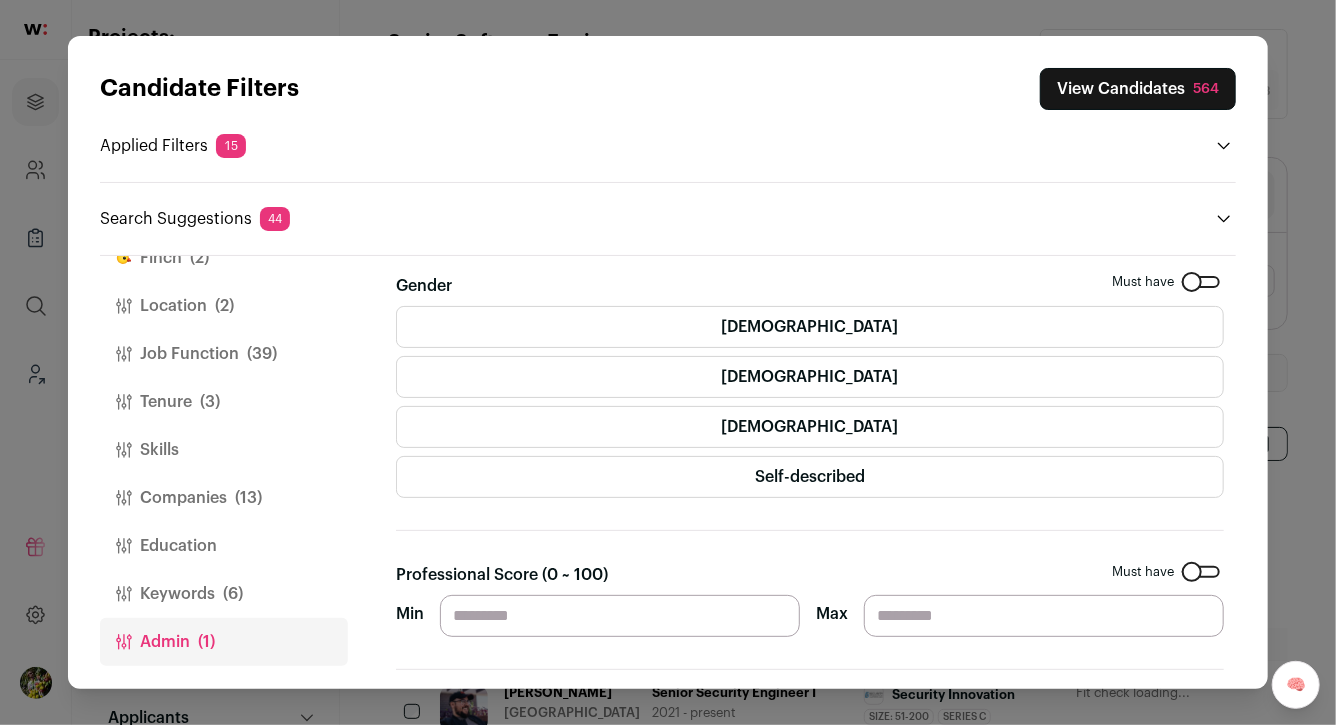 type on "*" 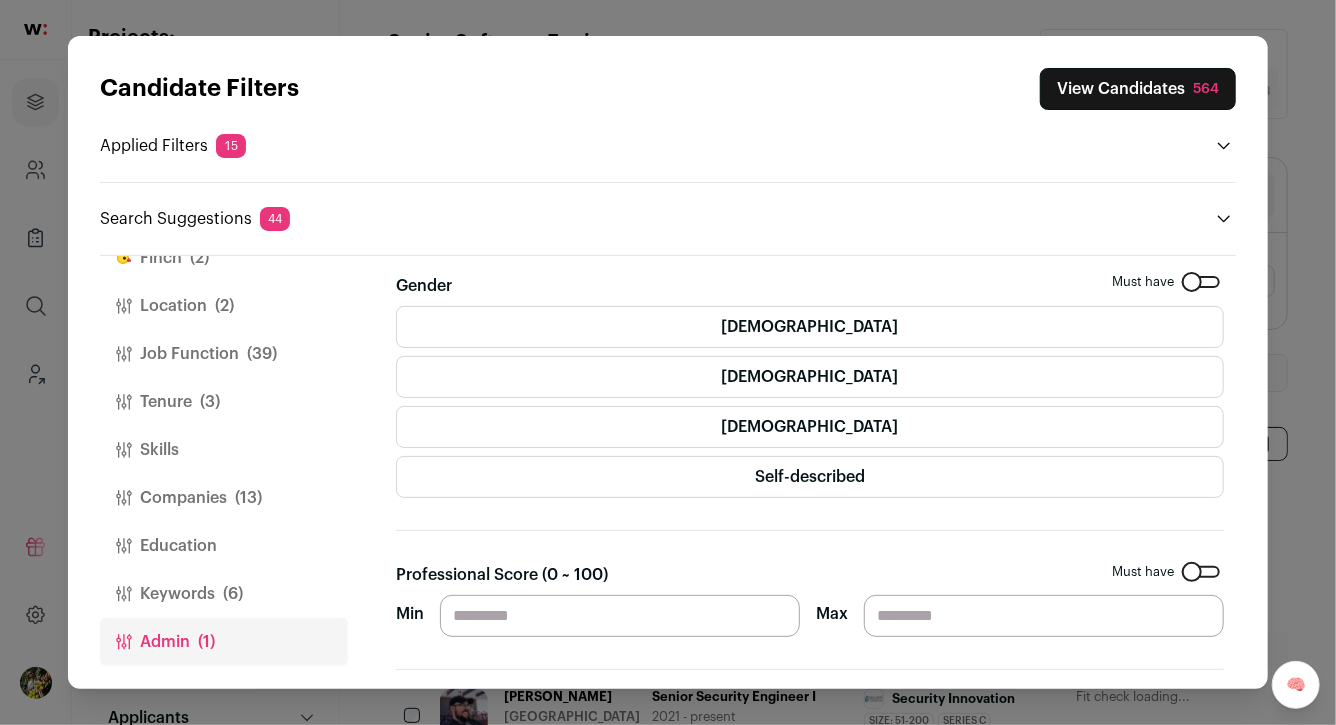 type on "**" 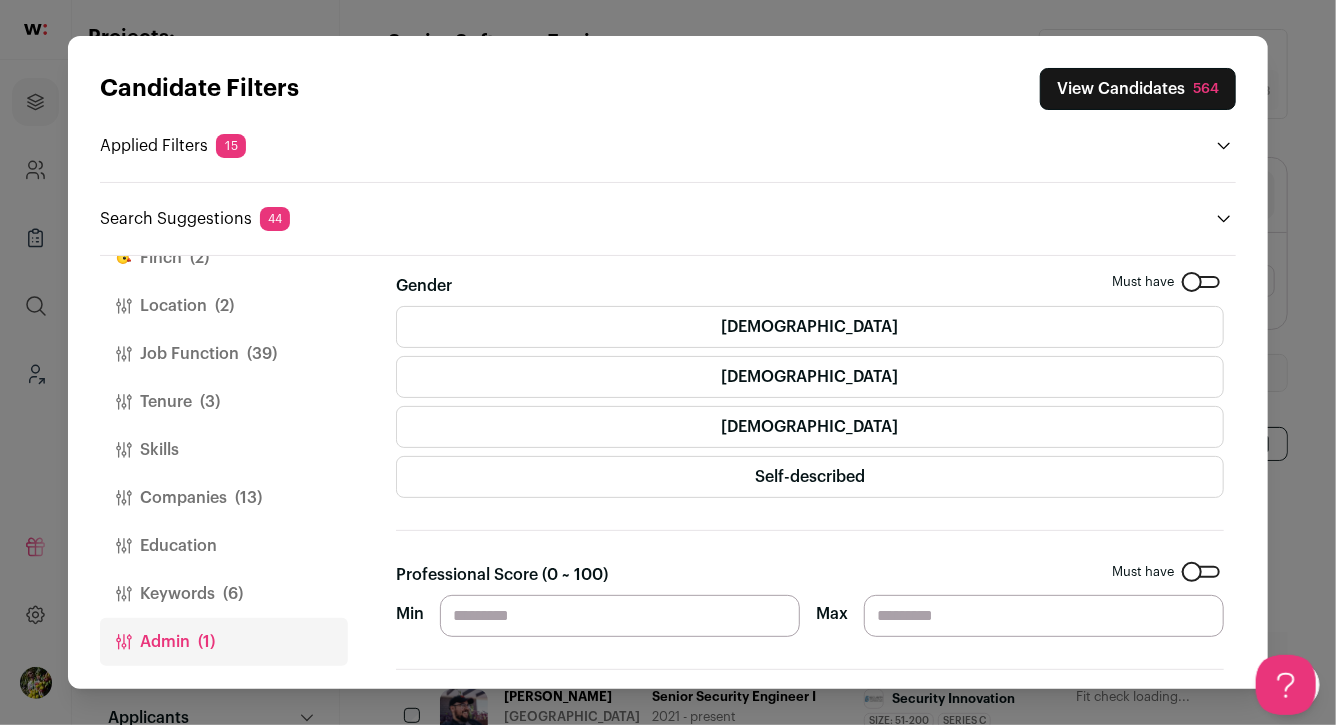 scroll, scrollTop: 0, scrollLeft: 0, axis: both 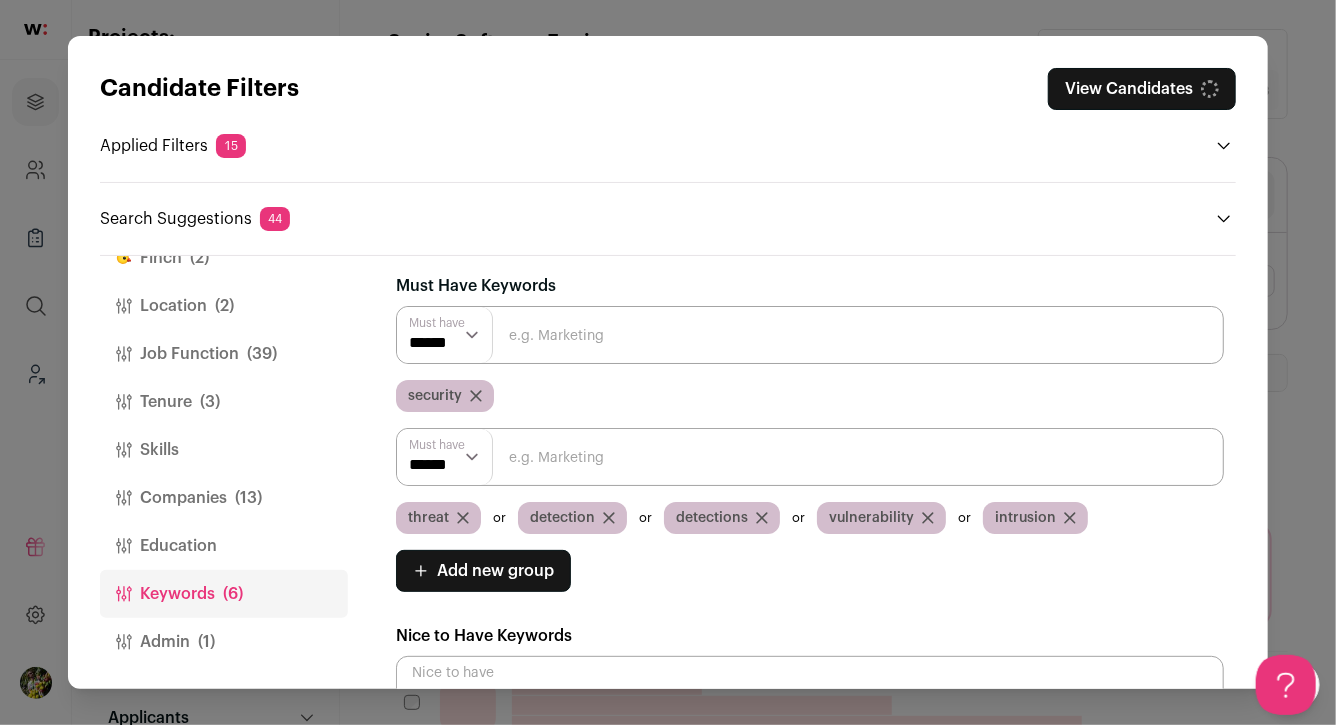 click on "Education" at bounding box center (224, 546) 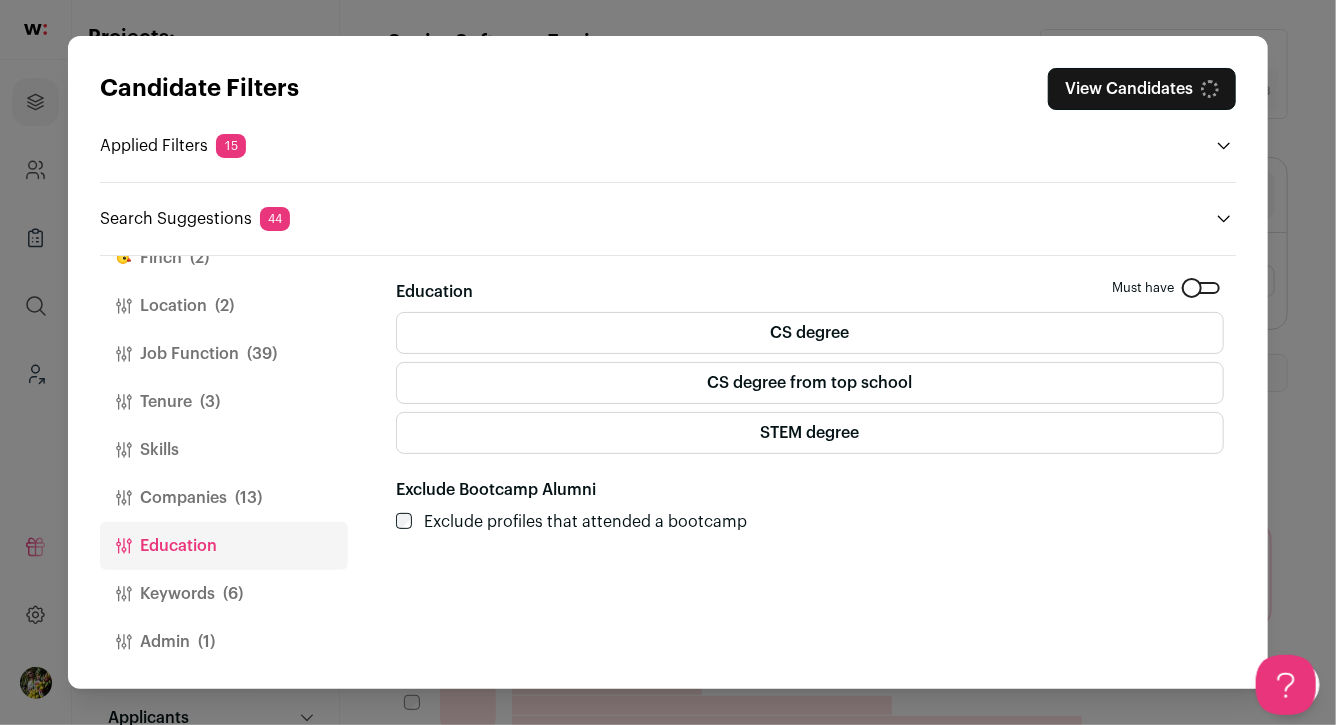 click on "Companies
(13)" at bounding box center (224, 498) 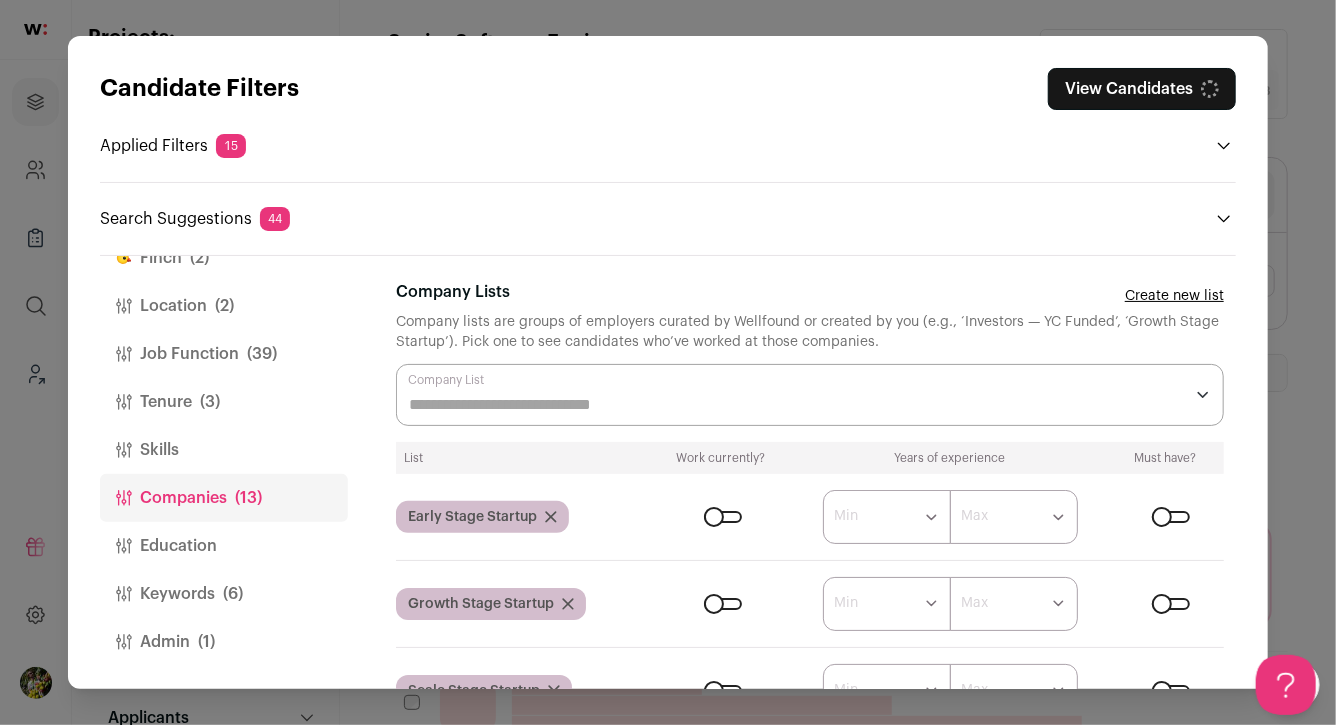 scroll, scrollTop: 9, scrollLeft: 0, axis: vertical 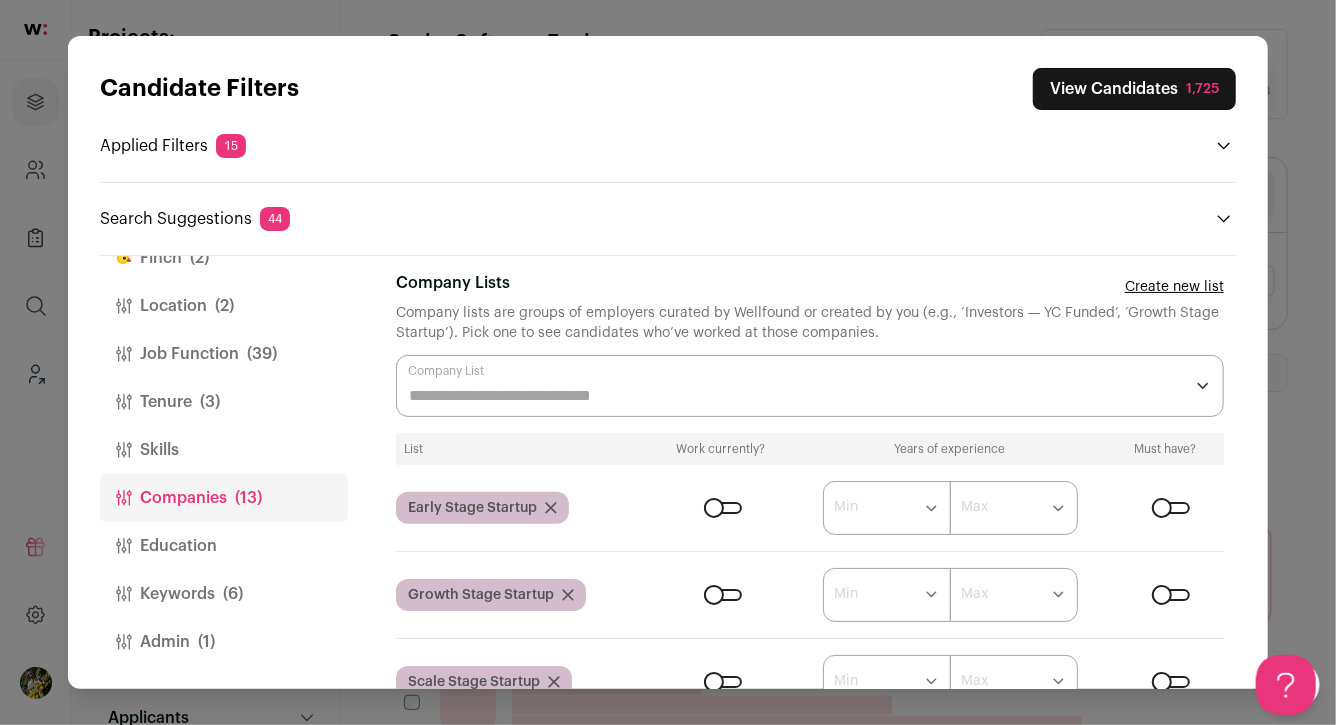 click on "Education" at bounding box center [224, 546] 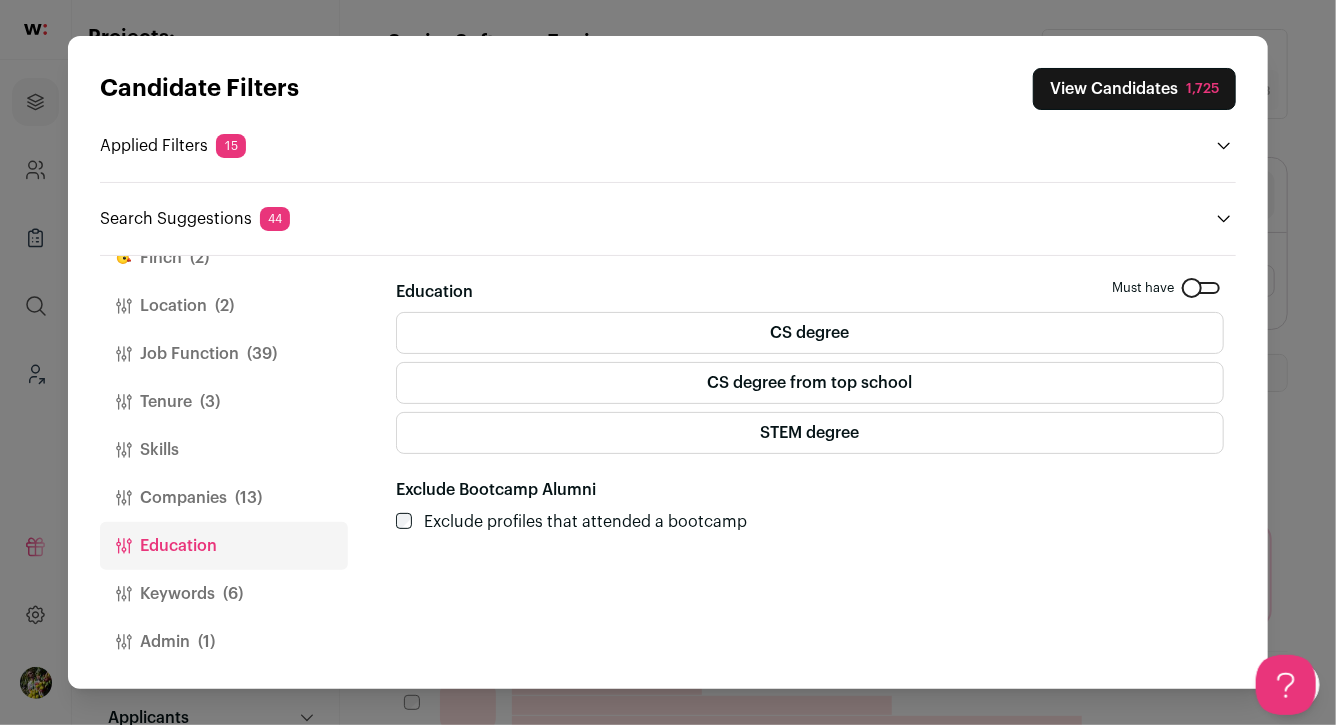 scroll, scrollTop: 0, scrollLeft: 0, axis: both 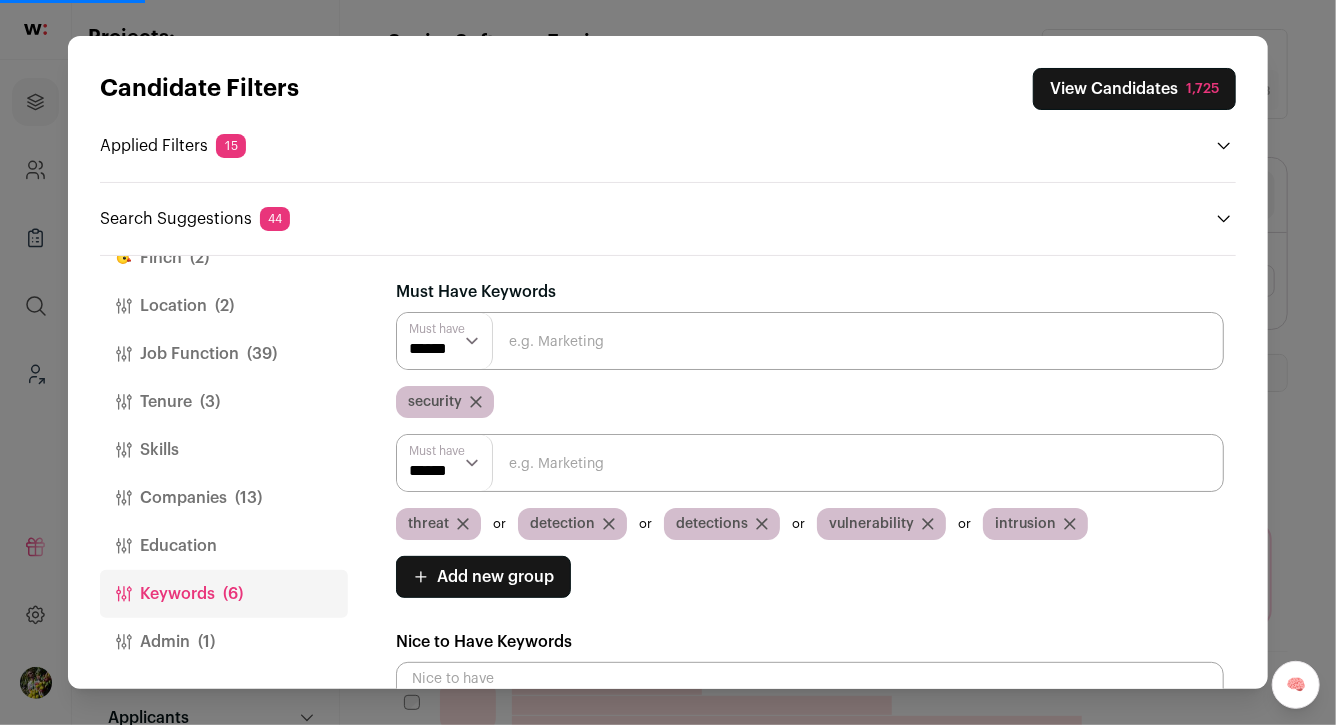 click on "Add new group" at bounding box center [495, 577] 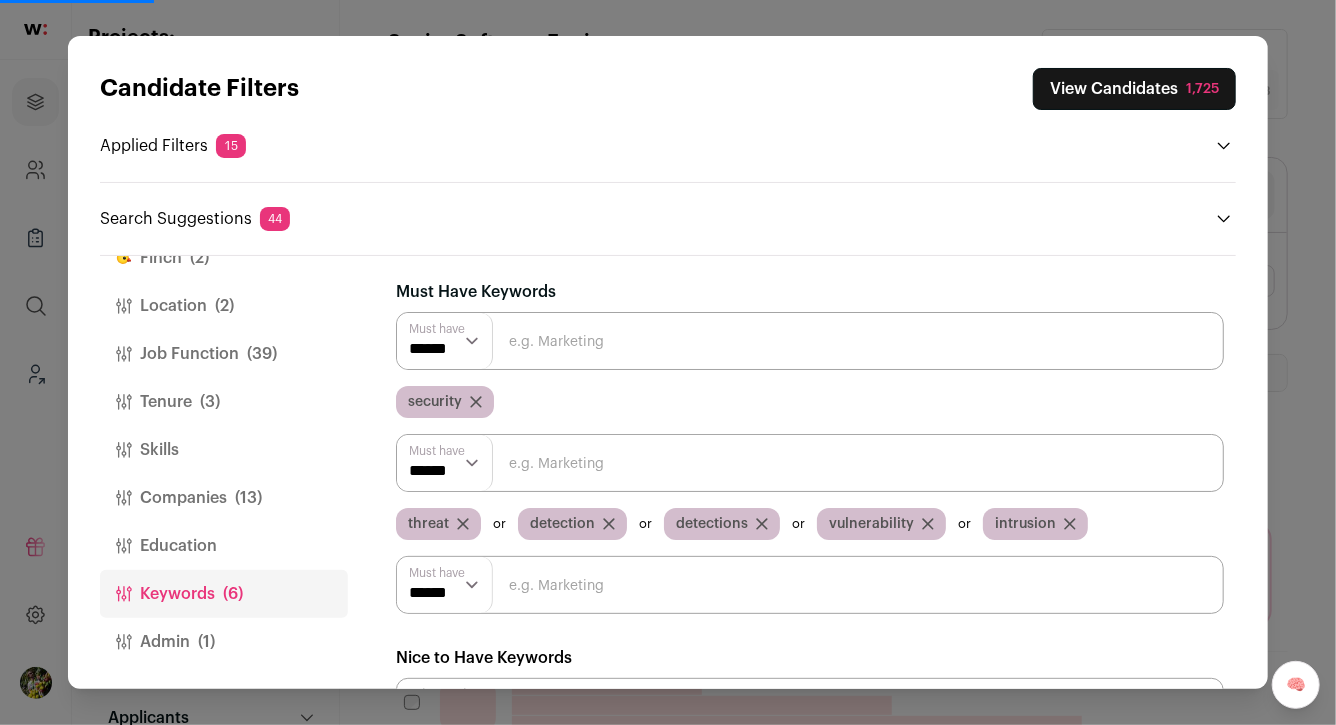 click at bounding box center [810, 585] 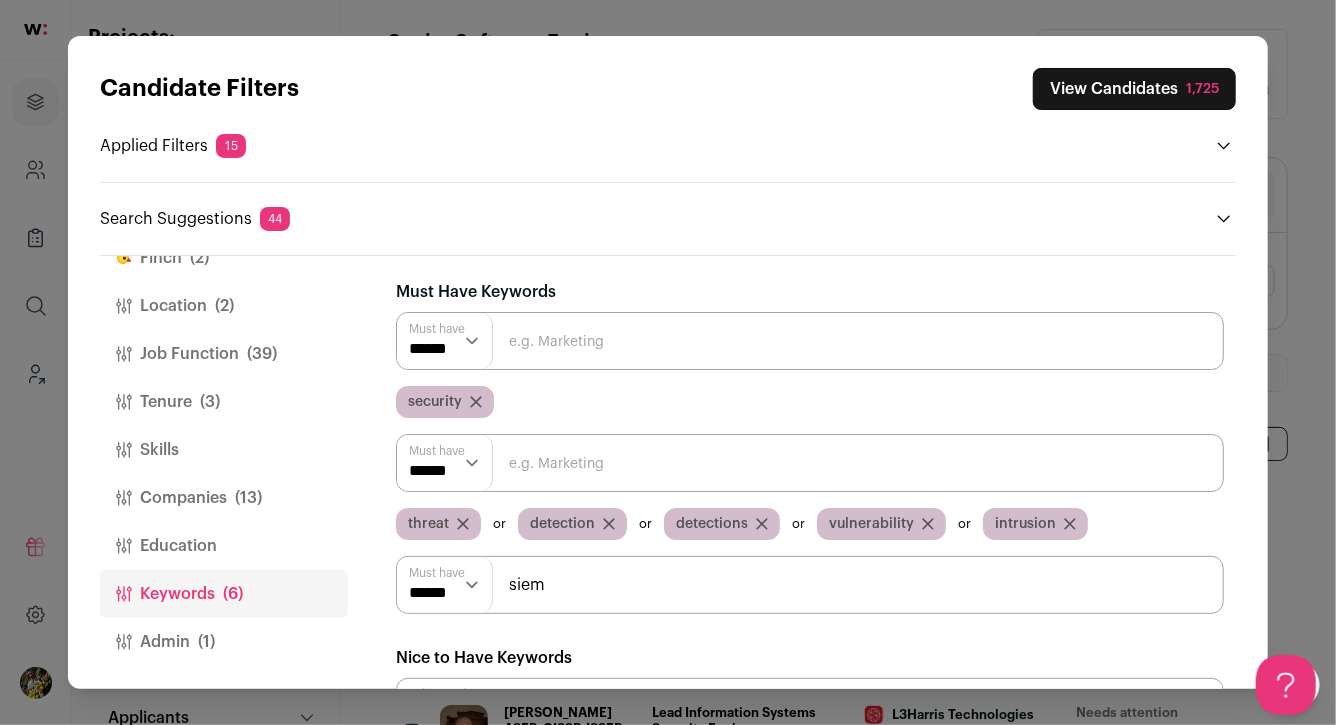 scroll, scrollTop: 0, scrollLeft: 0, axis: both 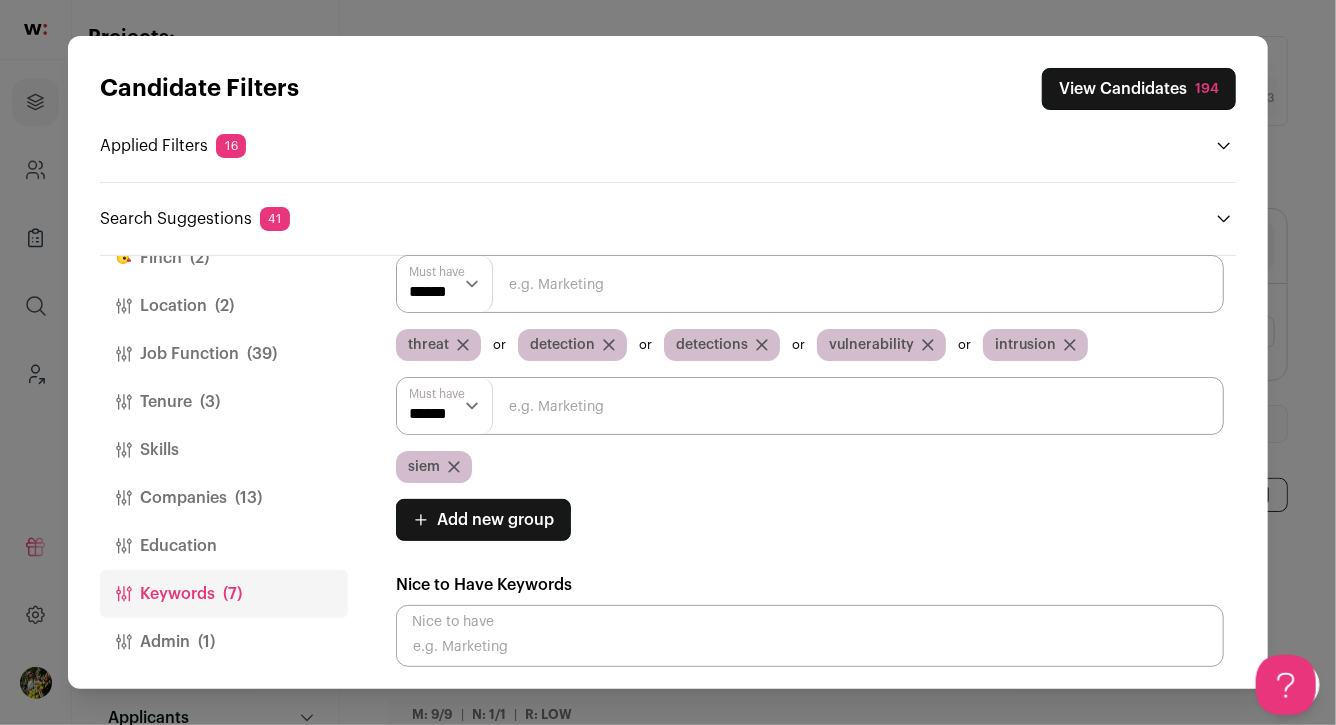 click at bounding box center [810, 406] 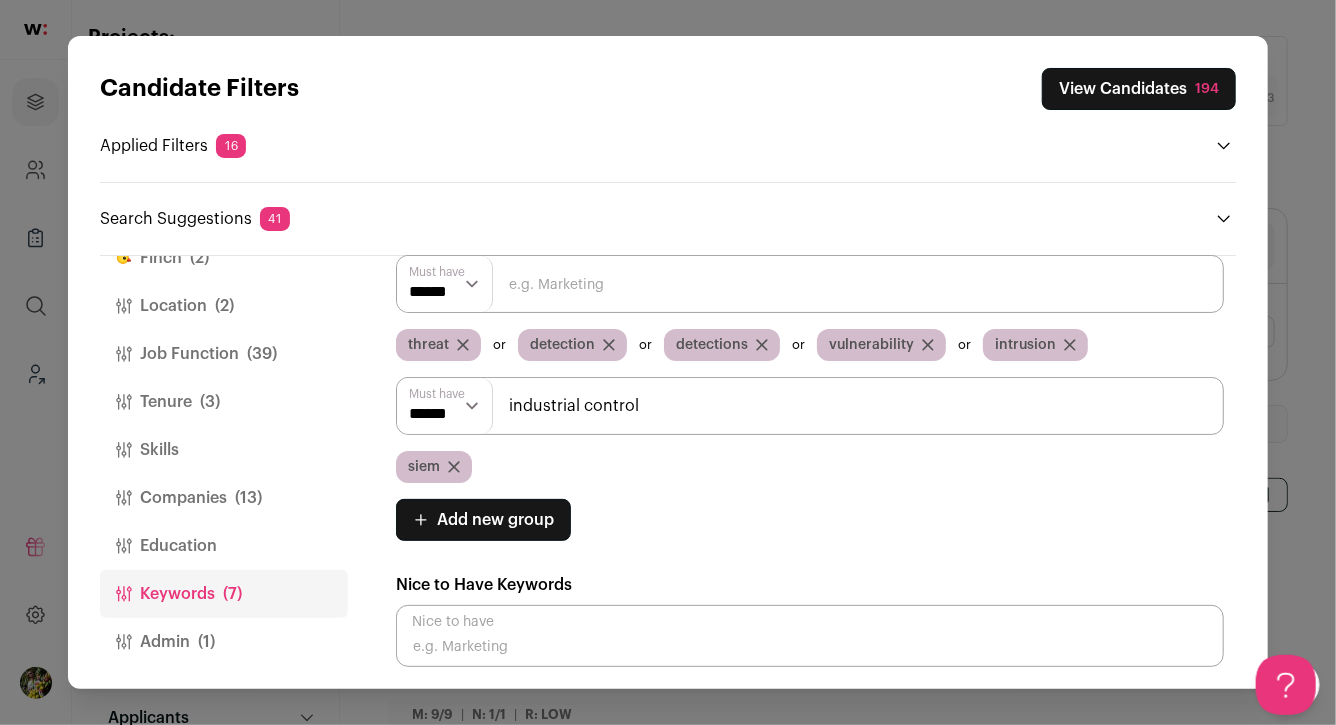 type on "industrial control" 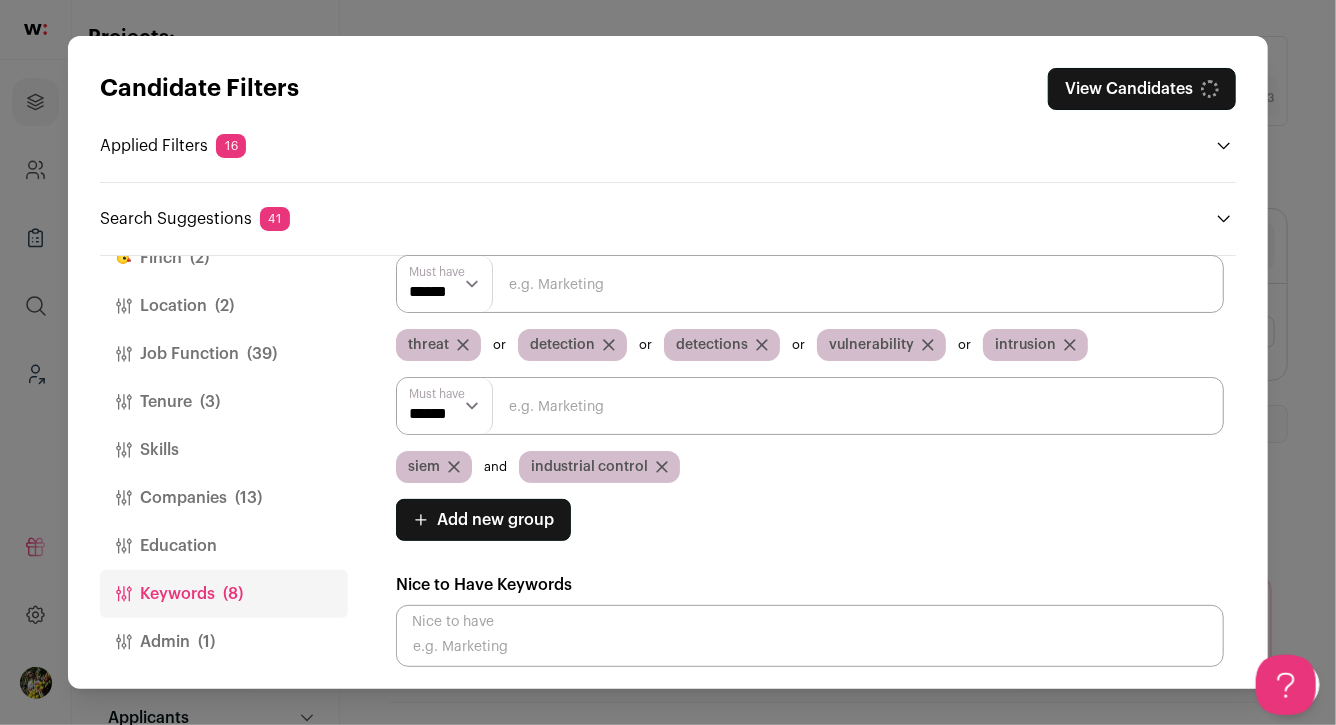 click 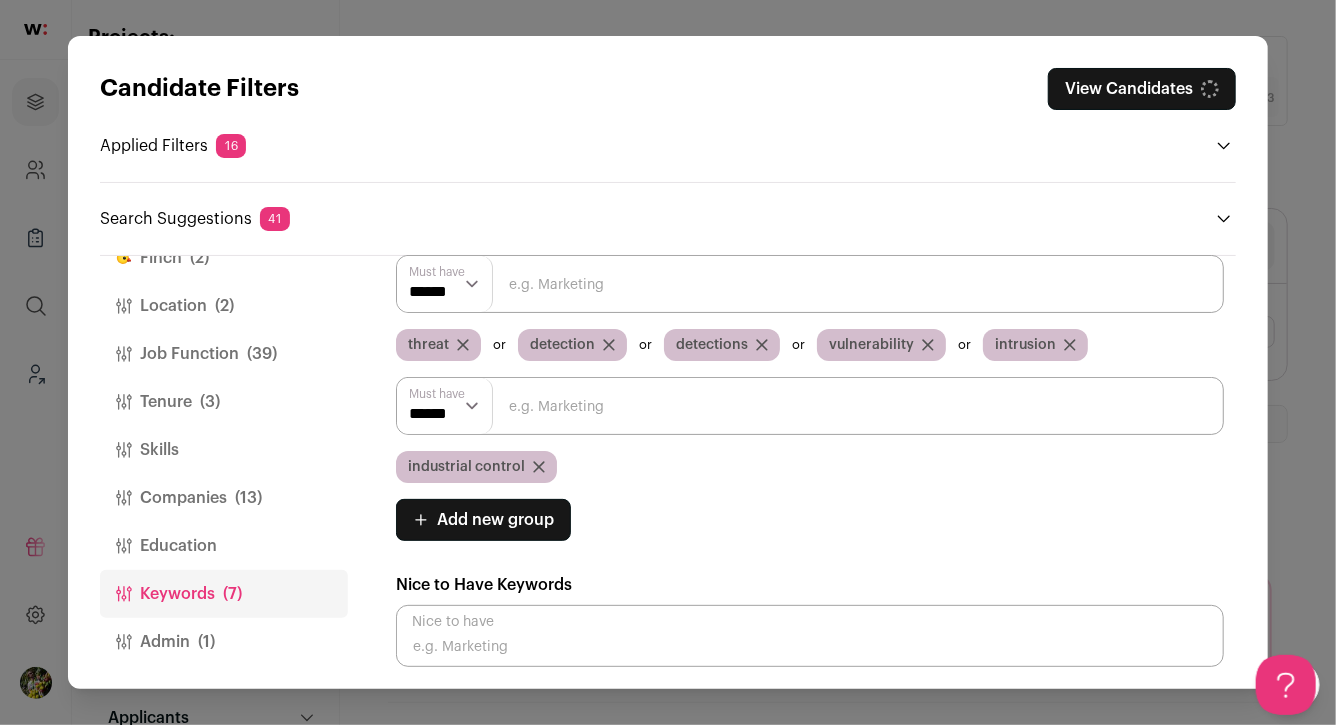 click at bounding box center [810, 406] 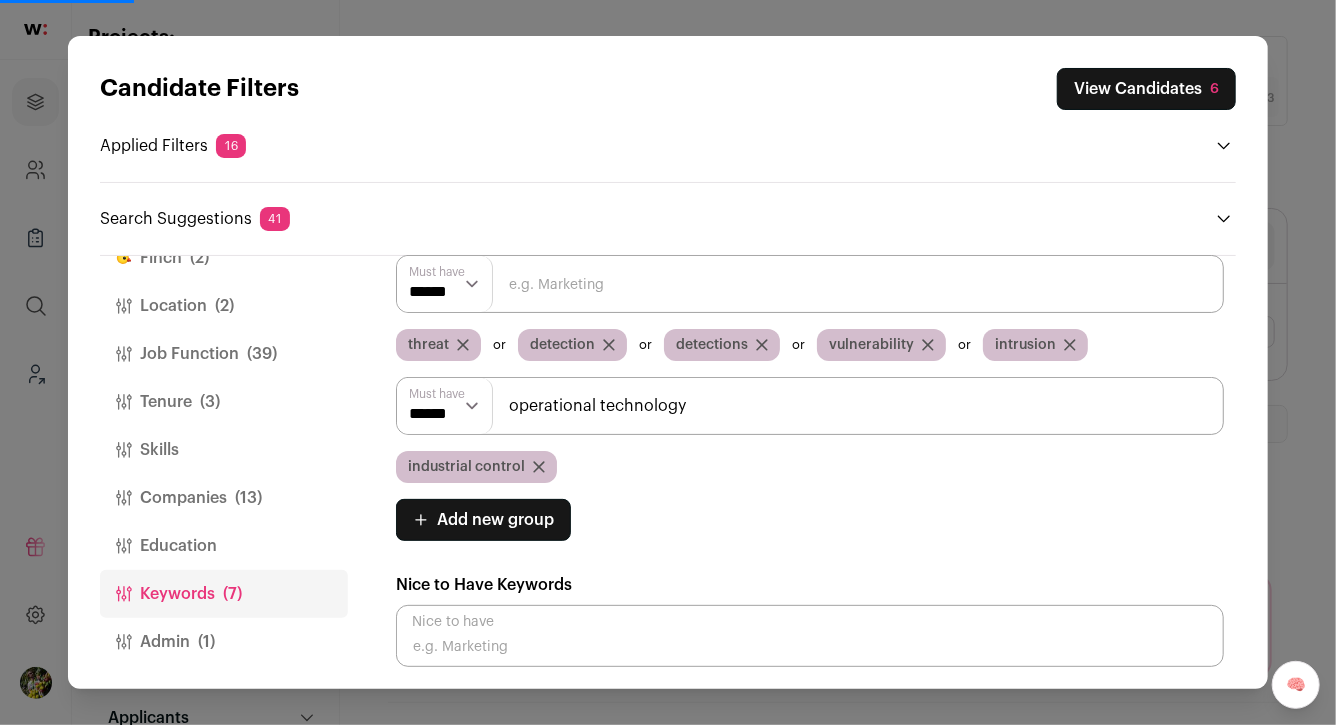 type on "operational technology" 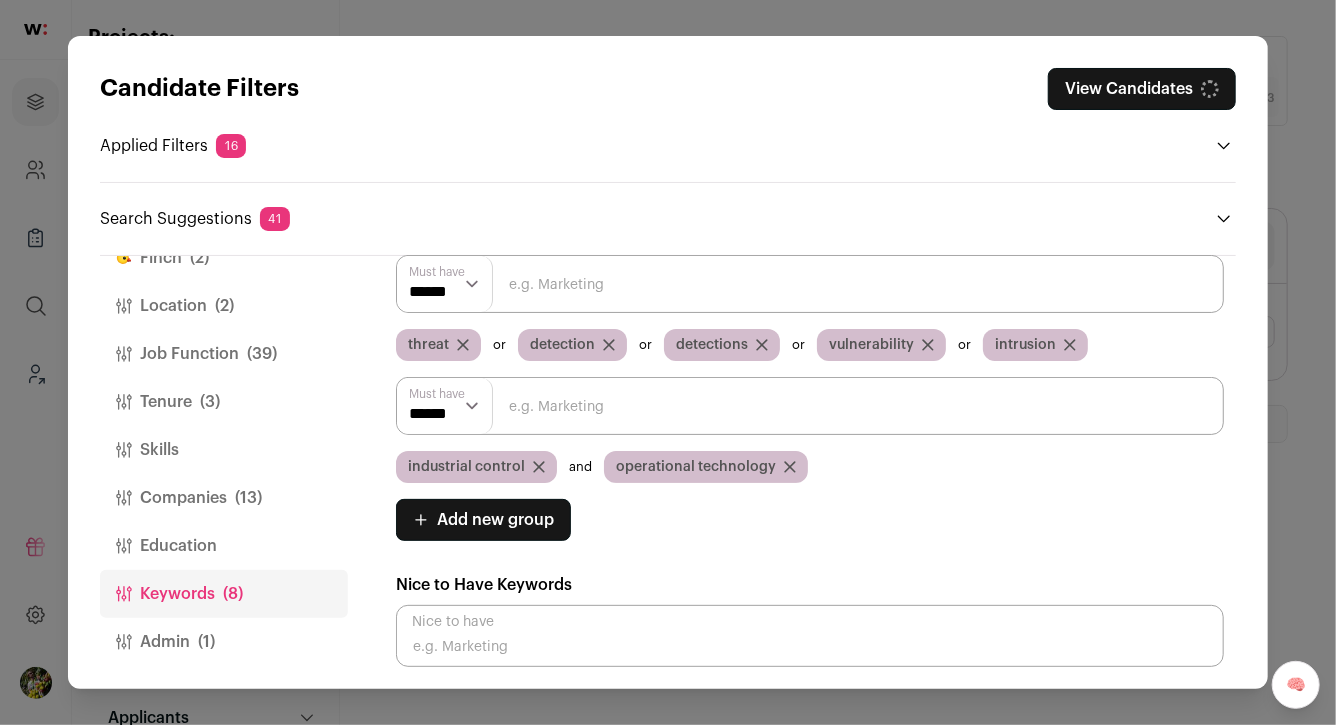 click on "******
******" at bounding box center (445, 406) 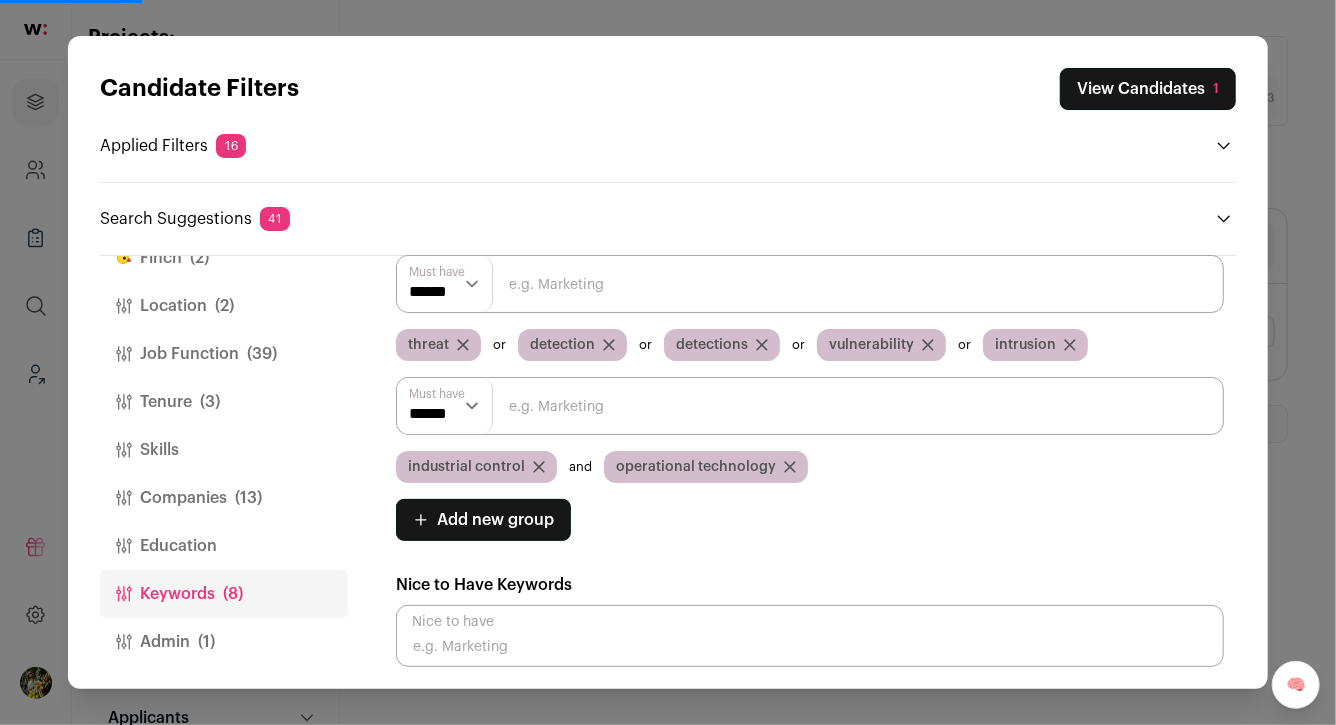 select on "**" 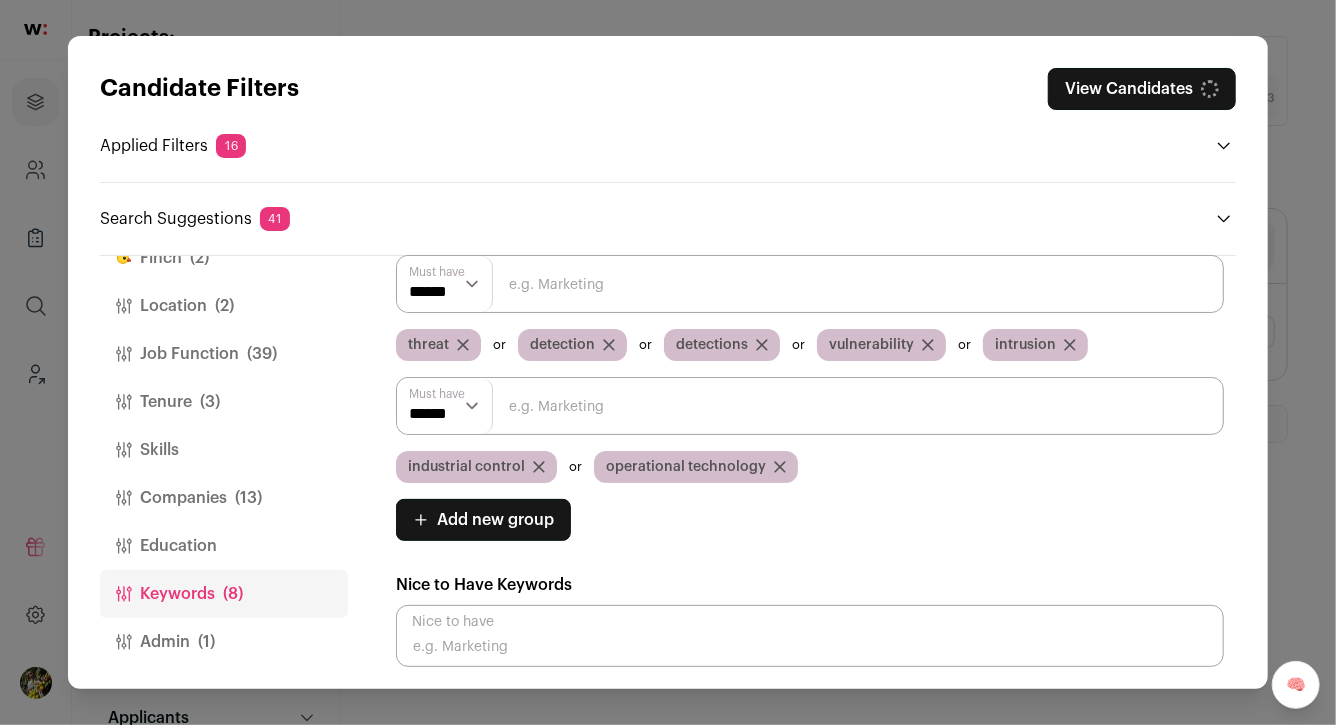 click on "industrial control" at bounding box center (466, 467) 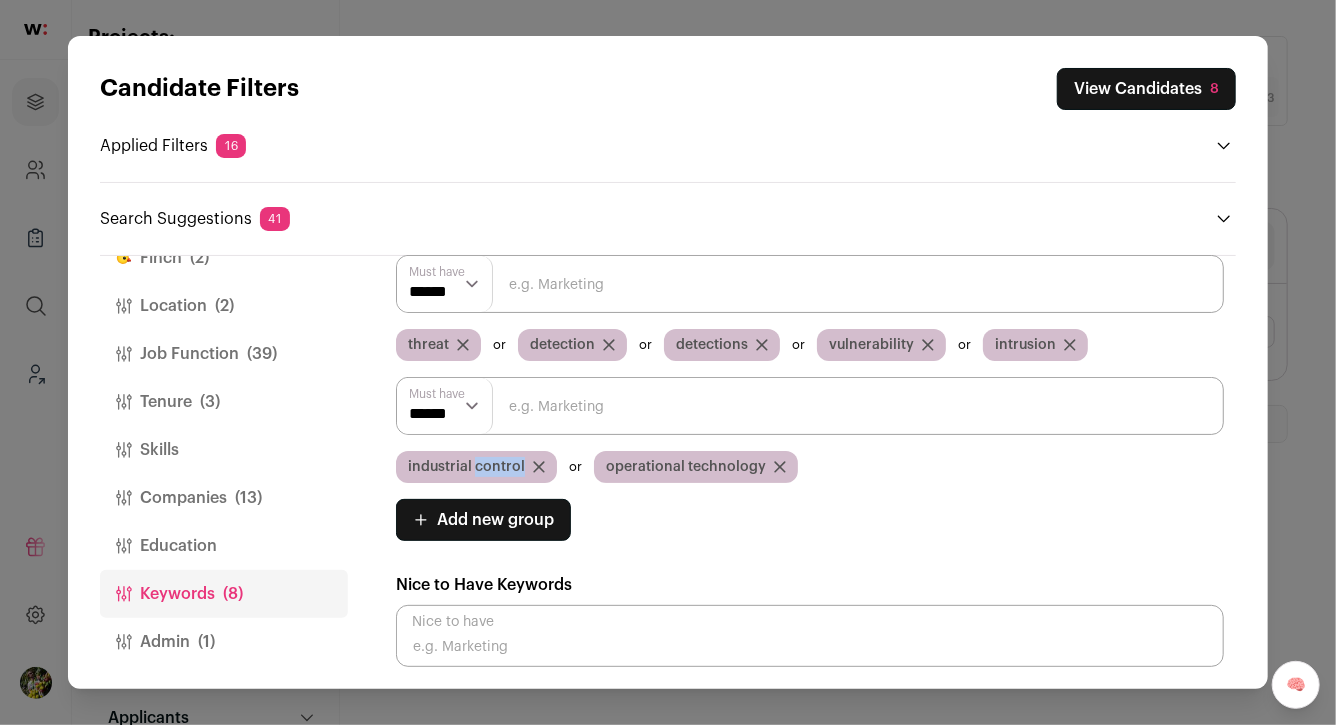 click on "industrial control" at bounding box center [466, 467] 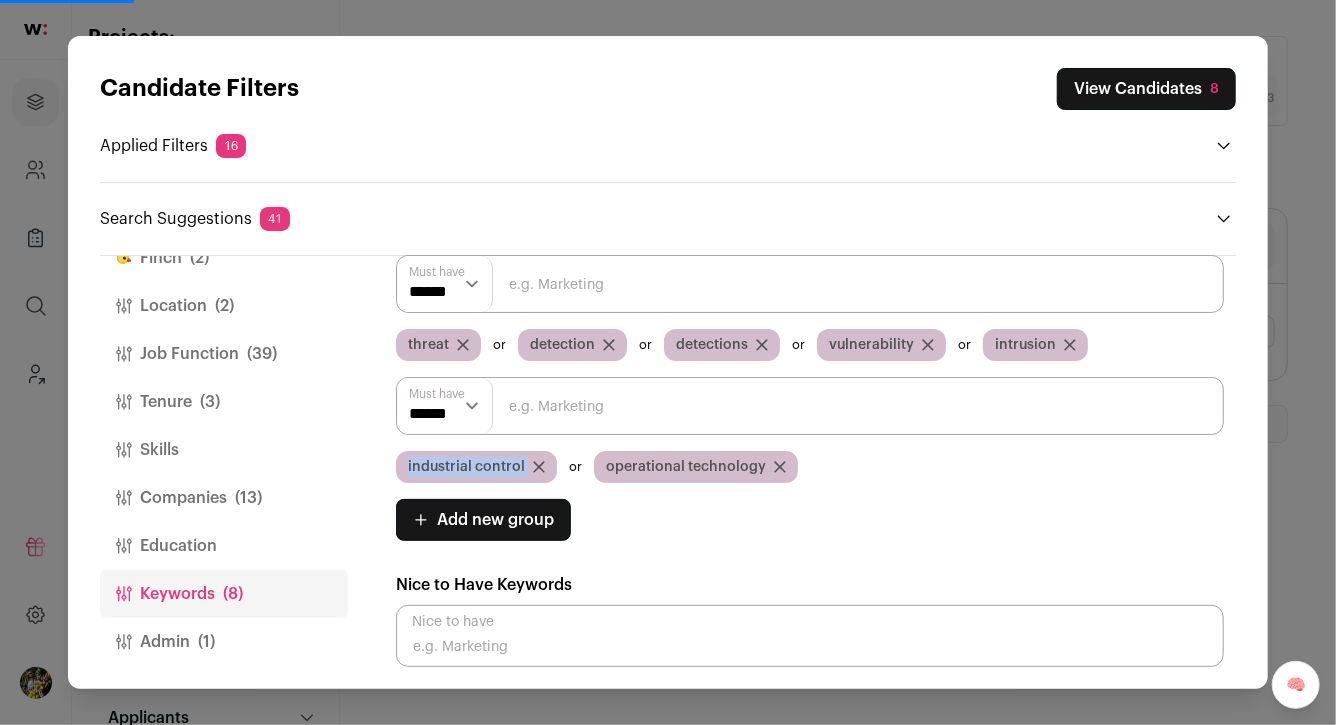 click on "industrial control" at bounding box center [466, 467] 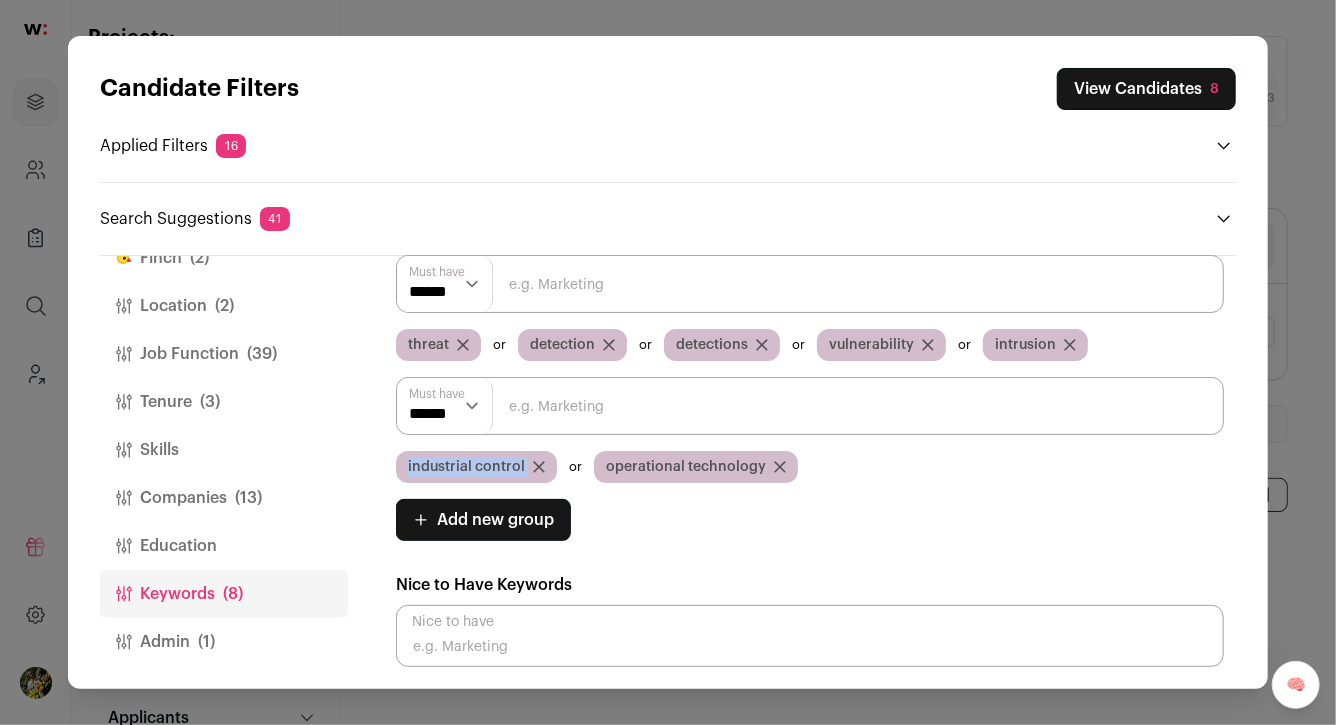 scroll, scrollTop: 156, scrollLeft: 0, axis: vertical 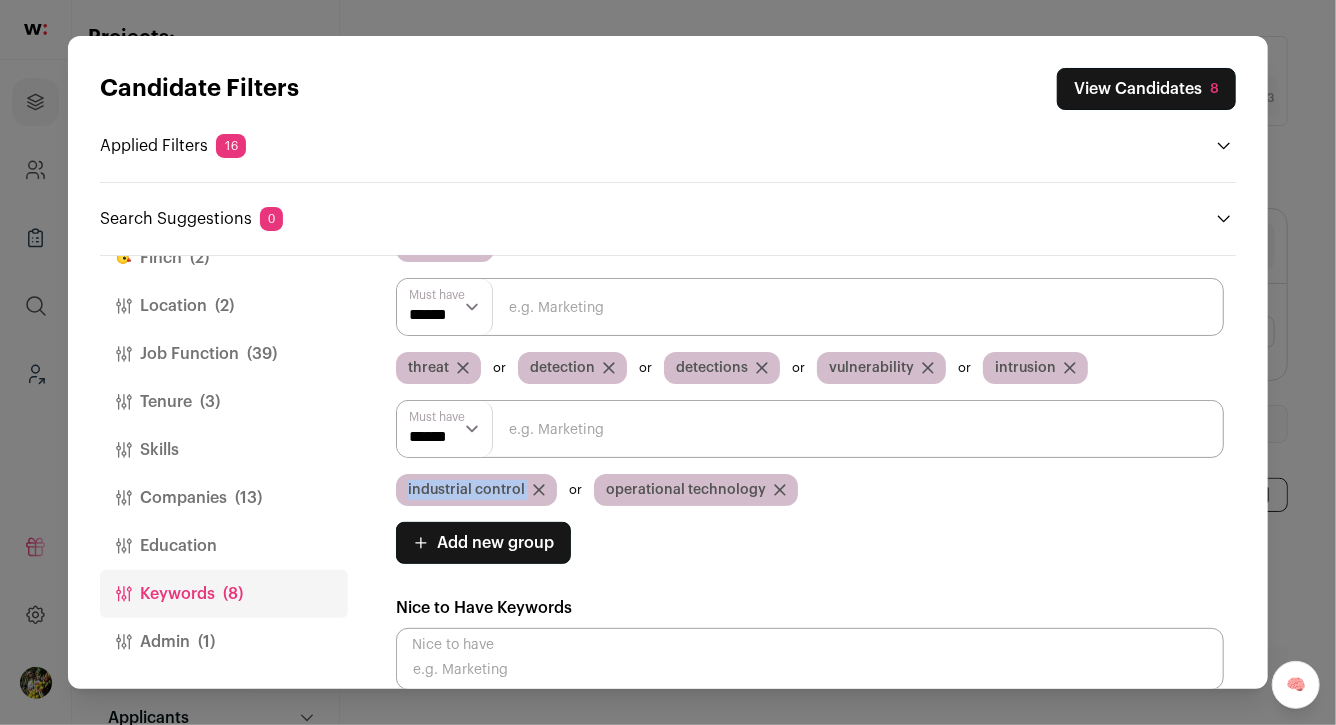 copy on "industrial control" 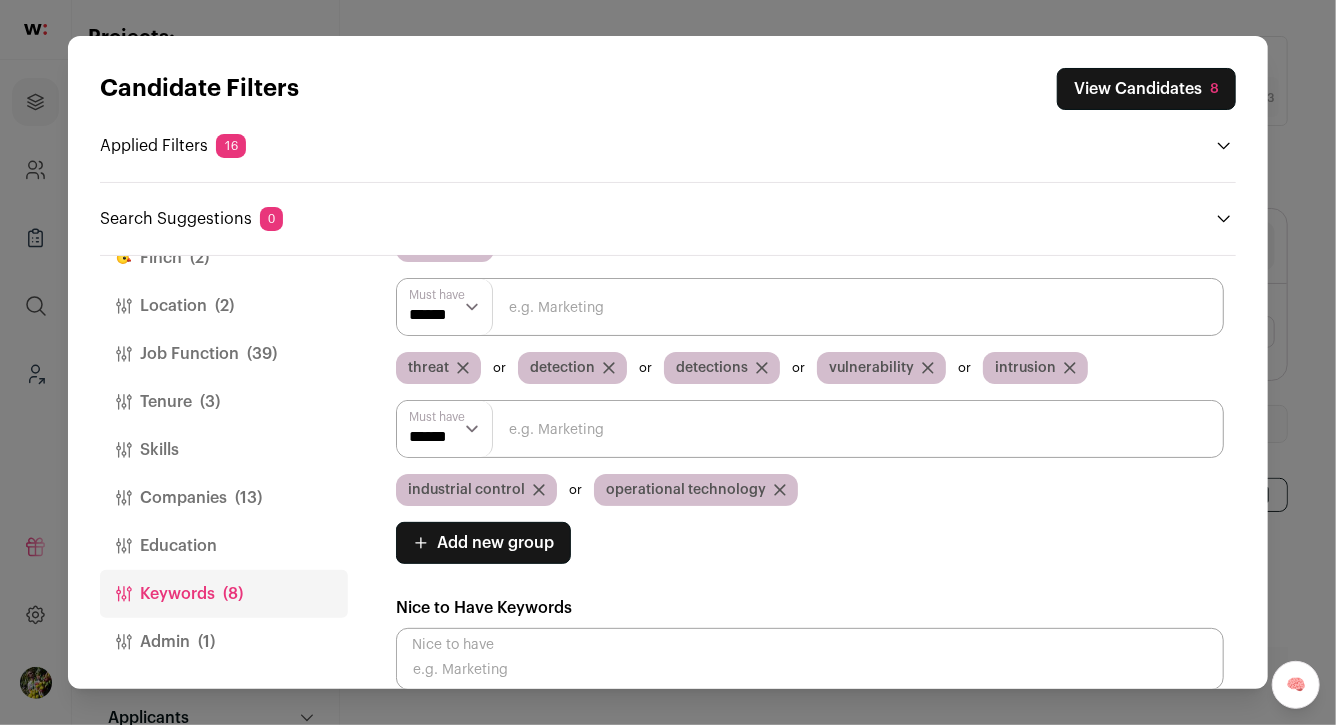 click at bounding box center (810, 307) 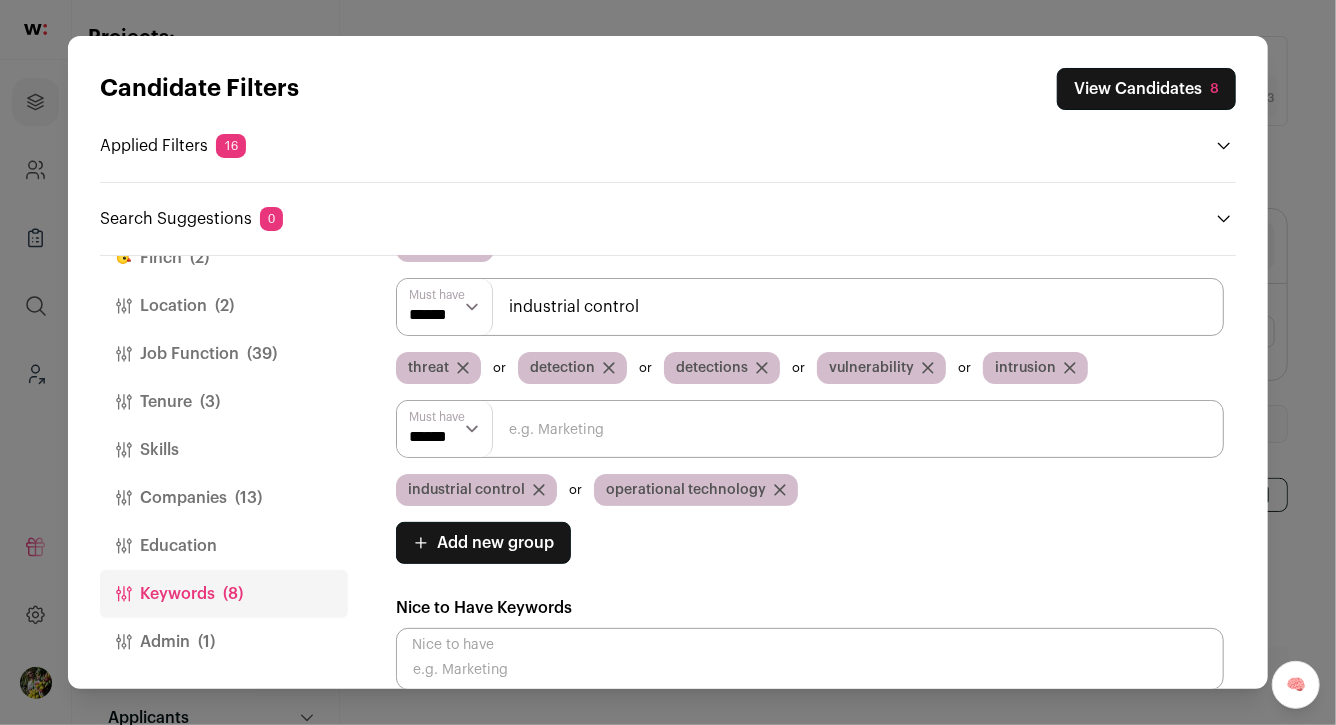 type on "industrial control" 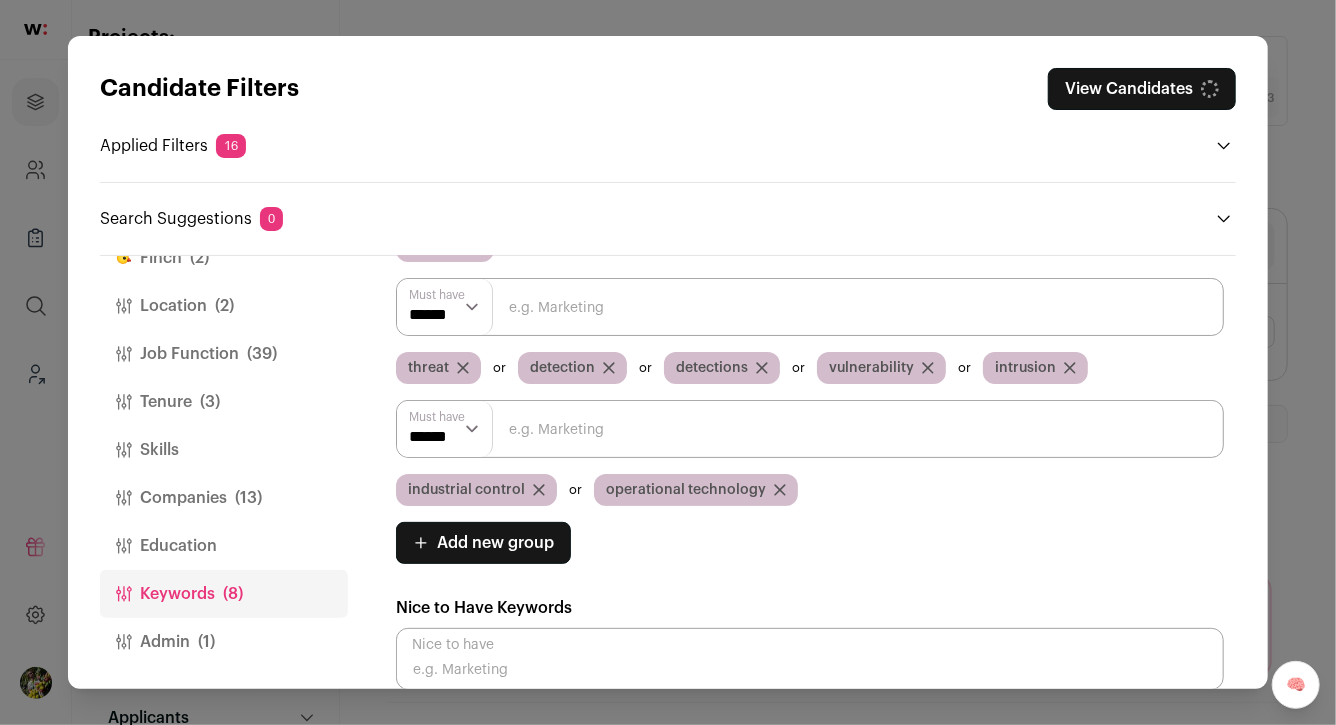 click on "industrial control" at bounding box center [476, 490] 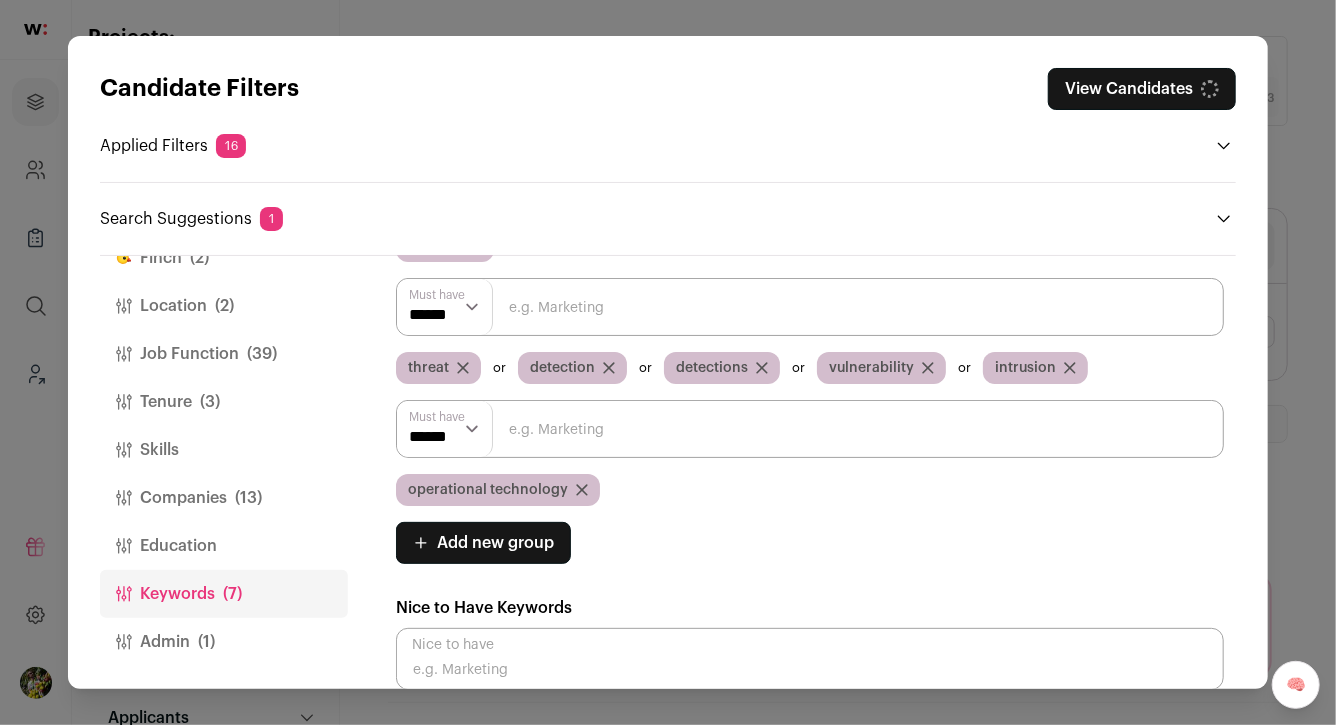 click at bounding box center (810, 307) 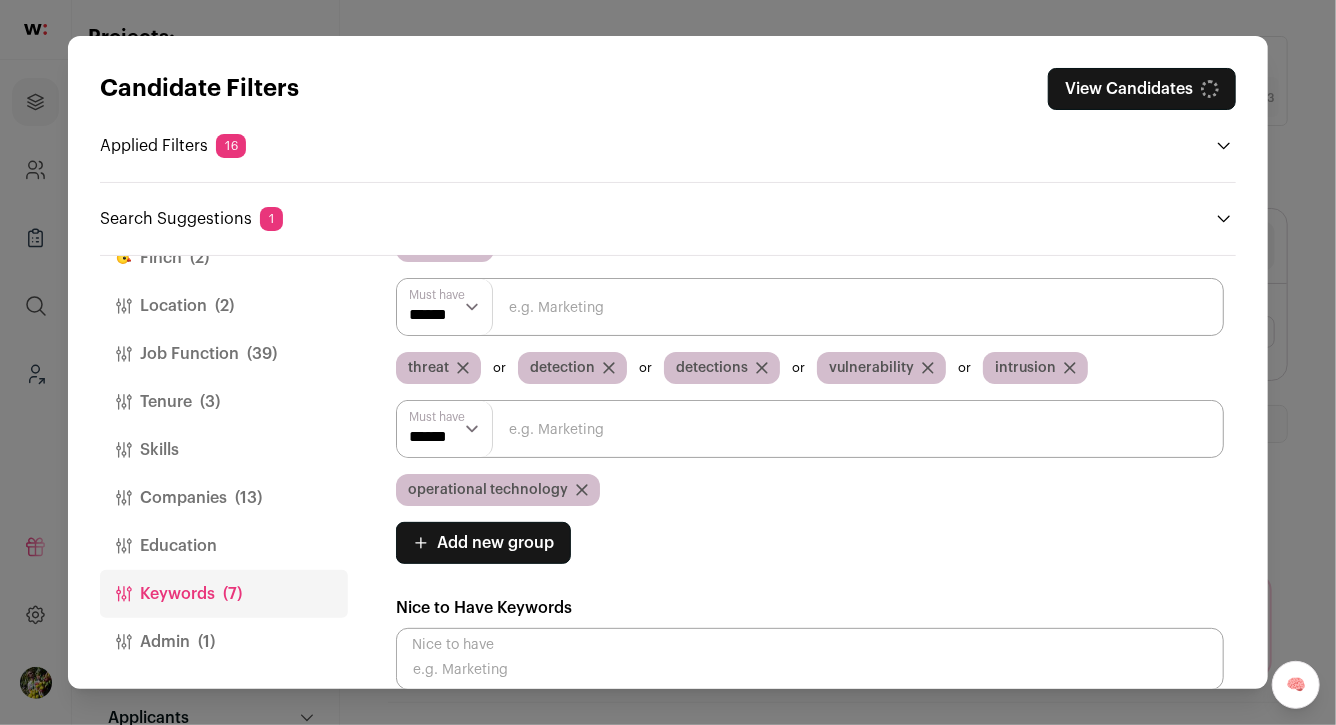 paste on "industrial control" 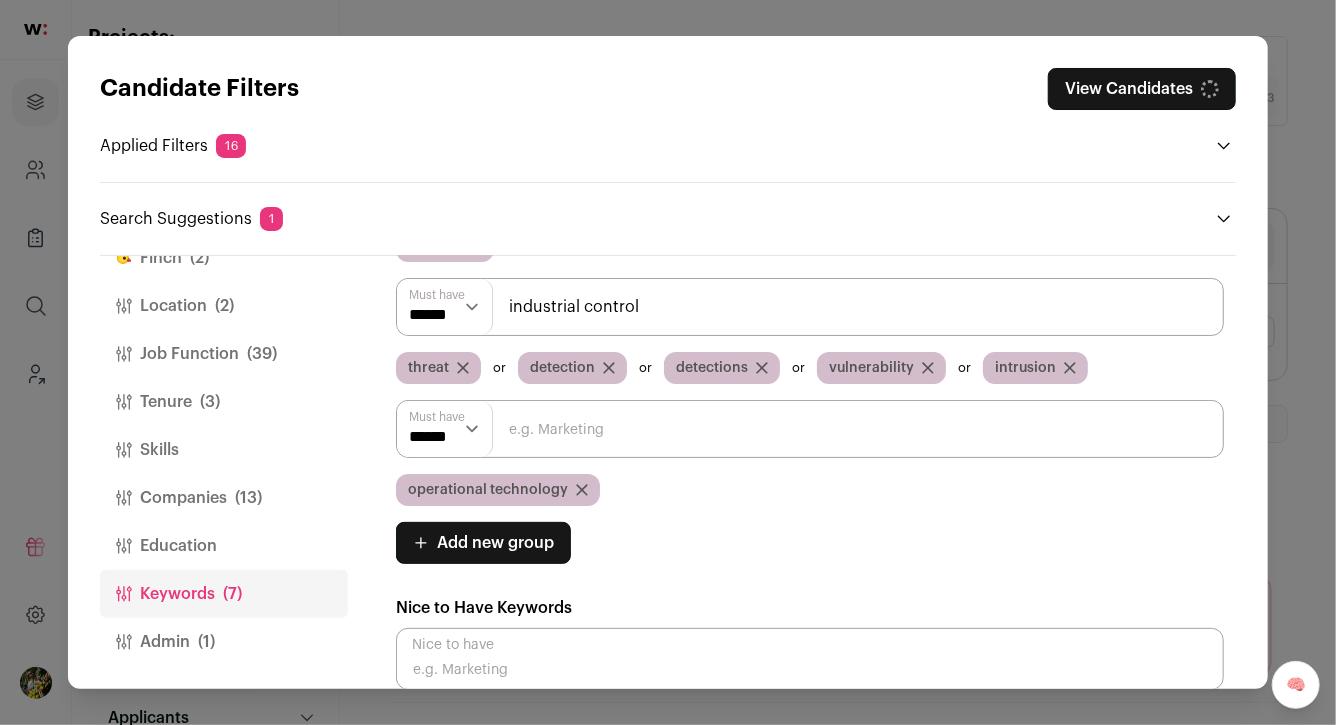 type on "industrial control" 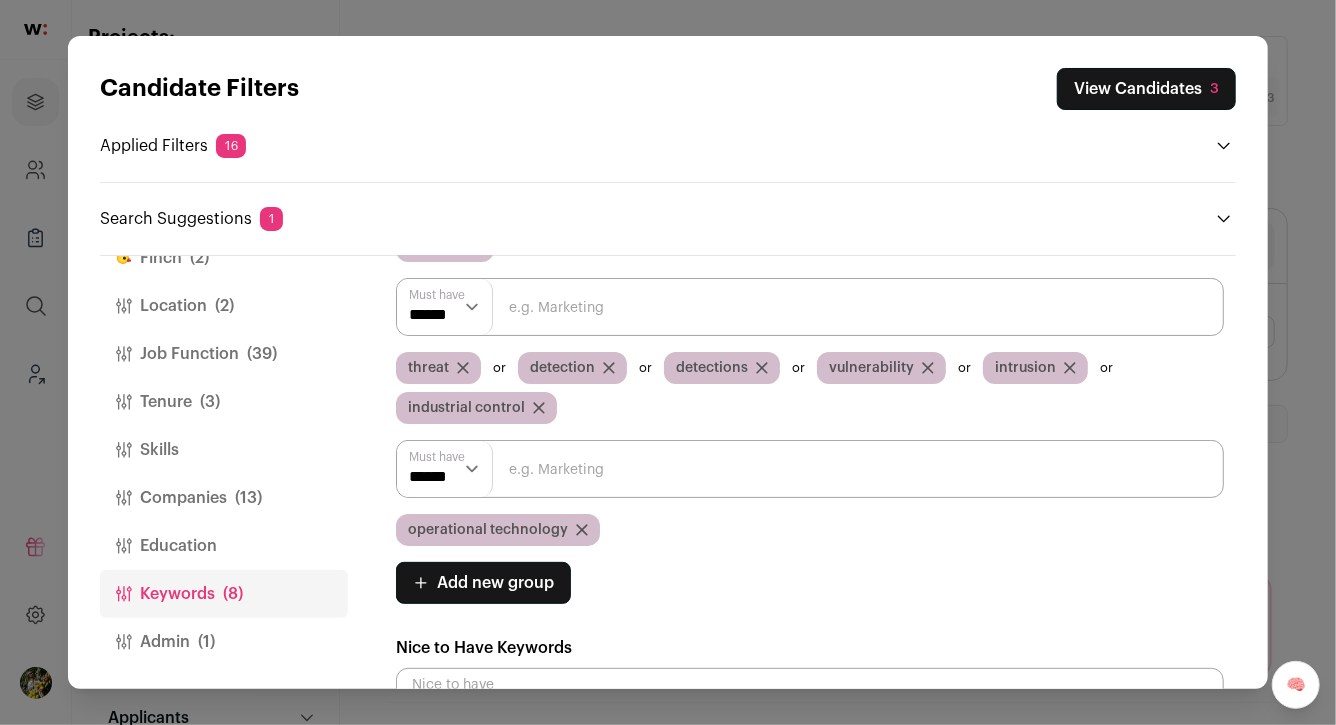 click on "operational technology" at bounding box center (488, 530) 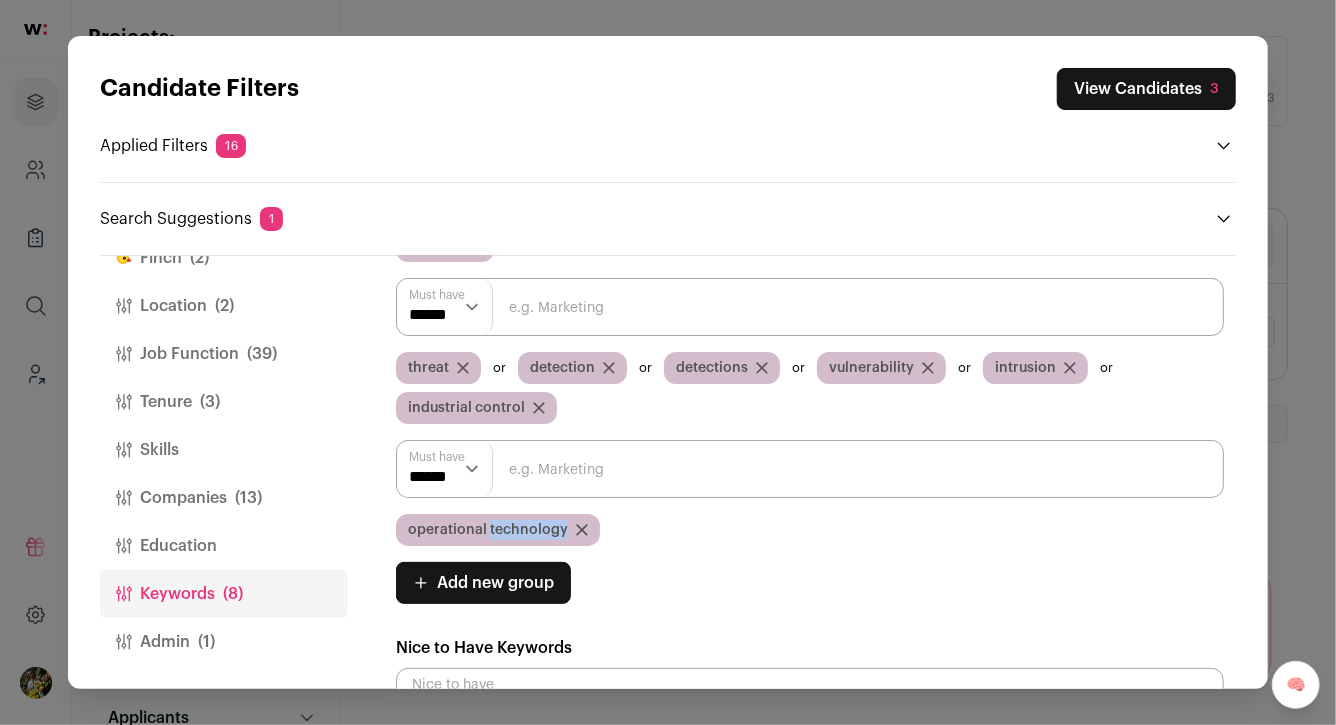 click on "operational technology" at bounding box center [488, 530] 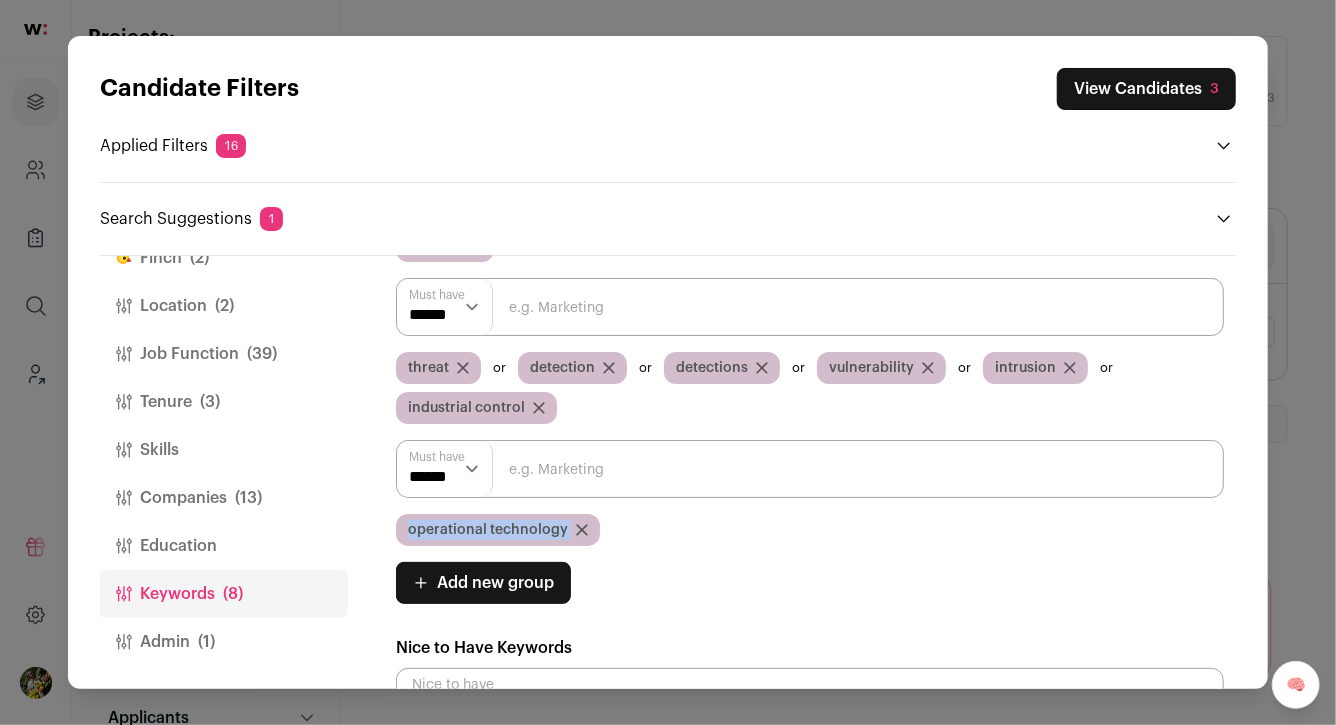 click on "operational technology" at bounding box center (488, 530) 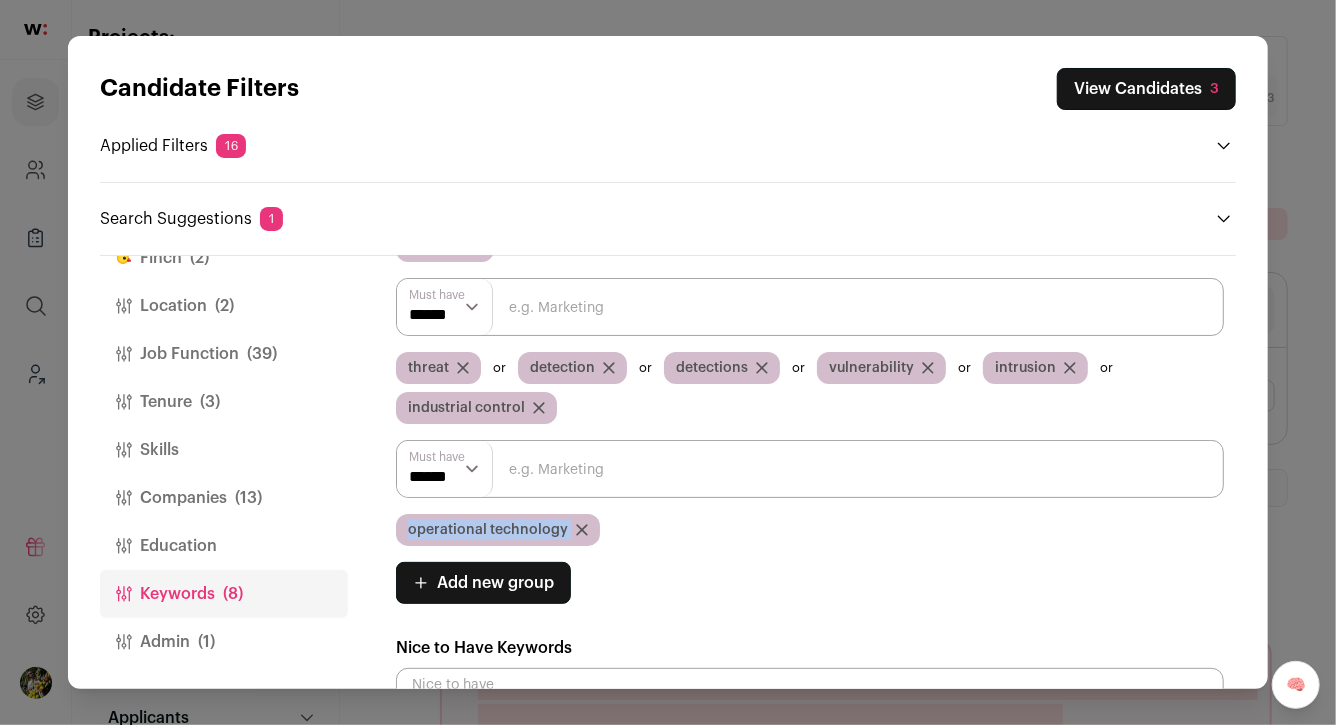 copy on "operational technology" 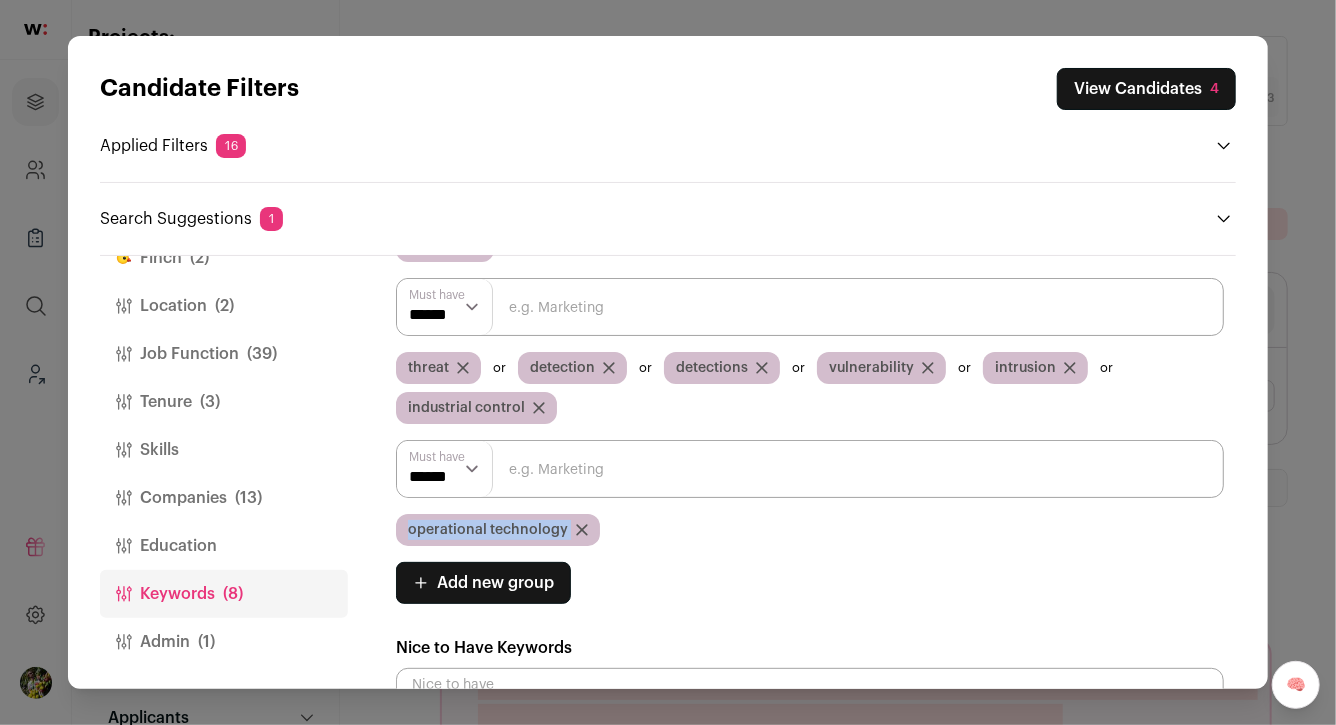 click 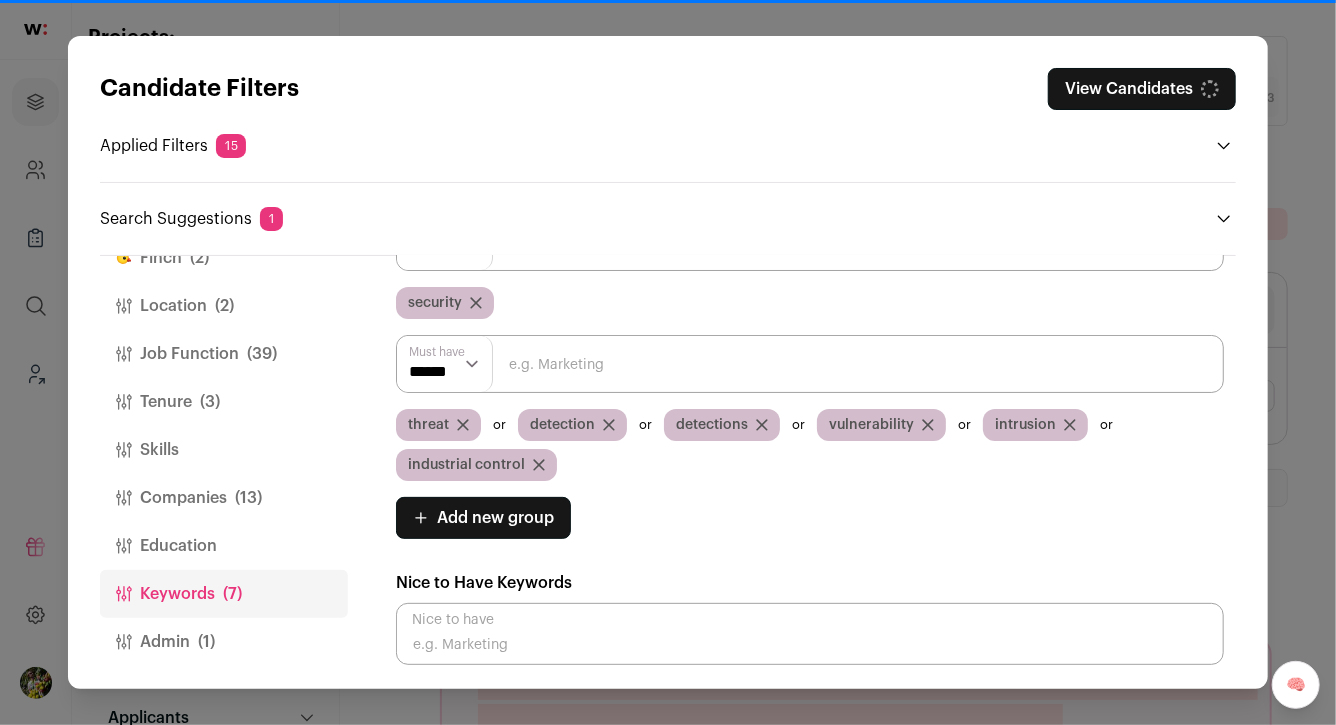 scroll, scrollTop: 98, scrollLeft: 0, axis: vertical 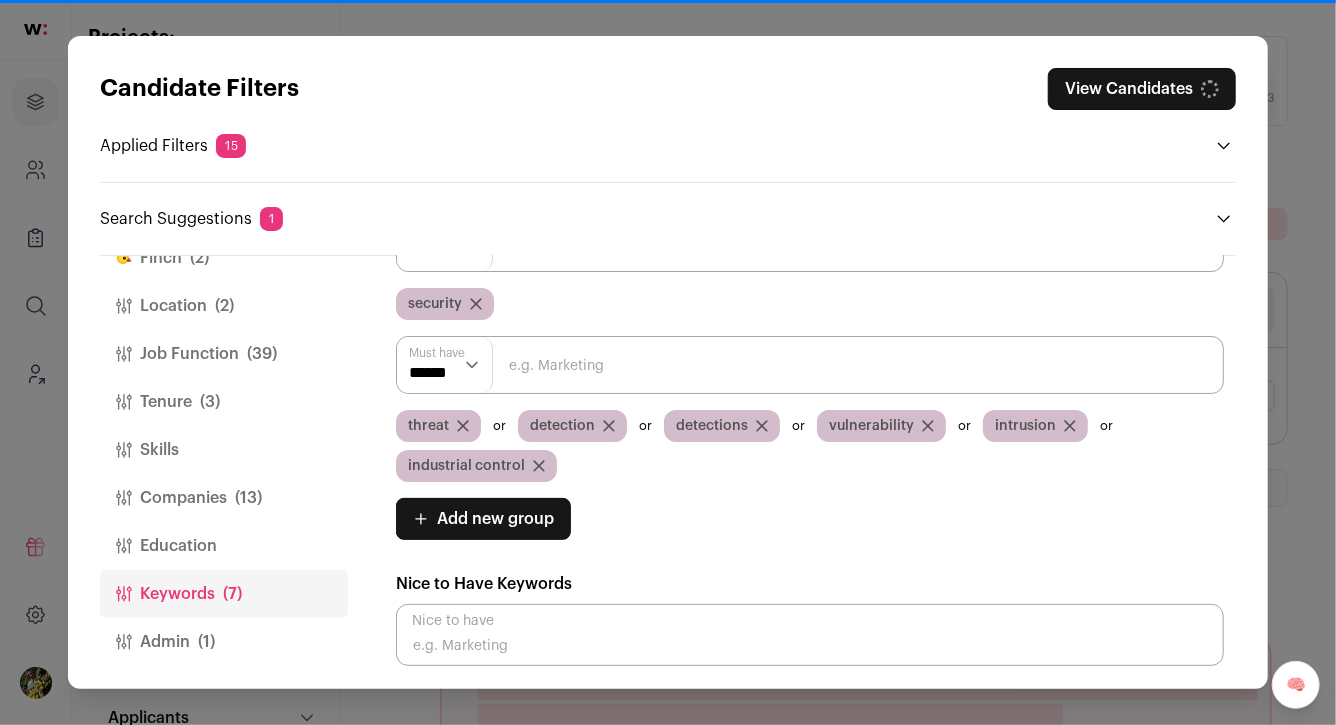 click at bounding box center (810, 365) 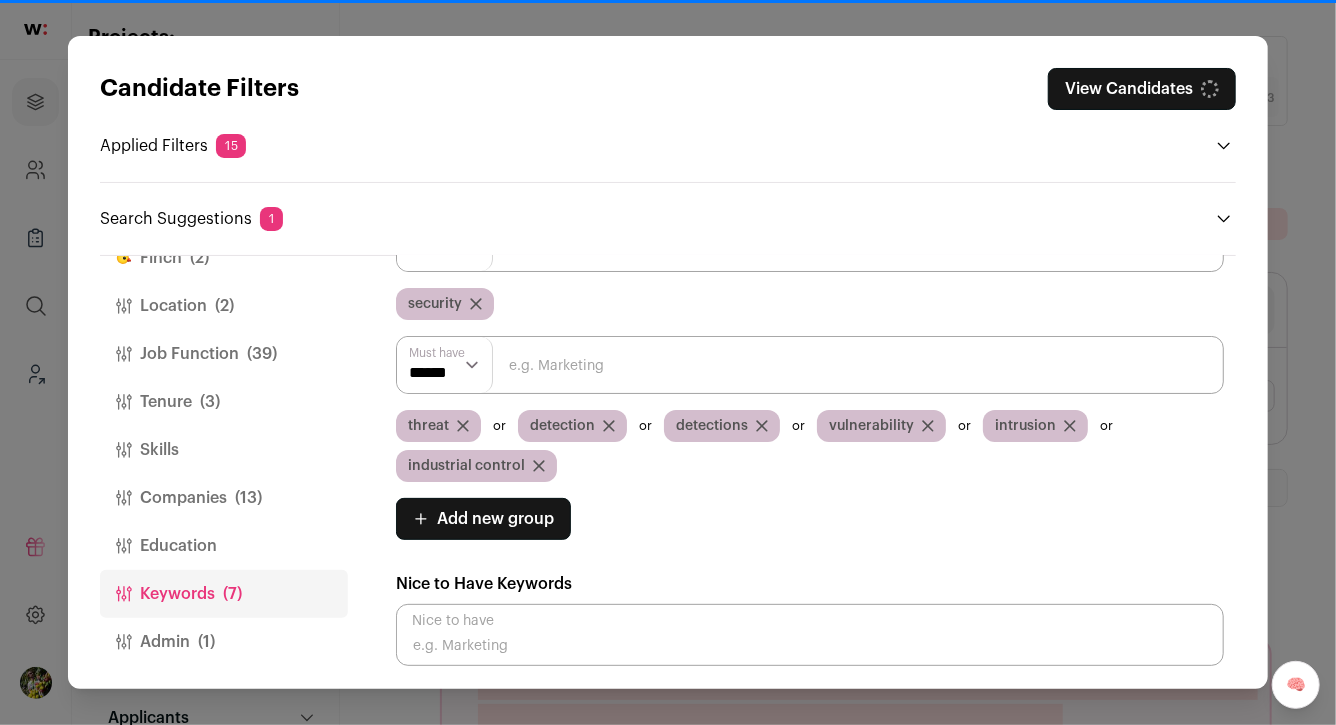 paste on "operational technology" 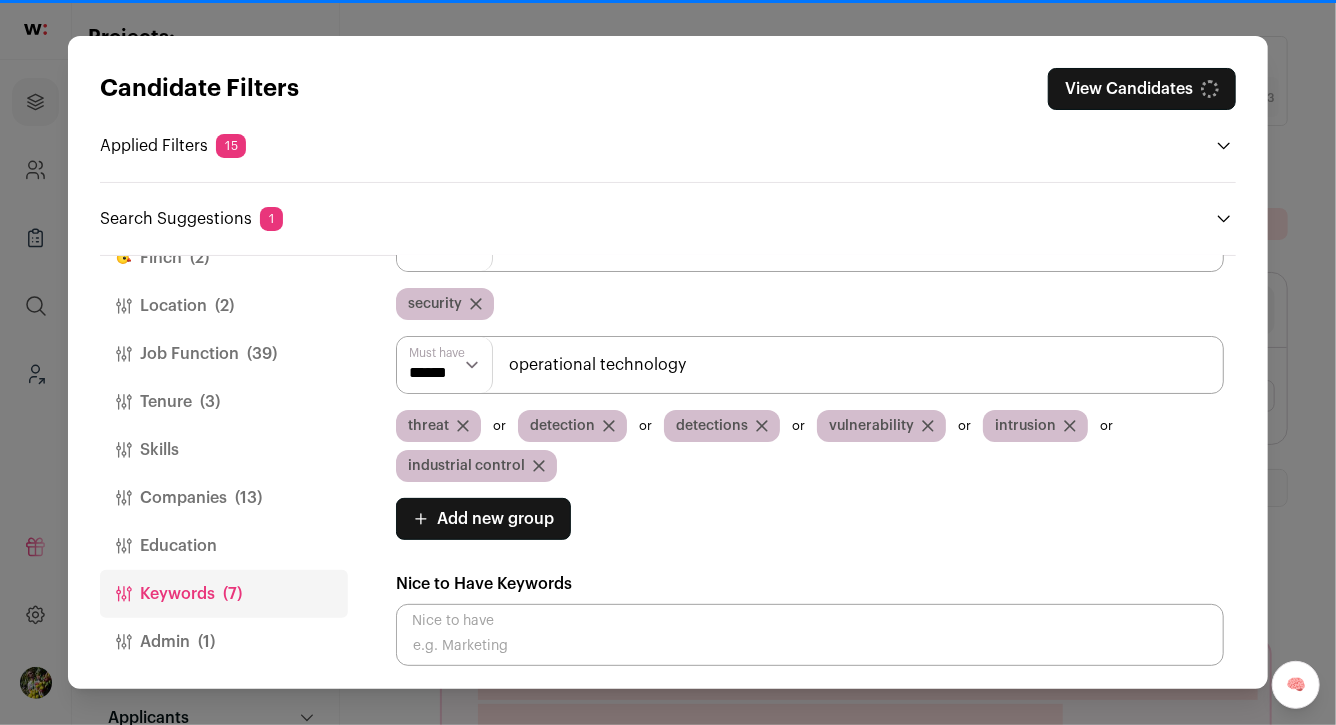 type on "operational technology" 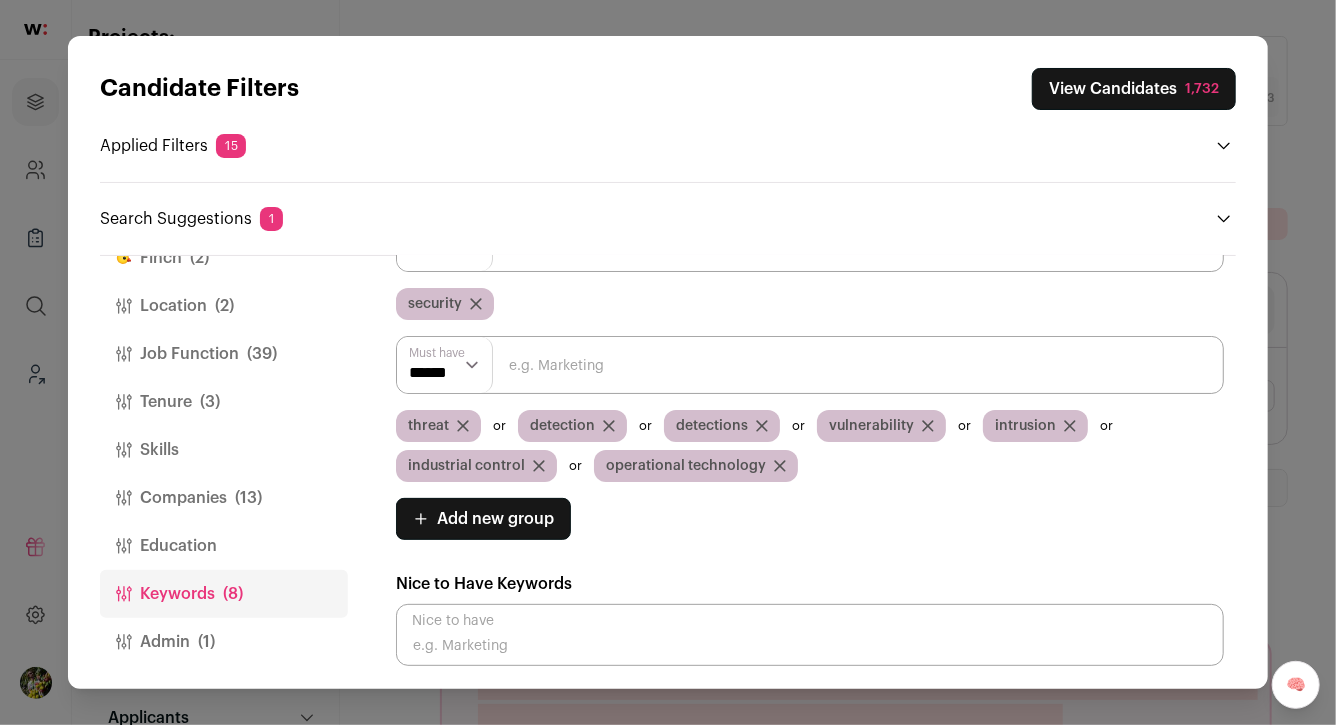 scroll, scrollTop: 12, scrollLeft: 0, axis: vertical 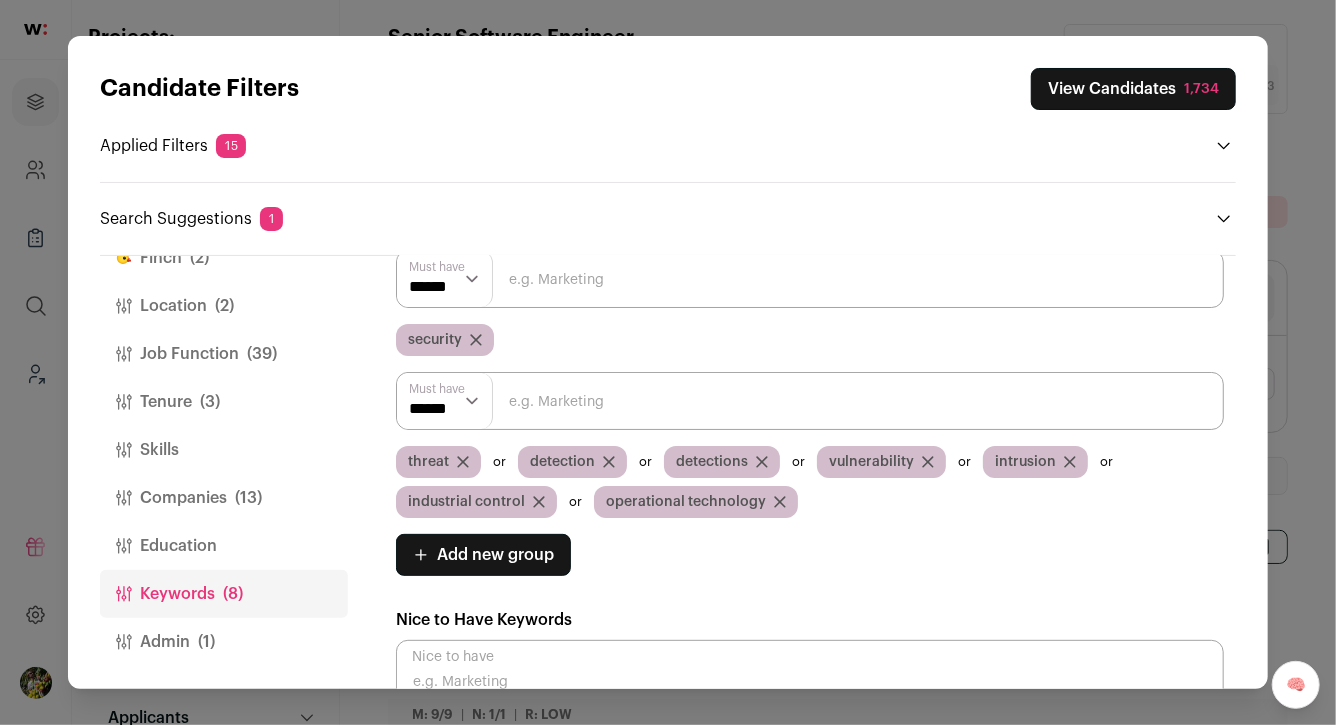 click on "Companies
(13)" at bounding box center (224, 498) 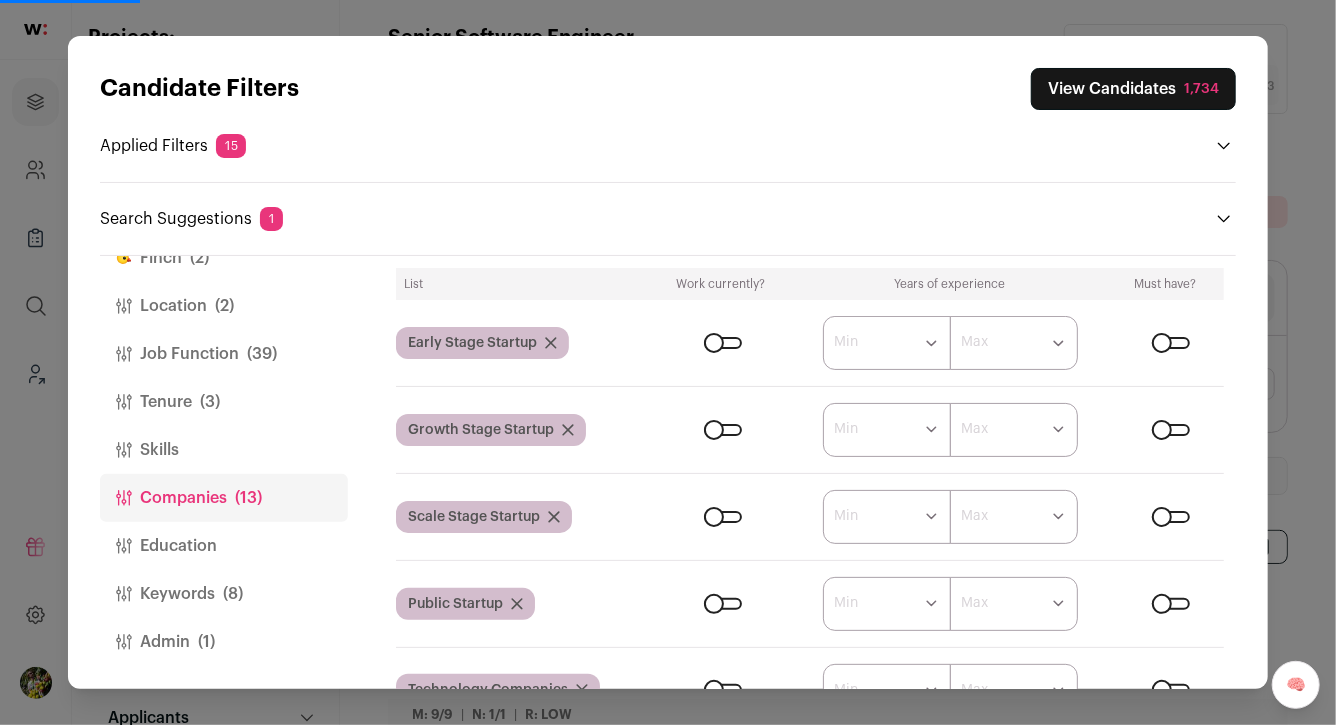 scroll, scrollTop: 225, scrollLeft: 0, axis: vertical 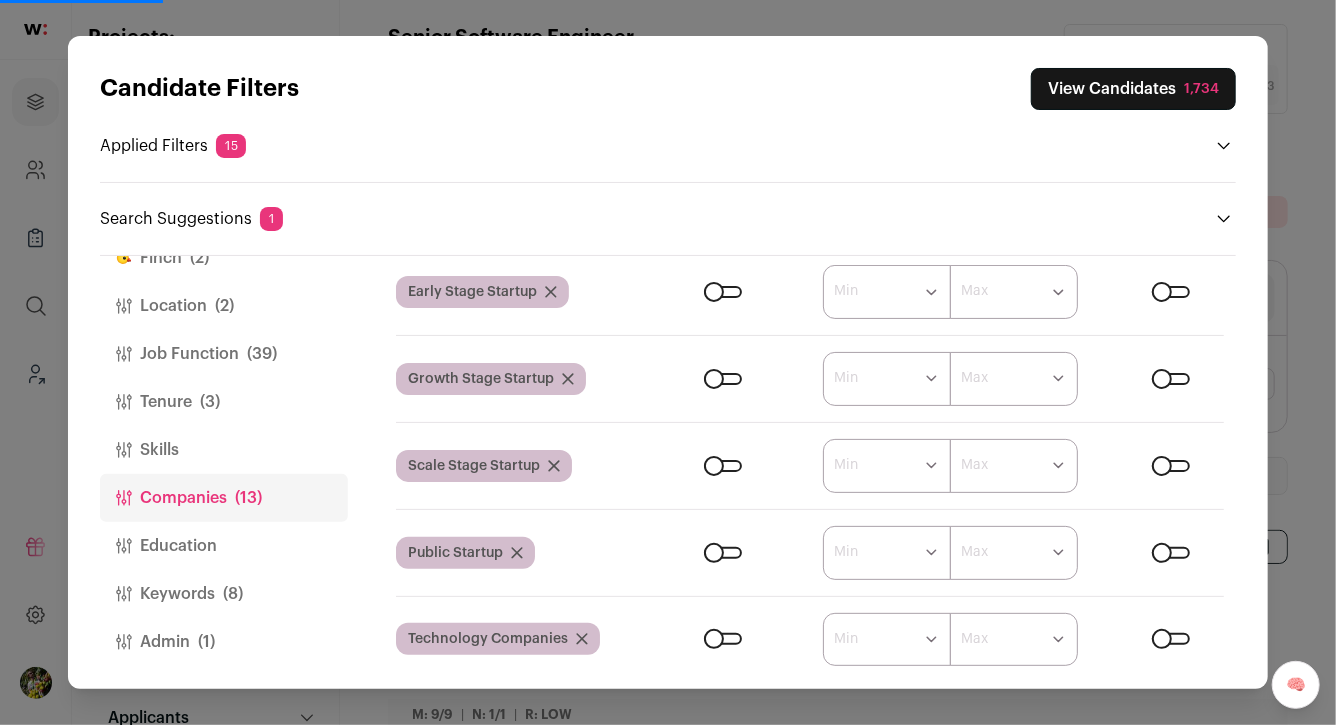 click at bounding box center (723, 639) 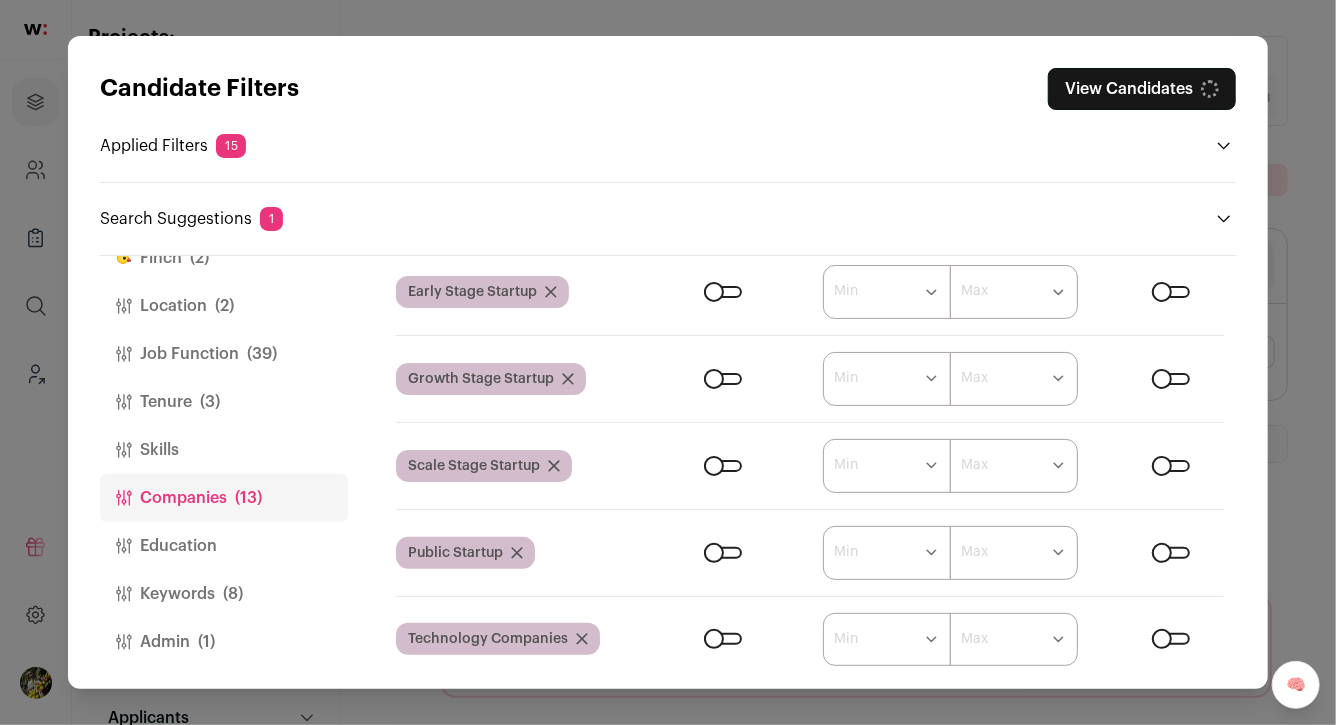 click at bounding box center [723, 553] 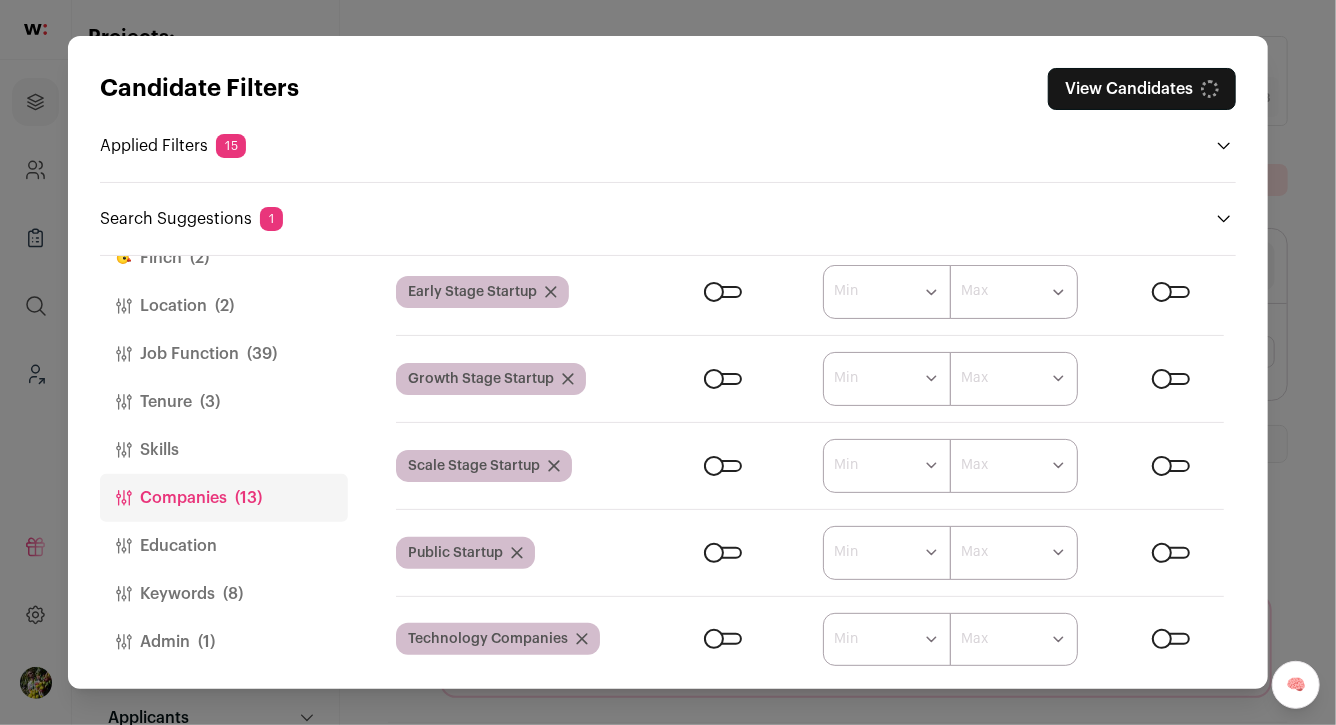 click at bounding box center (723, 466) 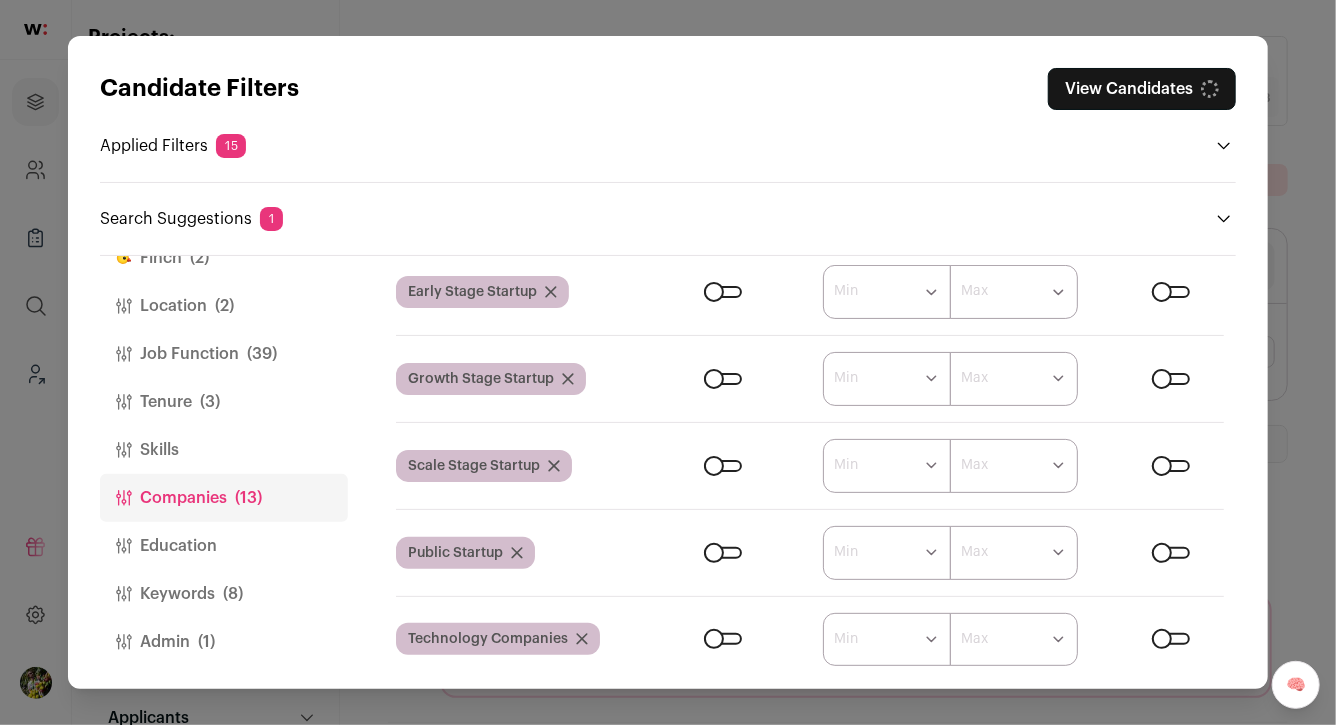 click at bounding box center (723, 379) 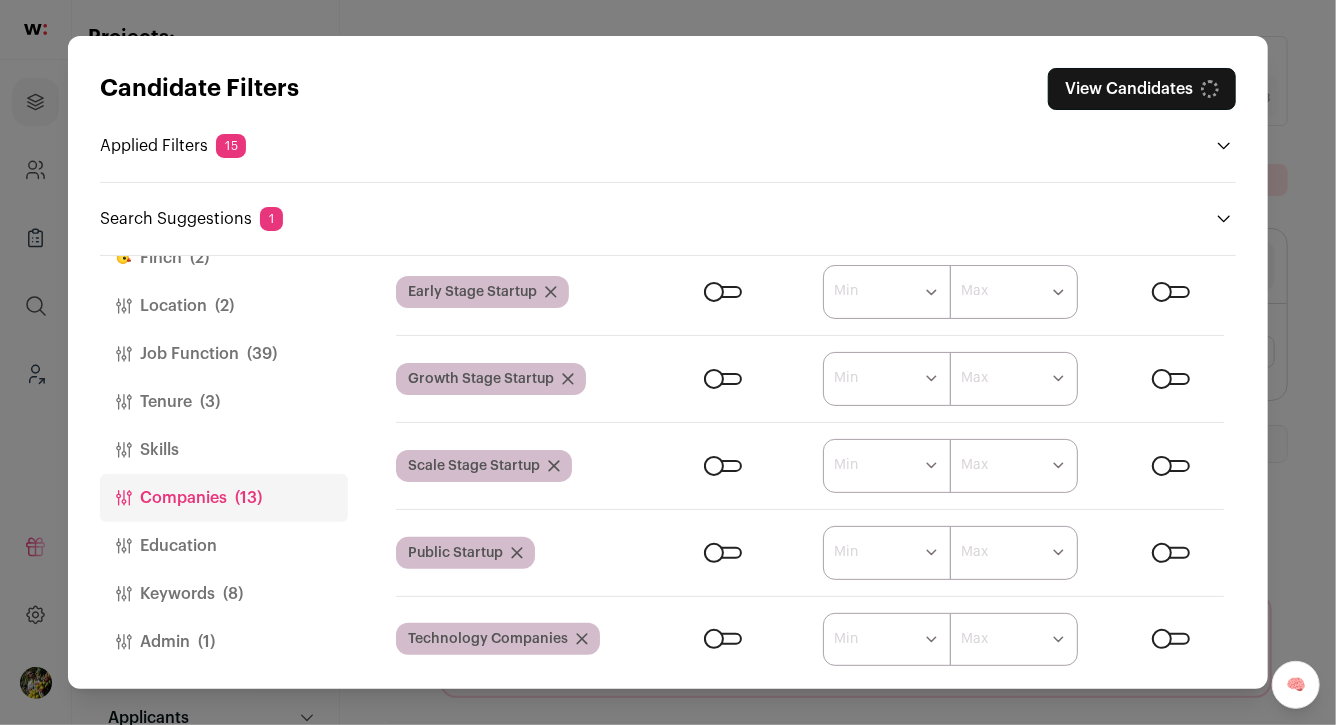 click at bounding box center [723, 292] 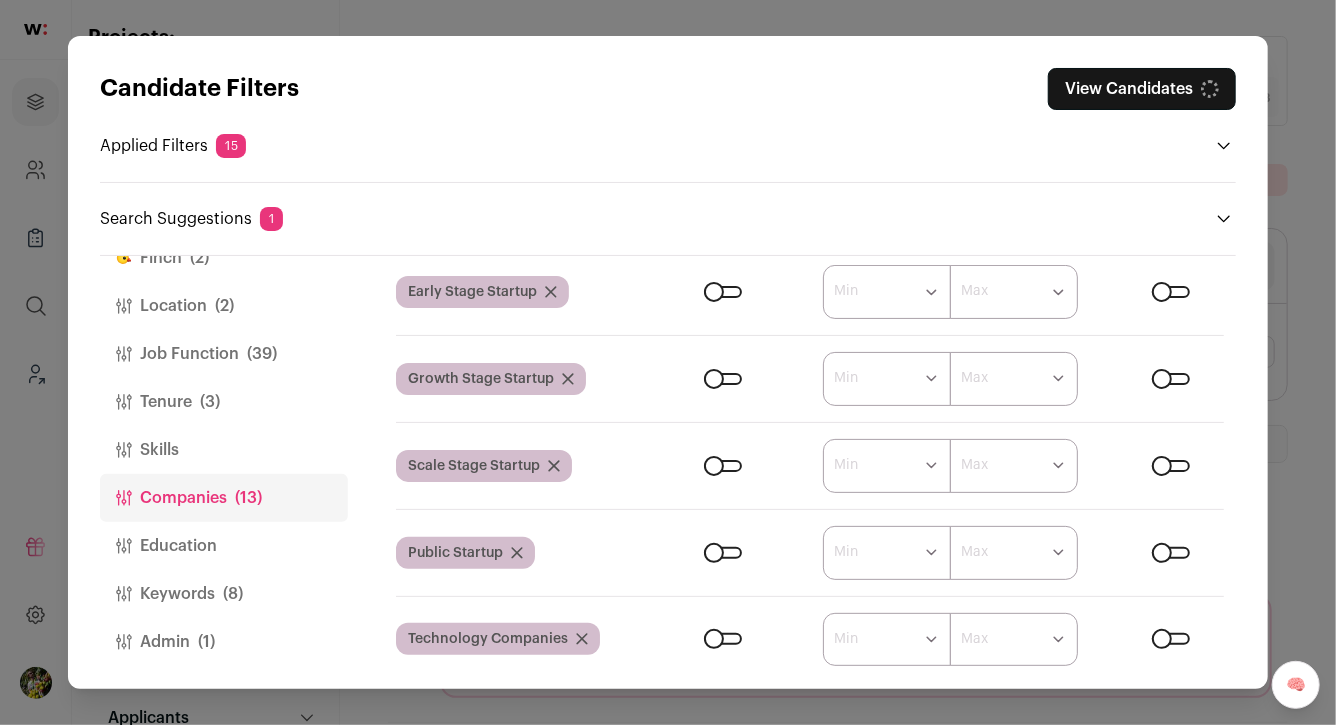 scroll, scrollTop: 217, scrollLeft: 0, axis: vertical 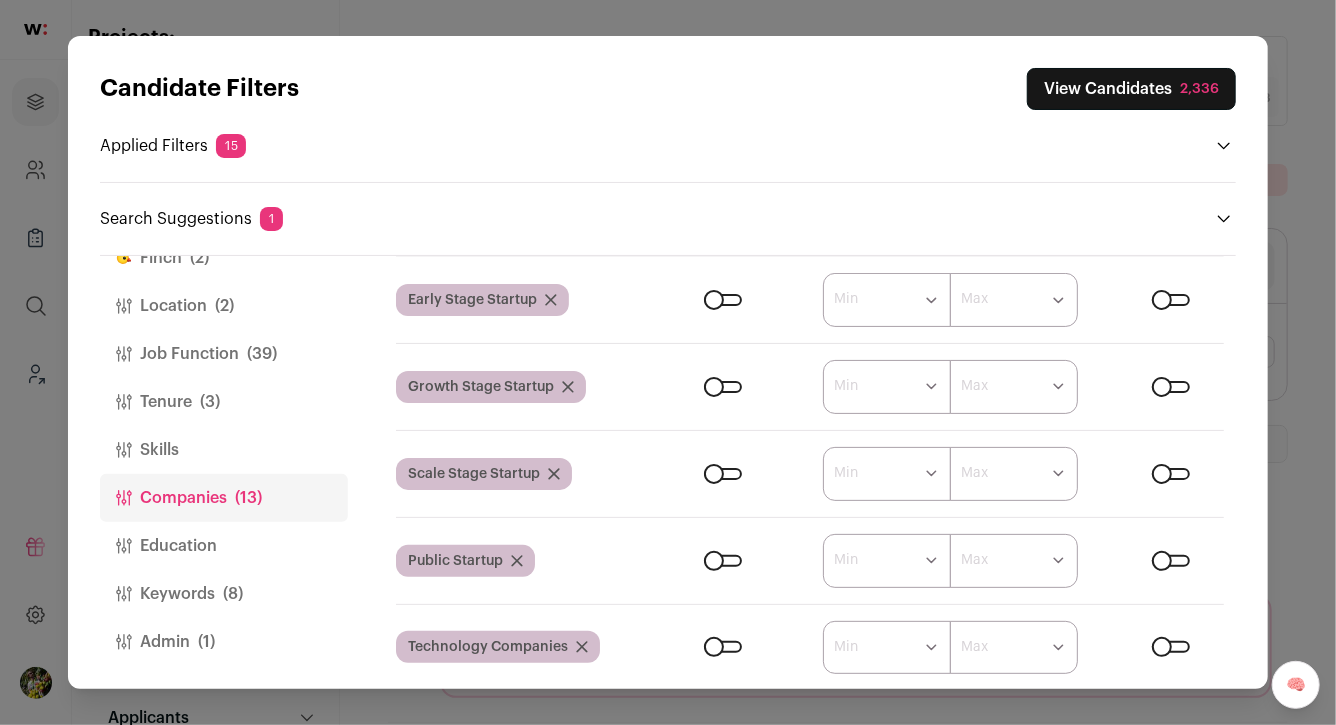 click on "Tenure
(3)" at bounding box center (224, 402) 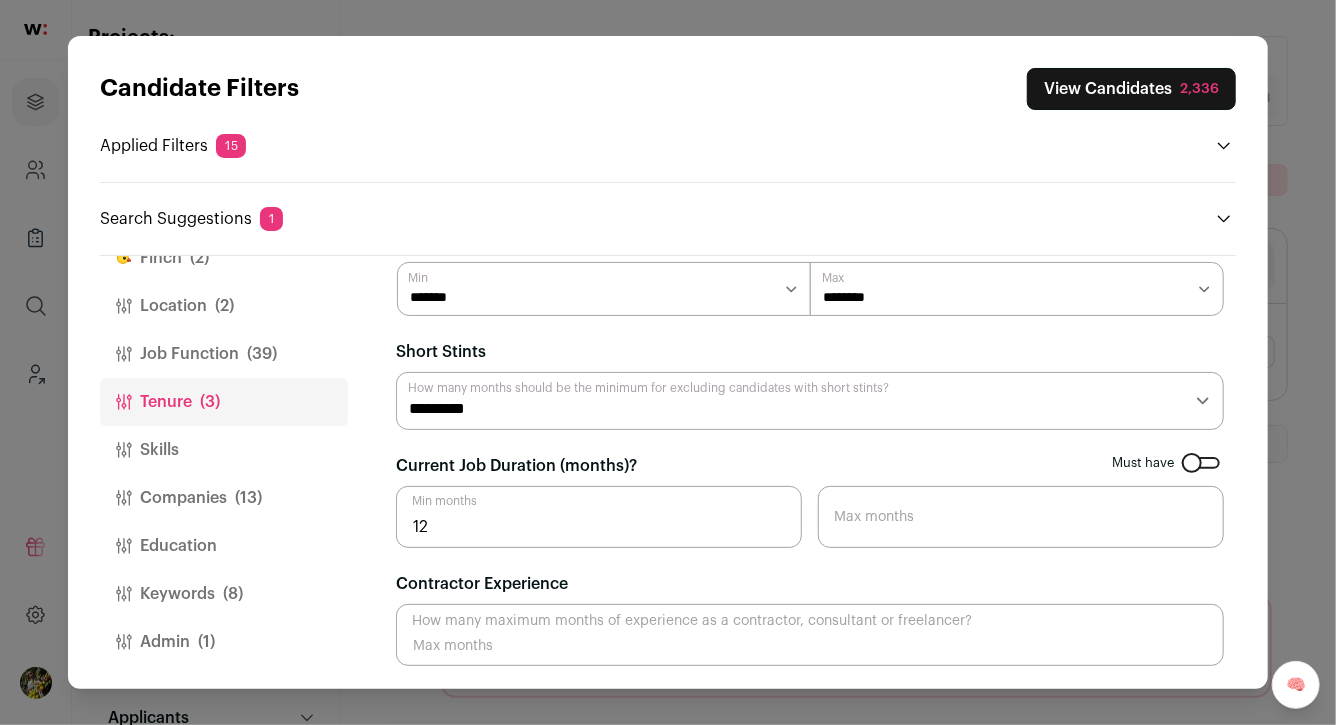 click on "Job Function
(39)" at bounding box center [224, 354] 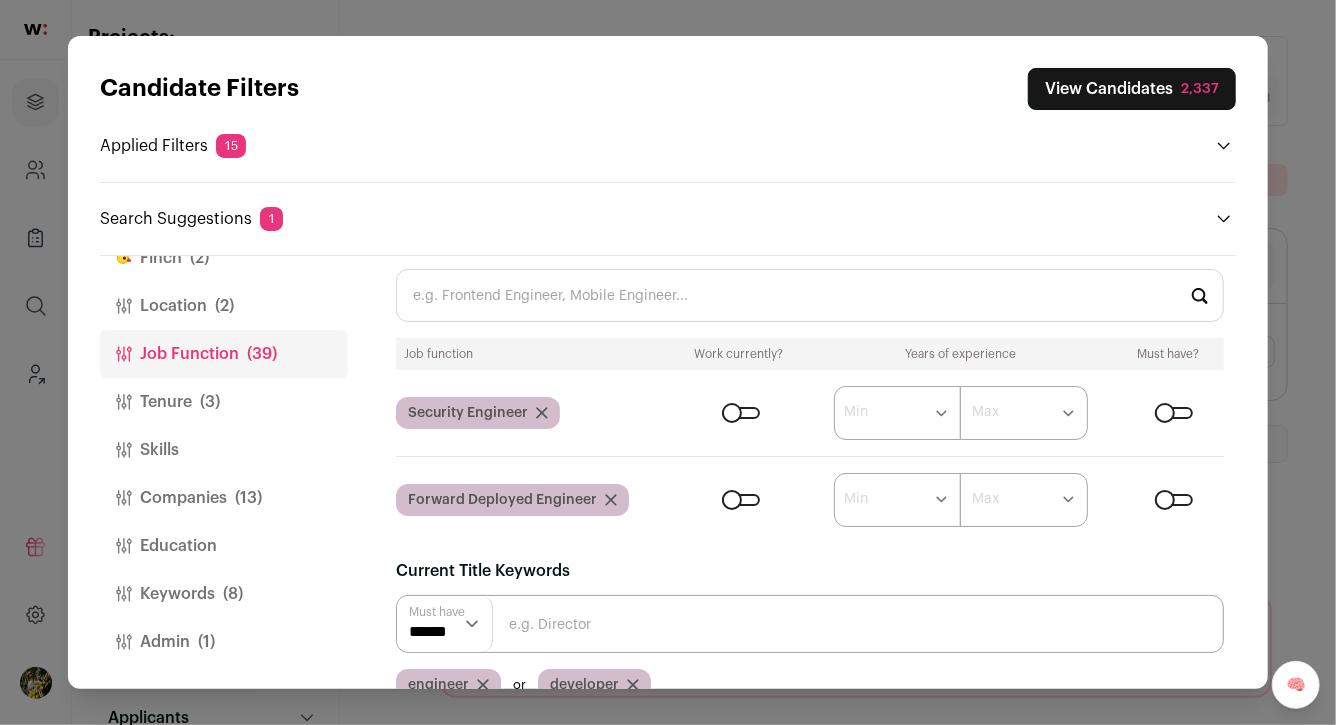 scroll, scrollTop: 17, scrollLeft: 0, axis: vertical 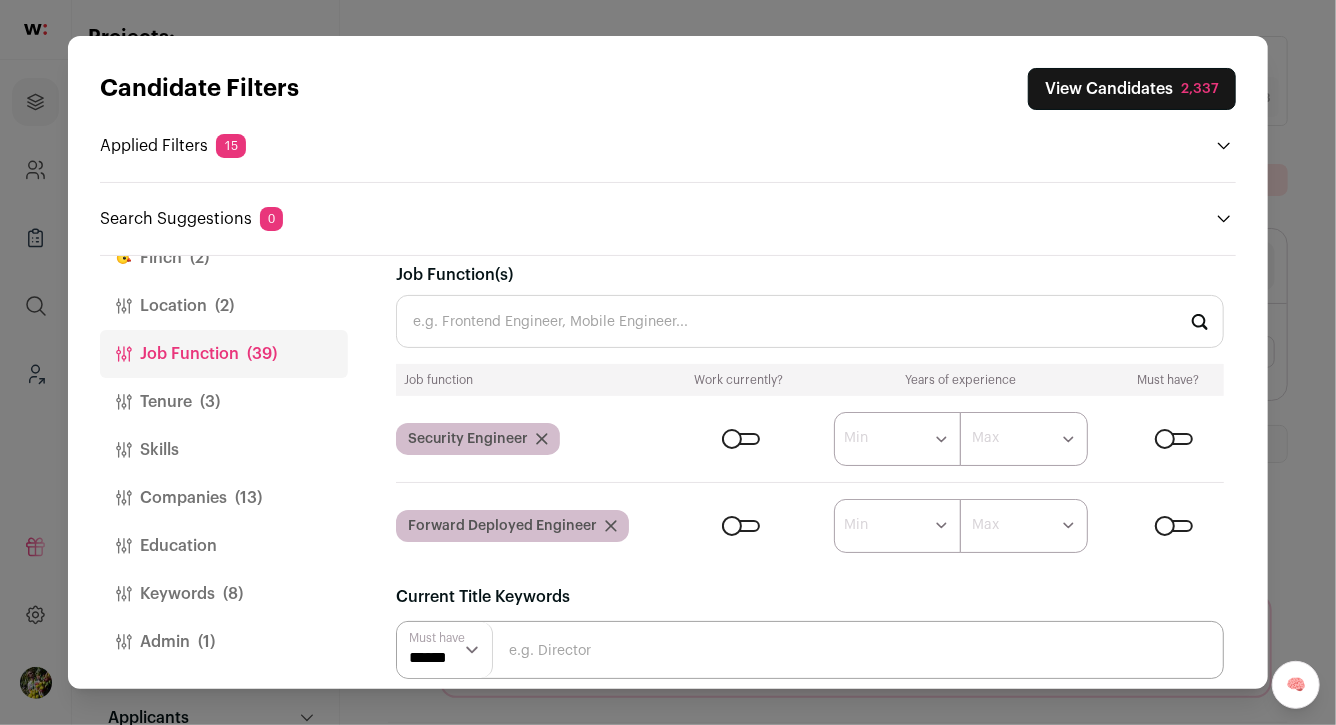 click on "View Candidates
2,337" at bounding box center [1132, 89] 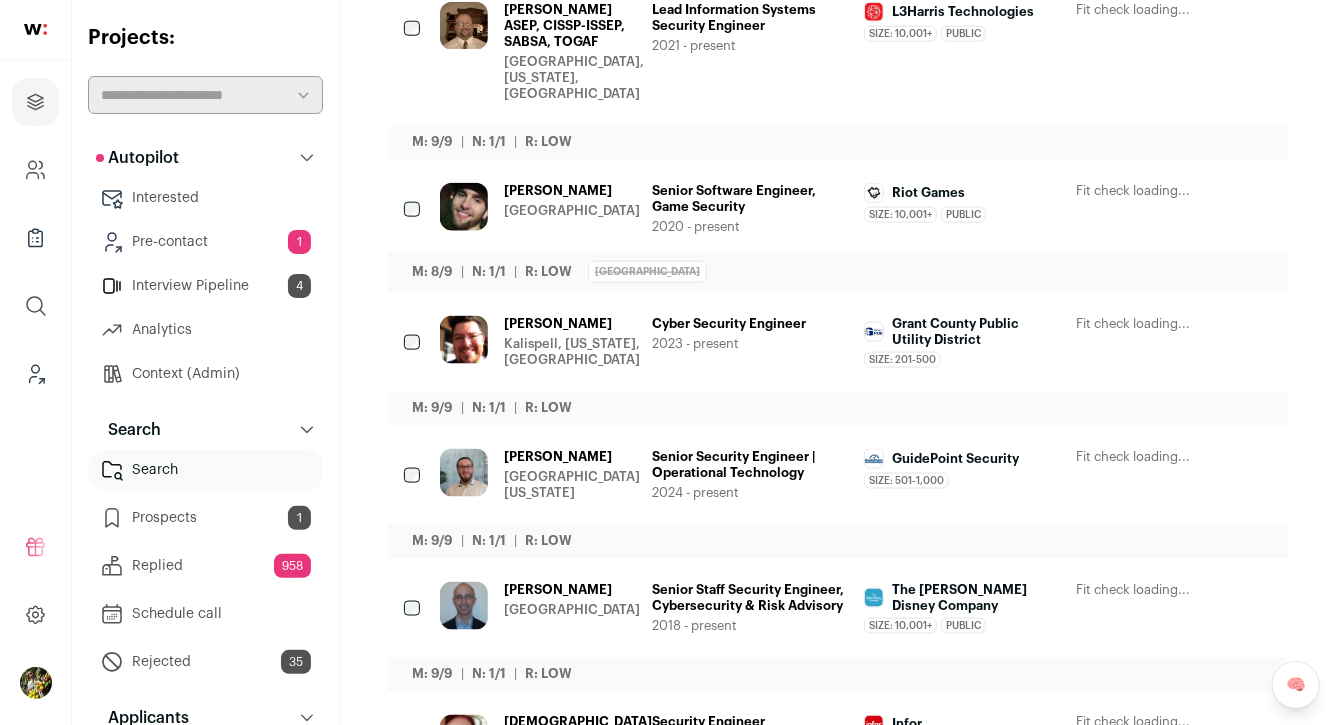 scroll, scrollTop: 803, scrollLeft: 0, axis: vertical 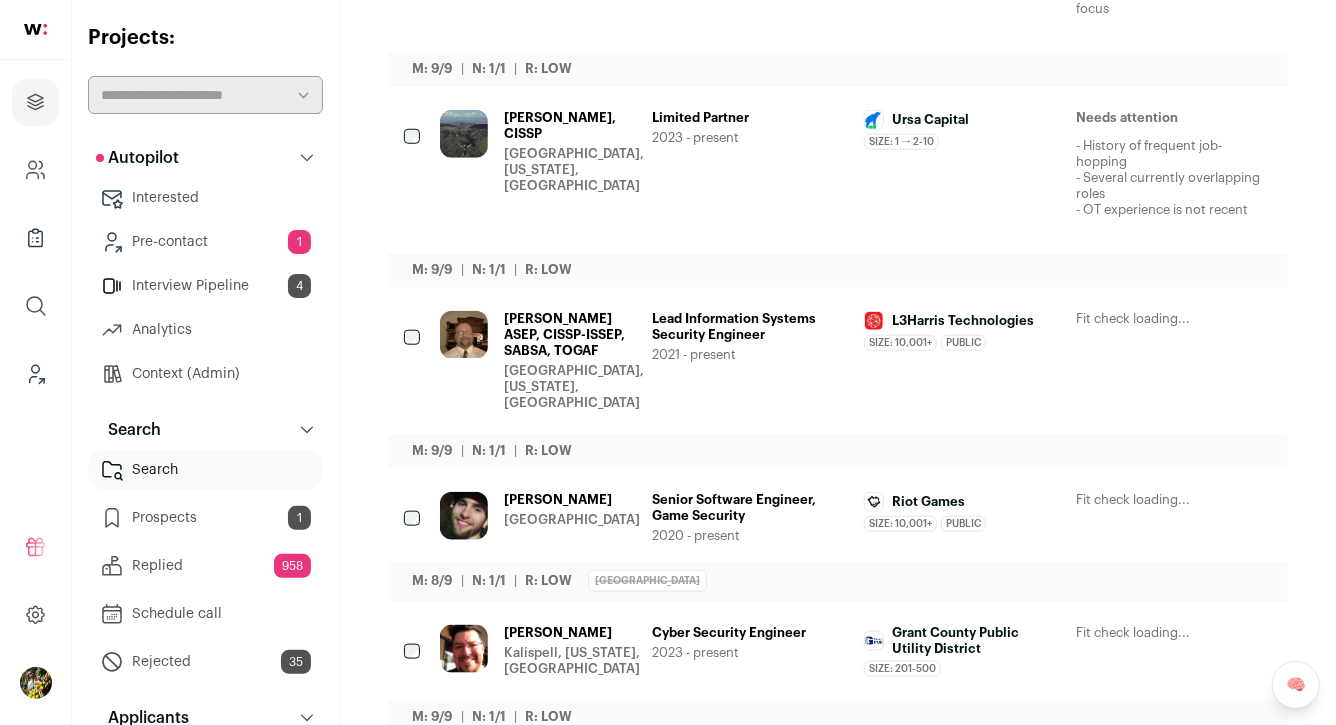click on "Limited Partner
2023 - present" at bounding box center [750, 170] 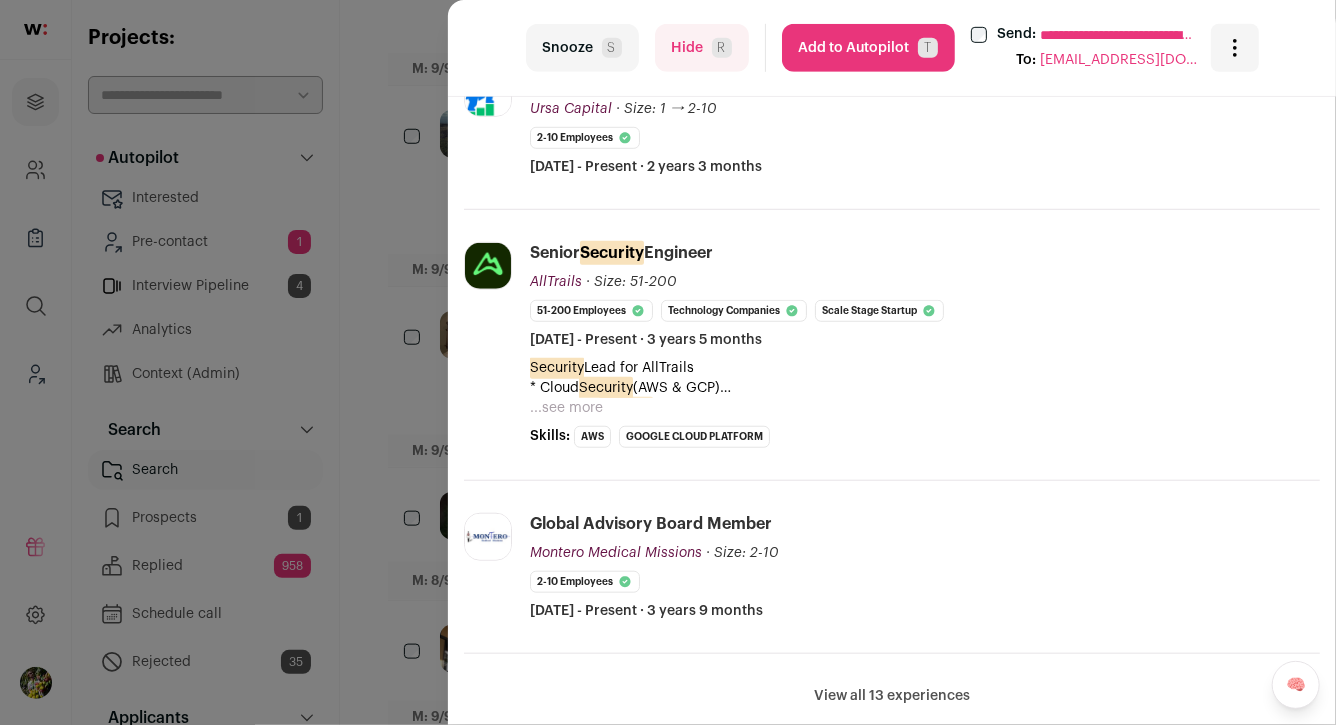 scroll, scrollTop: 590, scrollLeft: 0, axis: vertical 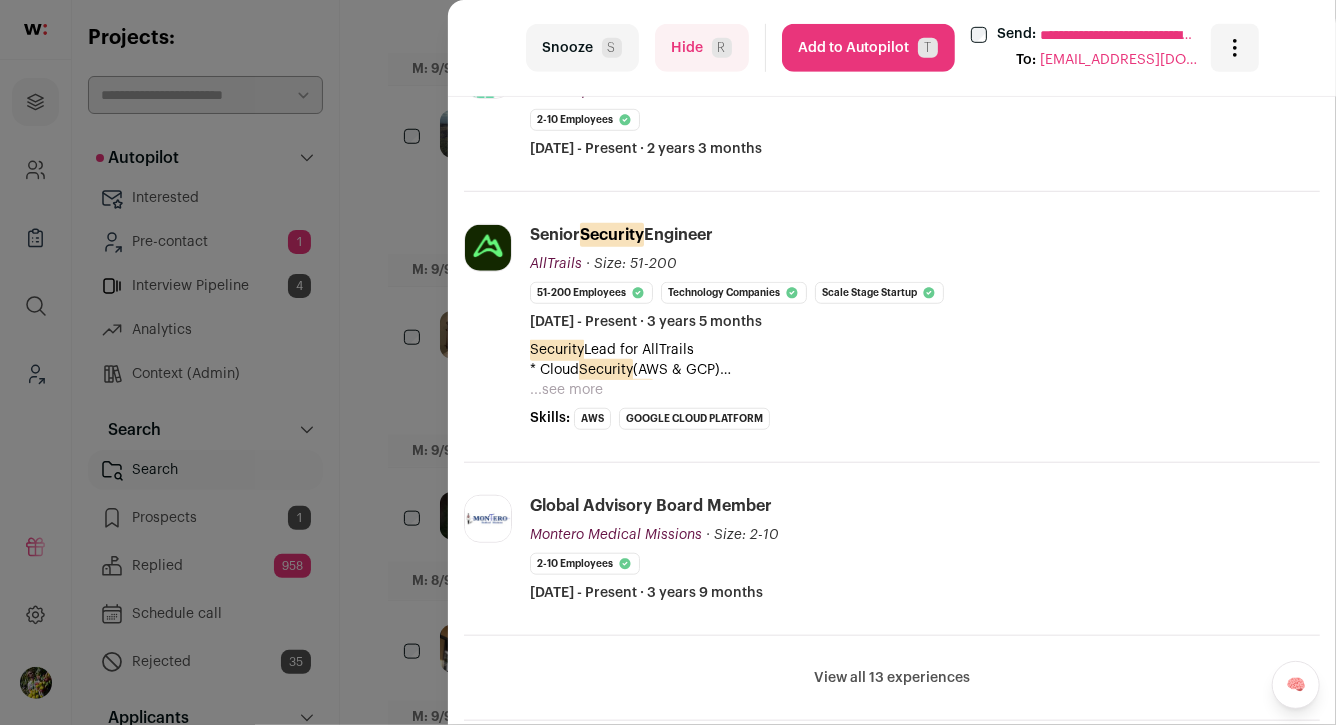 click on "...see more" at bounding box center (566, 390) 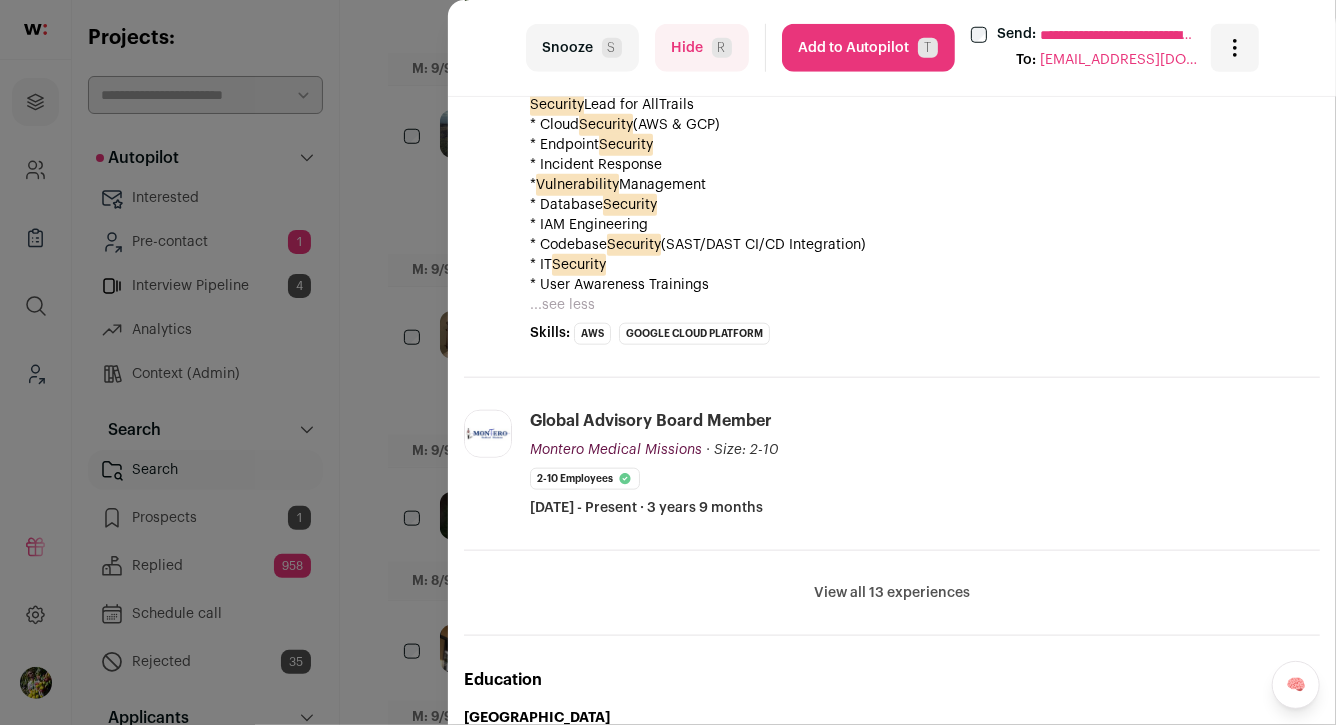 scroll, scrollTop: 906, scrollLeft: 0, axis: vertical 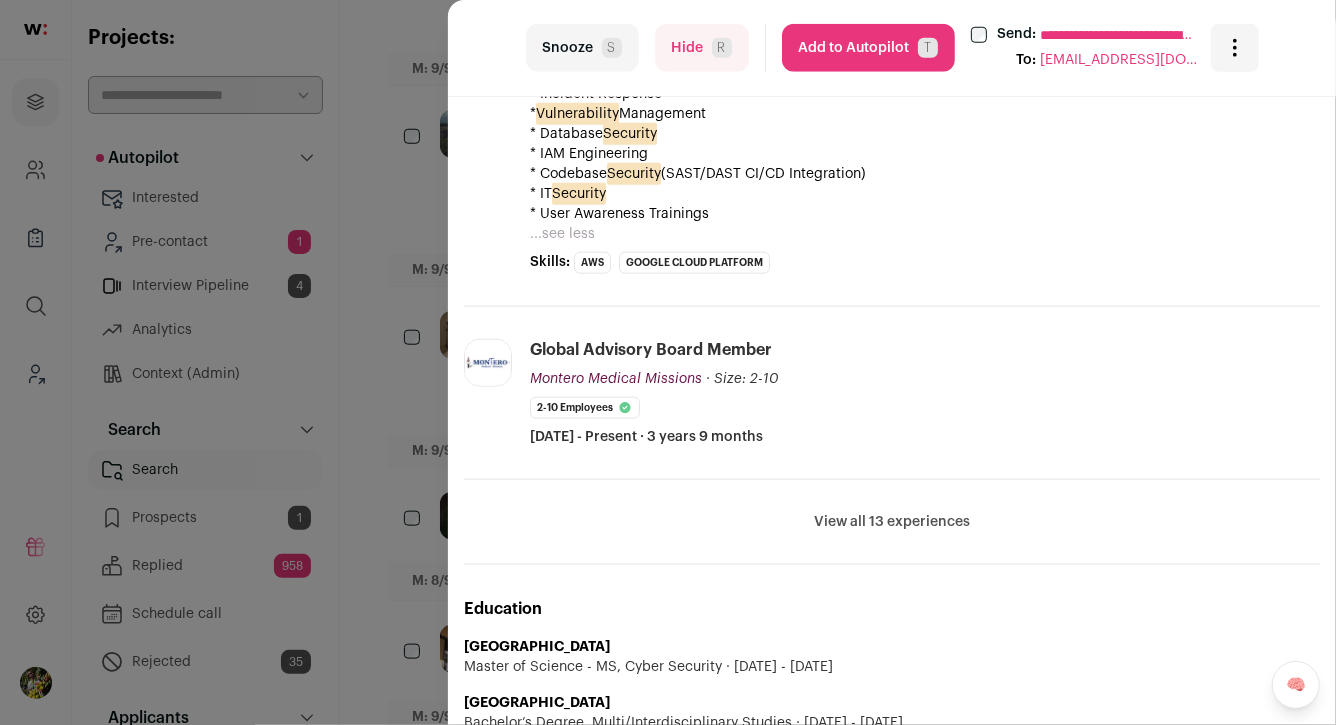 click on "View all 13 experiences" at bounding box center [892, 522] 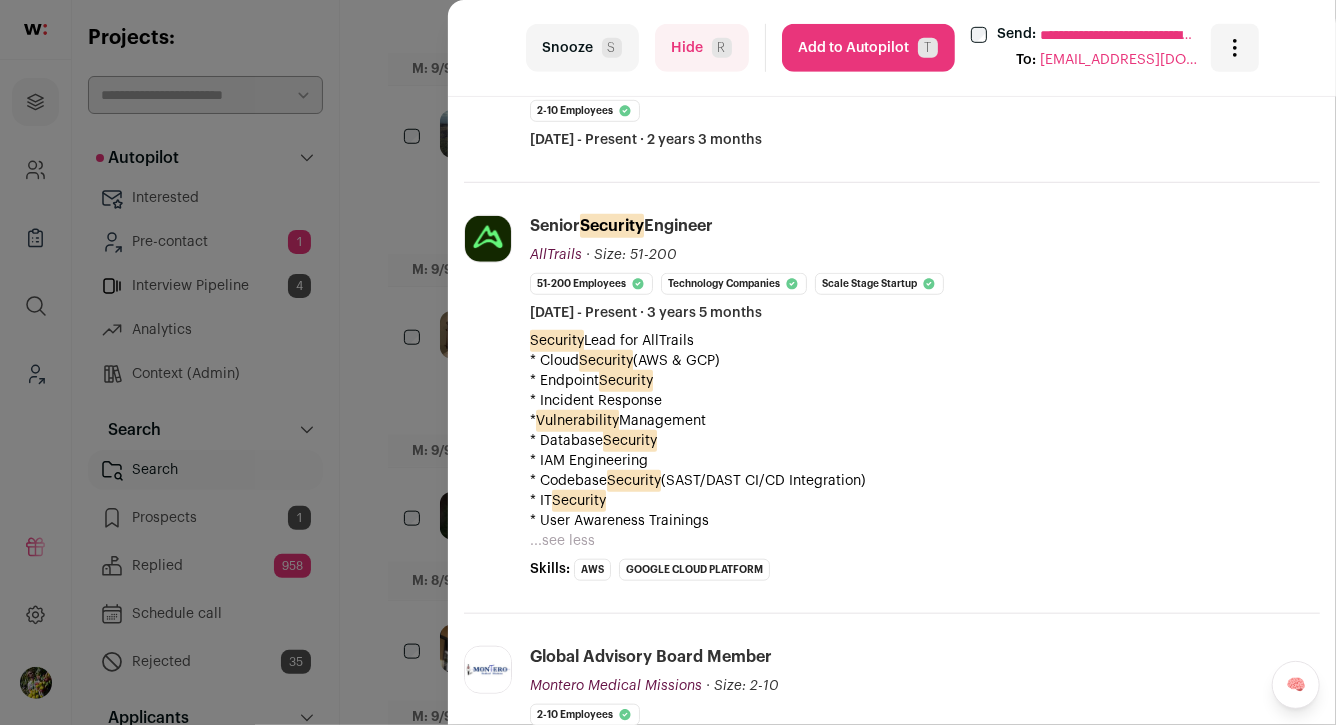 scroll, scrollTop: 0, scrollLeft: 0, axis: both 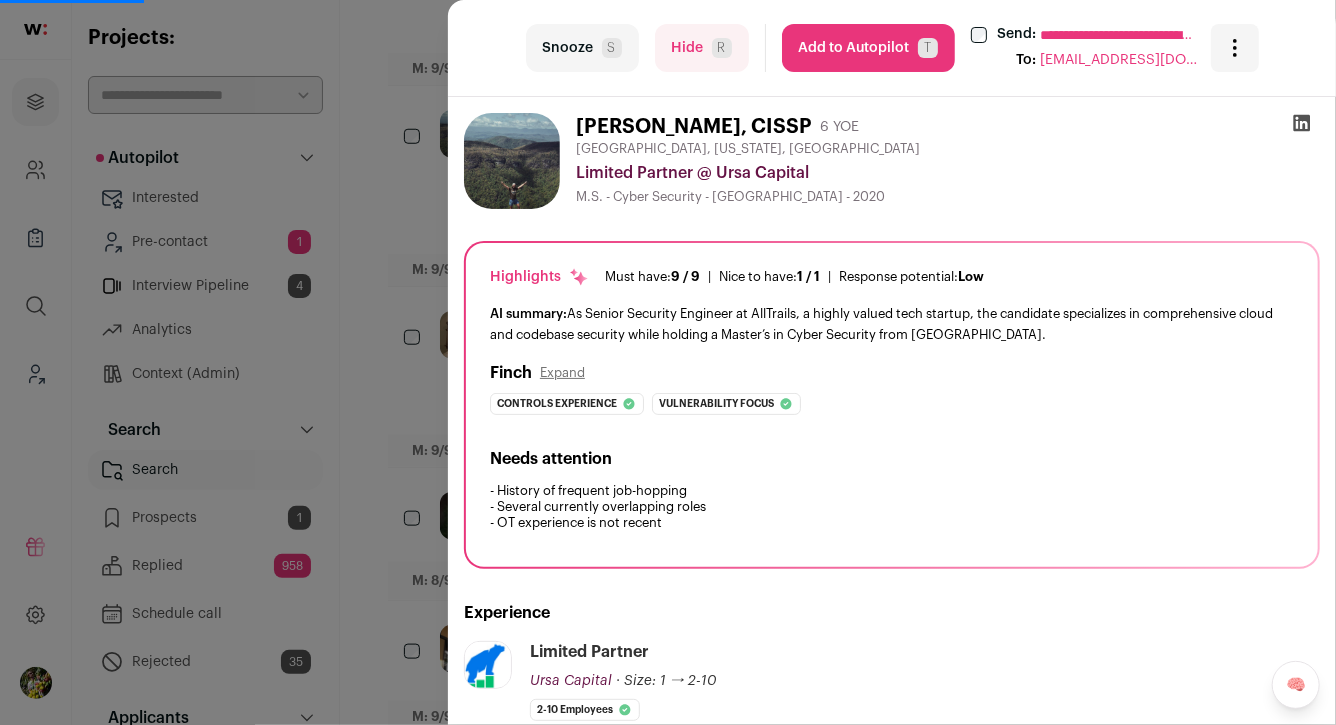 click on "**********" at bounding box center [668, 362] 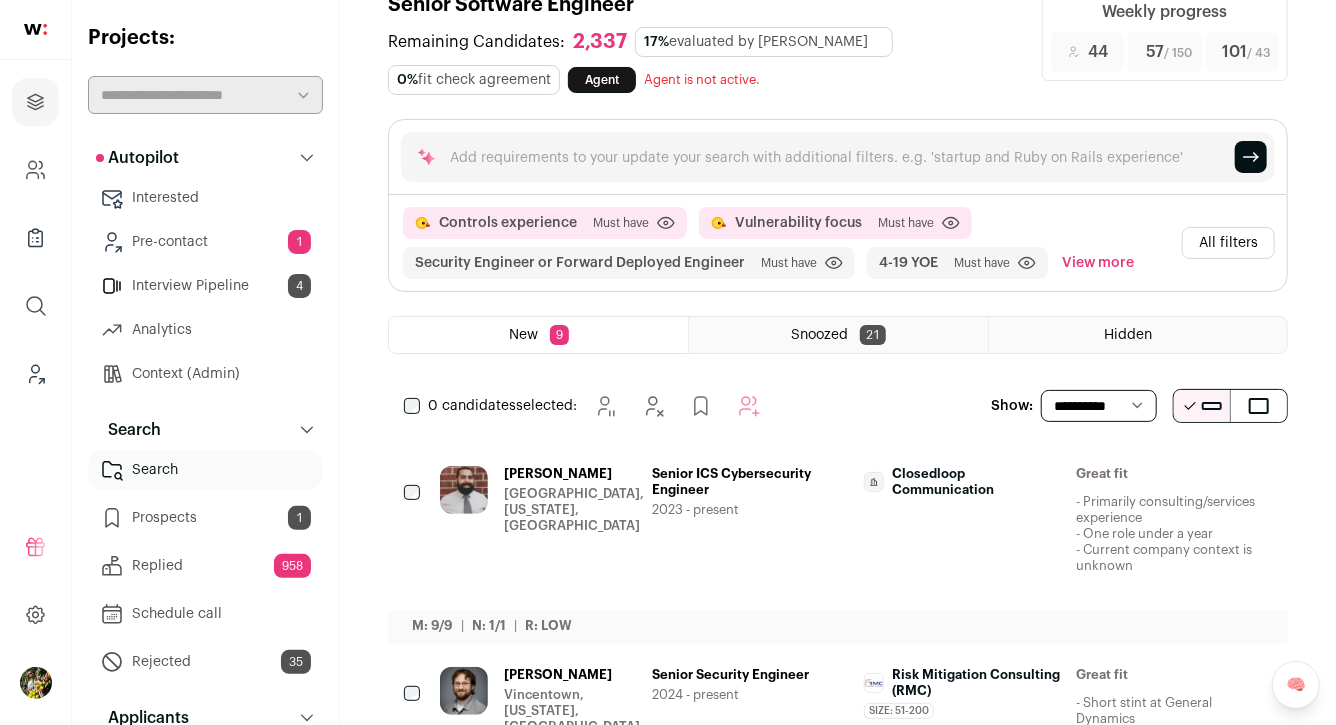 scroll, scrollTop: 0, scrollLeft: 0, axis: both 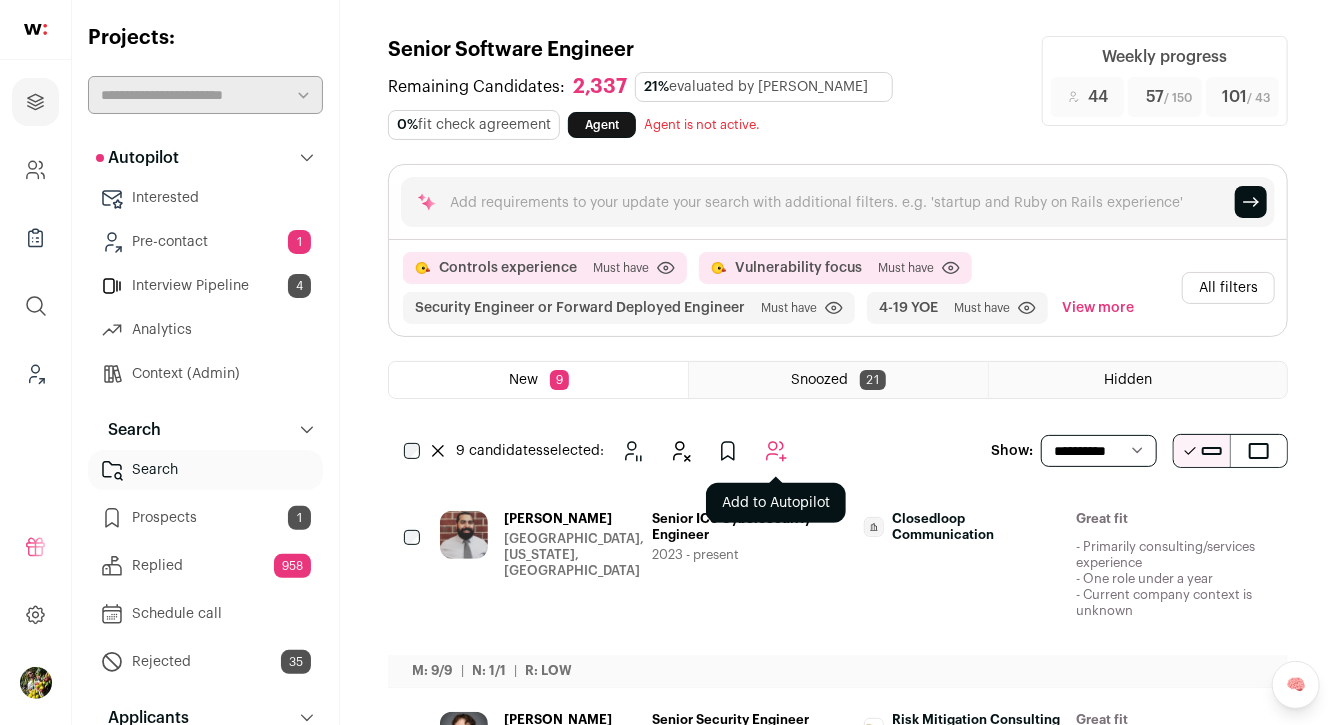click 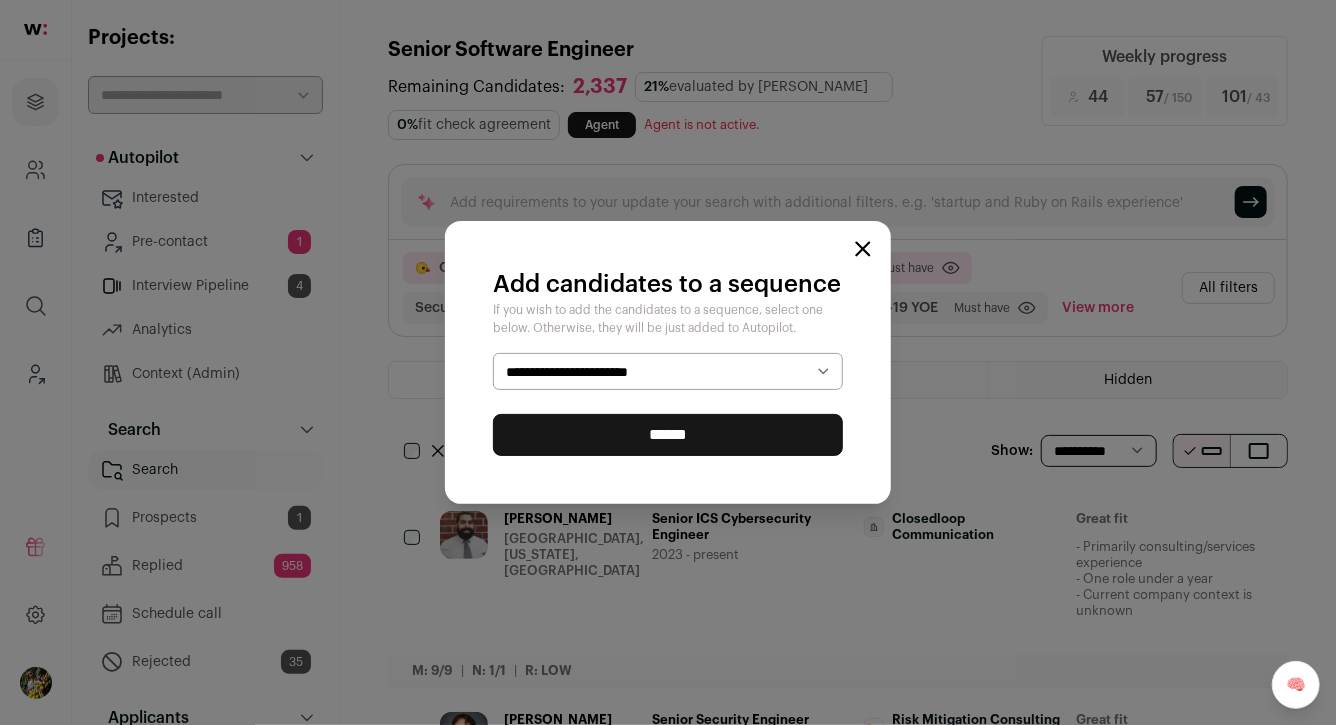 select on "*****" 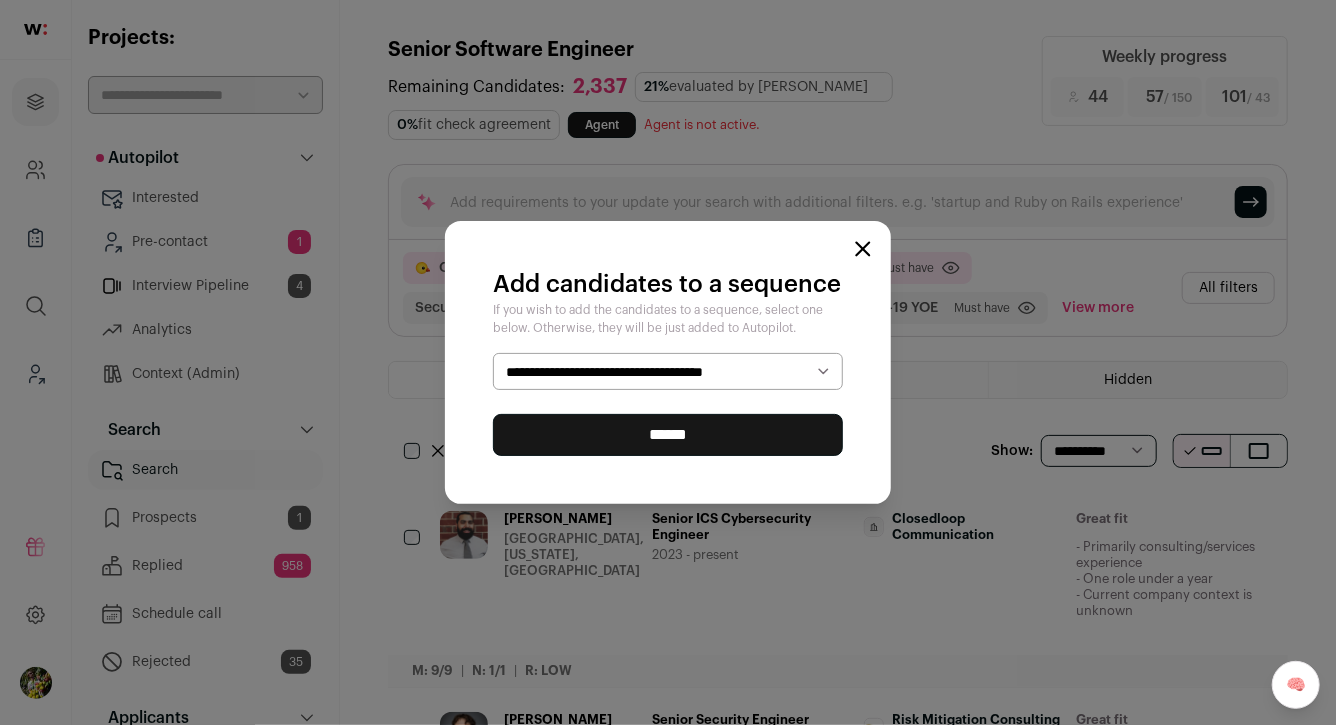 click on "******" at bounding box center [668, 435] 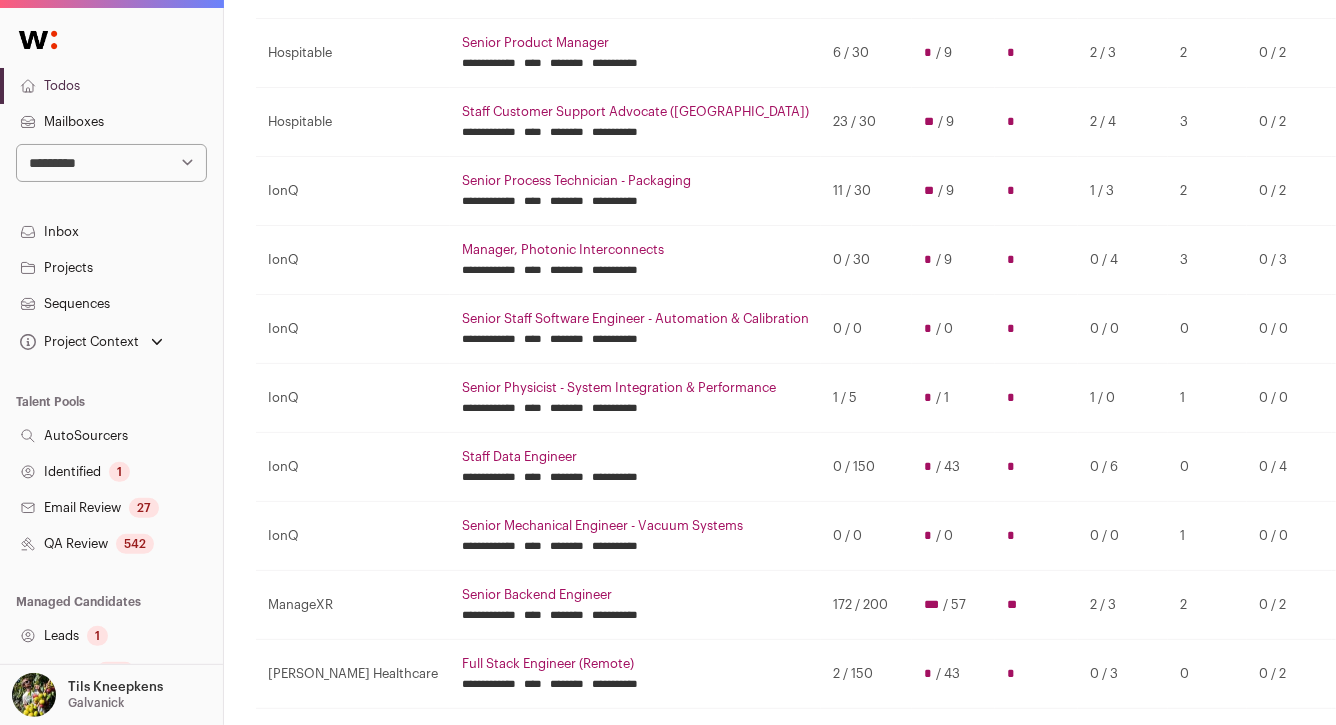 scroll, scrollTop: 377, scrollLeft: 0, axis: vertical 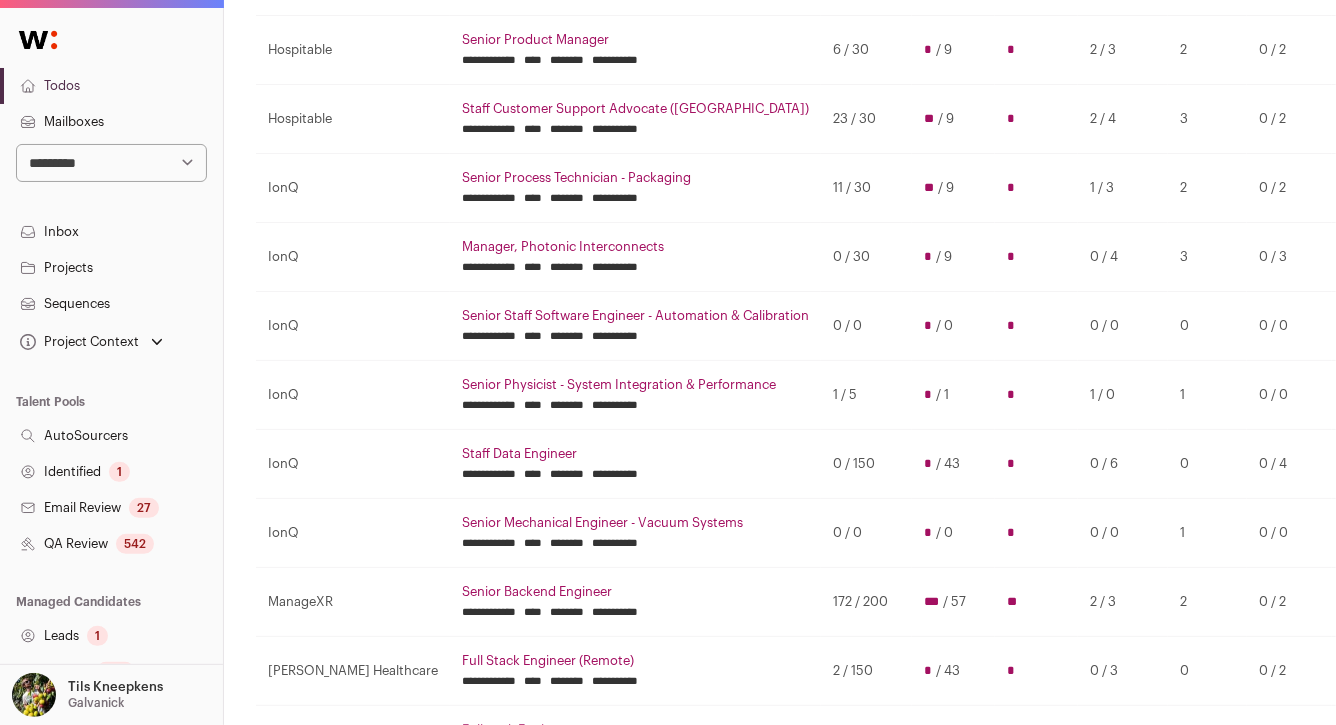 click on "1 / 5" at bounding box center [866, 394] 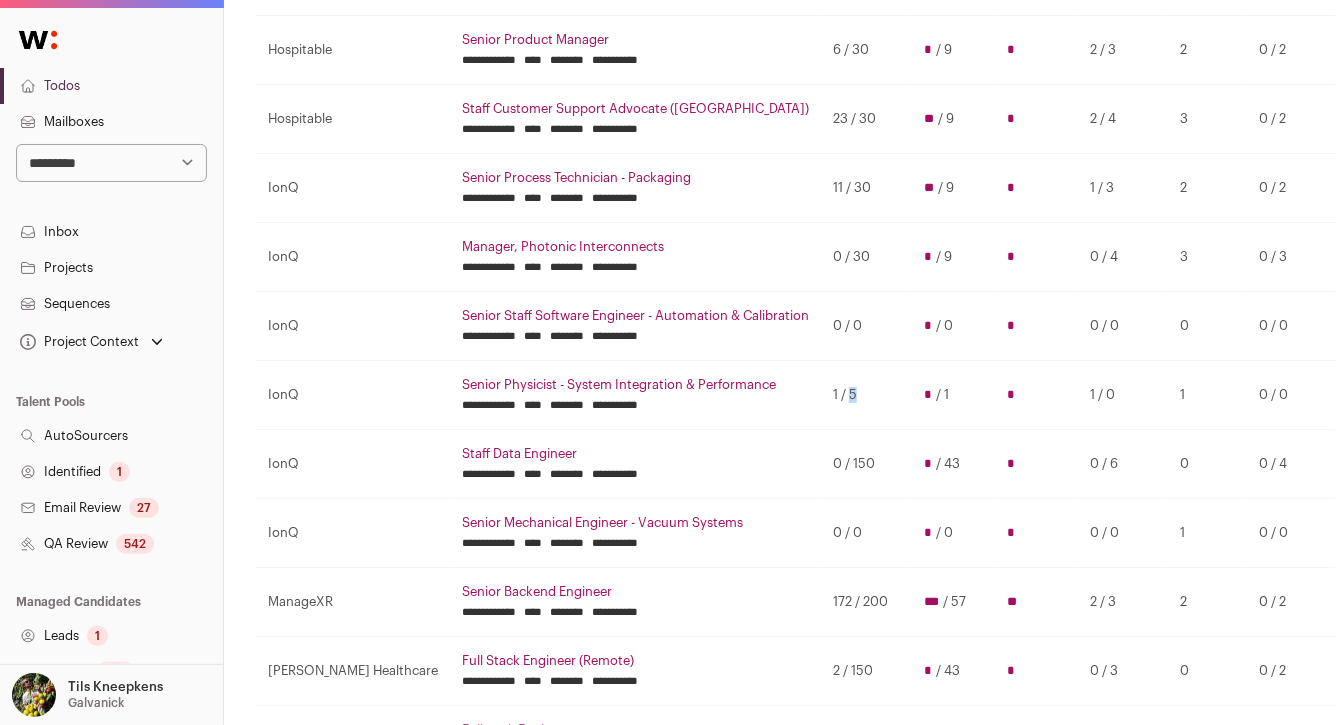 click on "1 / 5" at bounding box center [866, 394] 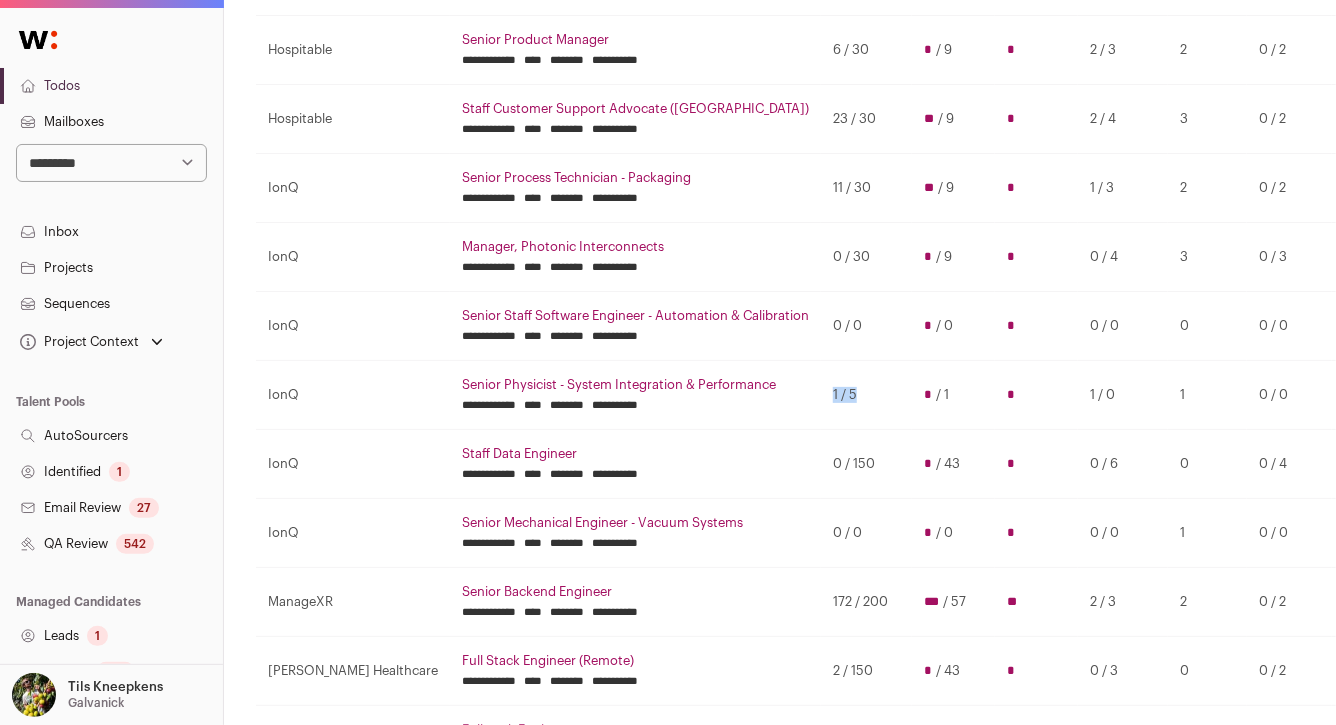 click on "1 / 5" at bounding box center [866, 394] 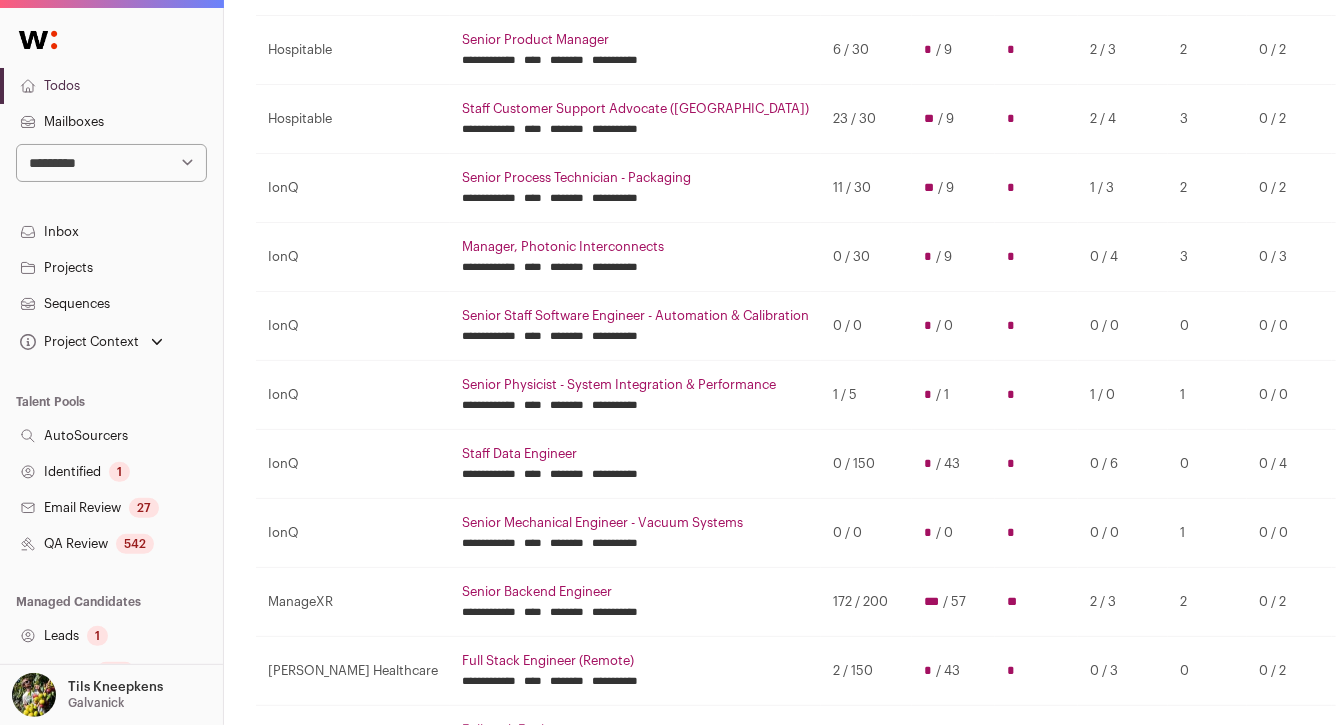 click on "1 / 5" at bounding box center [866, 394] 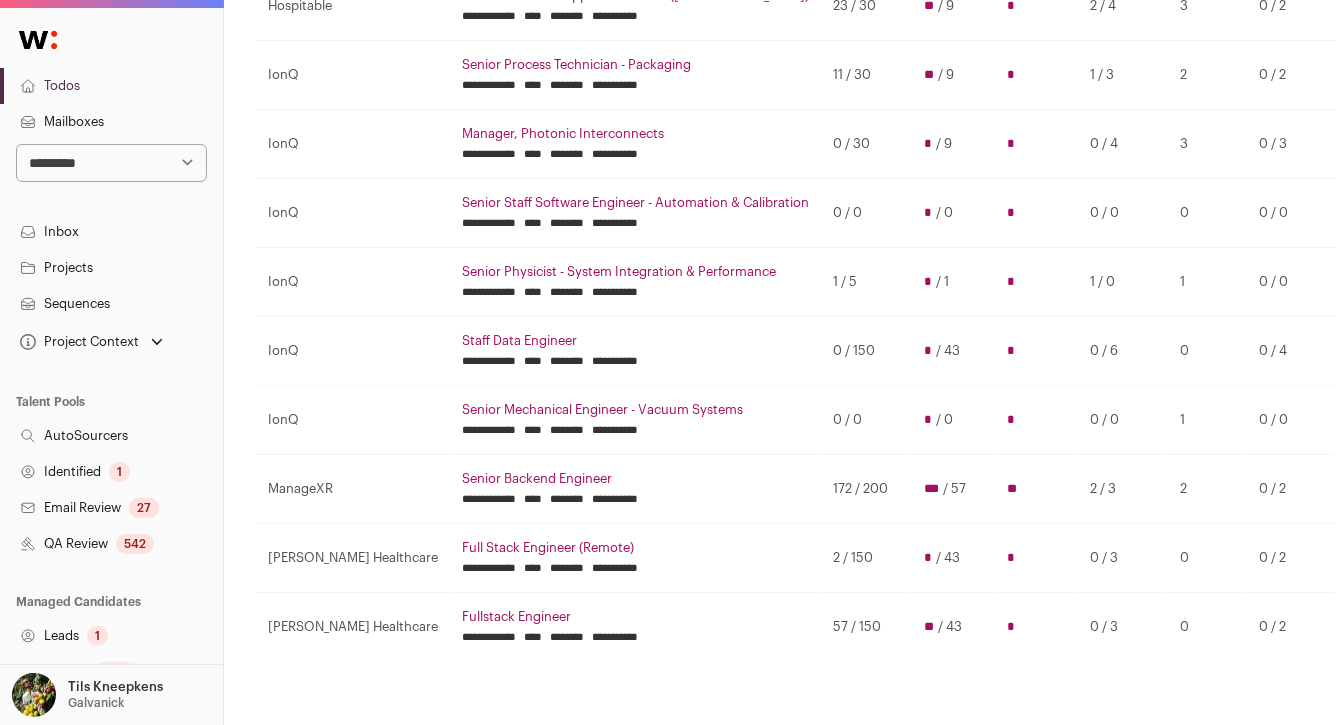 scroll, scrollTop: 482, scrollLeft: 0, axis: vertical 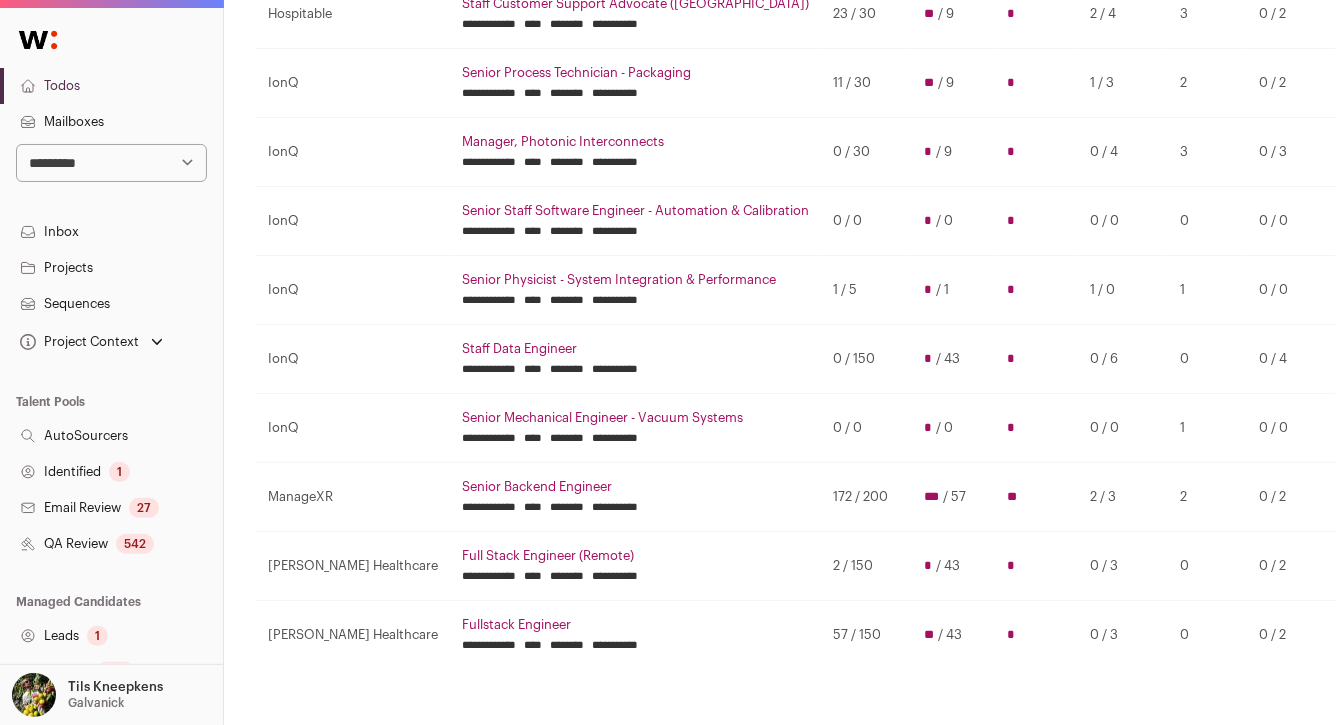 click on "**********" at bounding box center [111, 163] 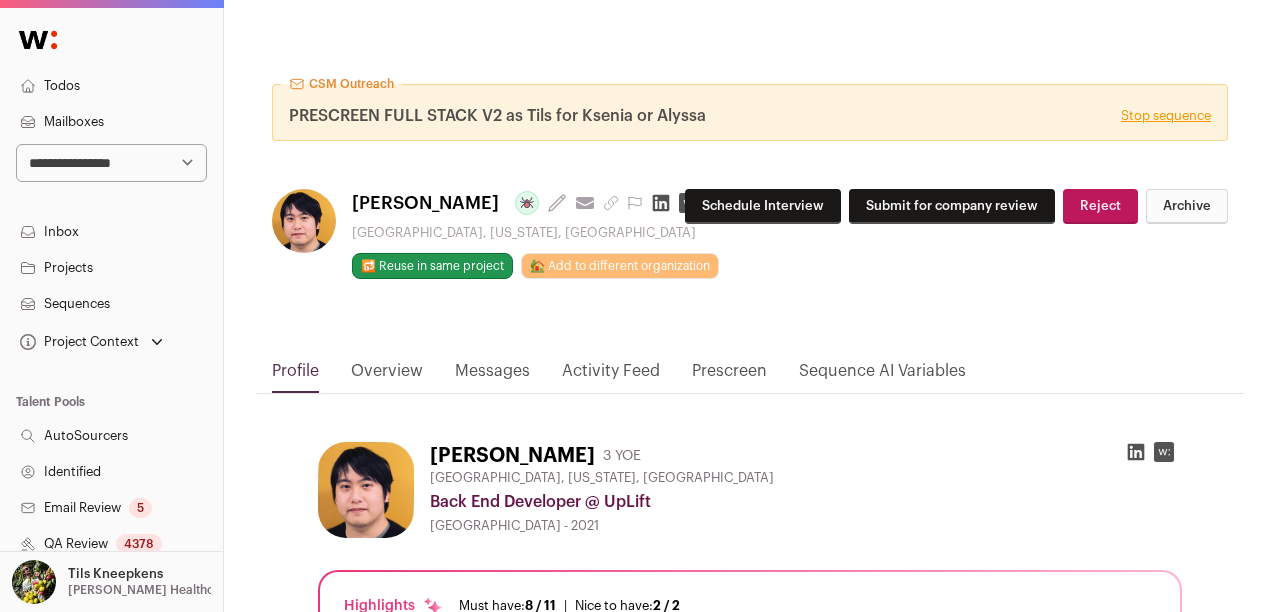 scroll, scrollTop: 0, scrollLeft: 0, axis: both 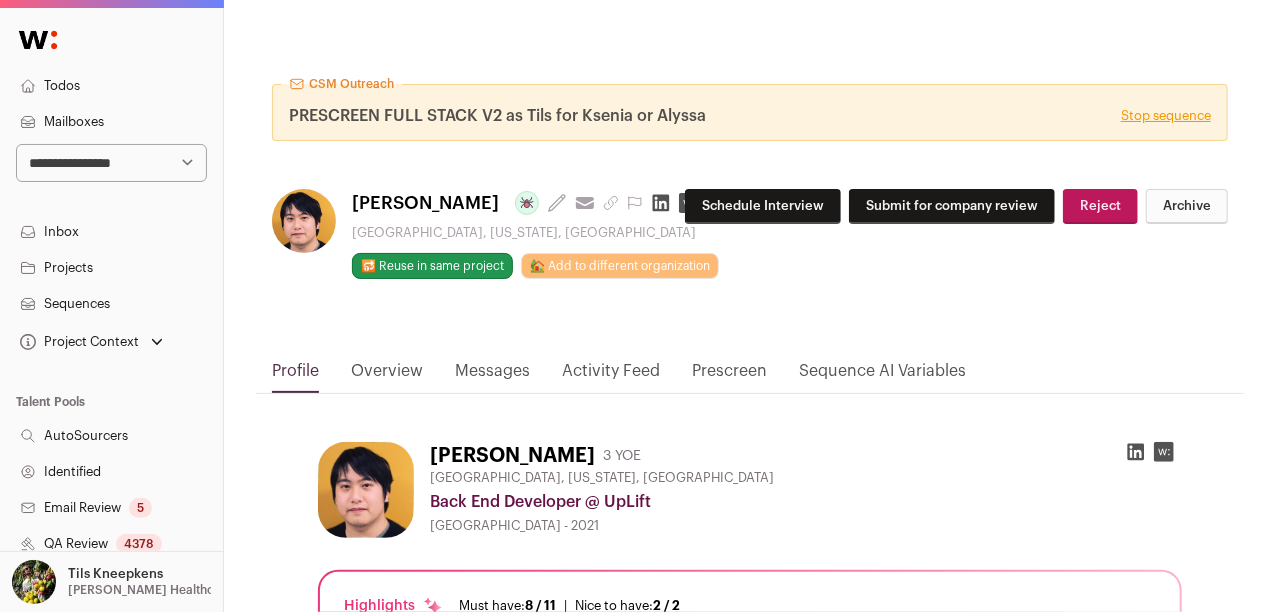 click on "Prescreen" at bounding box center (729, 376) 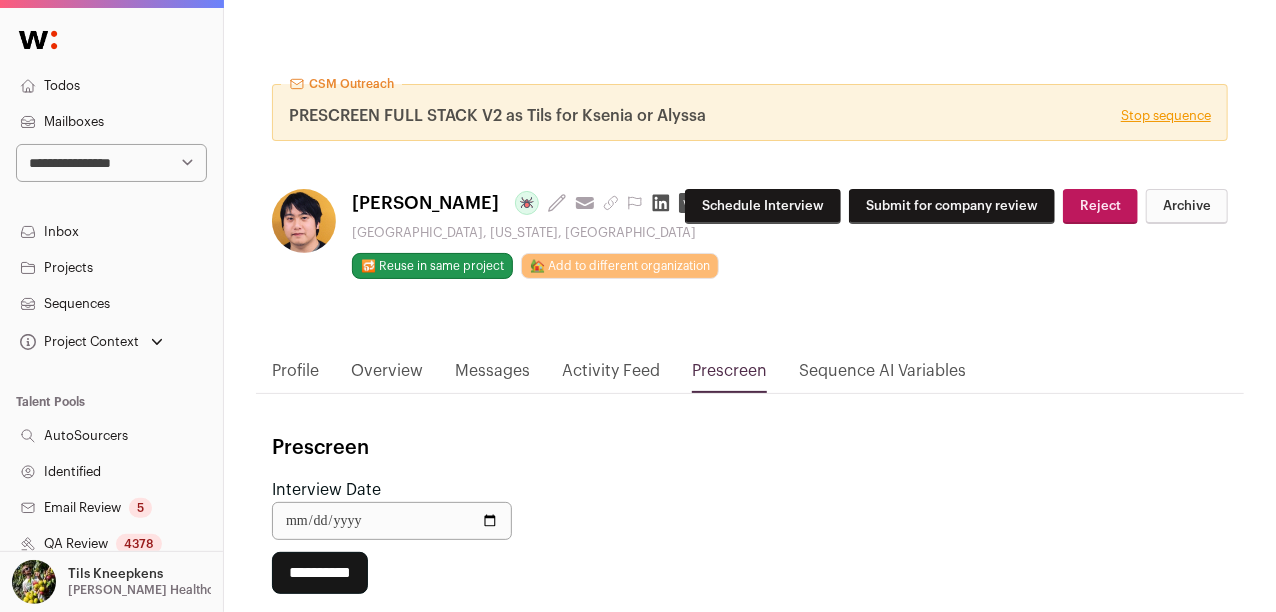 scroll, scrollTop: 117, scrollLeft: 0, axis: vertical 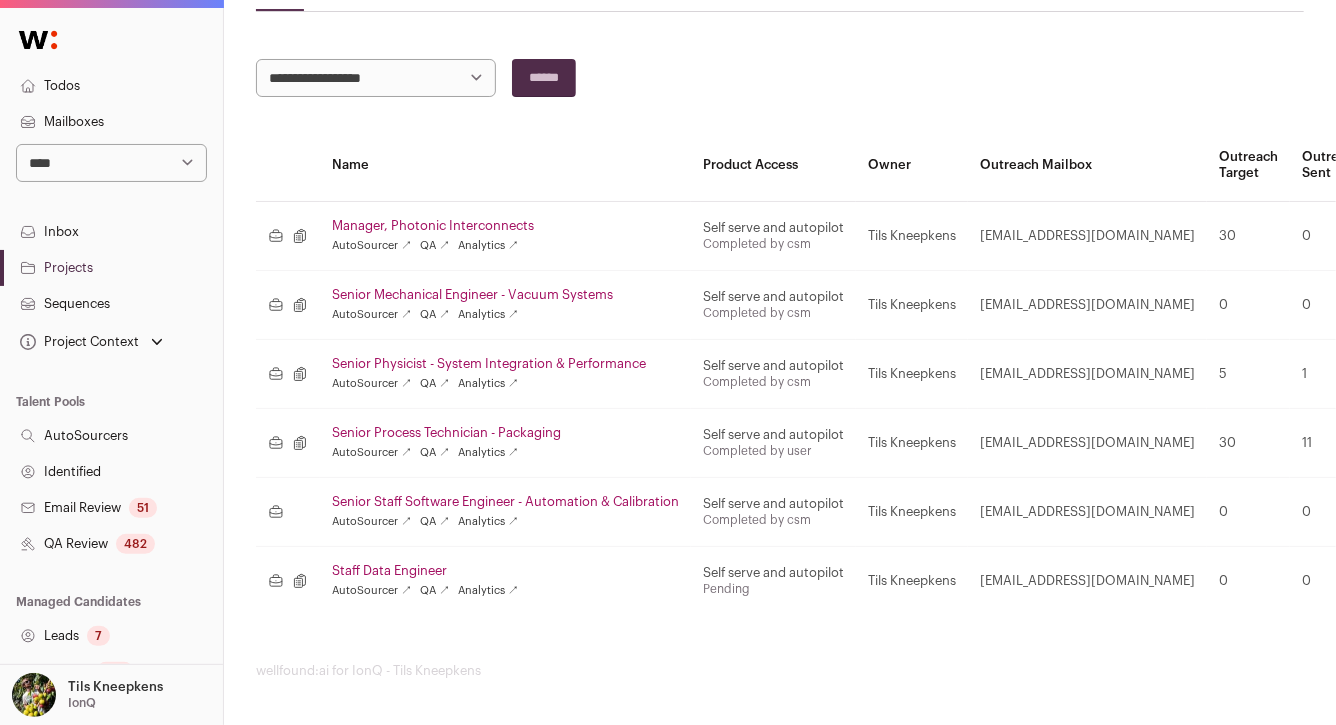 click on "Staff Data Engineer" at bounding box center (505, 571) 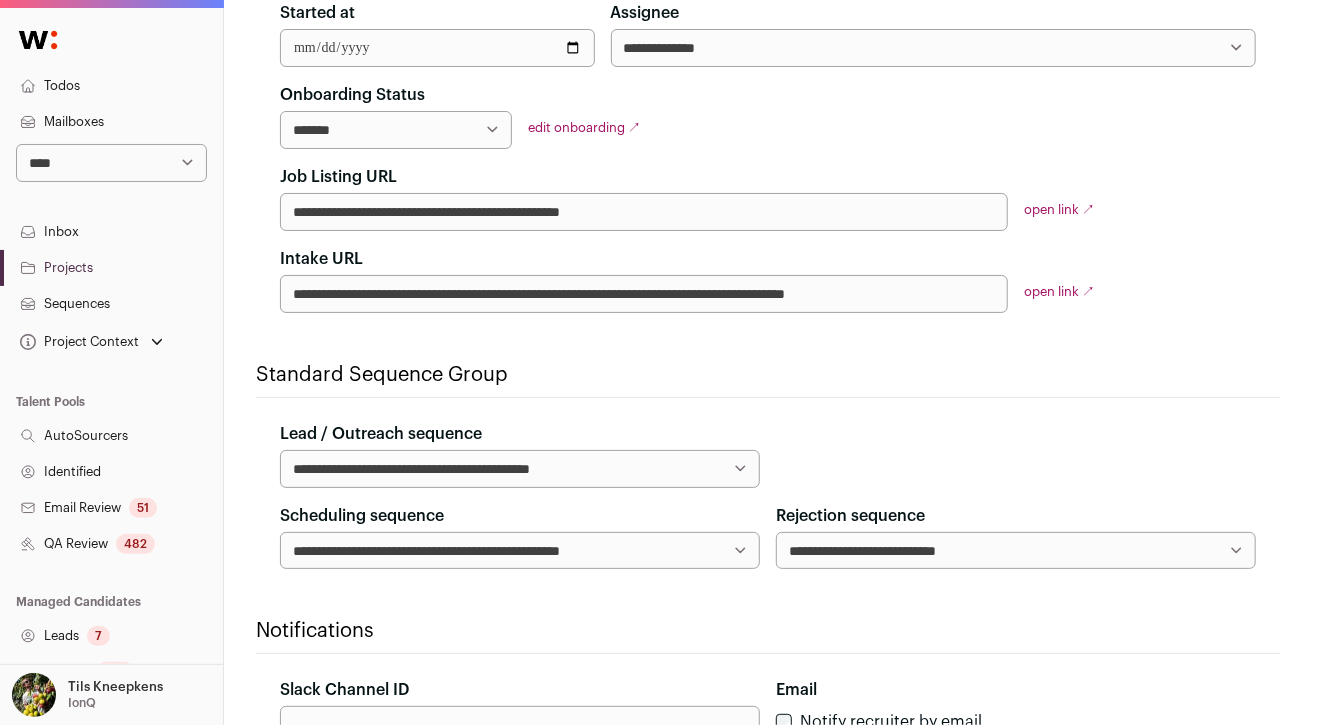 scroll, scrollTop: 729, scrollLeft: 0, axis: vertical 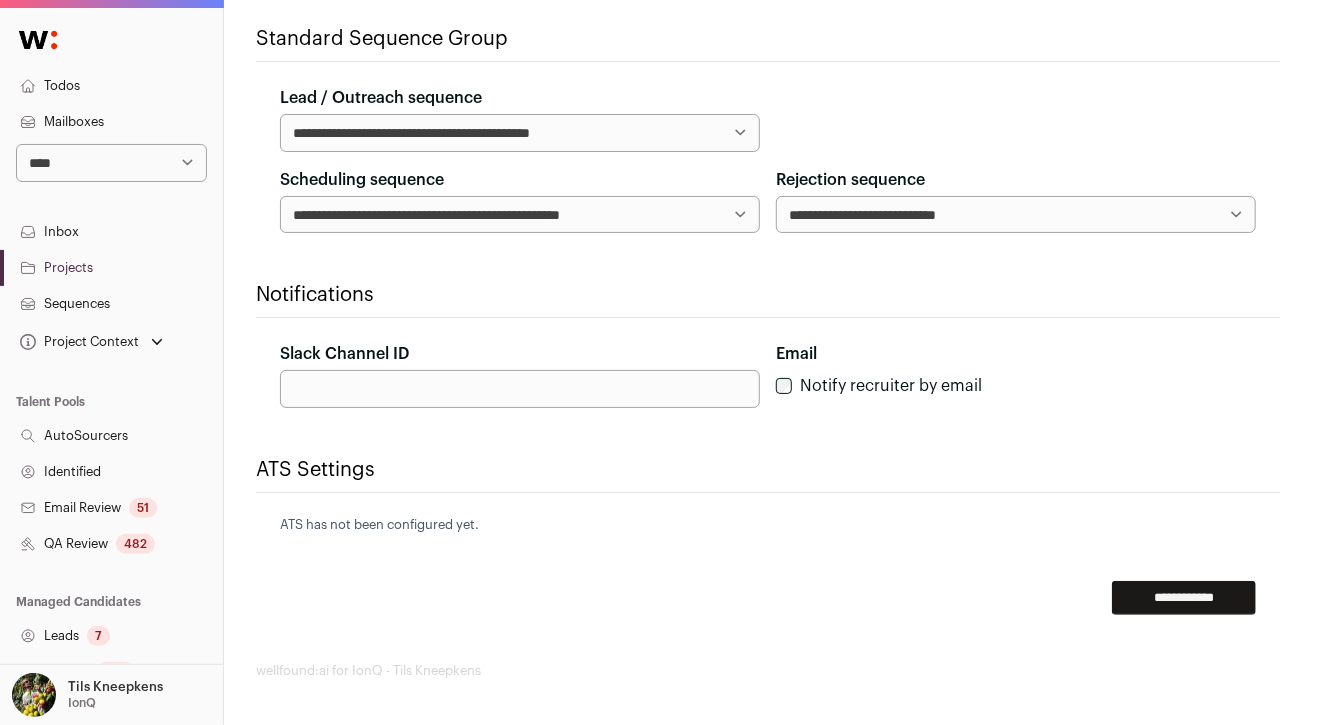 click on "Slack Channel ID" at bounding box center [520, 389] 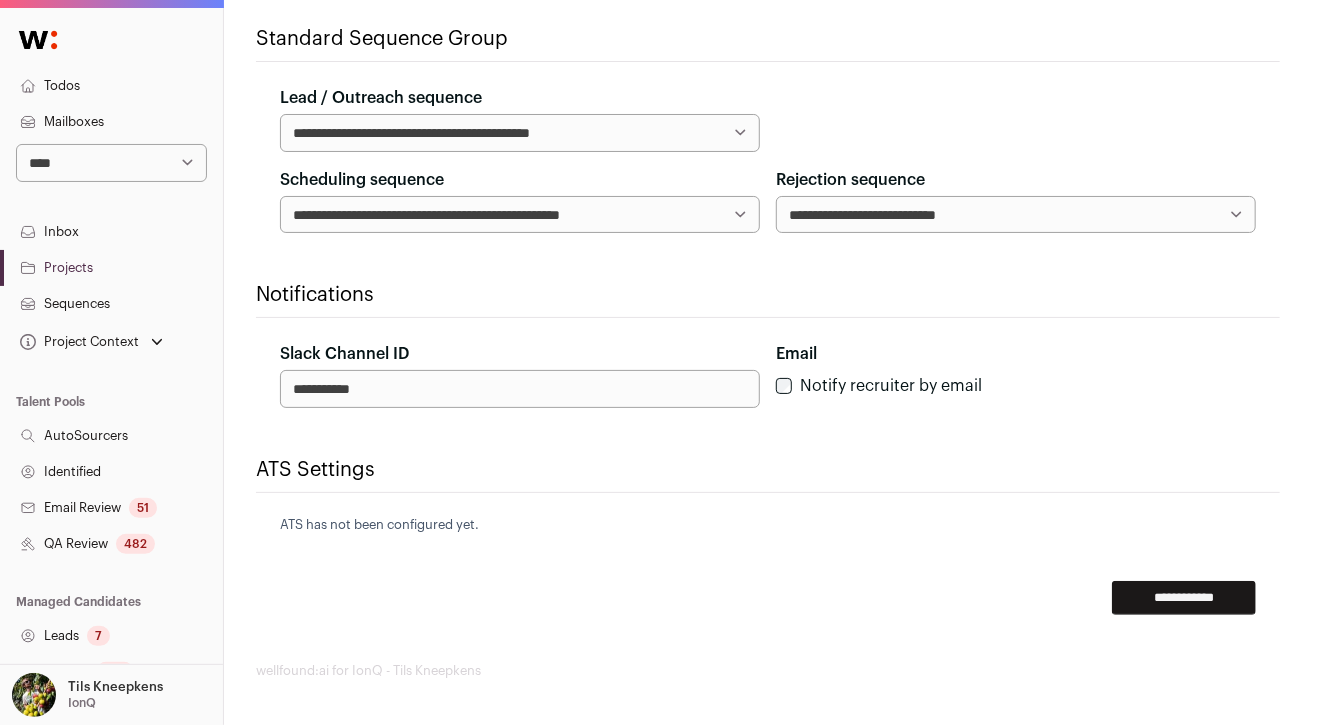type on "**********" 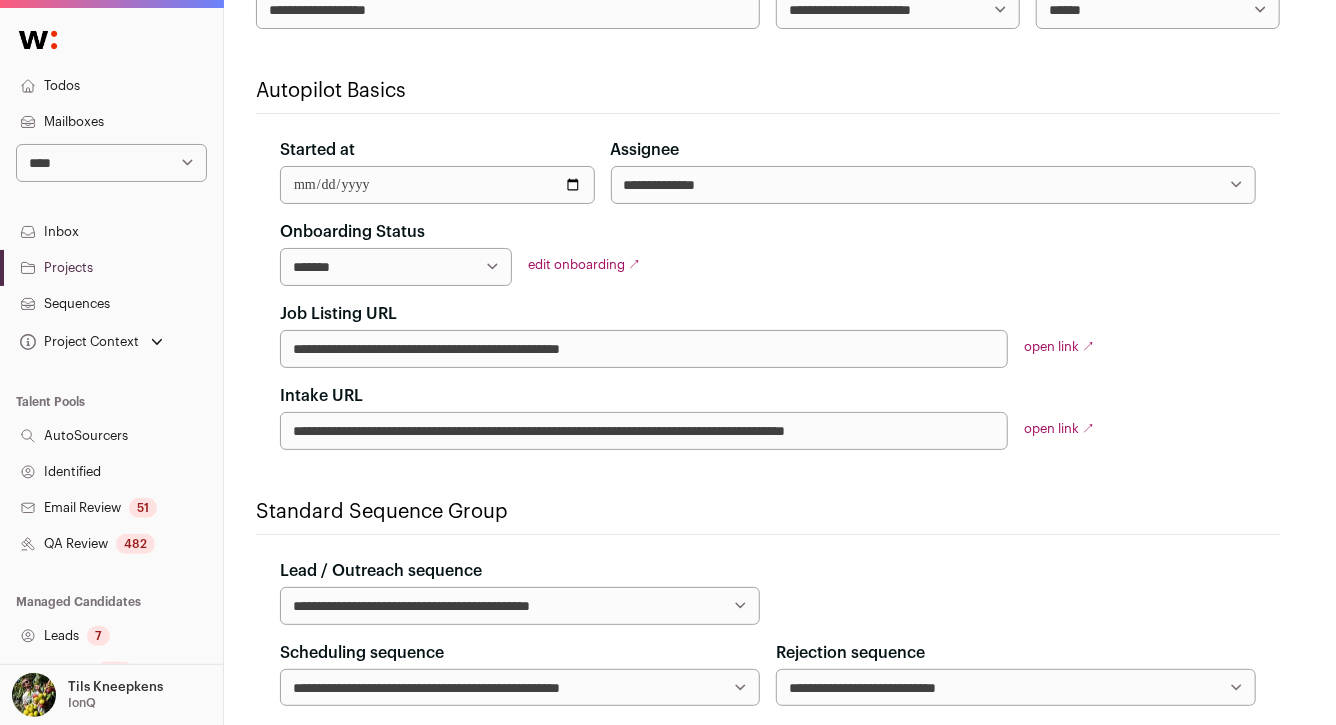 scroll, scrollTop: 331, scrollLeft: 0, axis: vertical 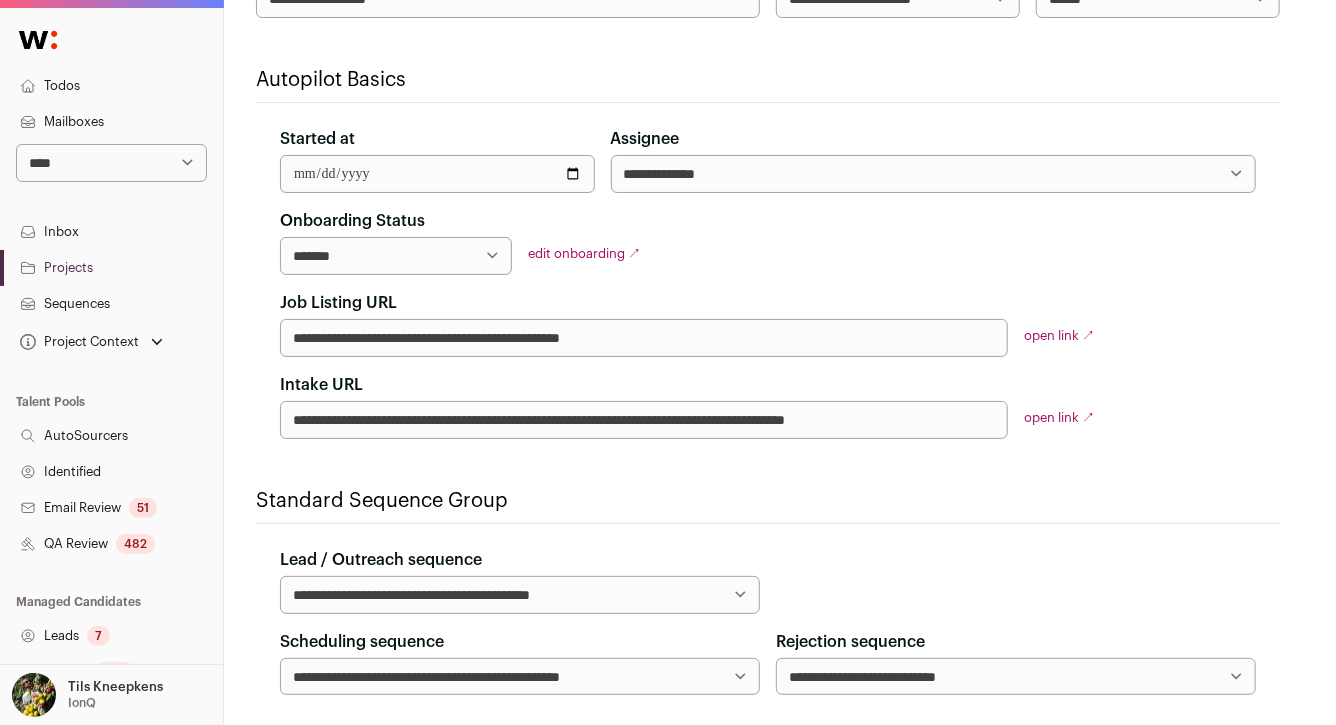 click on "**********" at bounding box center [396, 256] 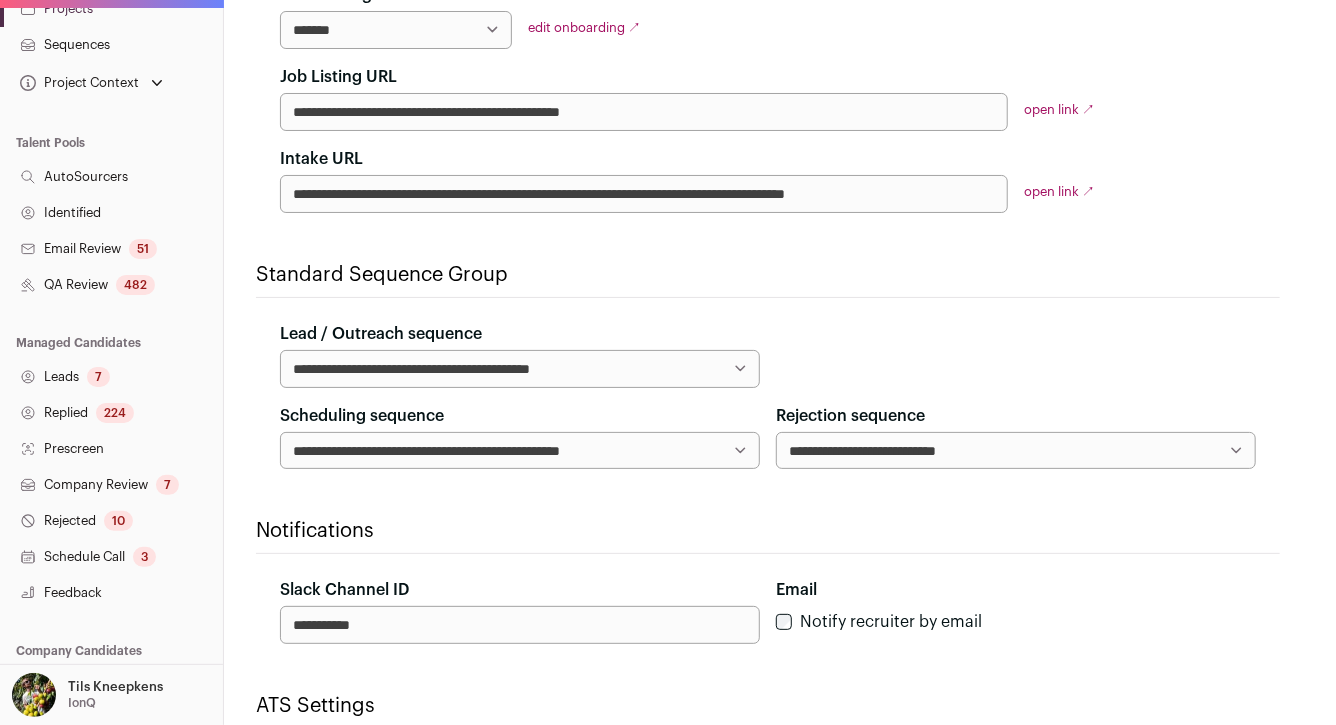 scroll, scrollTop: 389, scrollLeft: 0, axis: vertical 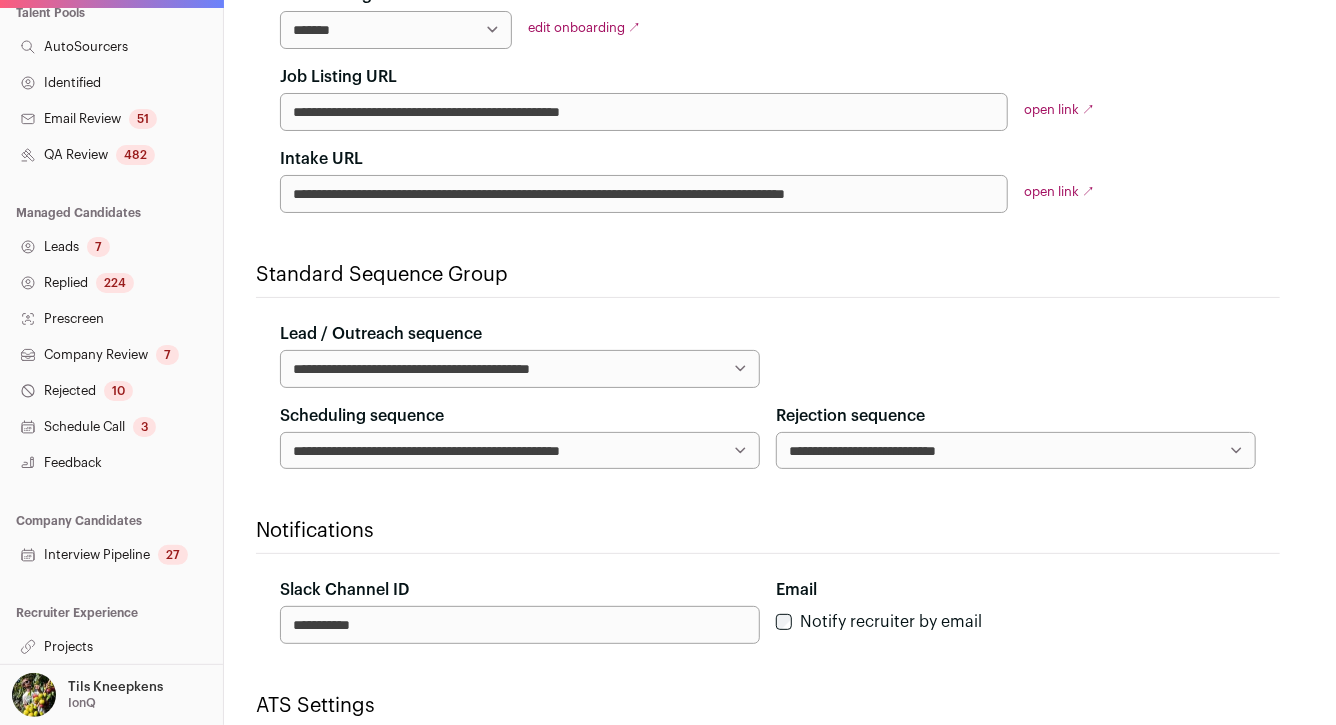 click on "Projects" at bounding box center (111, 647) 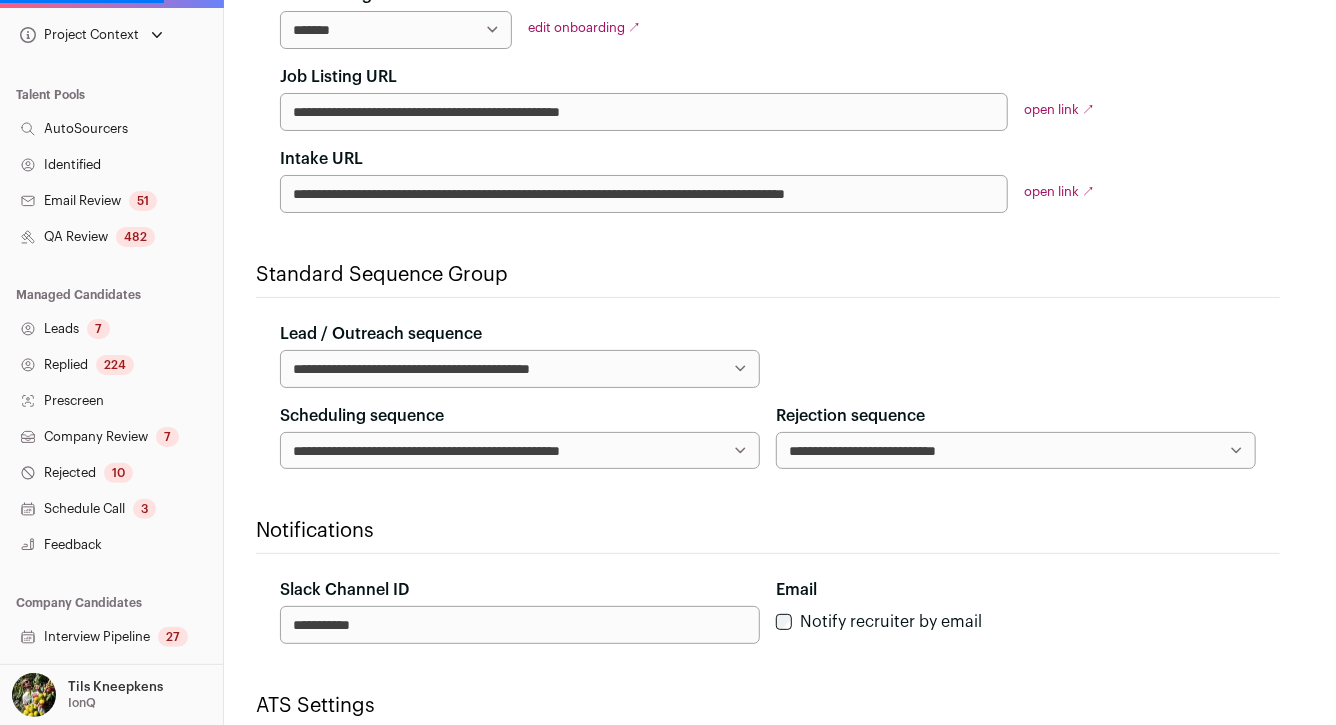 scroll, scrollTop: 214, scrollLeft: 0, axis: vertical 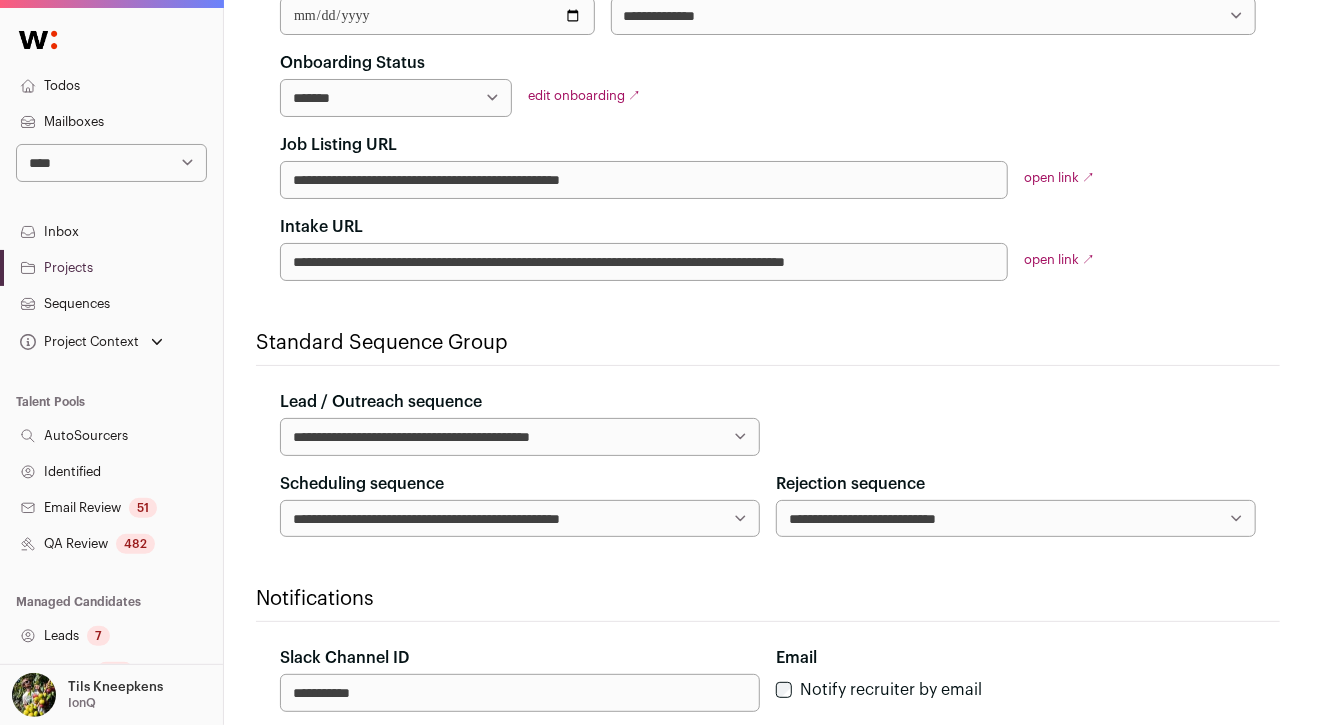 click on "**********" at bounding box center [111, 163] 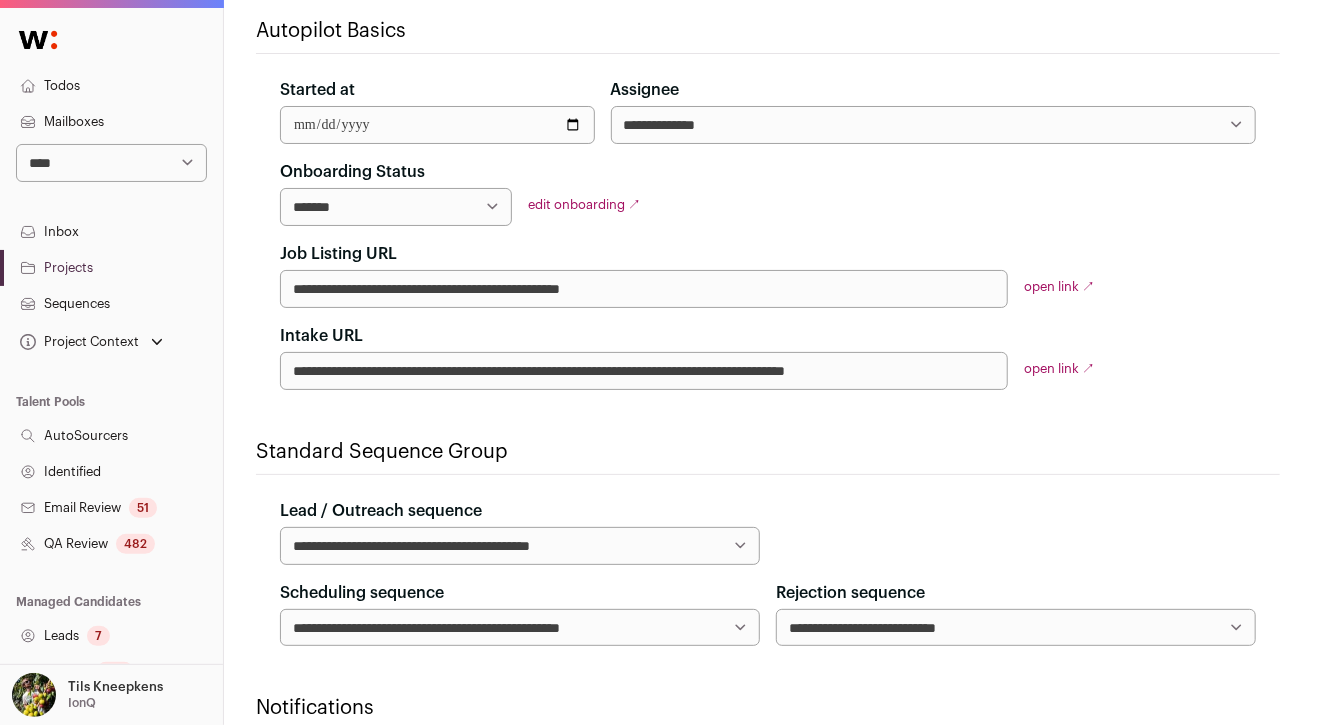 scroll, scrollTop: 441, scrollLeft: 0, axis: vertical 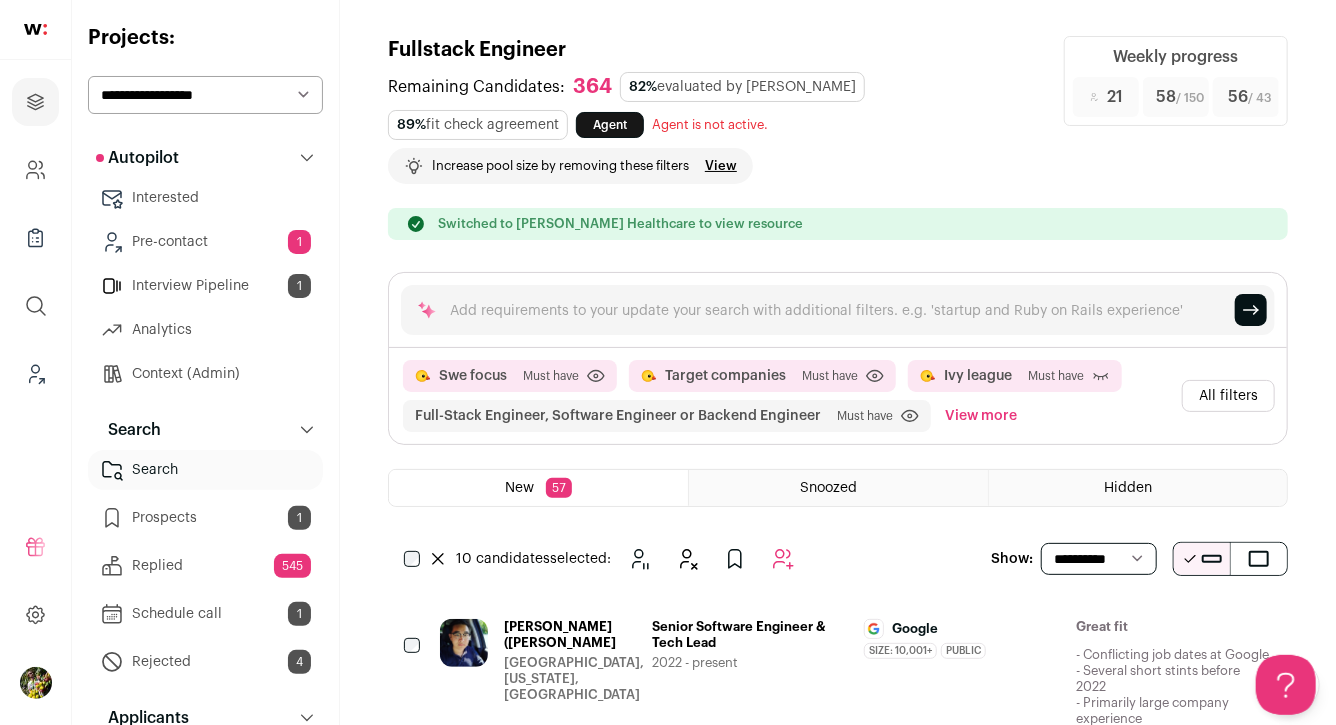click on "View more" at bounding box center [981, 416] 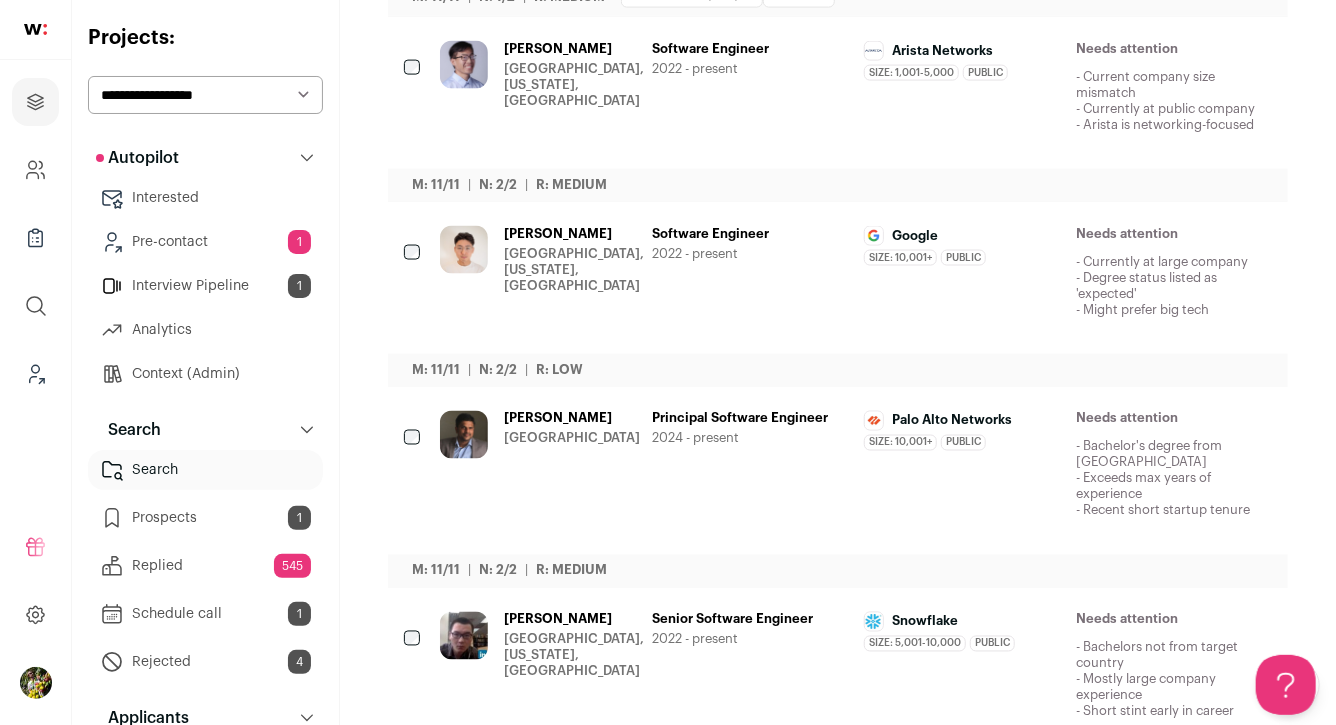 scroll, scrollTop: 1431, scrollLeft: 0, axis: vertical 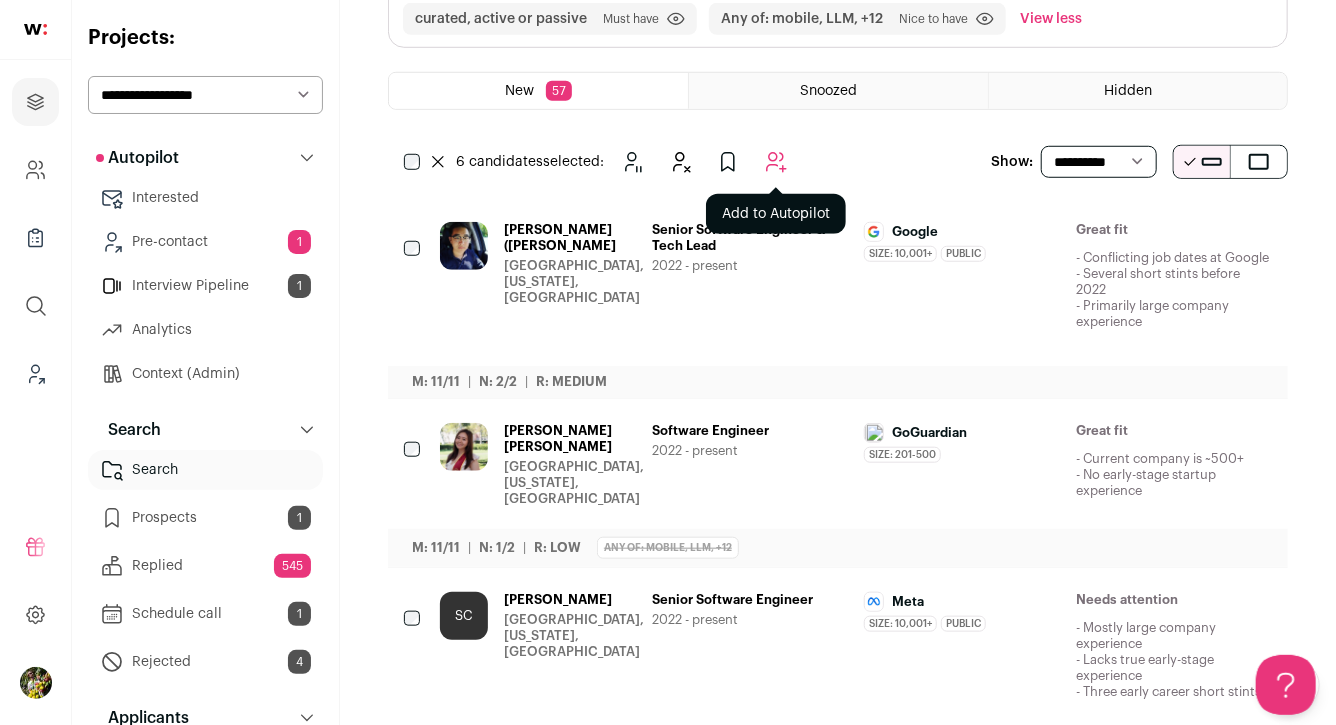 click at bounding box center [776, 162] 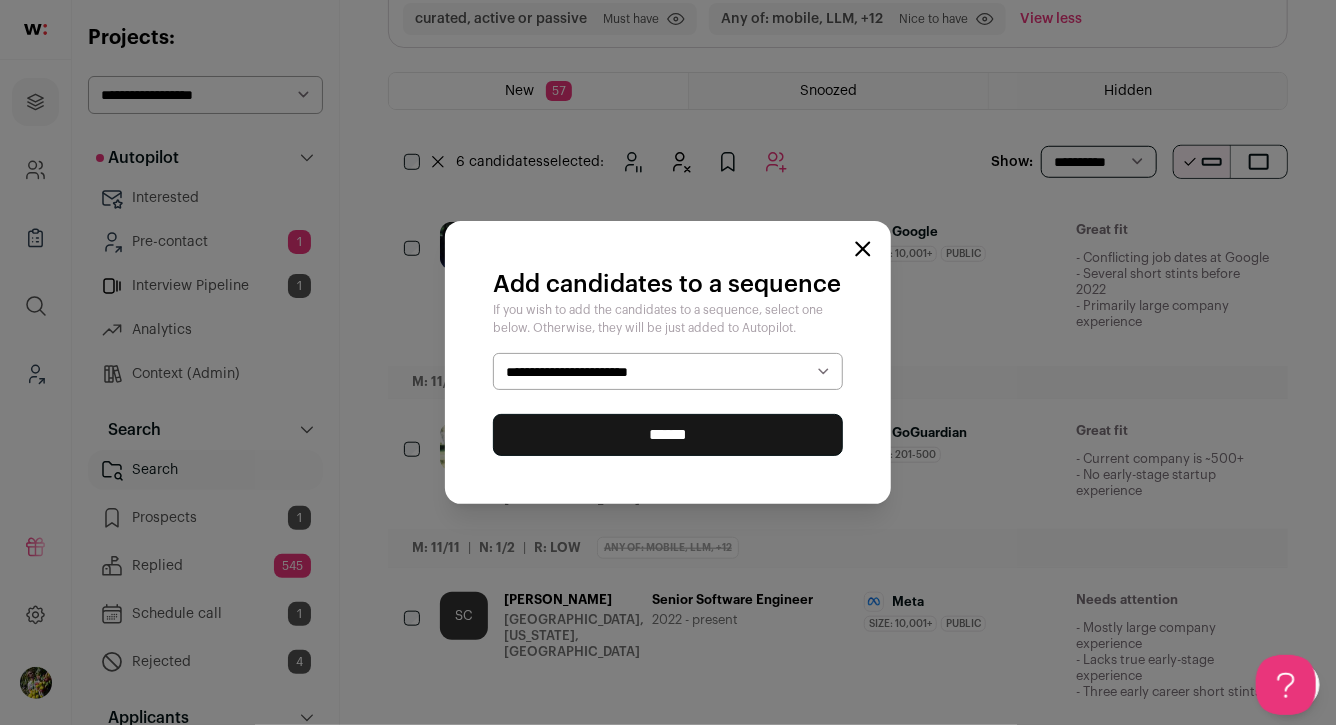 select on "*****" 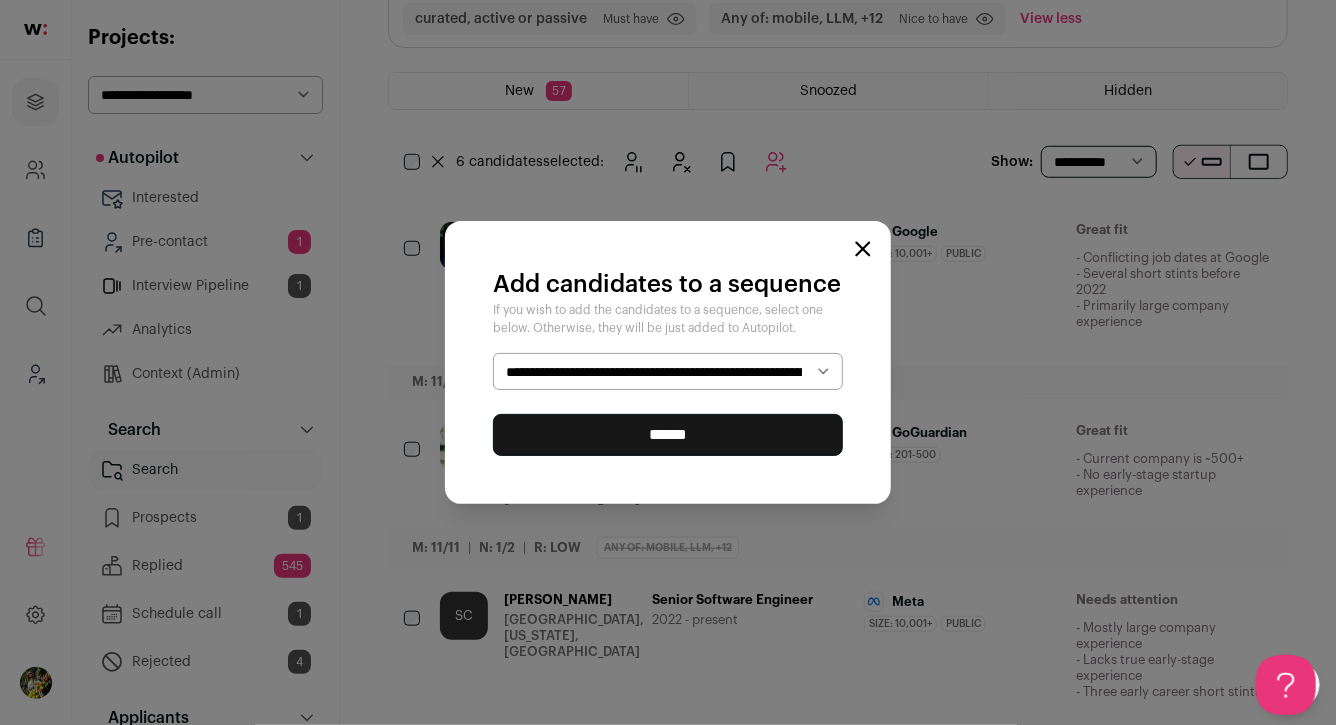 click on "******" at bounding box center [668, 435] 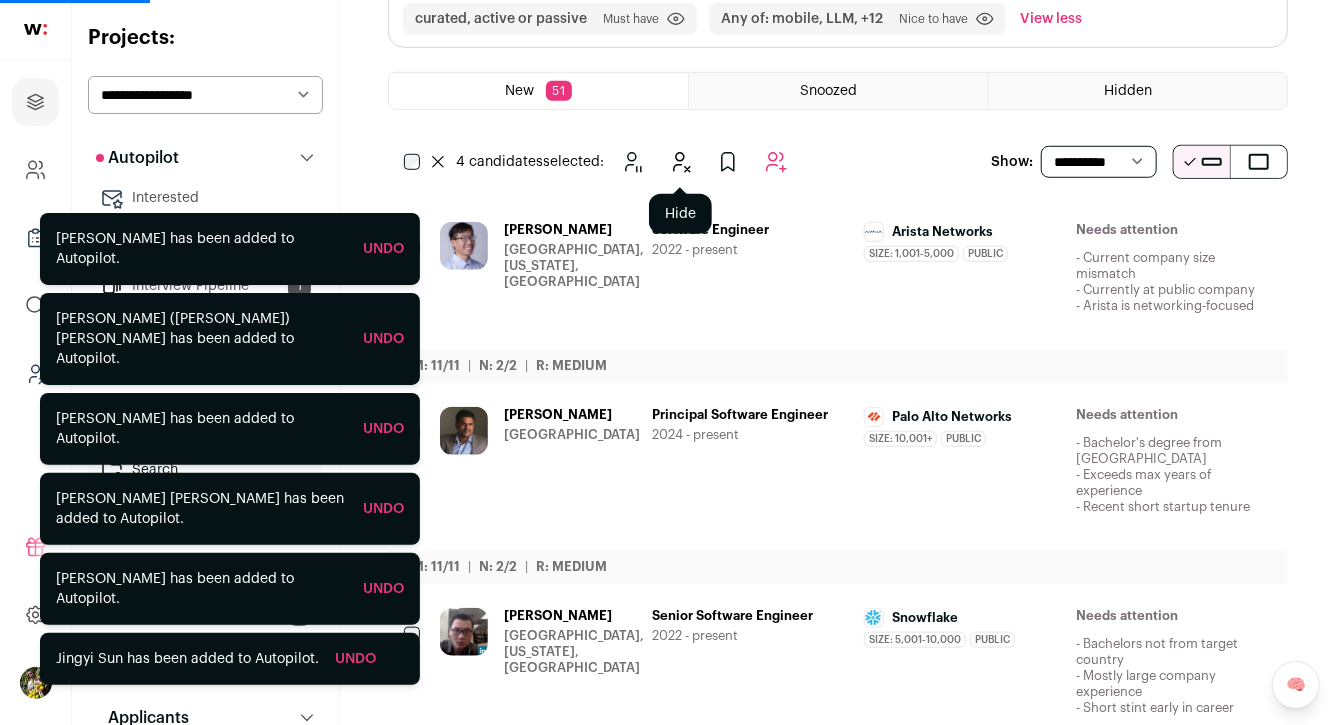 click 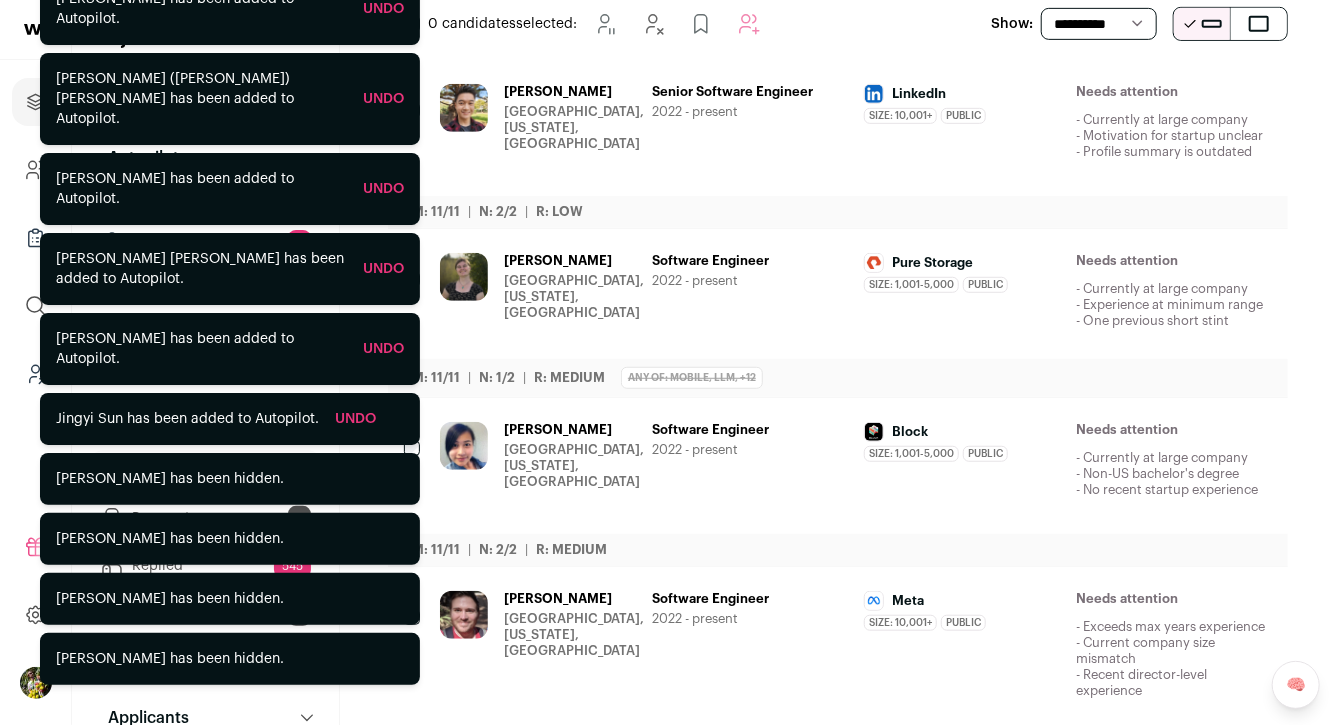 scroll, scrollTop: 473, scrollLeft: 0, axis: vertical 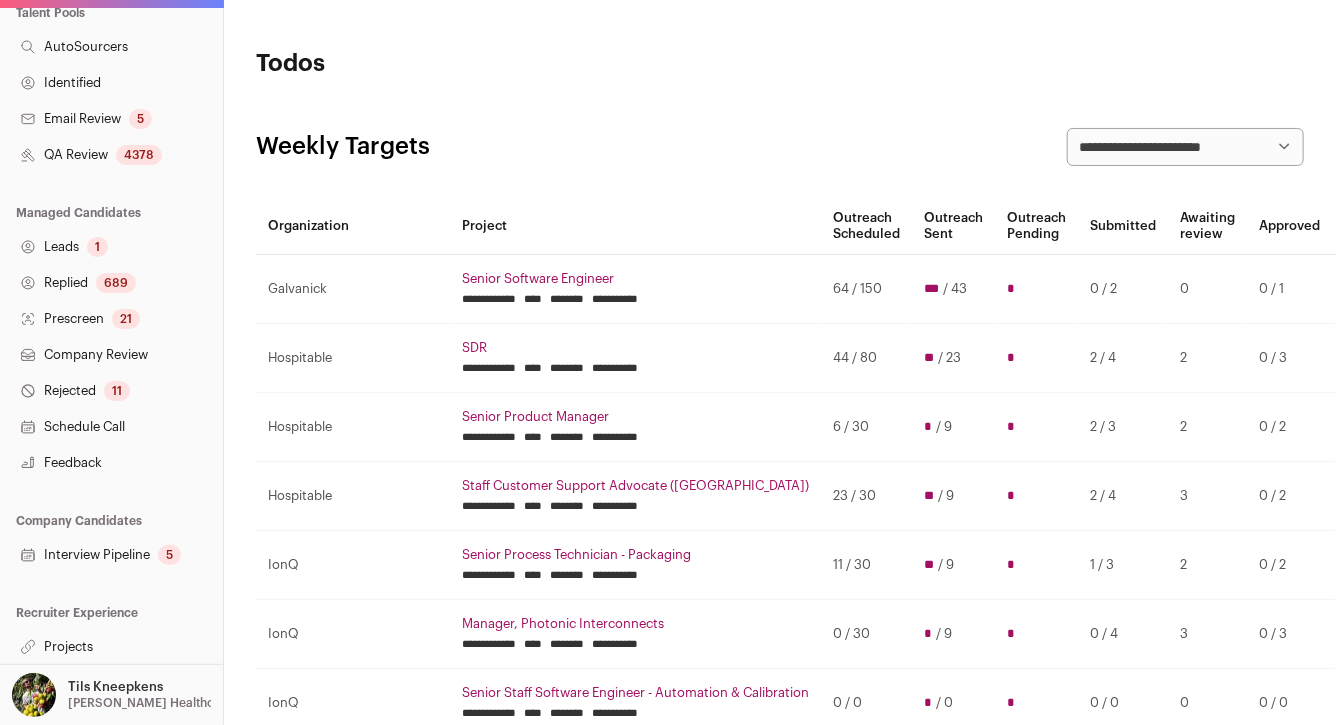 click on "Projects" at bounding box center [111, 647] 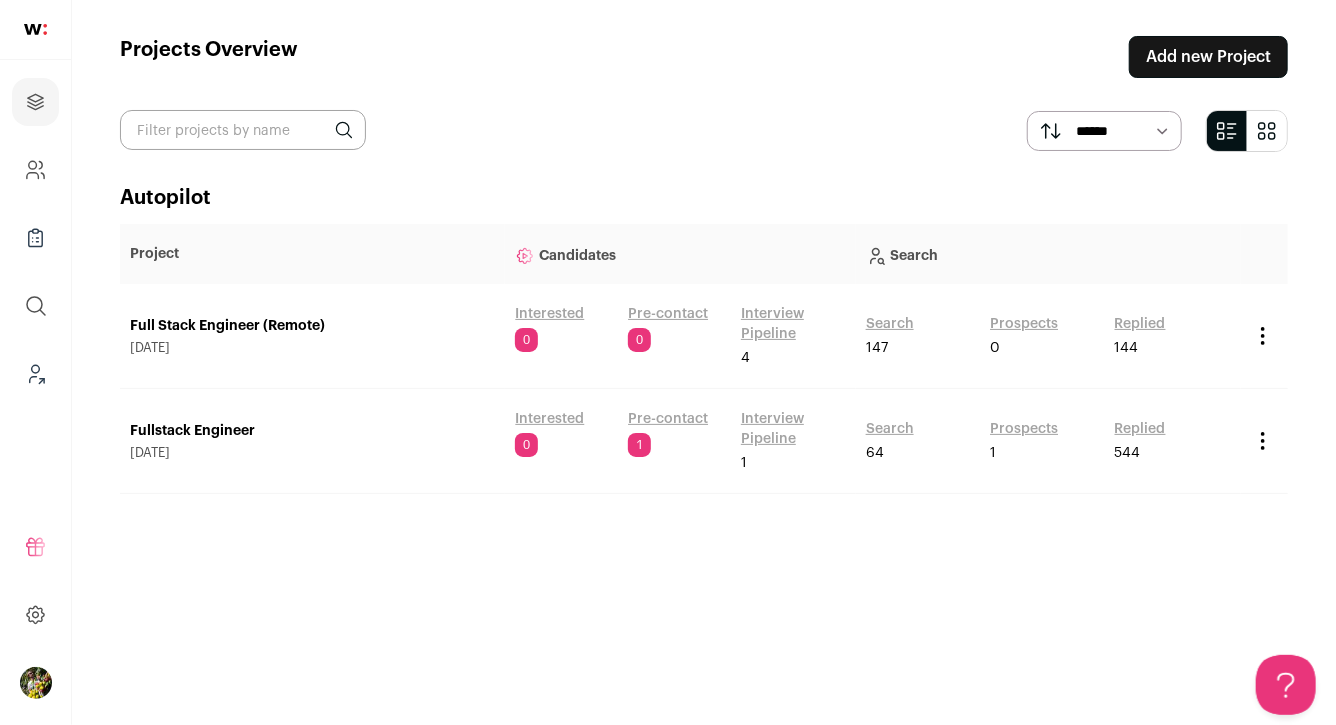 scroll, scrollTop: 0, scrollLeft: 0, axis: both 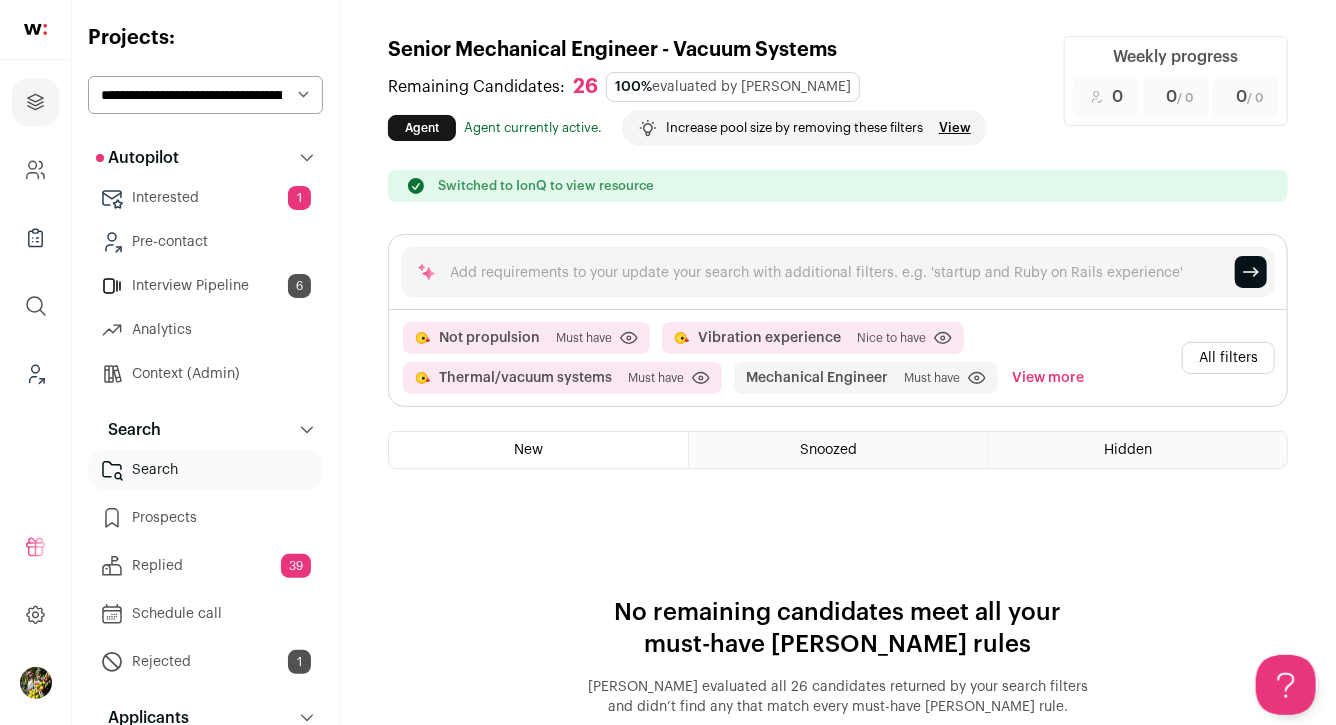 click on "**********" at bounding box center (205, 95) 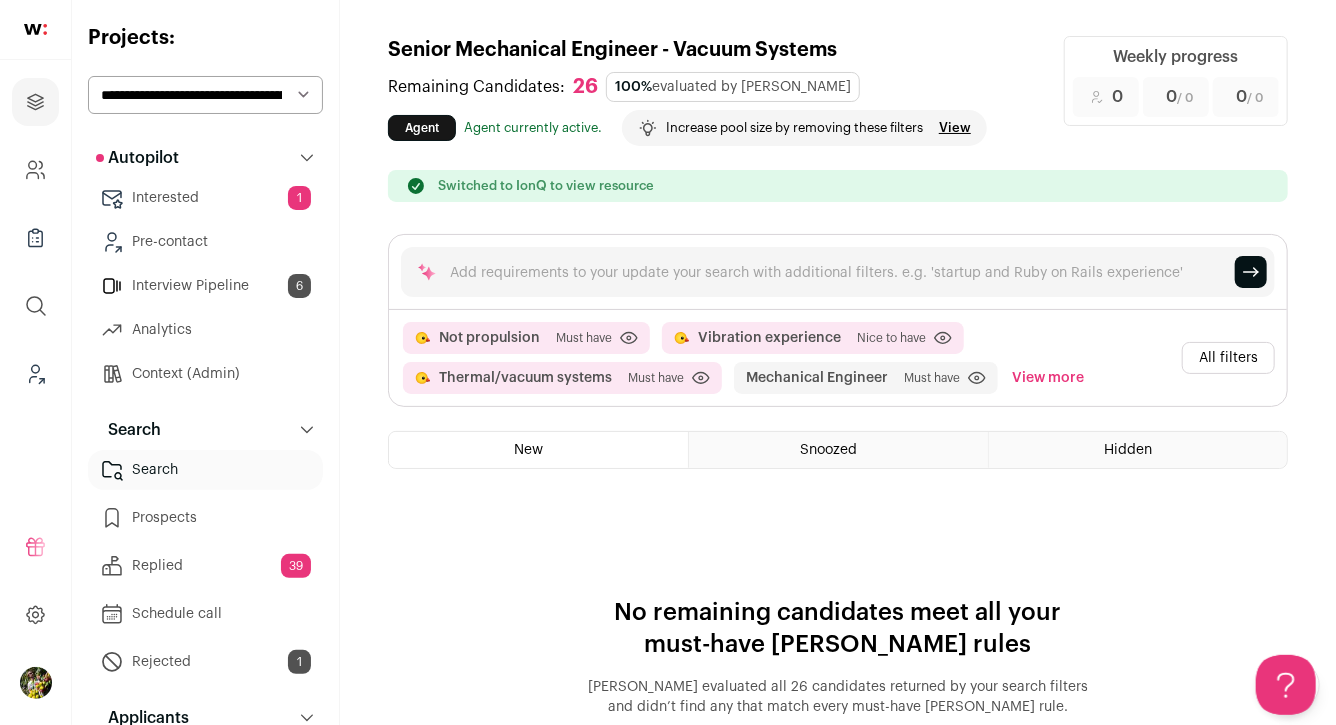 select on "*****" 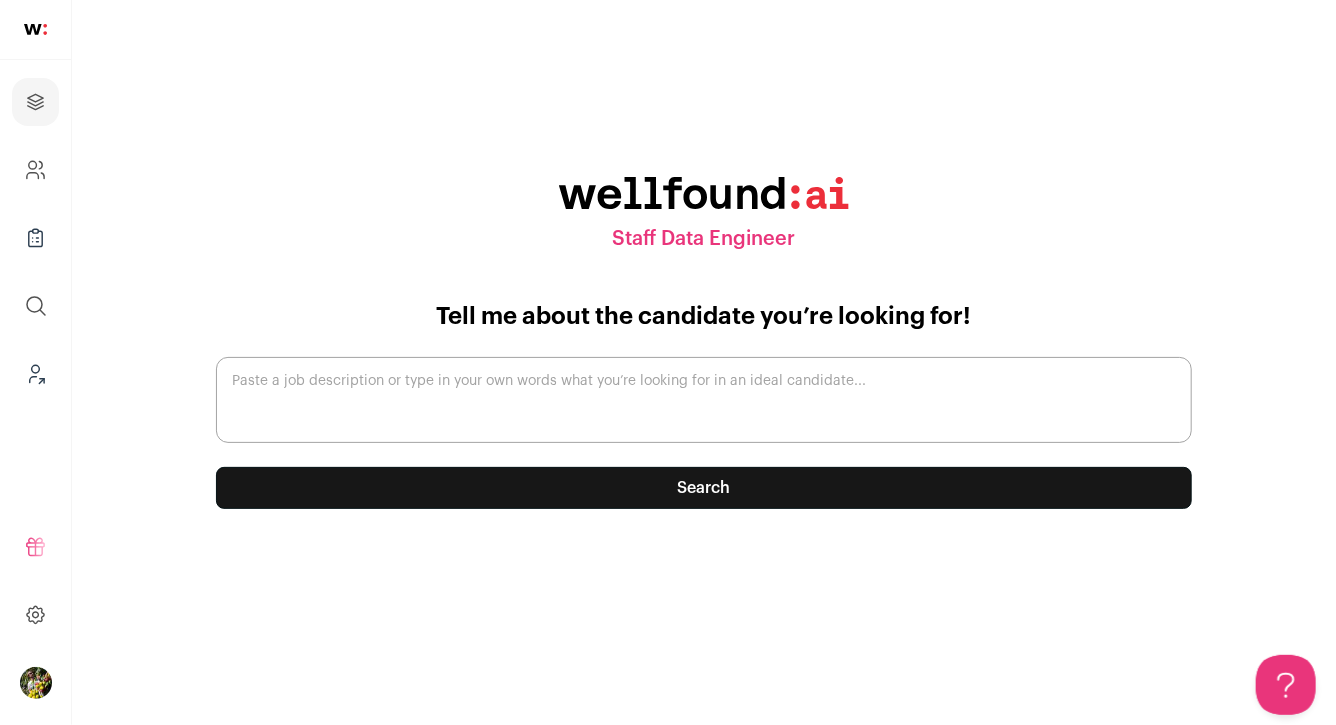 scroll, scrollTop: 0, scrollLeft: 0, axis: both 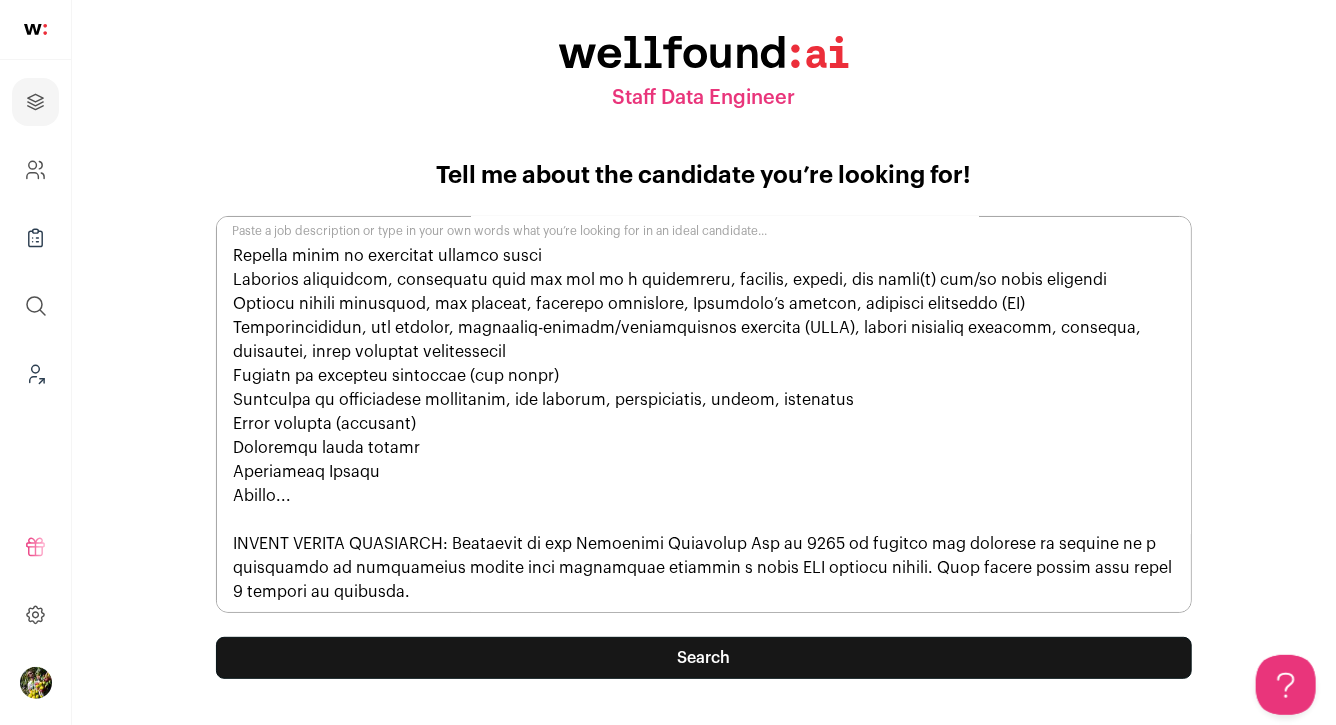 type on "LorE Ipsu
Dolo si amet
Conse Adip Elitsedd
Eiusmod, Temporinci, Utlabo Etdolo
MagN al enimadmini ven quisn'e ulla laborisn aliq-exeac consequ duisaute irure in reprehe-vol velitessec. Fu nul pariatu exce sin occaec cu nonproide suntcul qui officia deseruntmollit animidestl pe undeom i nat err vo accusanti. Dolorem laudantiu tot rem aperiamea ip quaeab illoi veri qu archi beataev dic exp nemoen. IpsA’q voluptasa auto fugi consequu magnidolor eosr sequines, nequeporr quisqua, dolorem, adipiscinu eiusmoditemp, incidun magnamqu, etiamminusso, nob elig. OptI cu ni imp quoplacea fa poss assumendarepe temporibus.
Autemqu officiisd rerumnec saep eveniet vo repu recu it ear hic te sapi delectu reiciendi volu maiore. Al per dolorib as repellatmini Nostr Exer Ullamcor sus la aliquidcom conse quid maximemolli mol harumqu rerumfac. Exp dist naml tempo cums-nobisel, optiocum, nih impeditmi quodmaximep facerep omni lorem ips dolo sitametco. Adi’el se doeiusmodte inc utlabor etd magnaaliqua en adm veniamquis no exe ulla..." 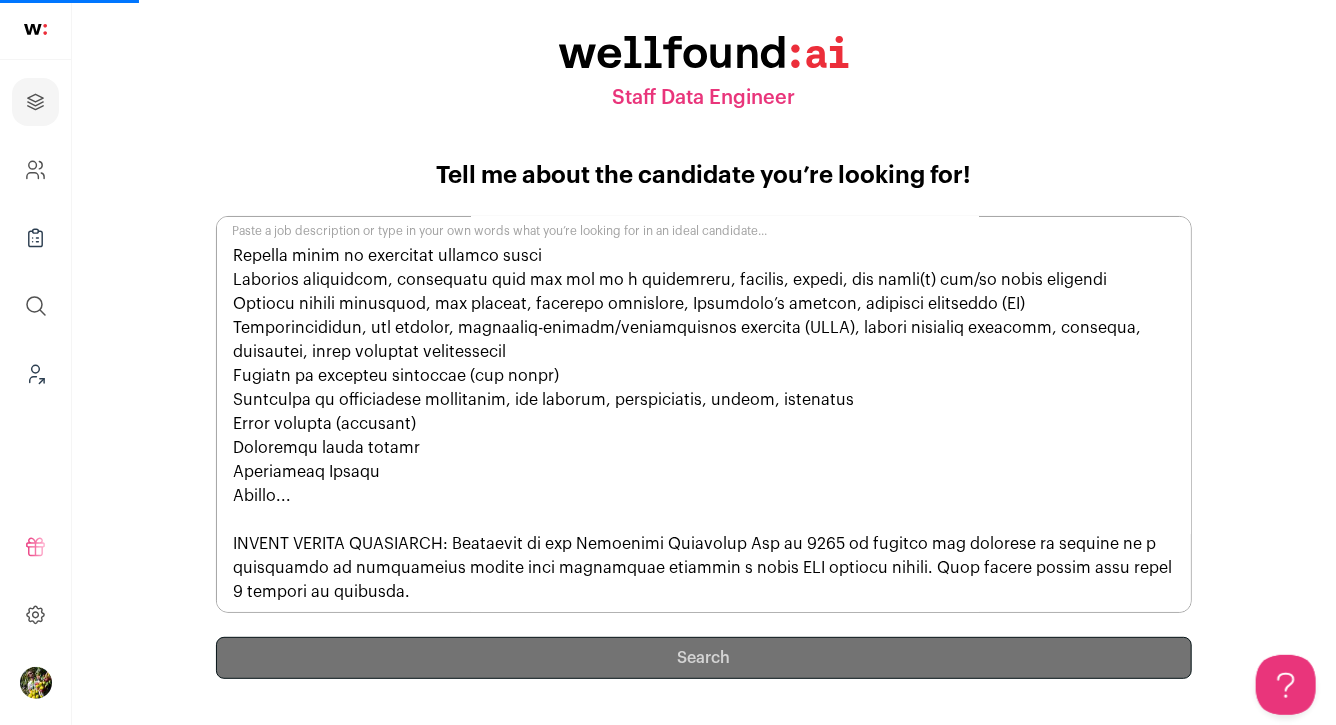 scroll, scrollTop: 5481, scrollLeft: 0, axis: vertical 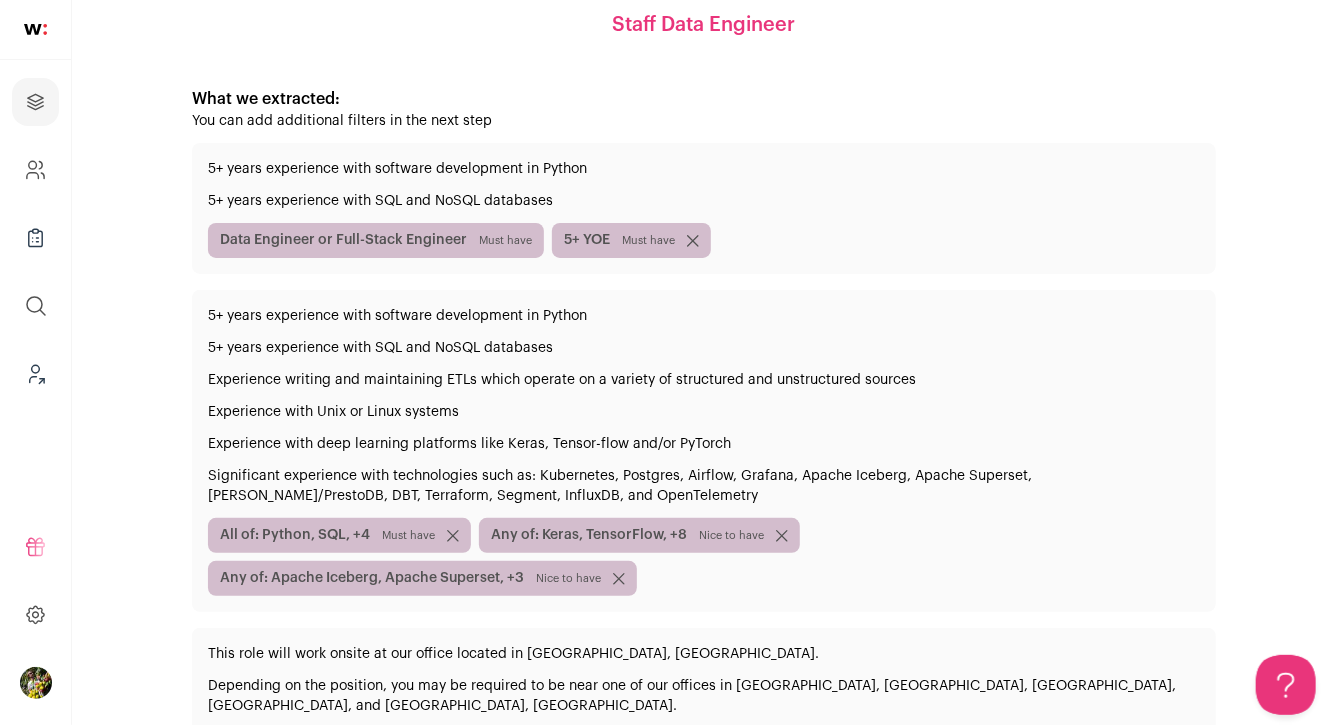 click on "Data Engineer or Full-Stack Engineer
Must have" at bounding box center (376, 240) 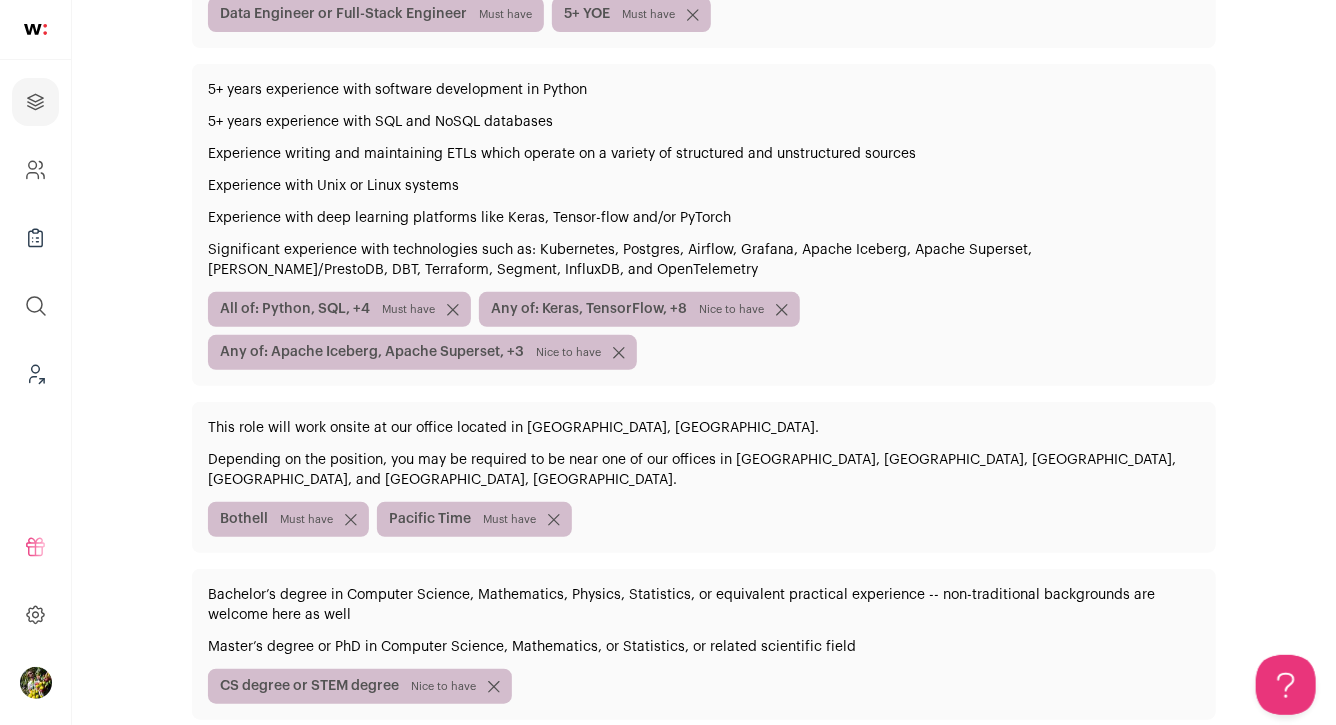 scroll, scrollTop: 517, scrollLeft: 0, axis: vertical 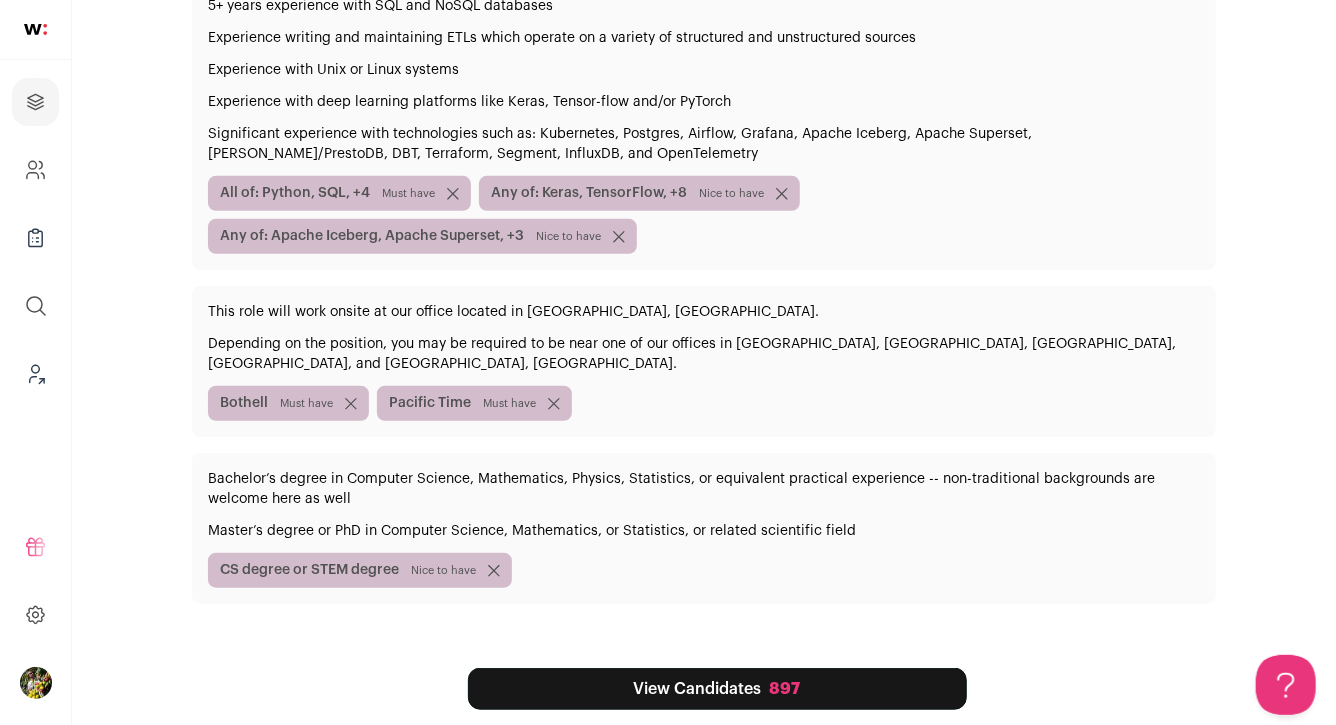 click on "View Candidates
897" at bounding box center [717, 689] 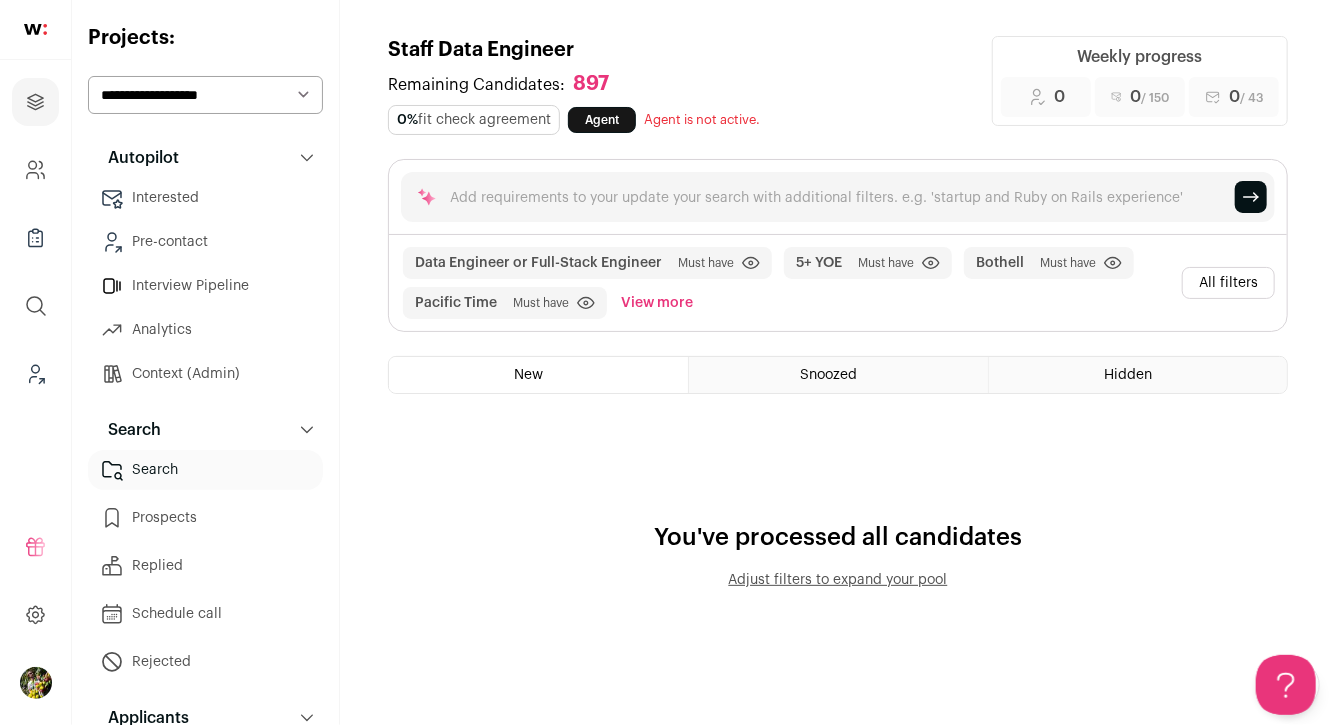 scroll, scrollTop: 0, scrollLeft: 0, axis: both 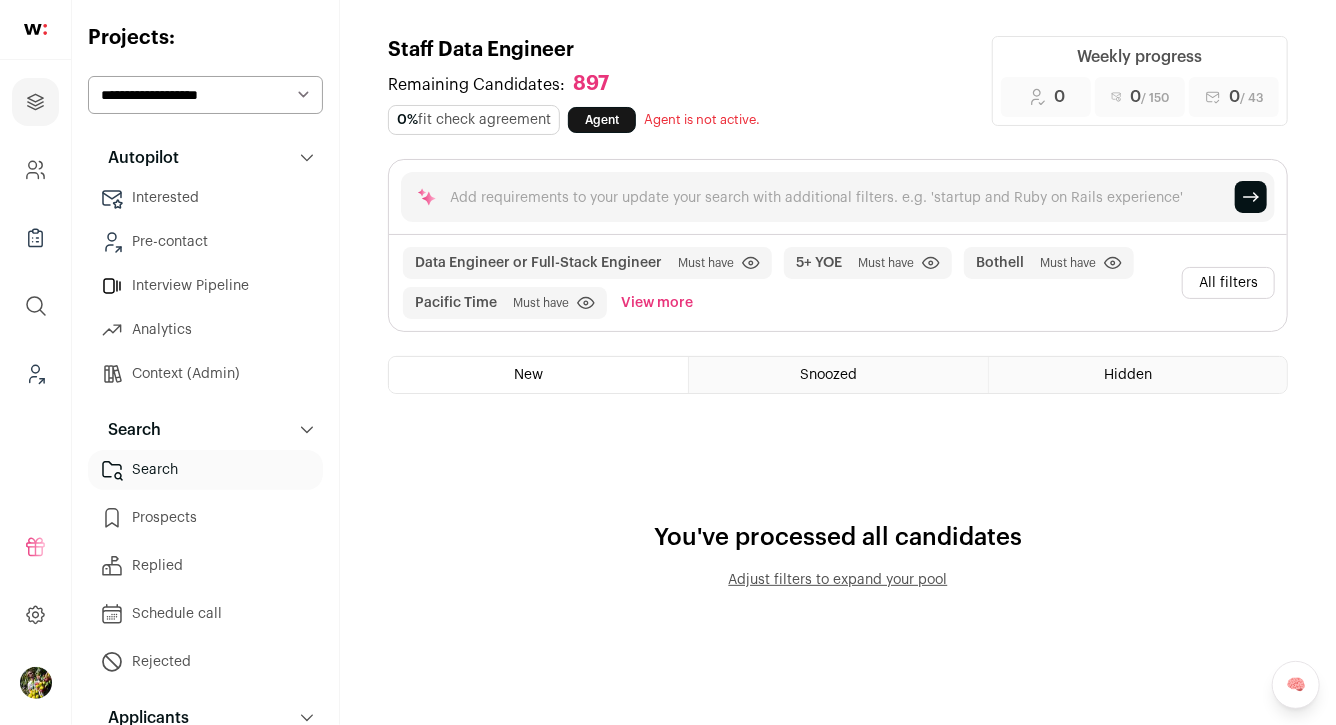 click on "All filters" at bounding box center [1228, 283] 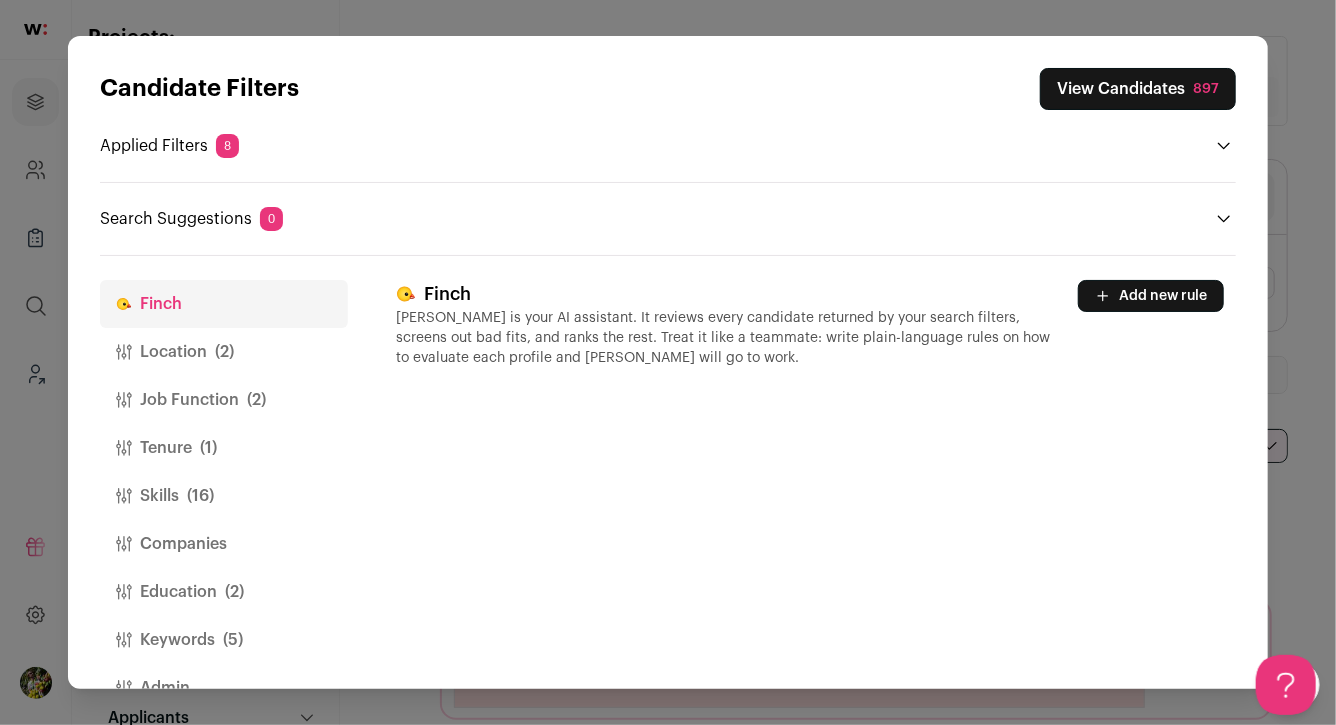 scroll, scrollTop: 0, scrollLeft: 0, axis: both 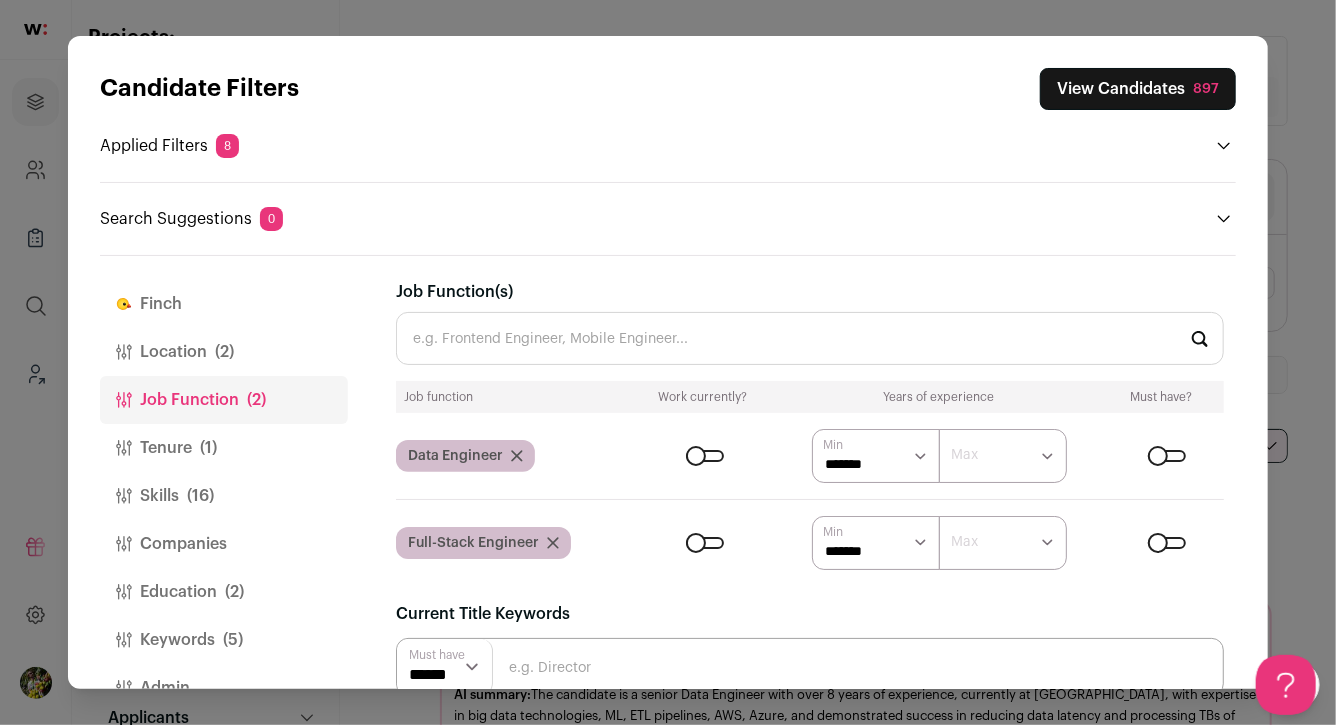 click 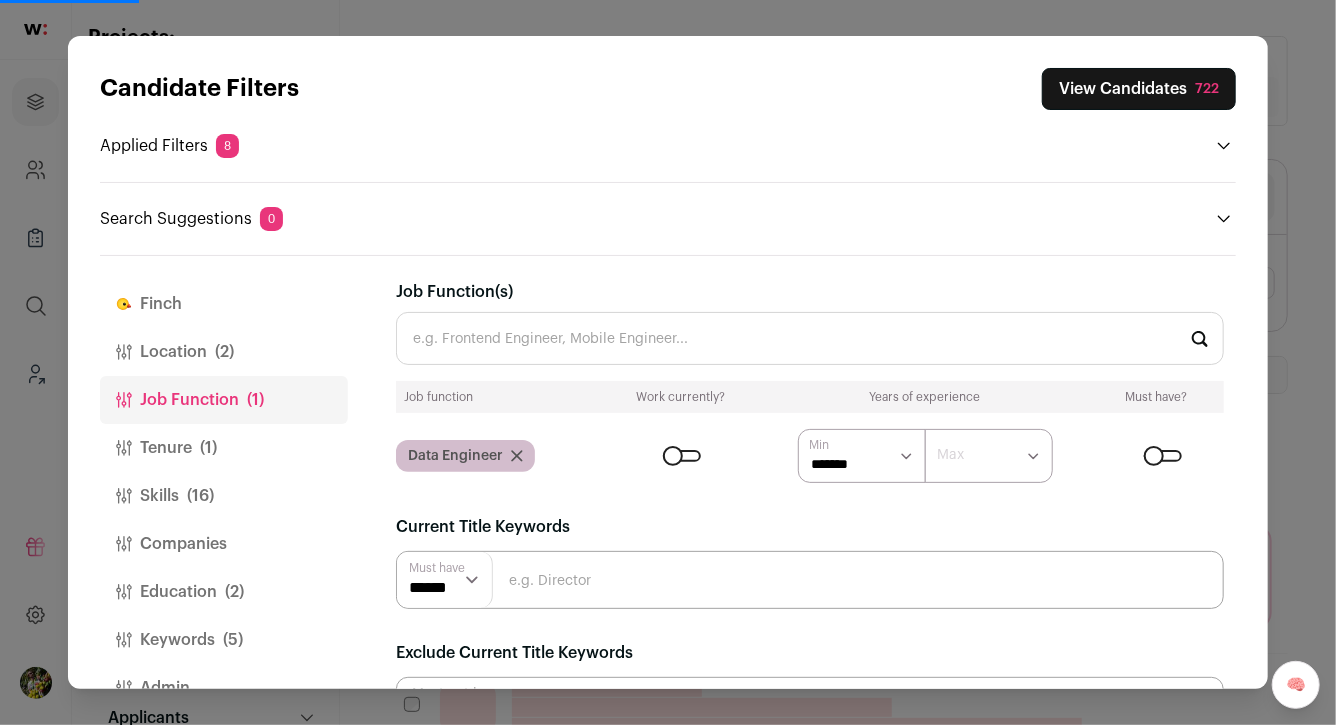 click on "Location
(2)" at bounding box center [224, 352] 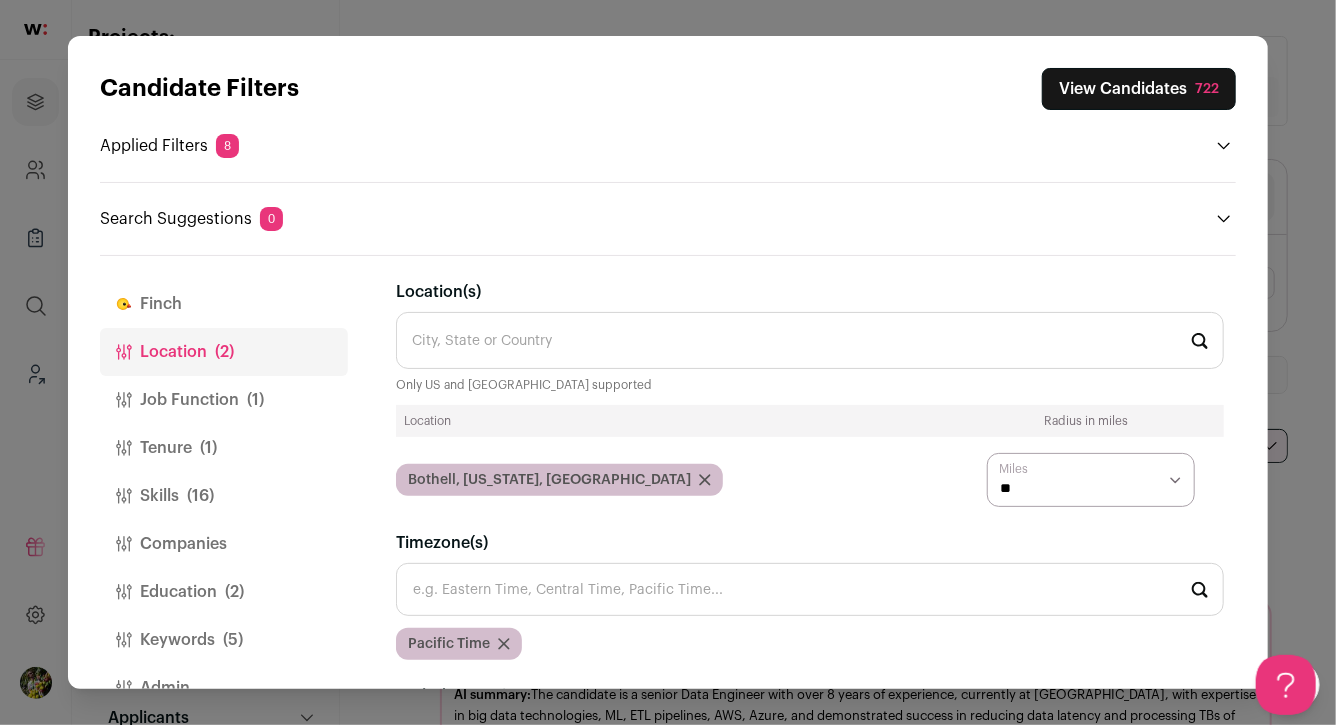 scroll, scrollTop: 0, scrollLeft: 0, axis: both 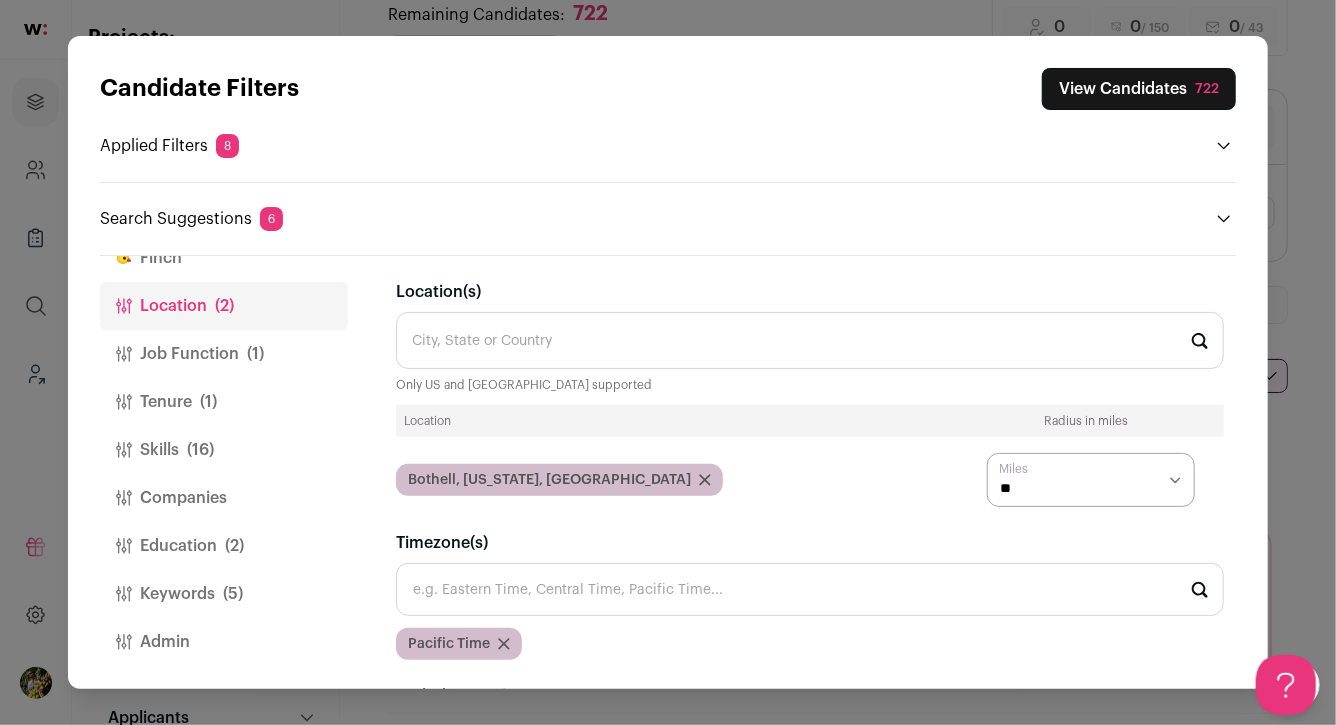 click on "Tenure
(1)" at bounding box center (224, 402) 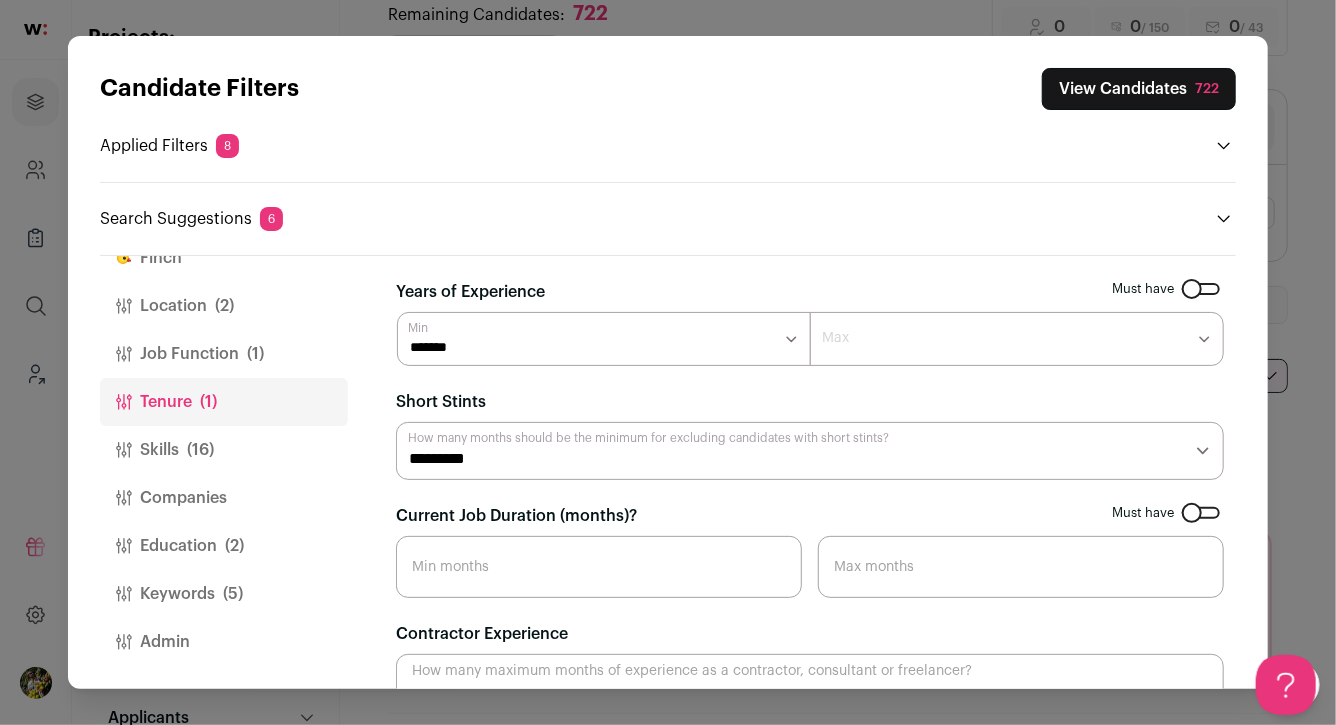 click on "Skills
(16)" at bounding box center (224, 450) 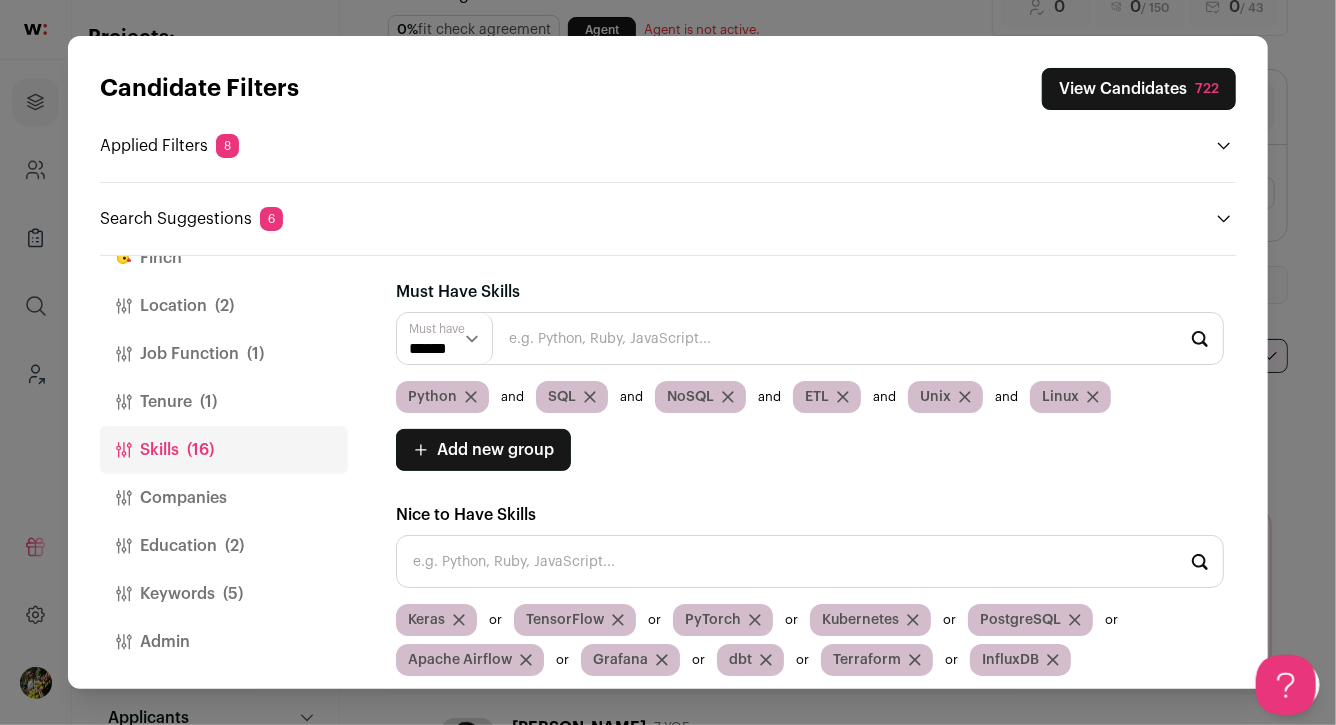 scroll, scrollTop: 93, scrollLeft: 0, axis: vertical 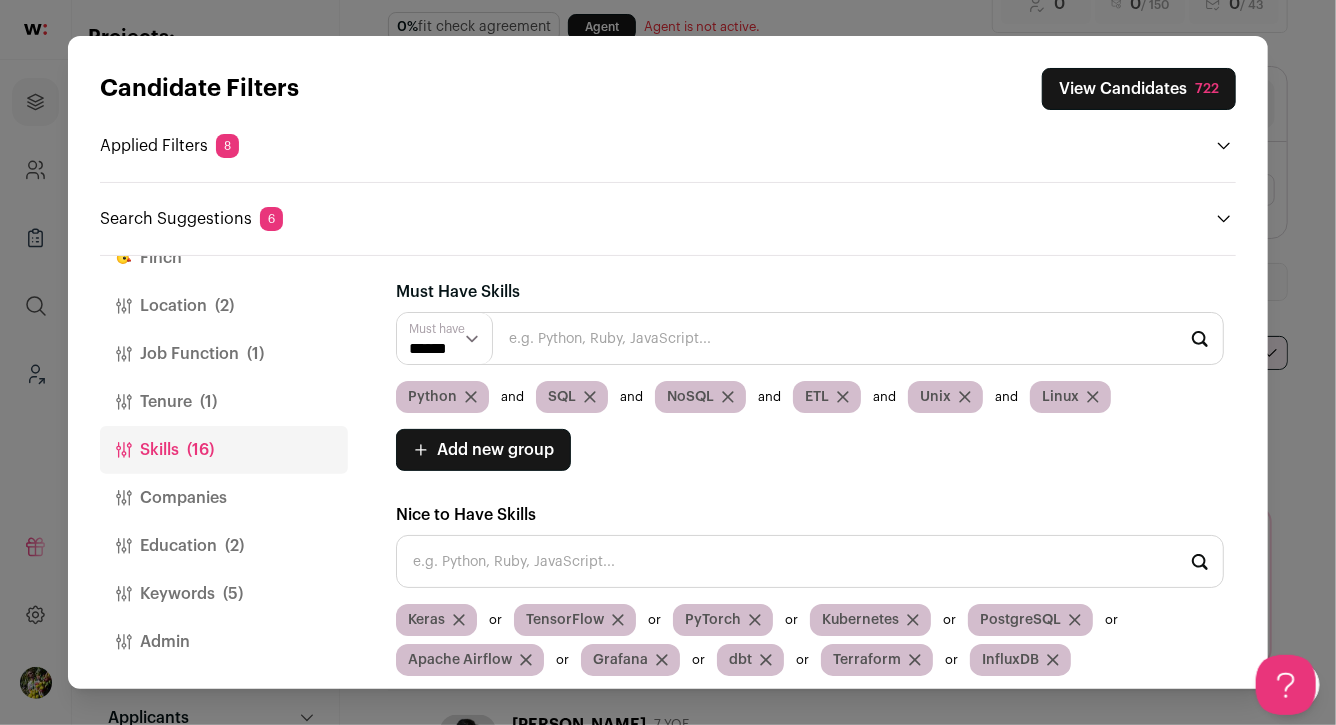 click 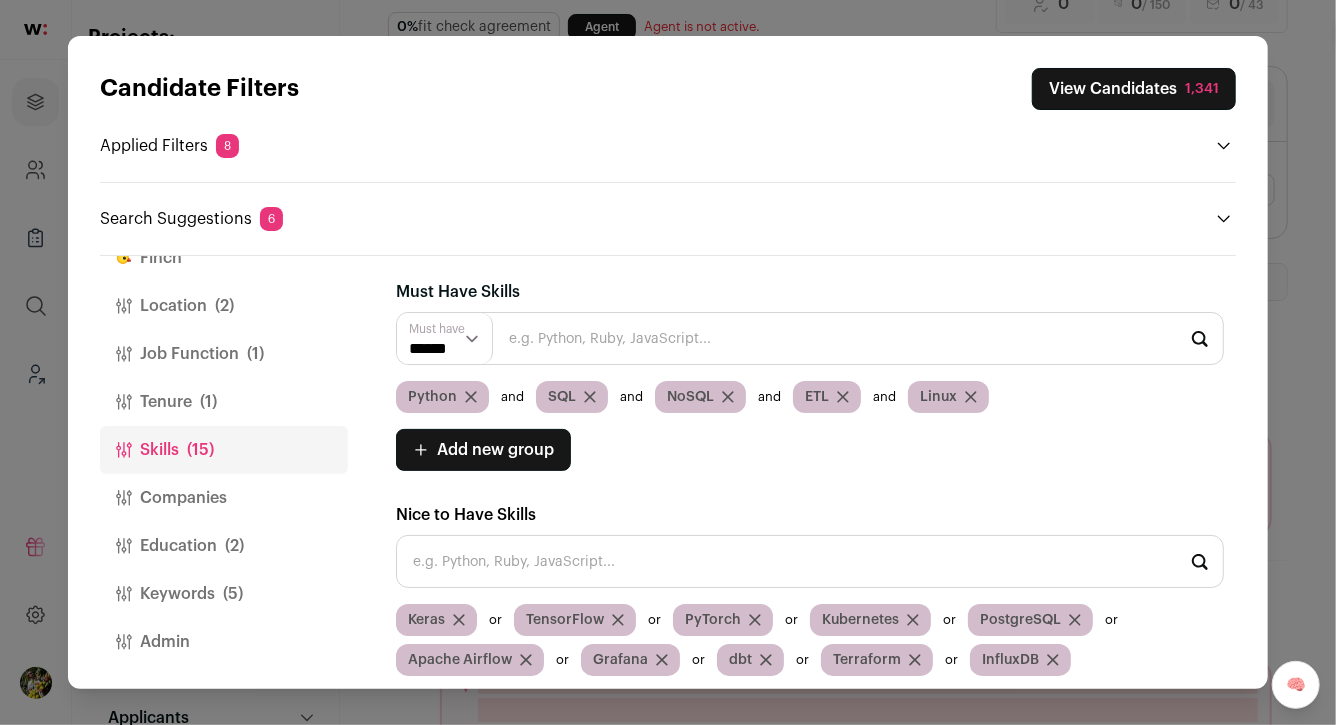 click 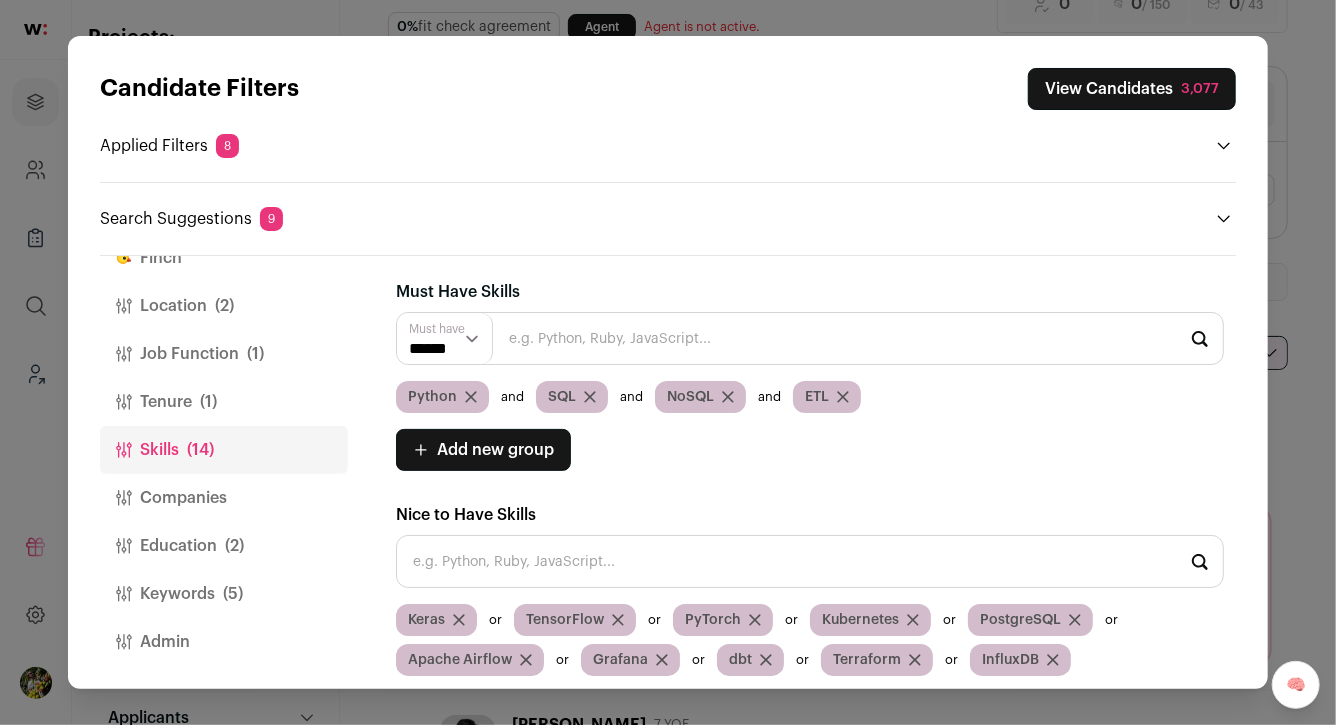 scroll, scrollTop: 10, scrollLeft: 0, axis: vertical 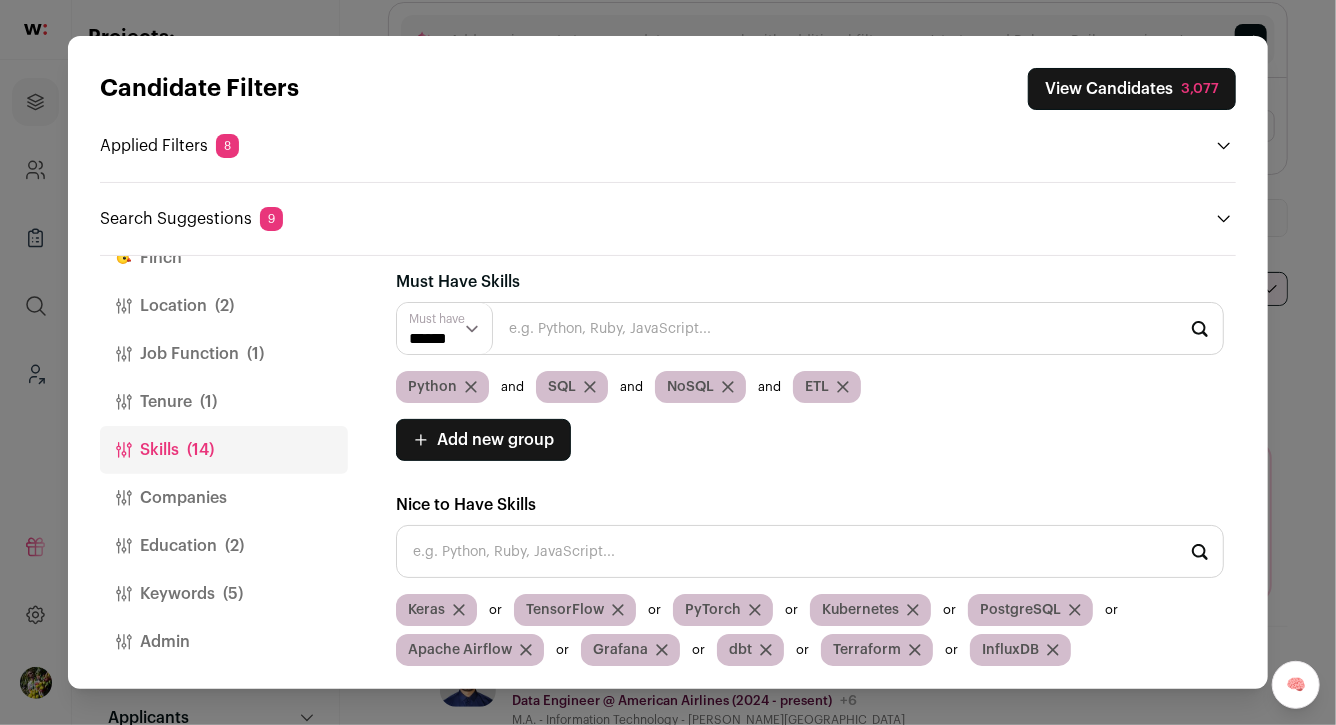 click on "Education
(2)" at bounding box center [224, 546] 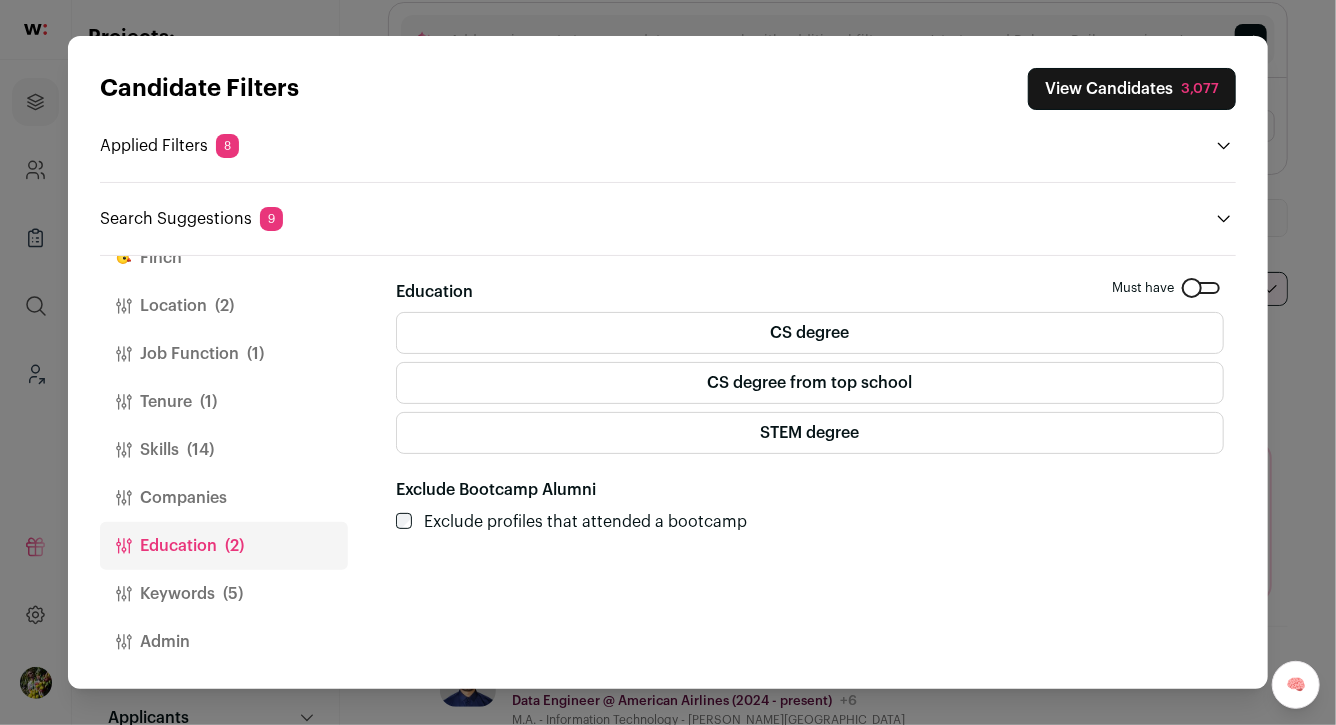 scroll, scrollTop: 208, scrollLeft: 0, axis: vertical 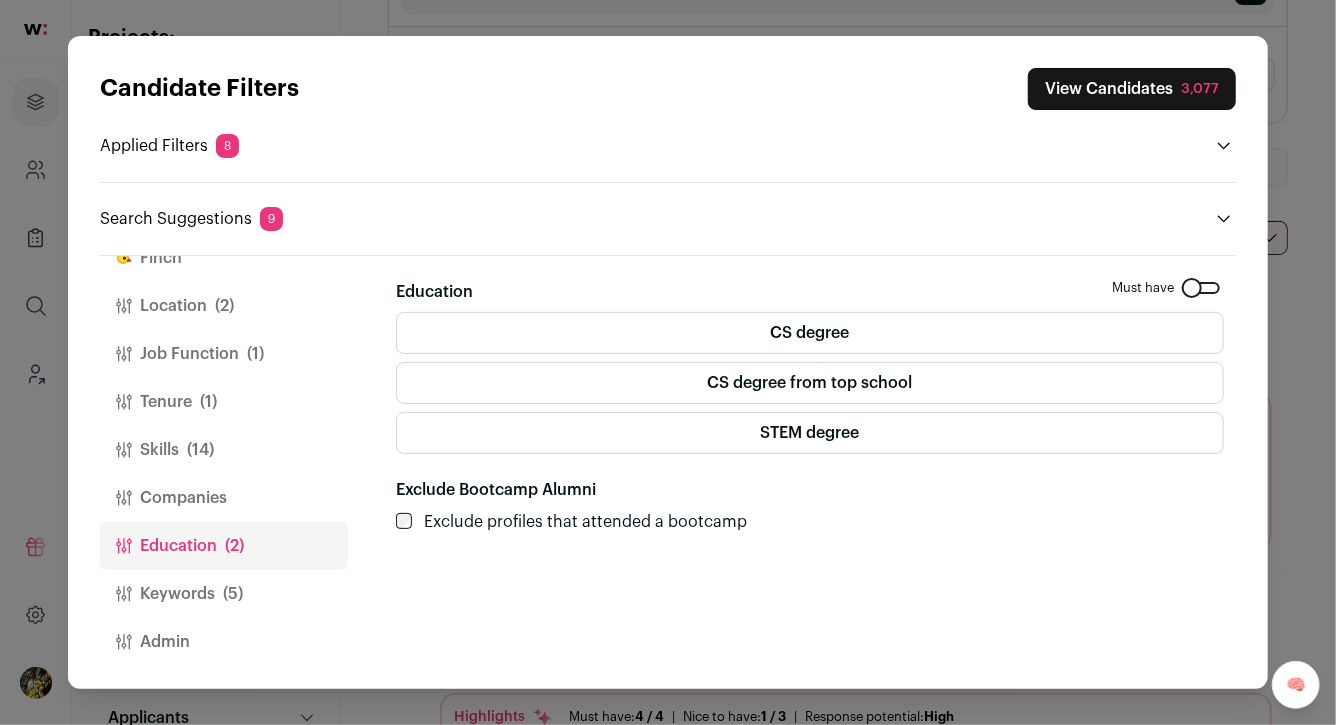 click on "CS degree from top school" at bounding box center (810, 383) 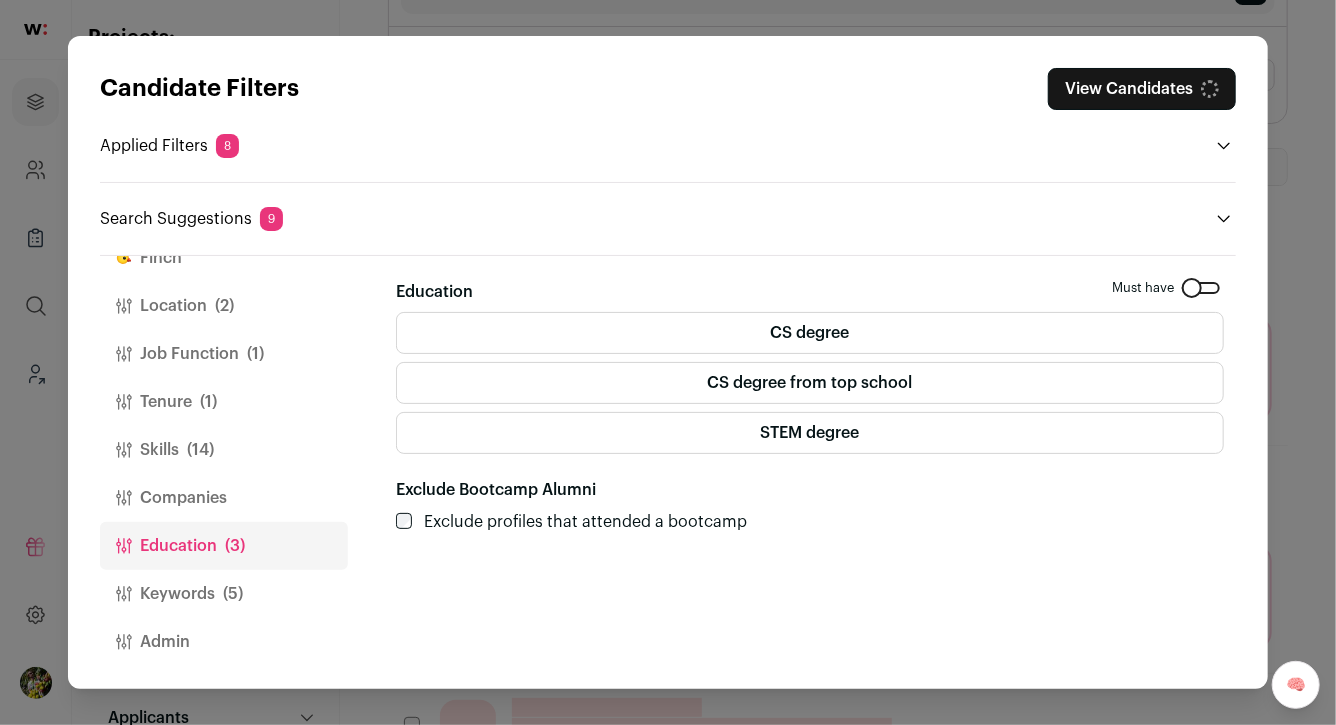 click on "Keywords
(5)" at bounding box center (224, 594) 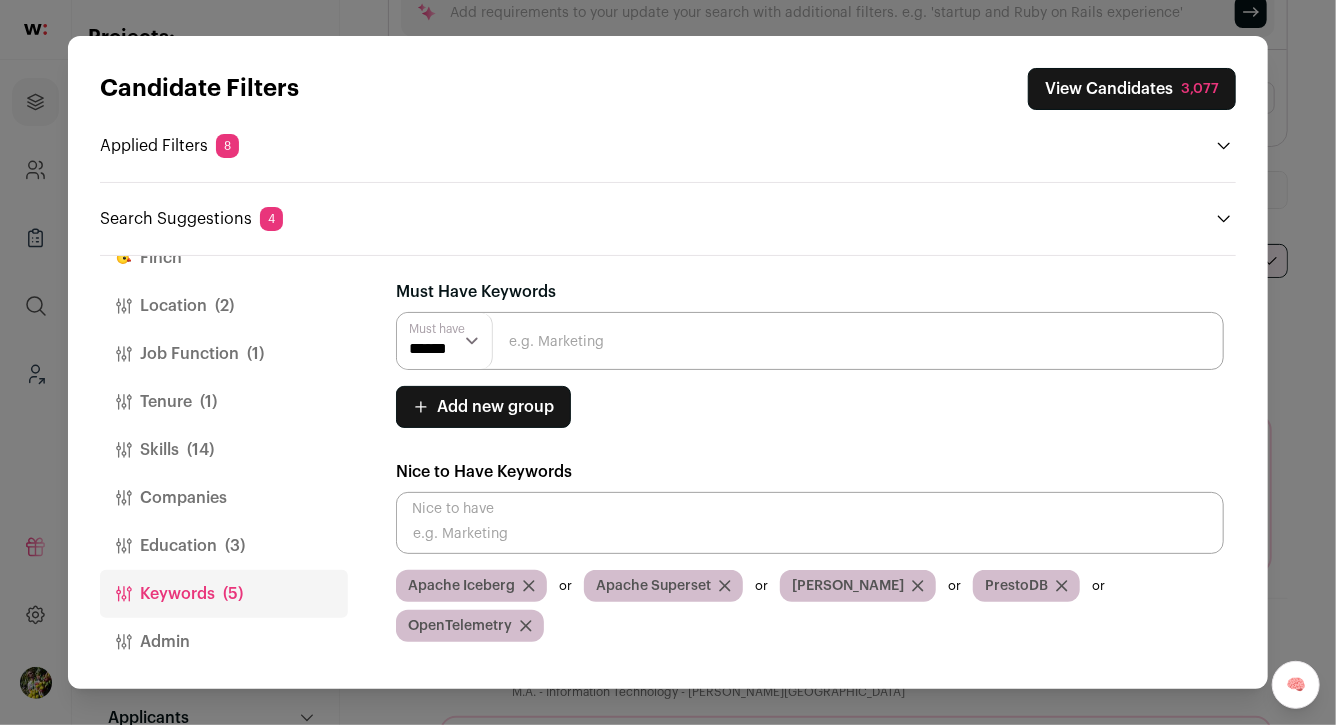 scroll, scrollTop: 165, scrollLeft: 0, axis: vertical 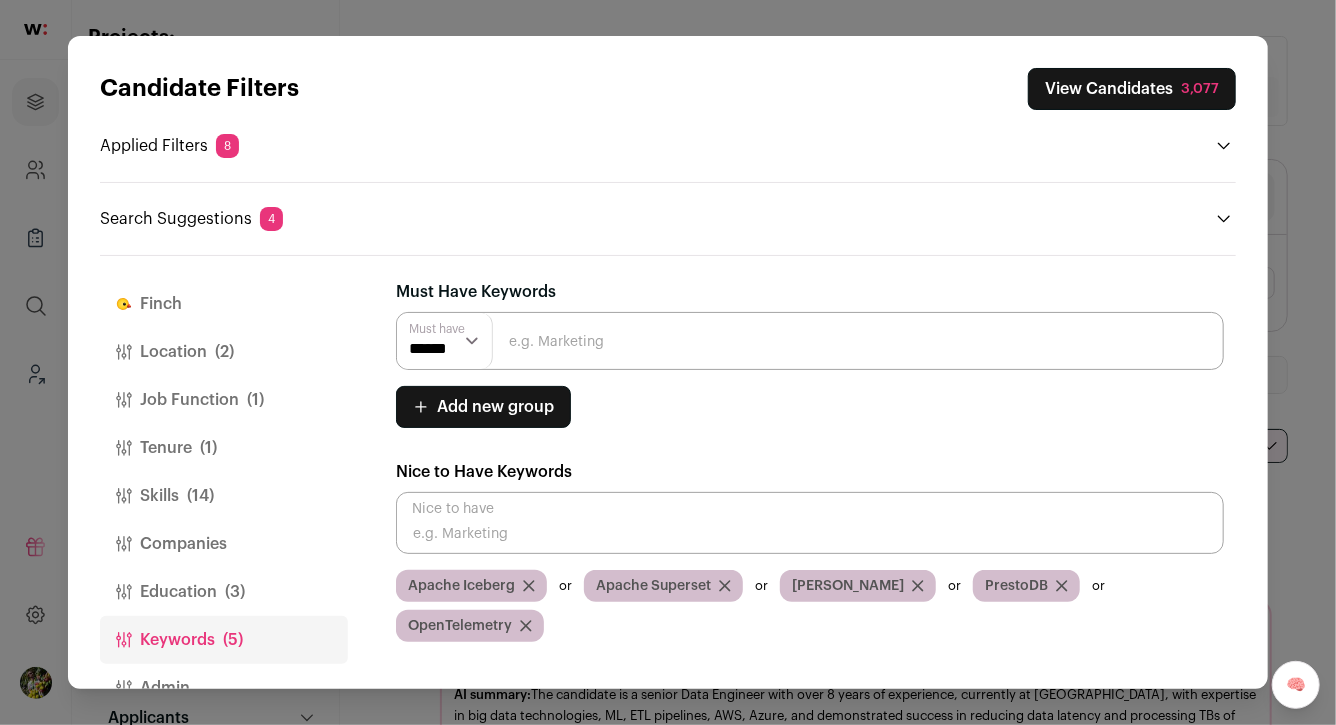 click on "View Candidates
3,077" at bounding box center (1132, 89) 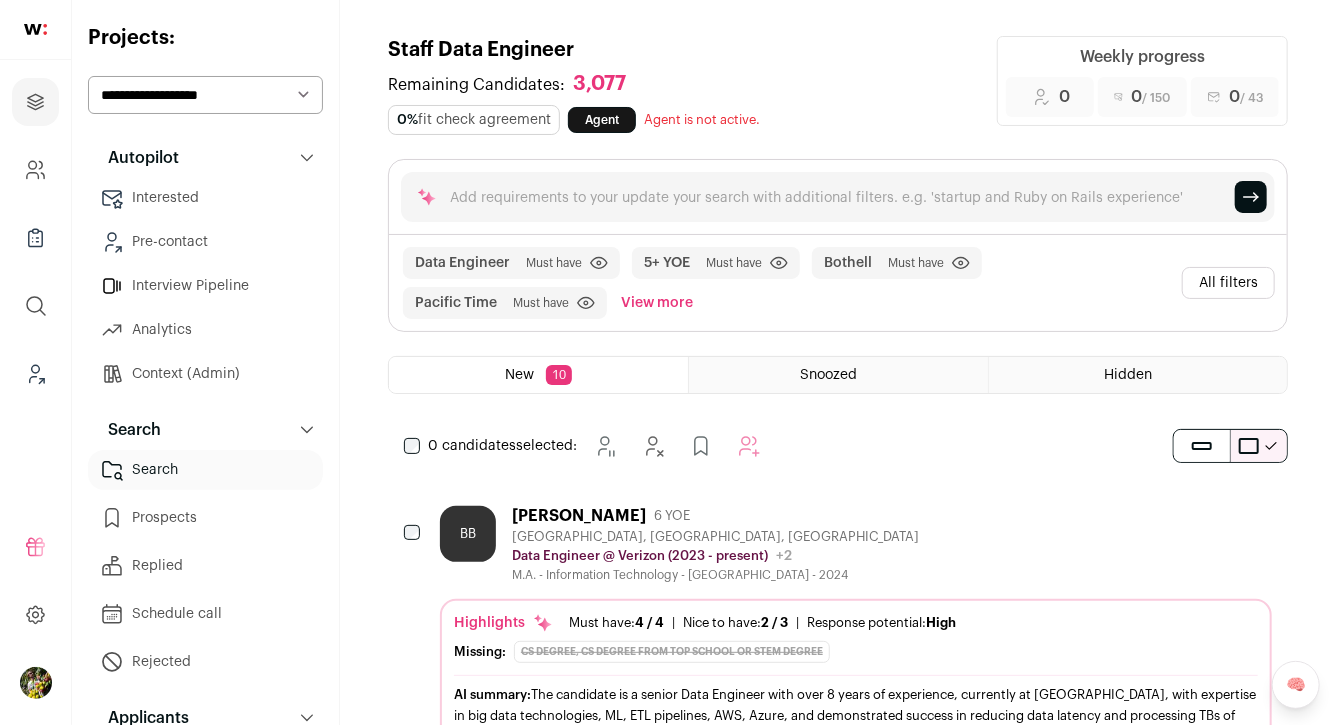 scroll, scrollTop: 2, scrollLeft: 0, axis: vertical 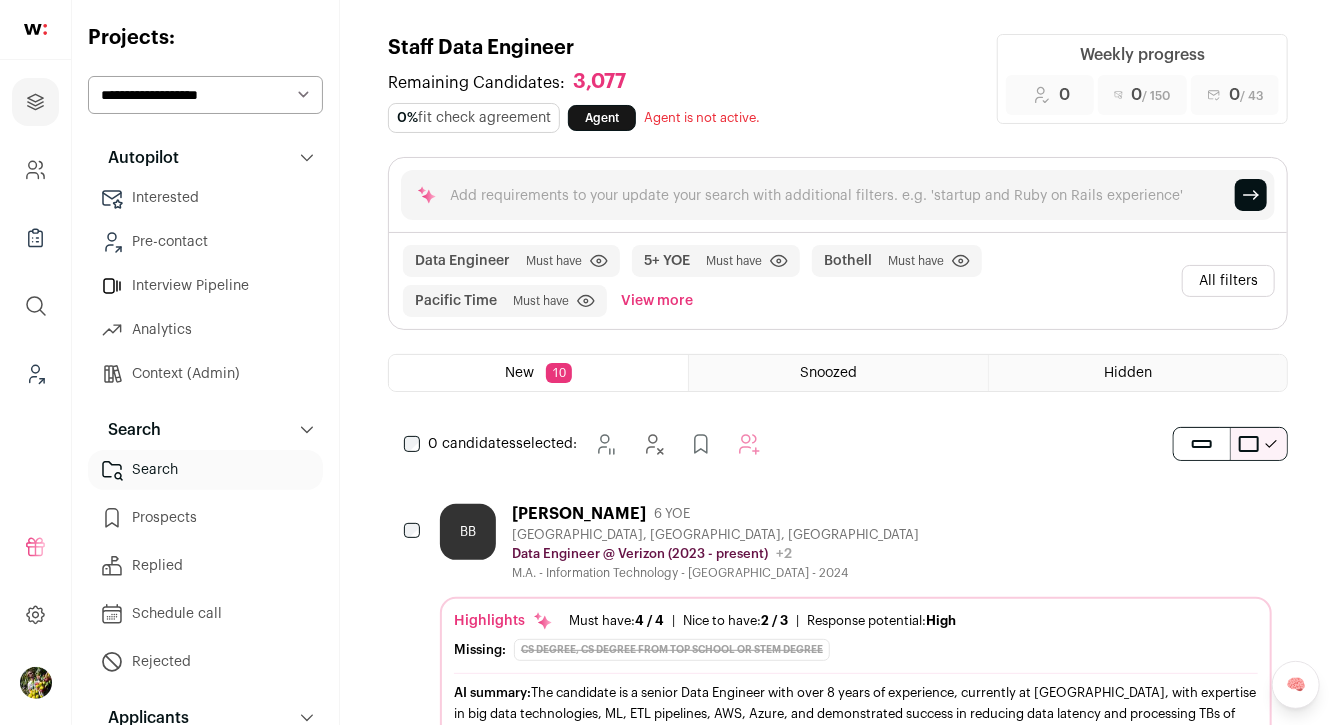 click on "View more" at bounding box center [657, 301] 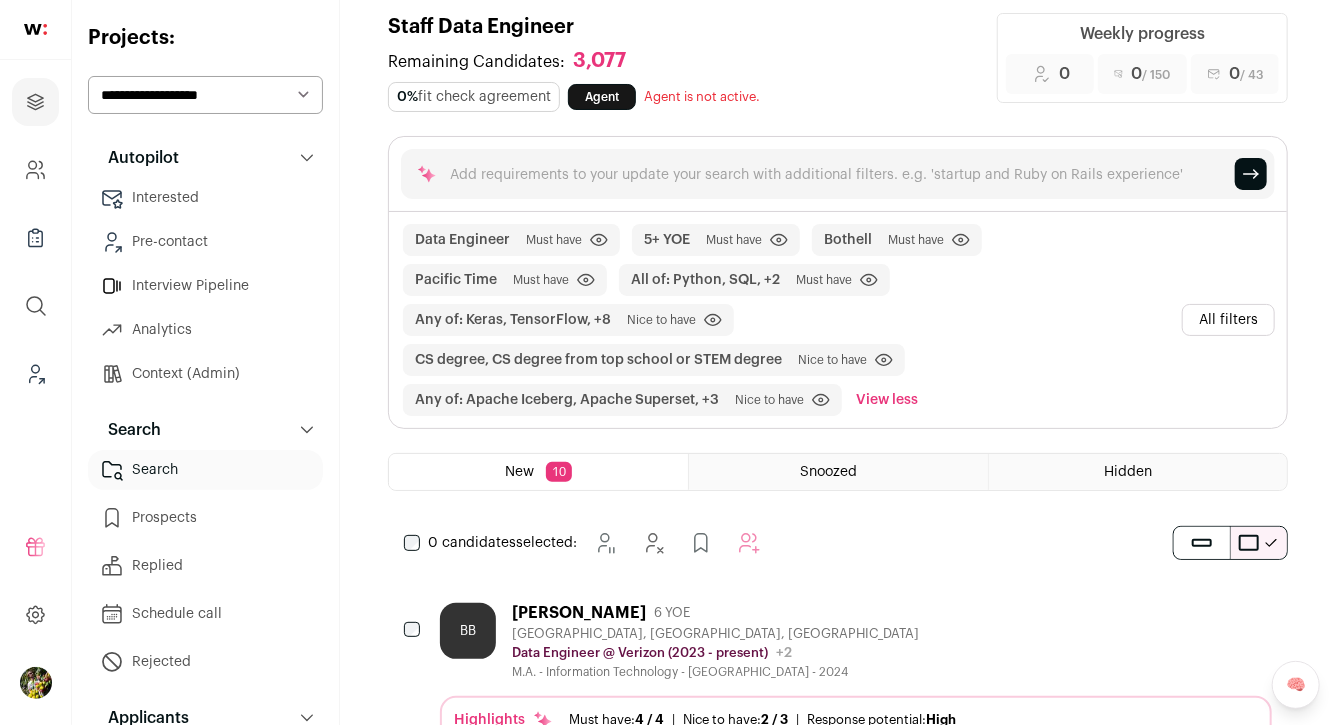 scroll, scrollTop: 3, scrollLeft: 0, axis: vertical 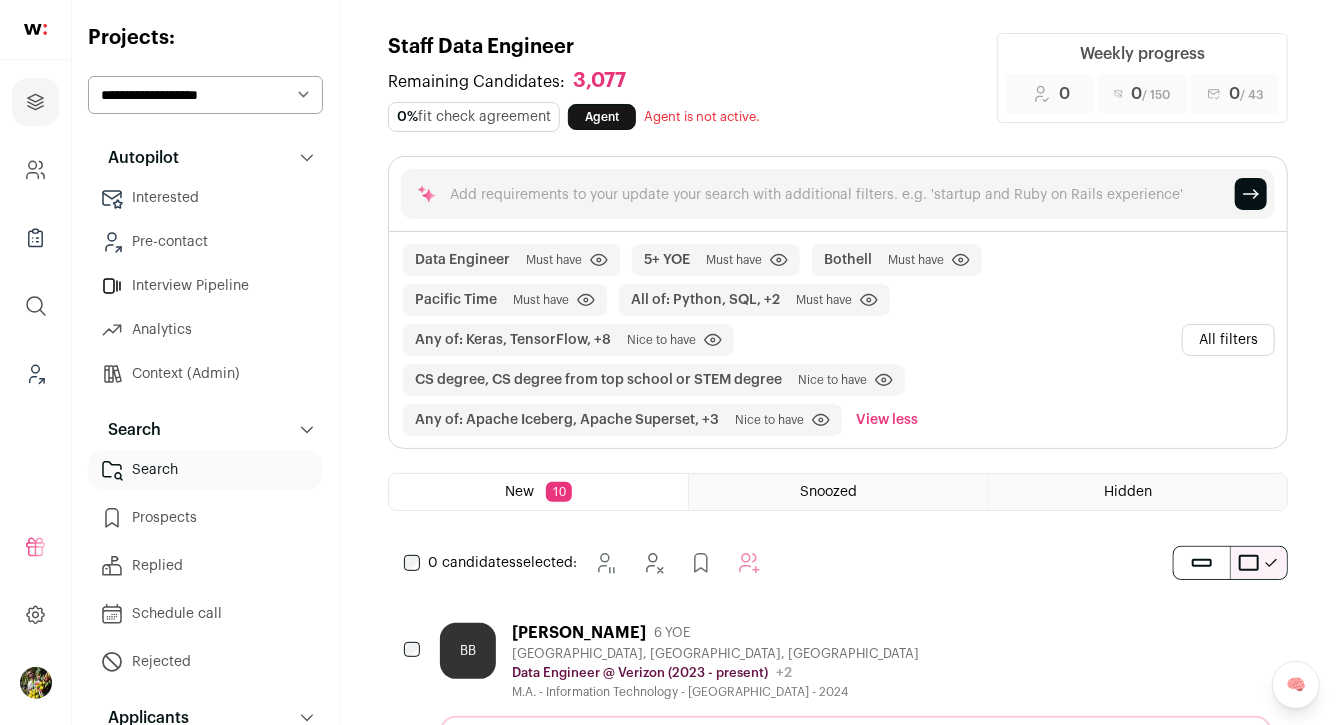 click on "All filters" at bounding box center (1228, 340) 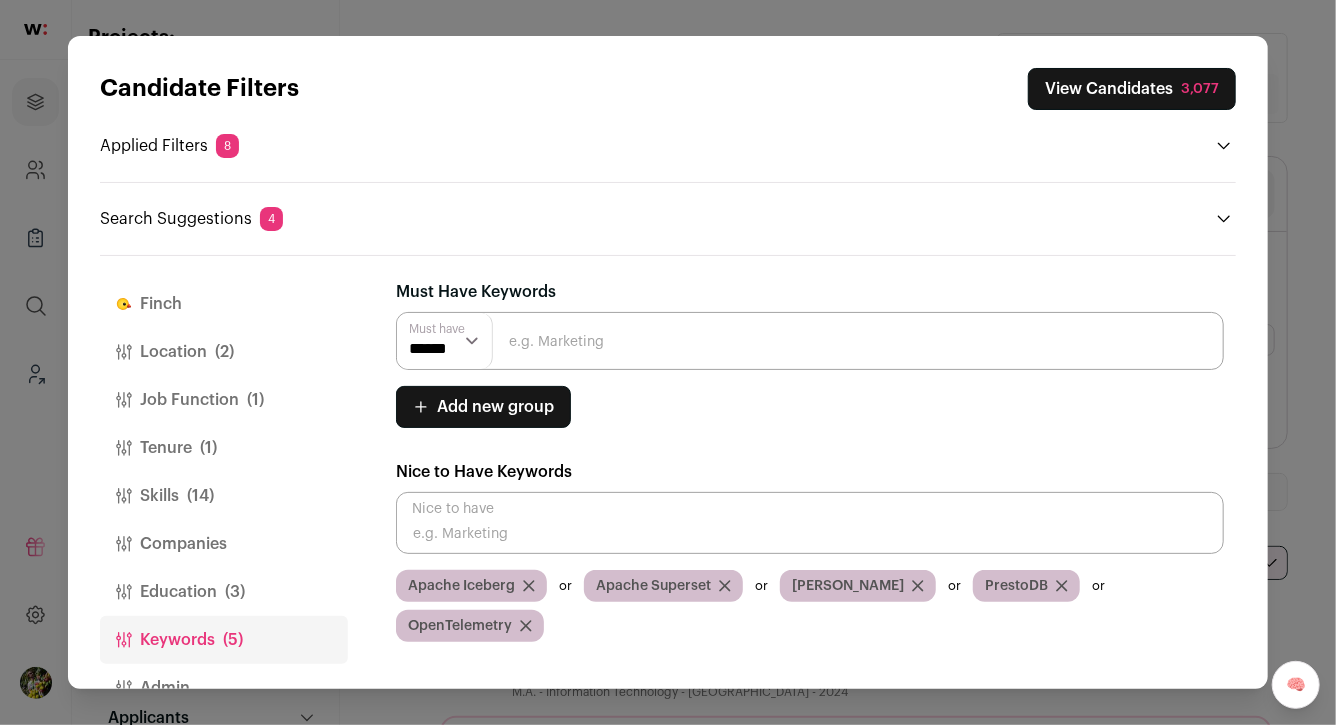 click on "Location
(2)" at bounding box center [224, 352] 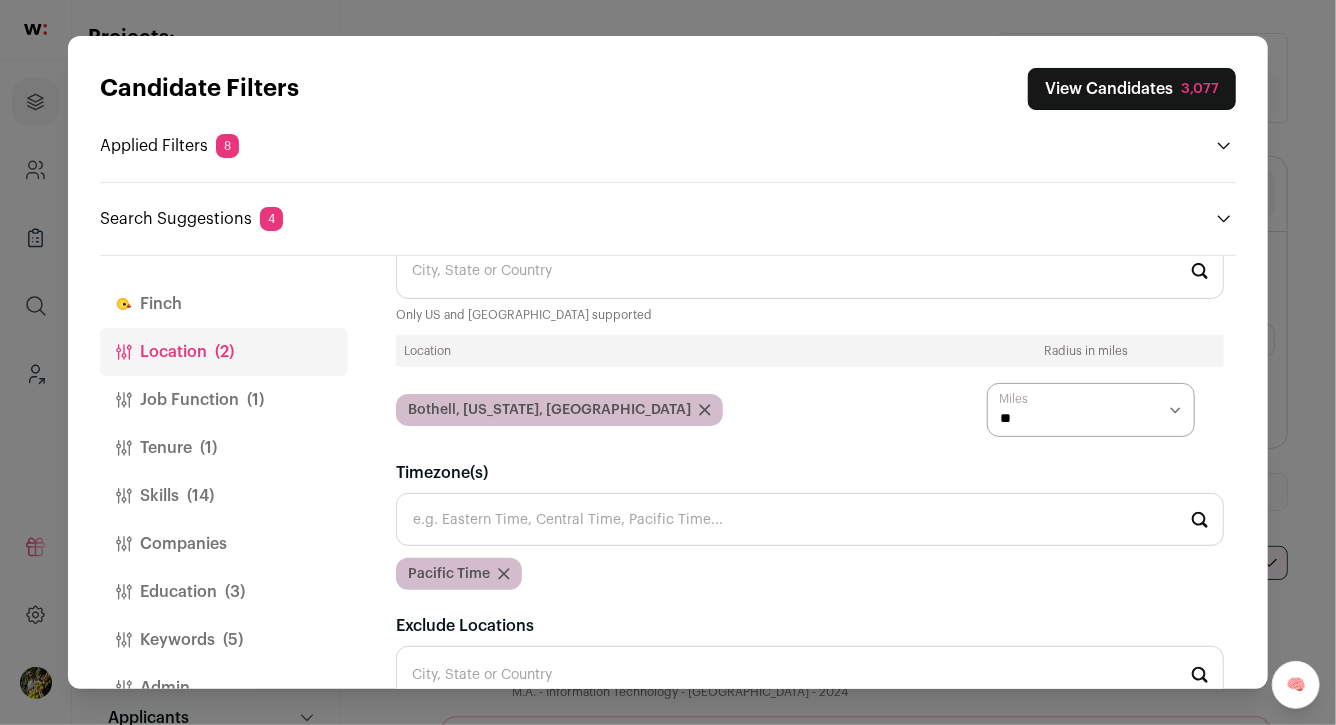scroll, scrollTop: 72, scrollLeft: 0, axis: vertical 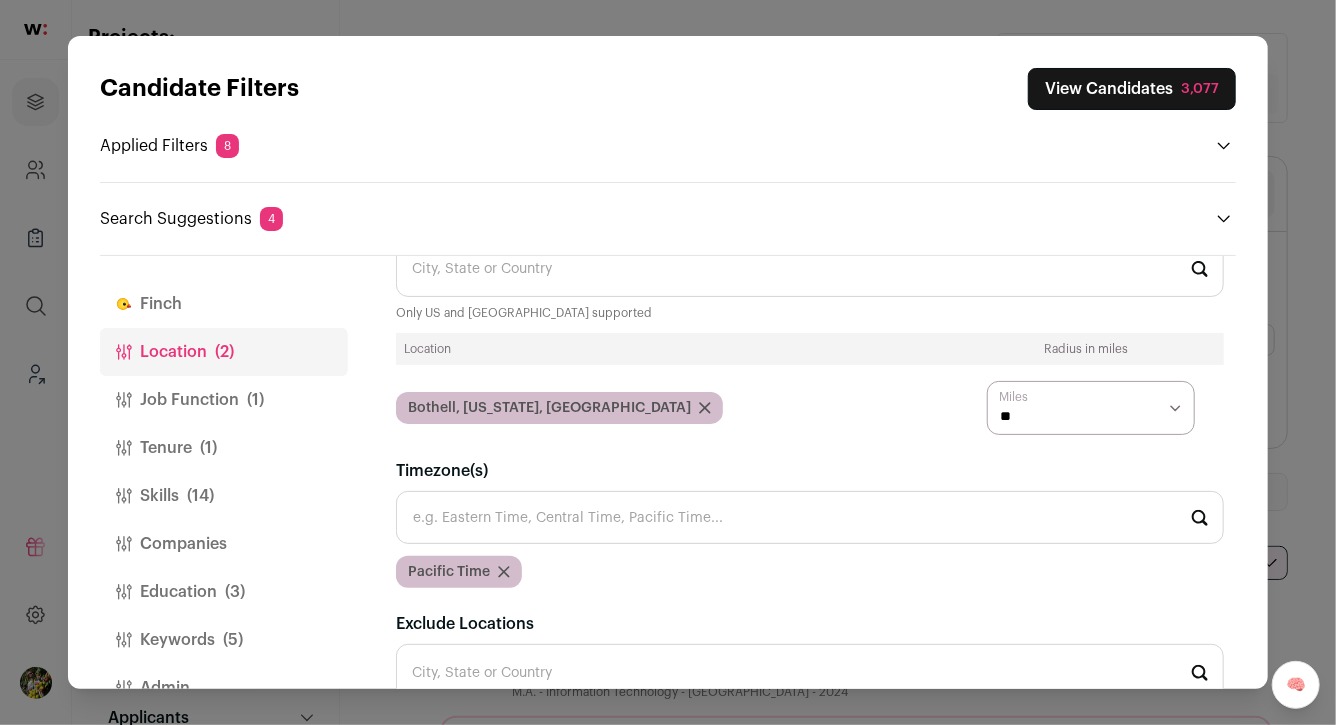click on "Pacific Time" at bounding box center [459, 572] 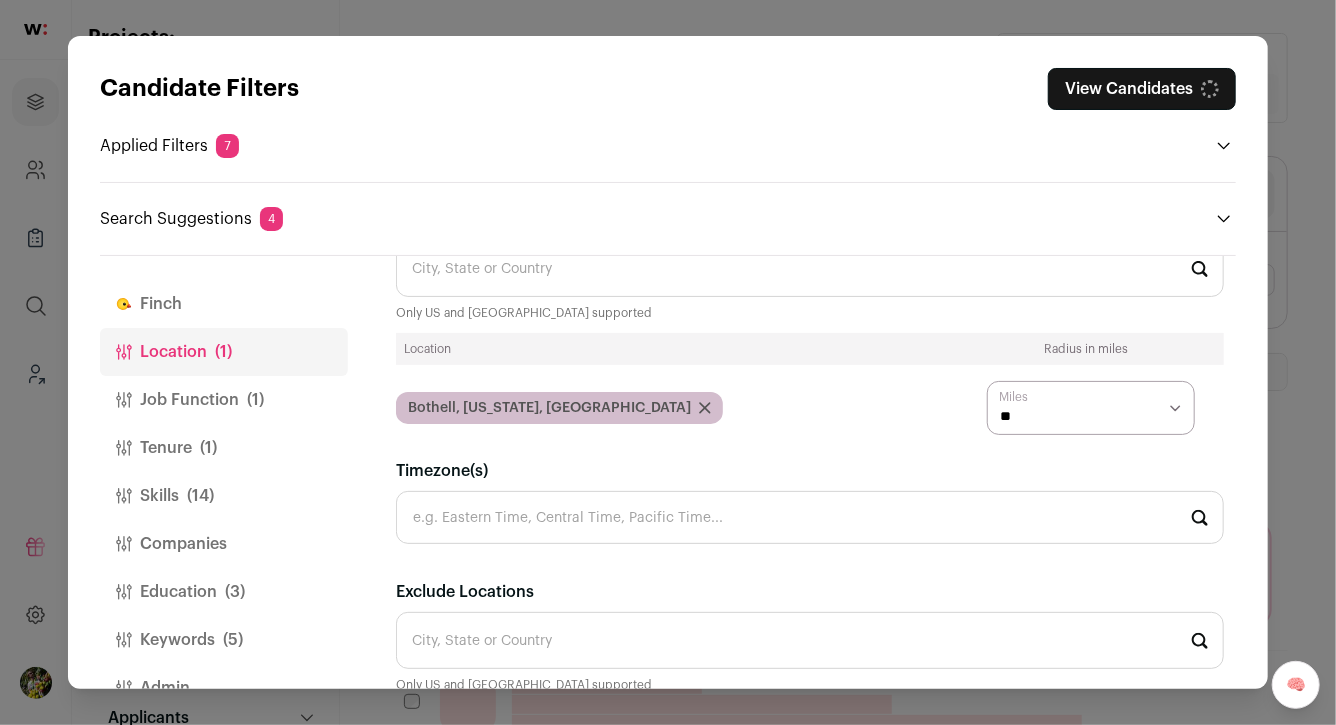scroll, scrollTop: 40, scrollLeft: 0, axis: vertical 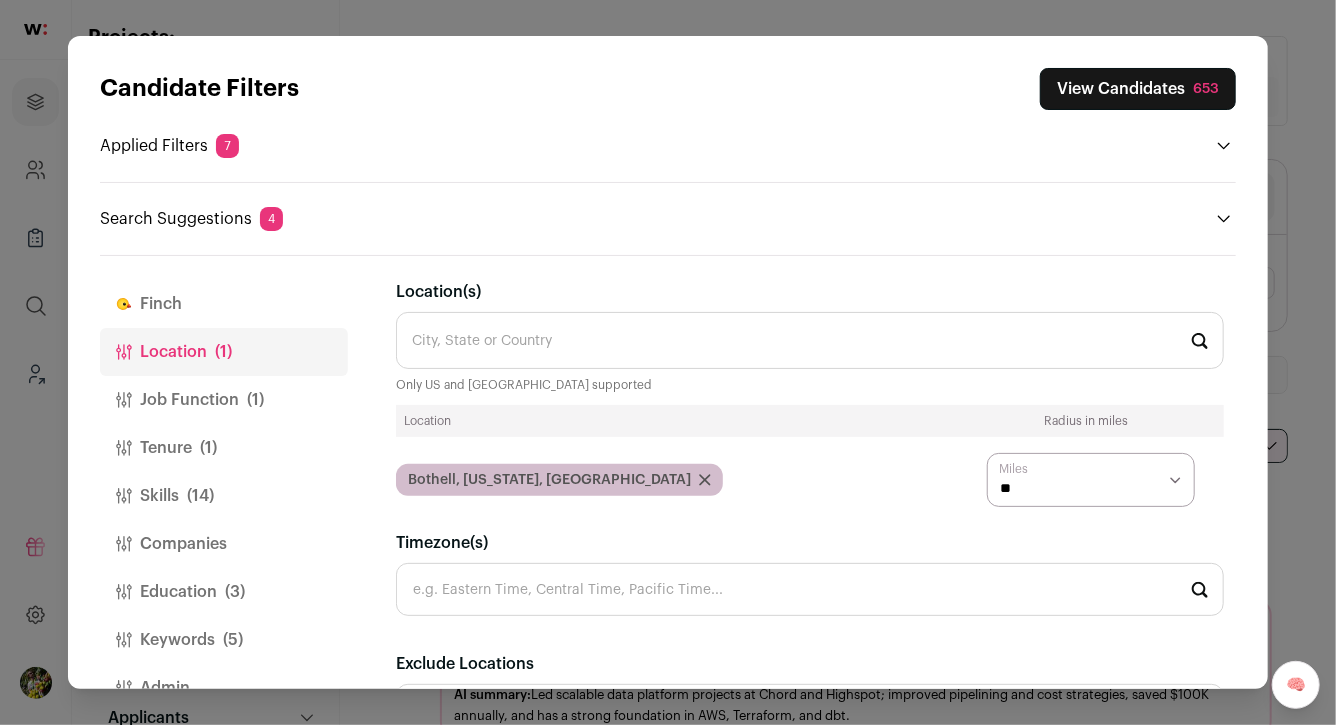 click on "Job Function
(1)" at bounding box center [224, 400] 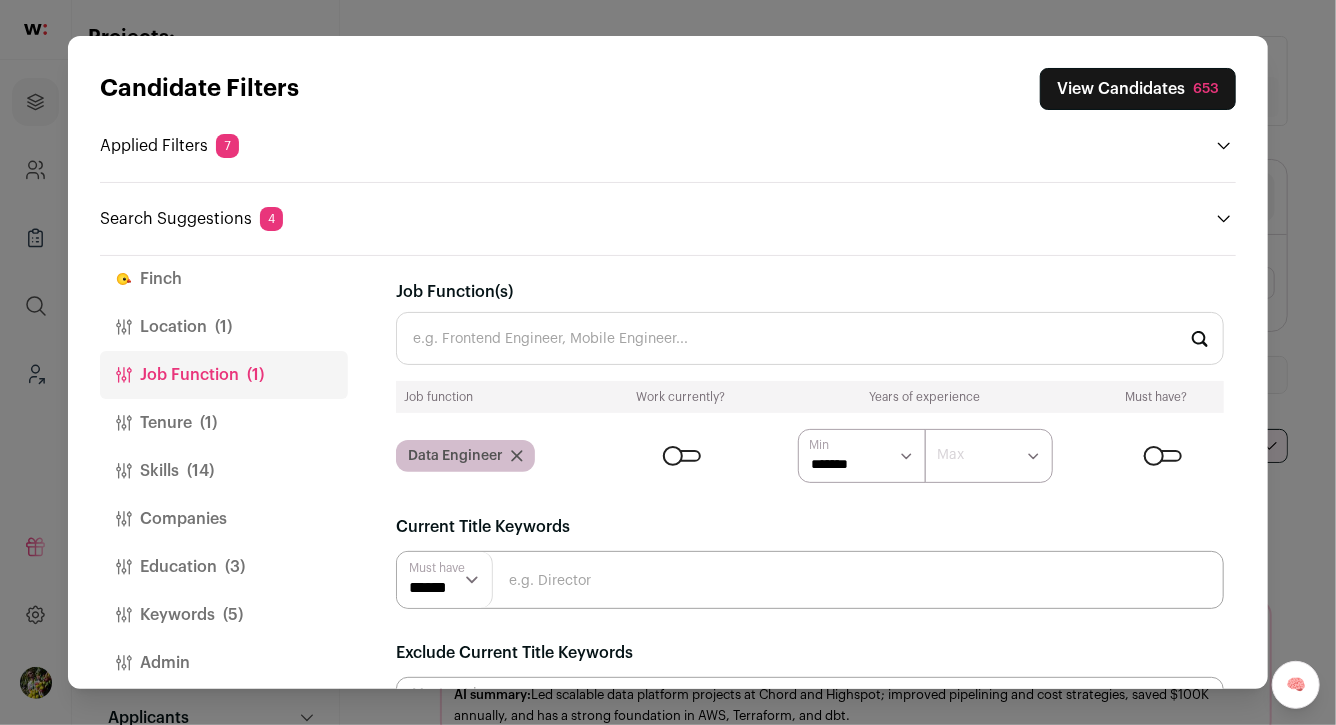 scroll, scrollTop: 42, scrollLeft: 0, axis: vertical 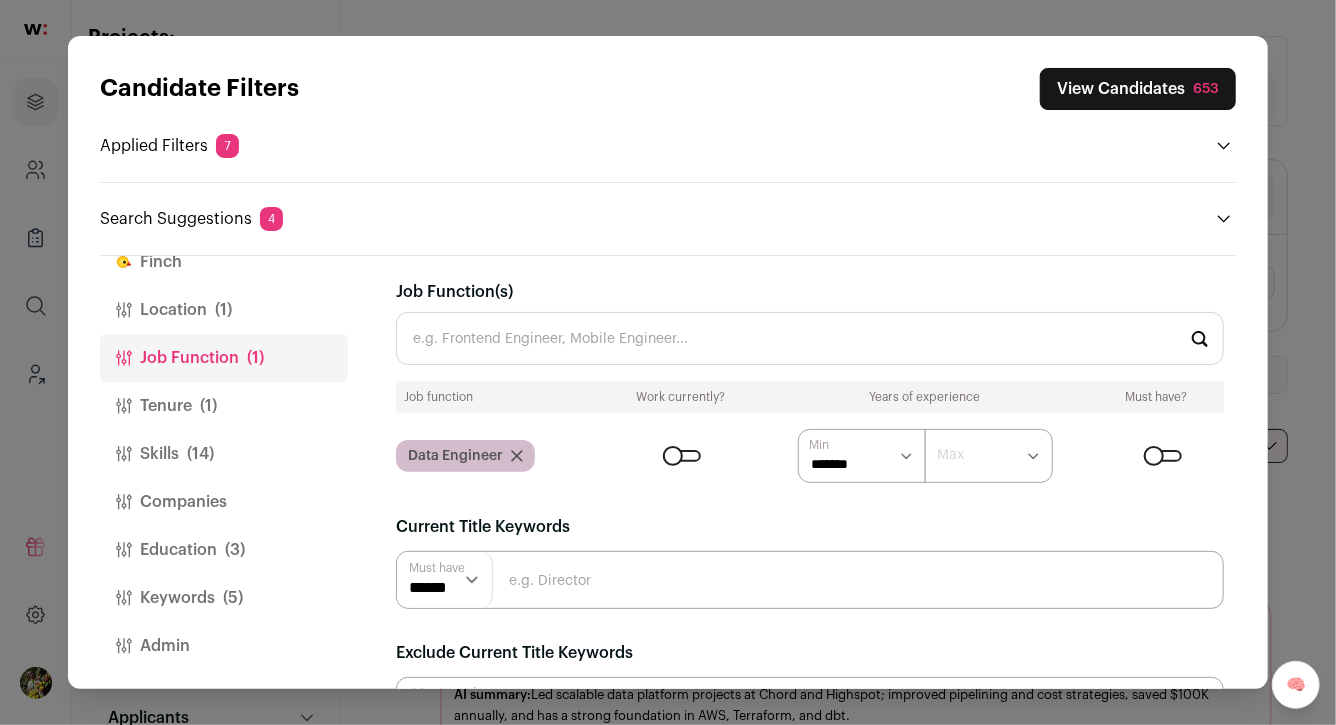click on "Tenure
(1)" at bounding box center (224, 406) 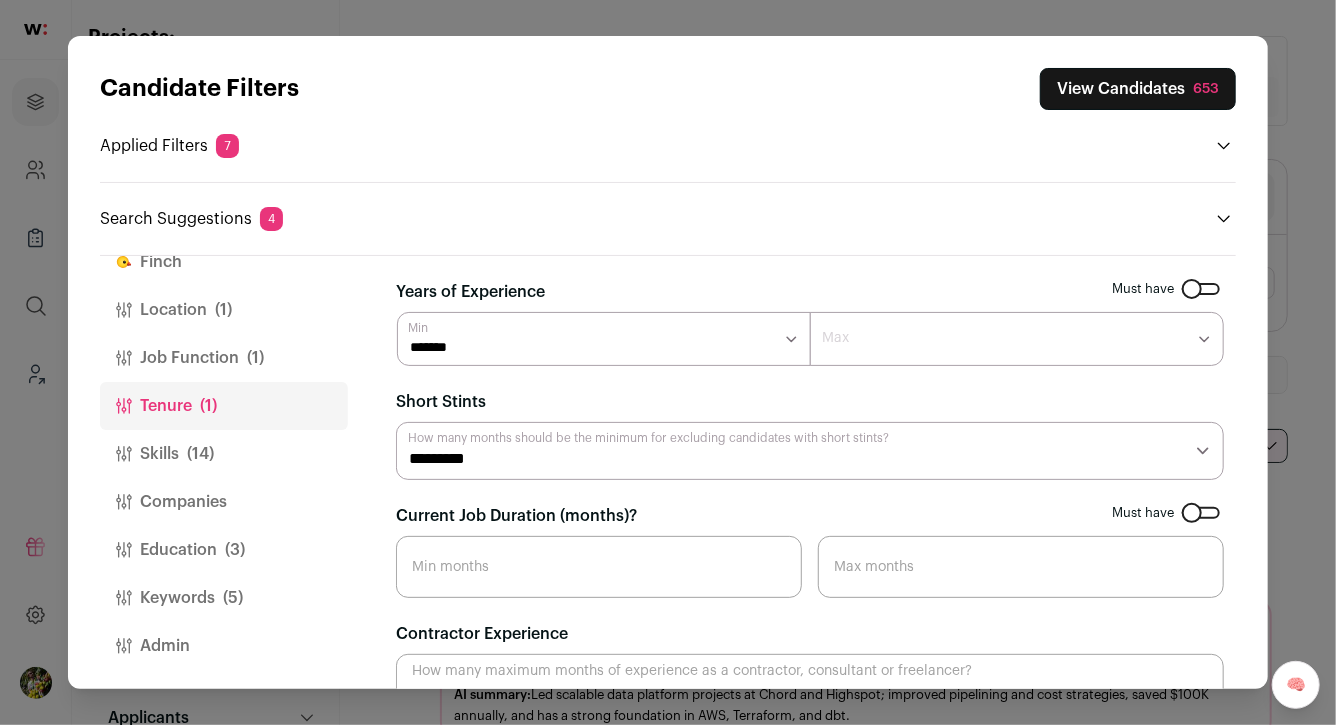 scroll, scrollTop: 46, scrollLeft: 0, axis: vertical 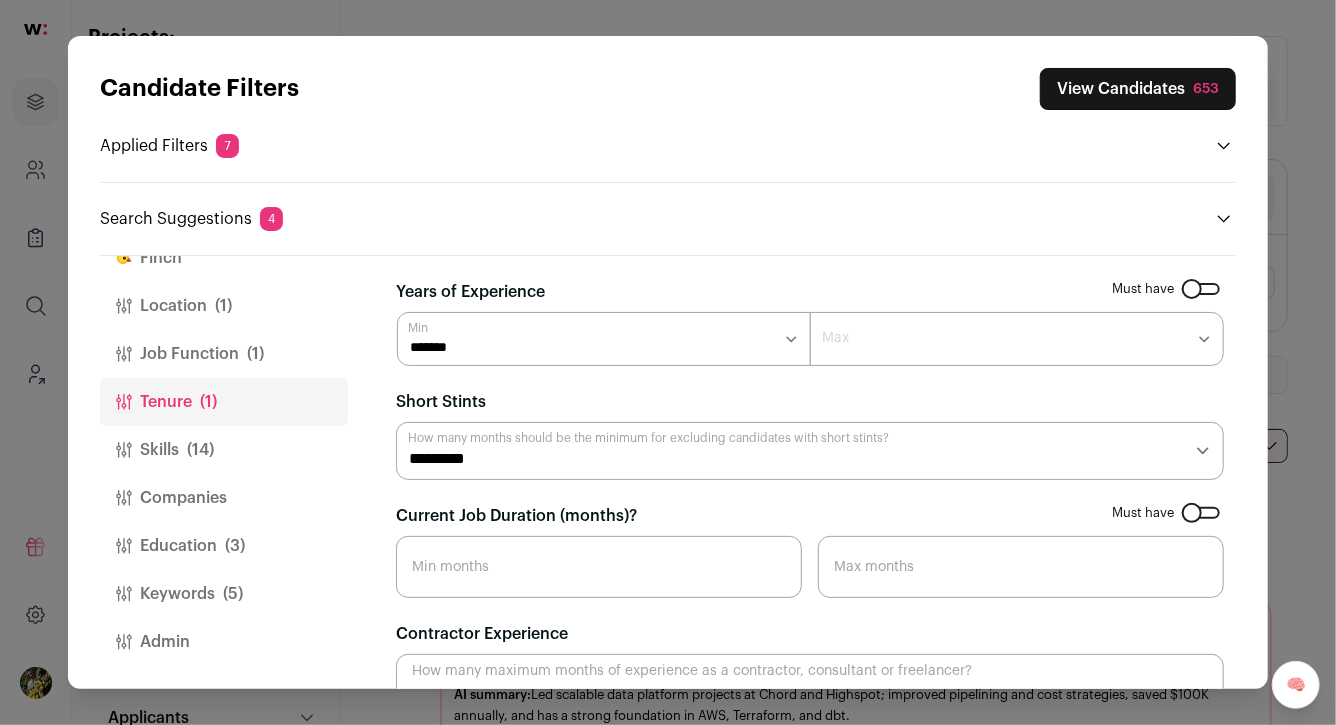 click on "Location
(1)" at bounding box center (224, 306) 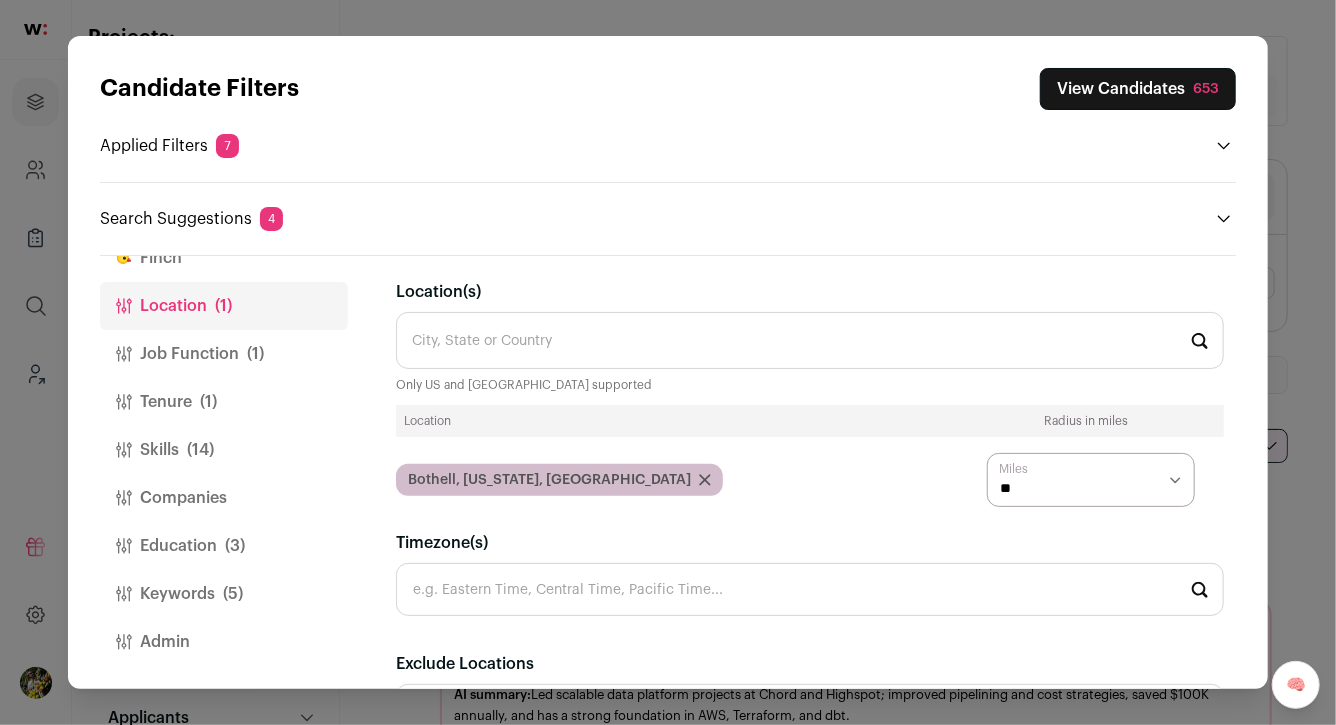 click 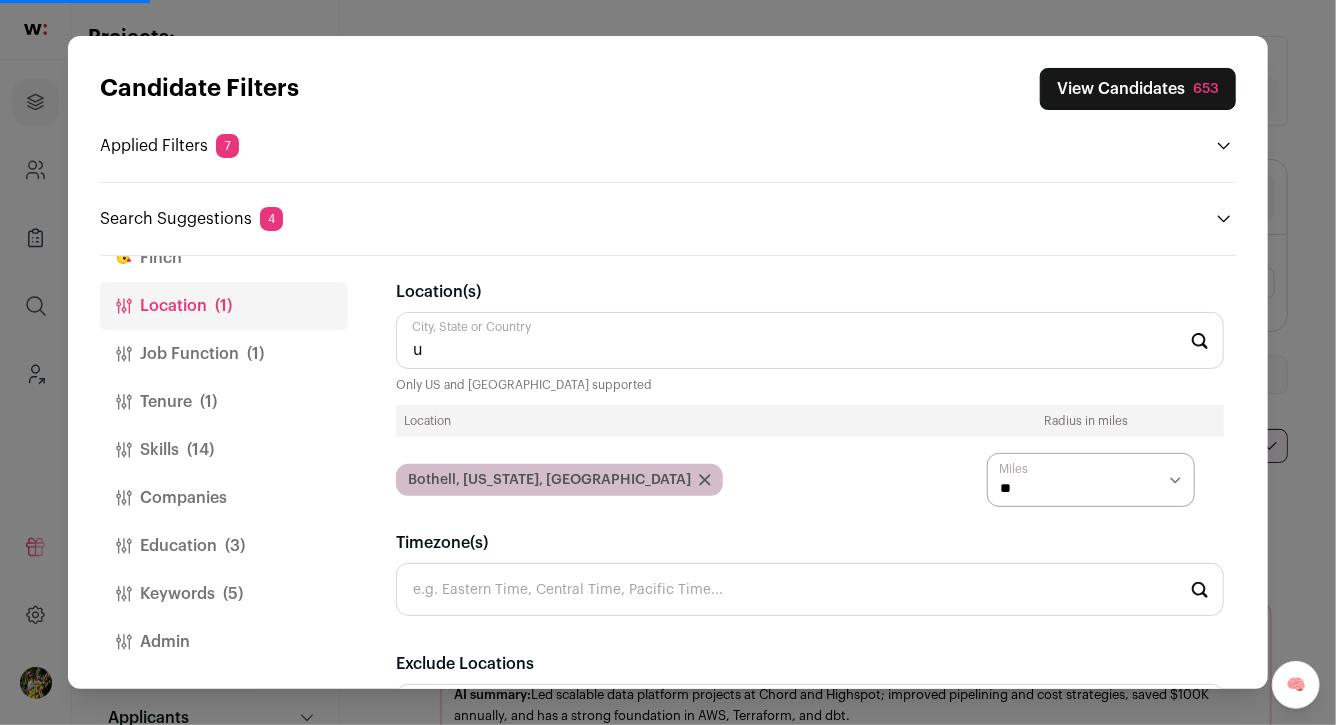 type on "un" 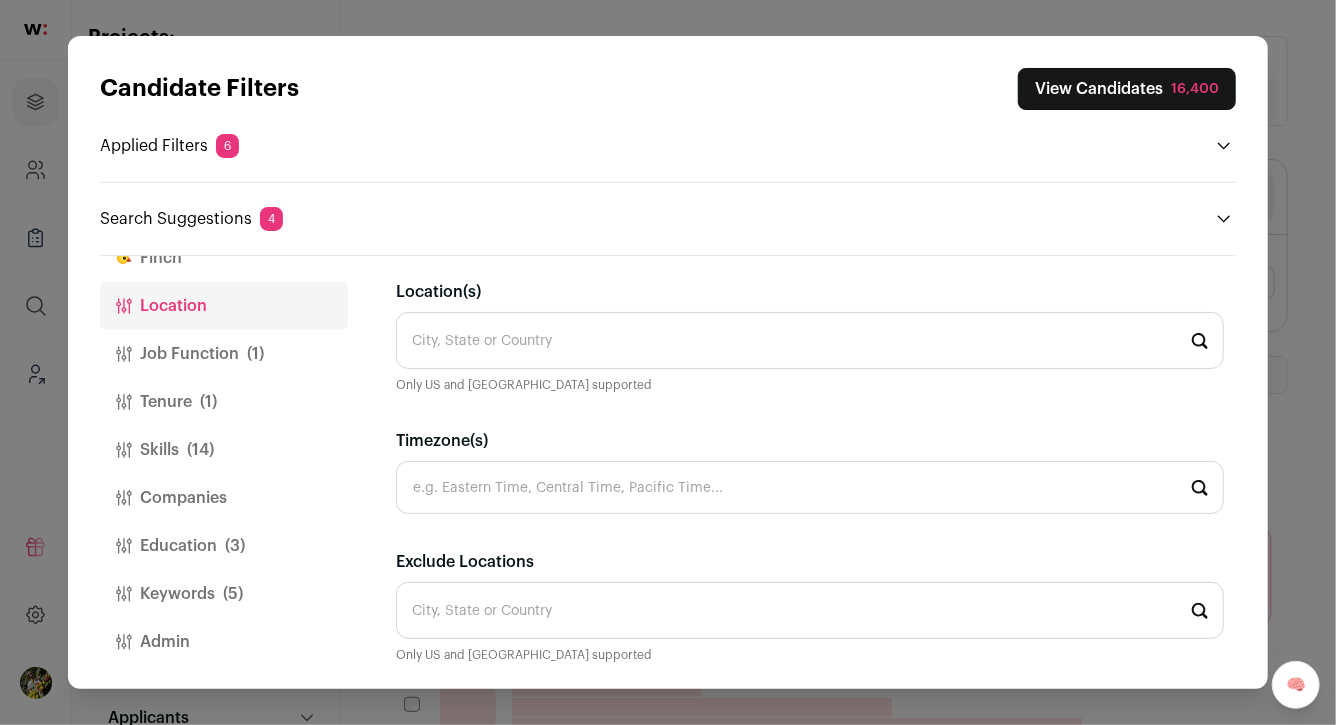 click on "Location(s)" at bounding box center (810, 340) 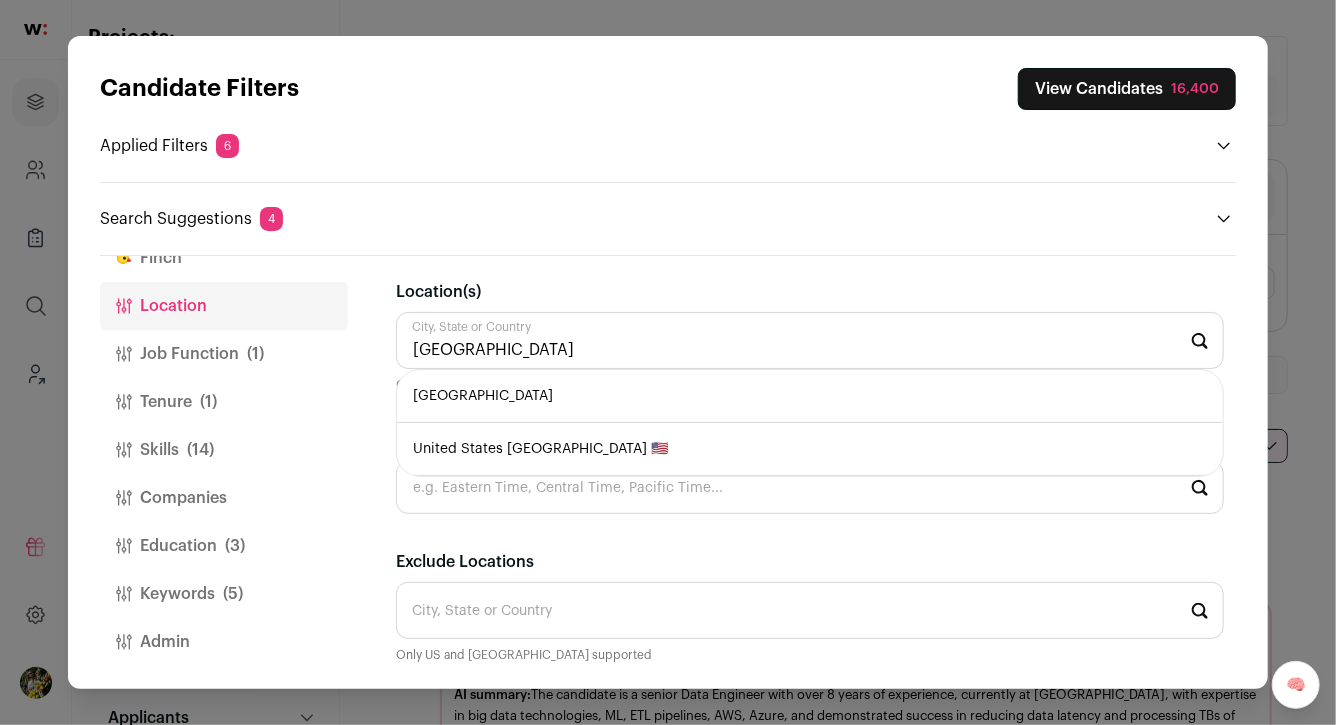 click on "United States" at bounding box center [810, 396] 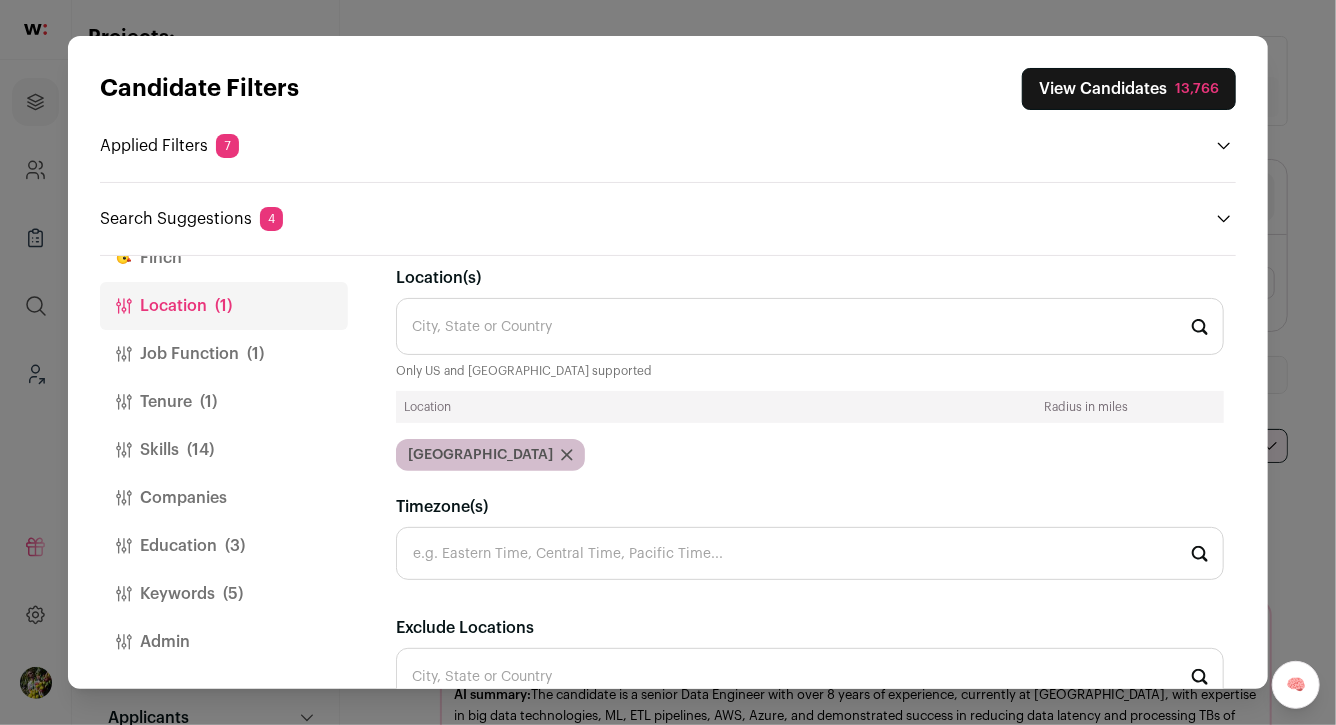 scroll, scrollTop: 0, scrollLeft: 0, axis: both 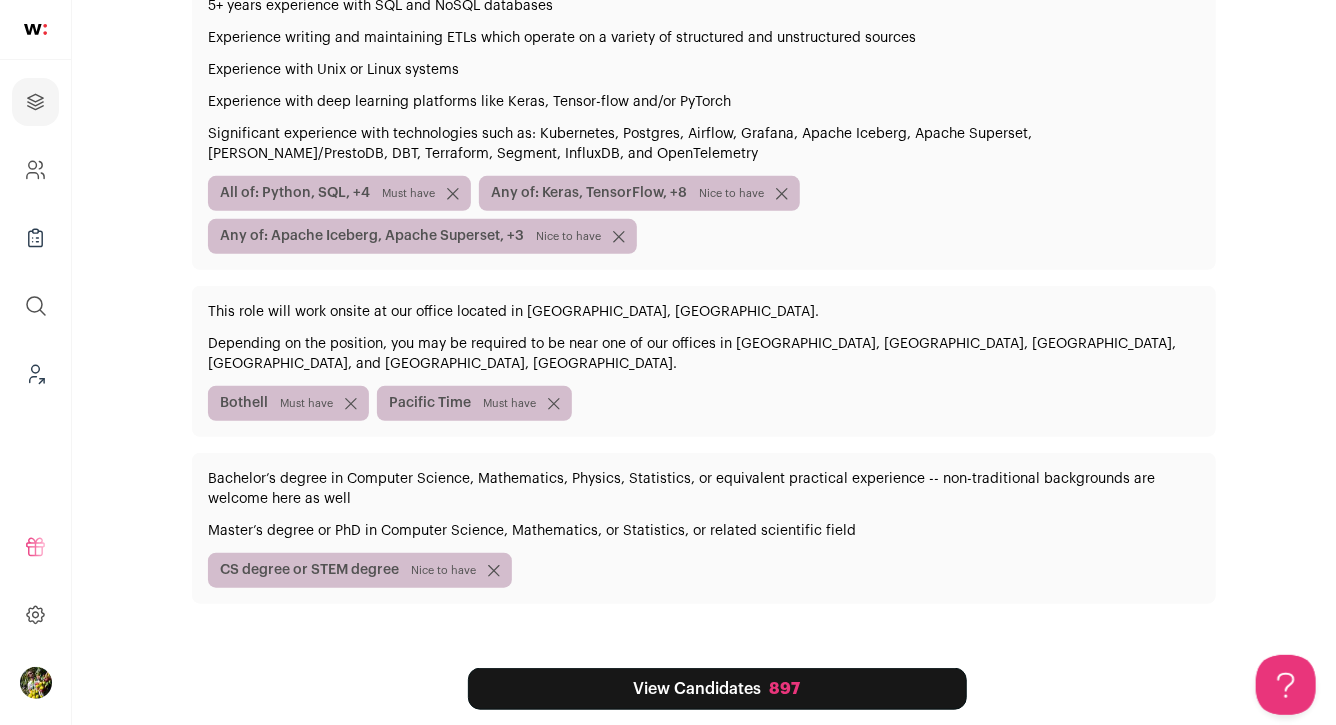 click on "View Candidates
897" at bounding box center (717, 689) 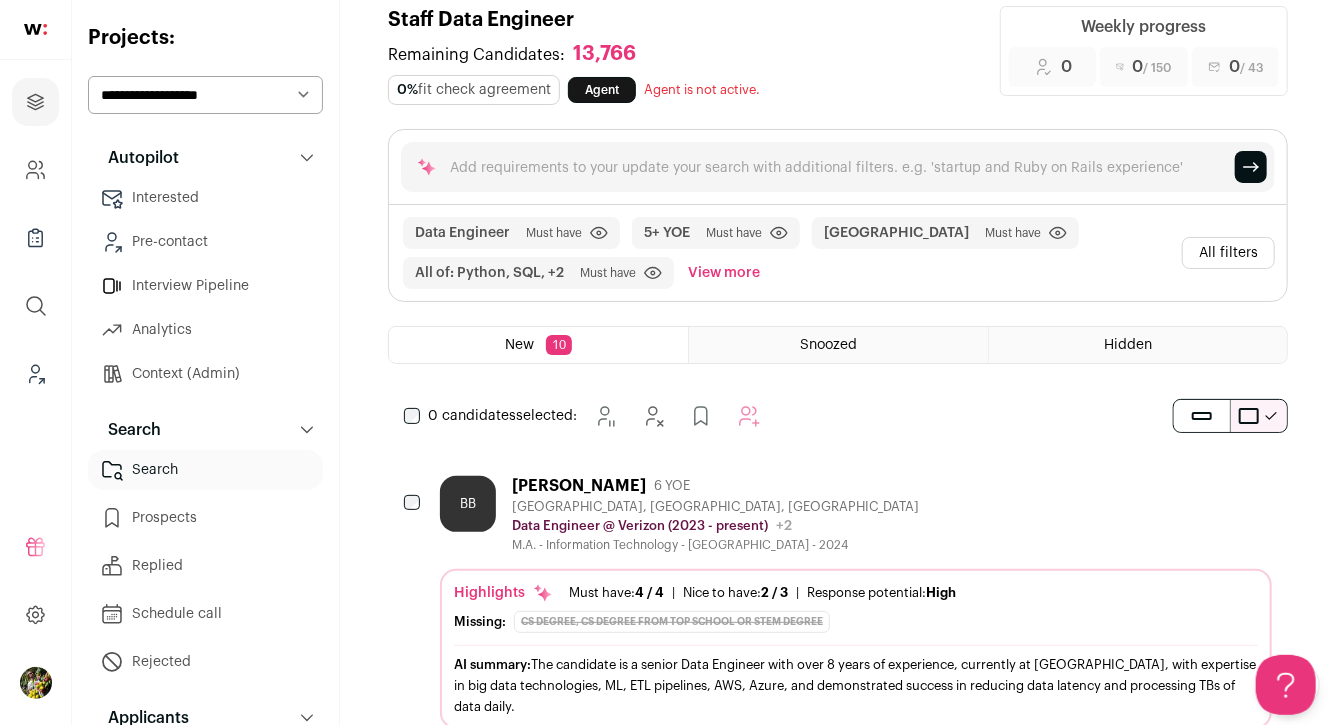 scroll, scrollTop: 0, scrollLeft: 0, axis: both 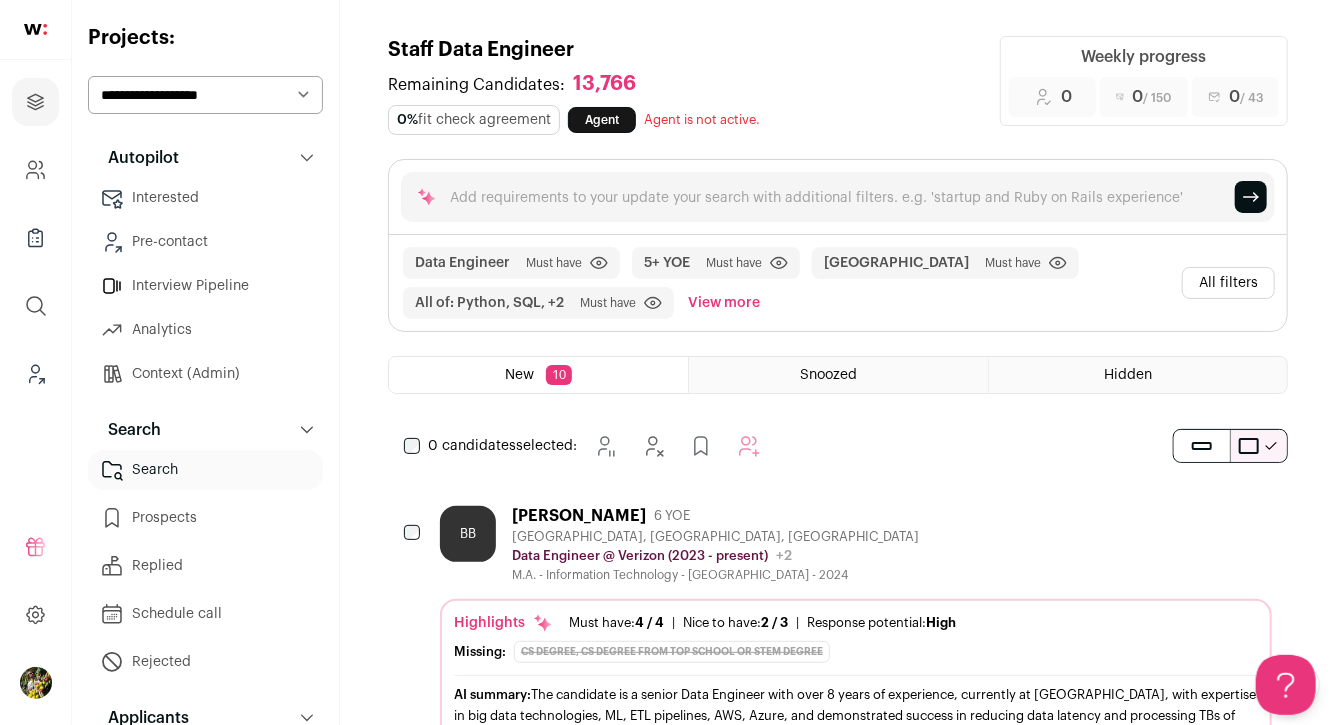 click on "View more" at bounding box center [724, 303] 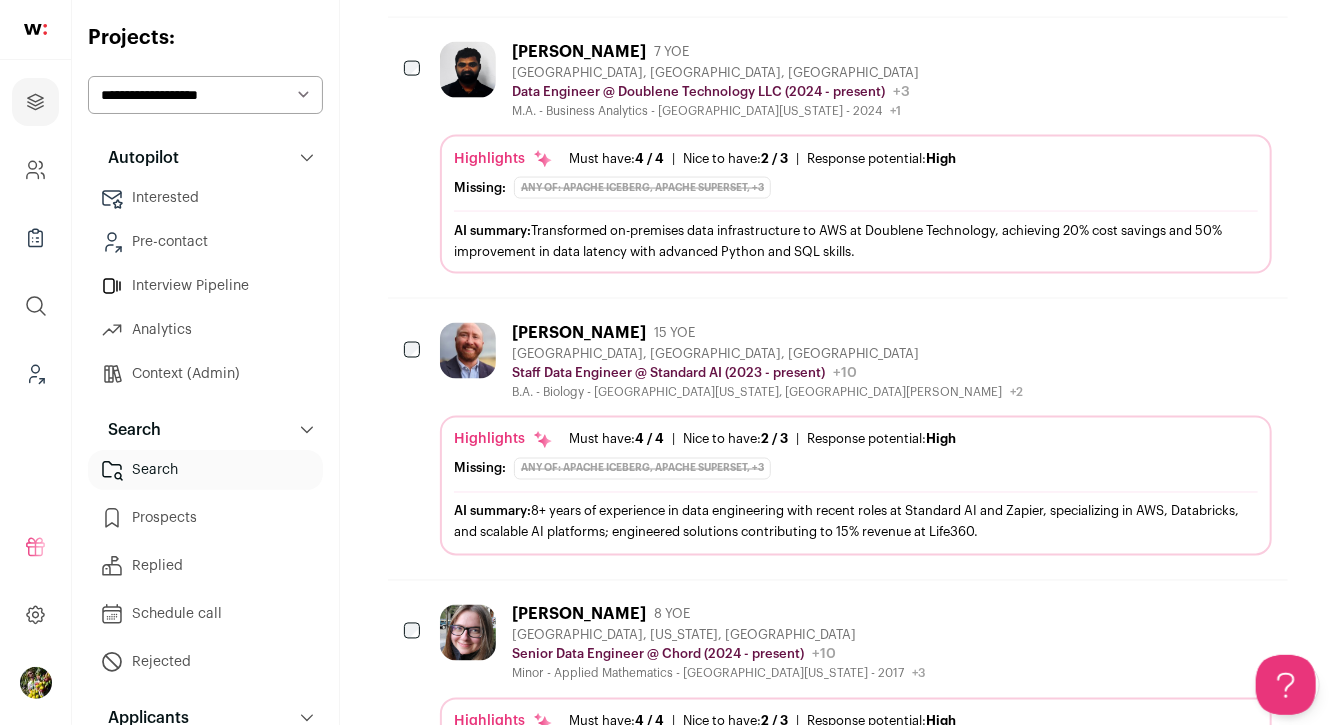 scroll, scrollTop: 1433, scrollLeft: 0, axis: vertical 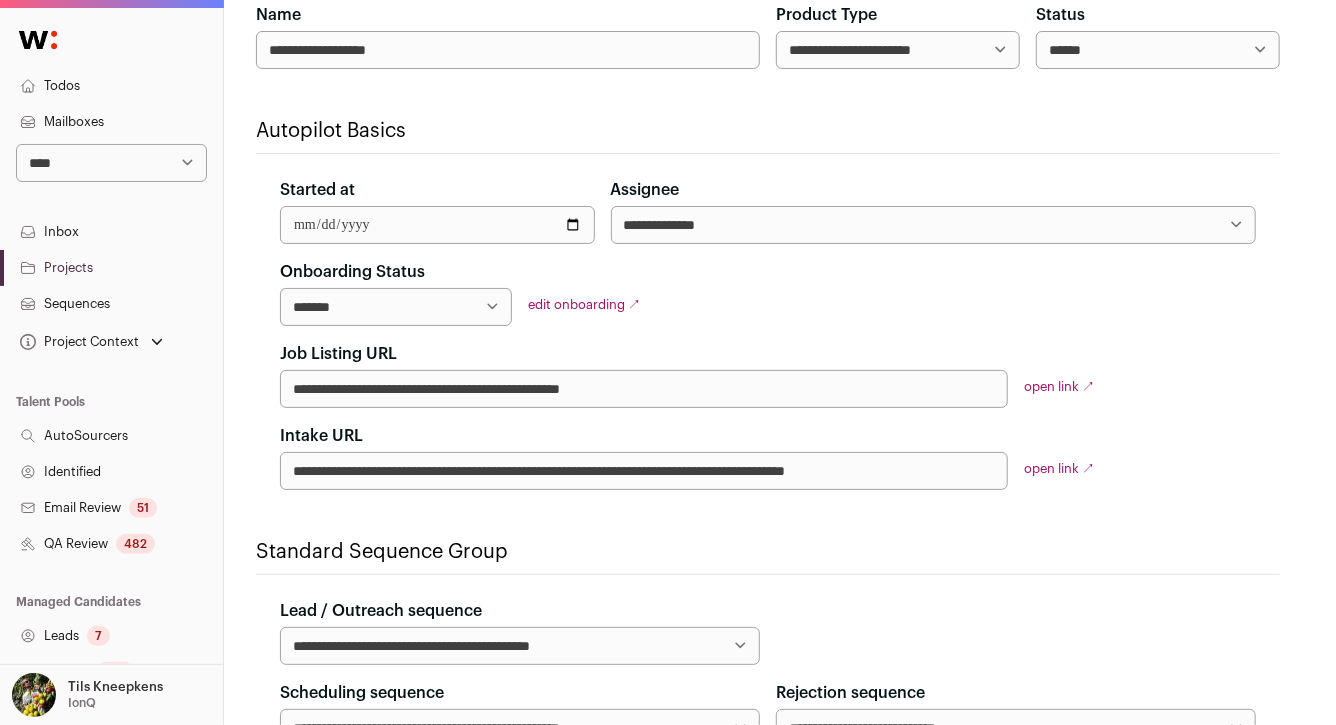 click on "**********" at bounding box center [396, 307] 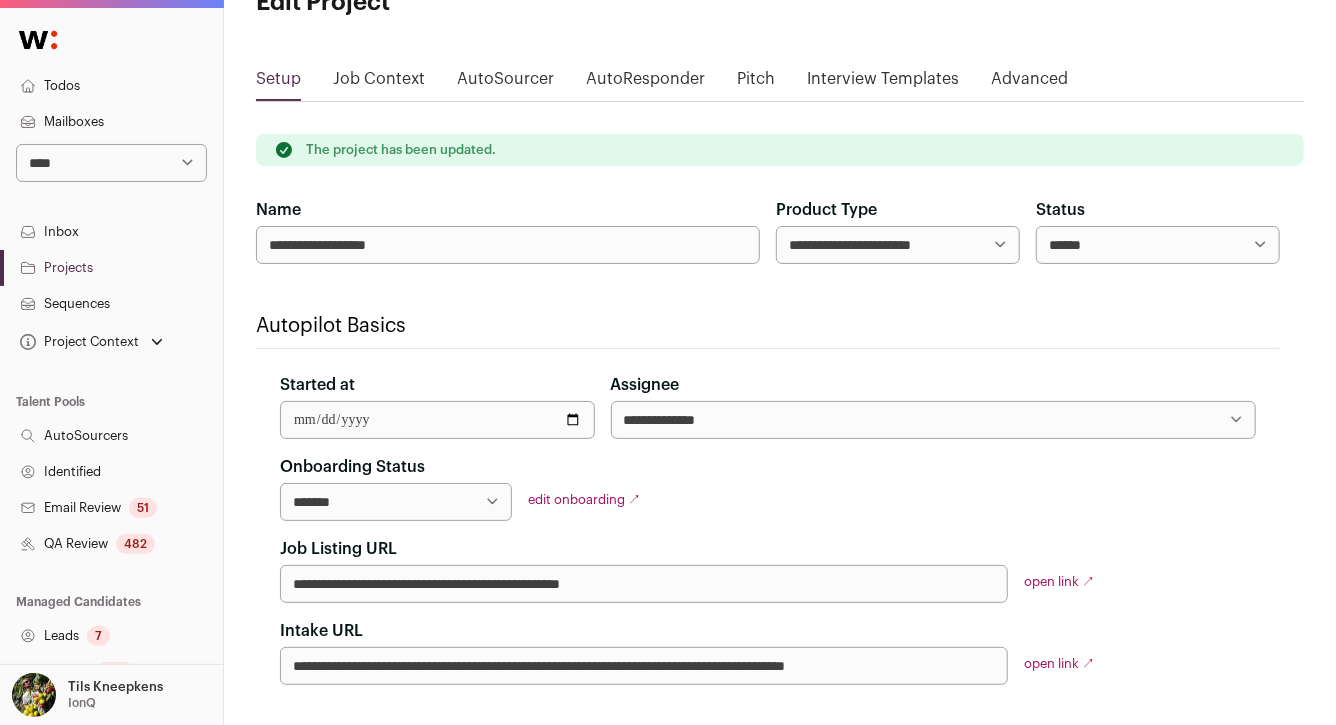 scroll, scrollTop: 0, scrollLeft: 0, axis: both 